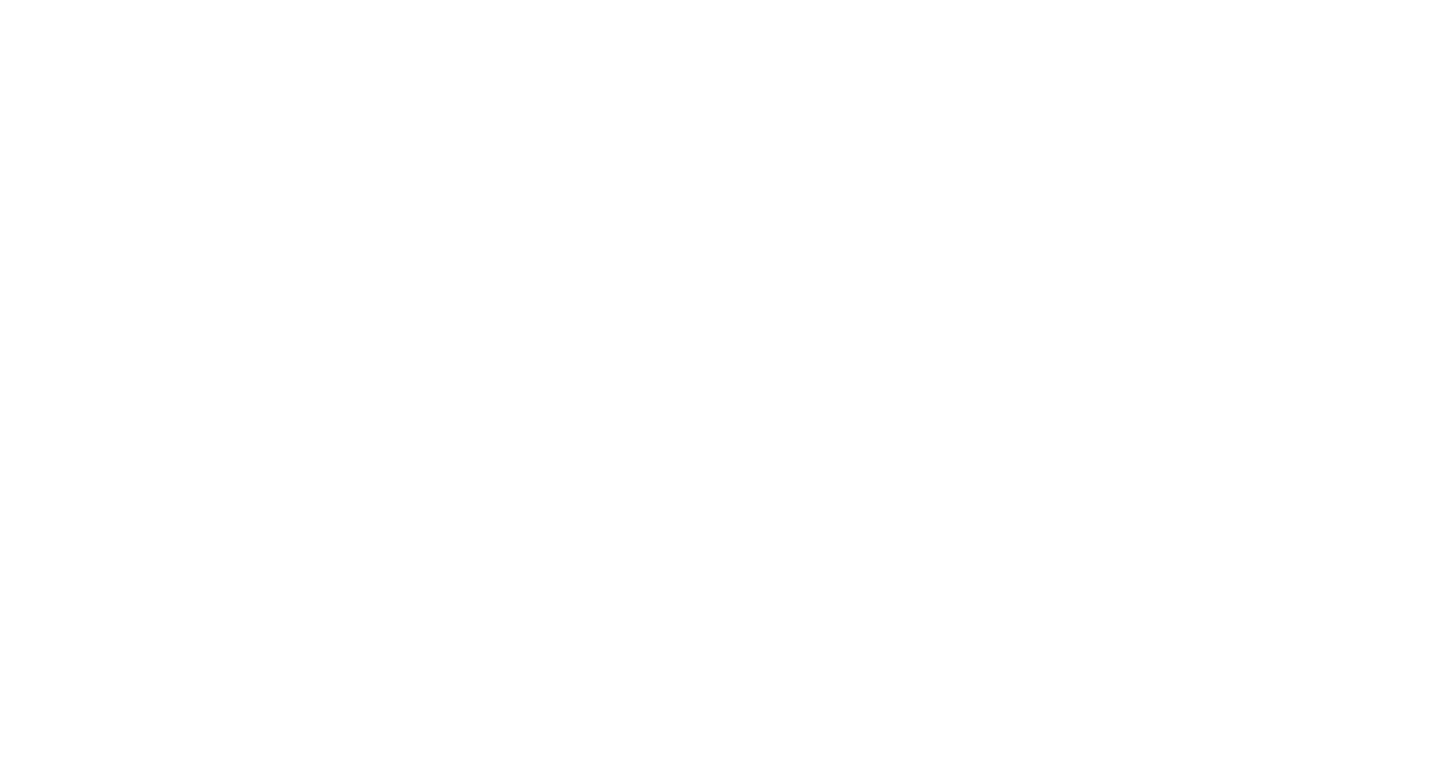 scroll, scrollTop: 0, scrollLeft: 0, axis: both 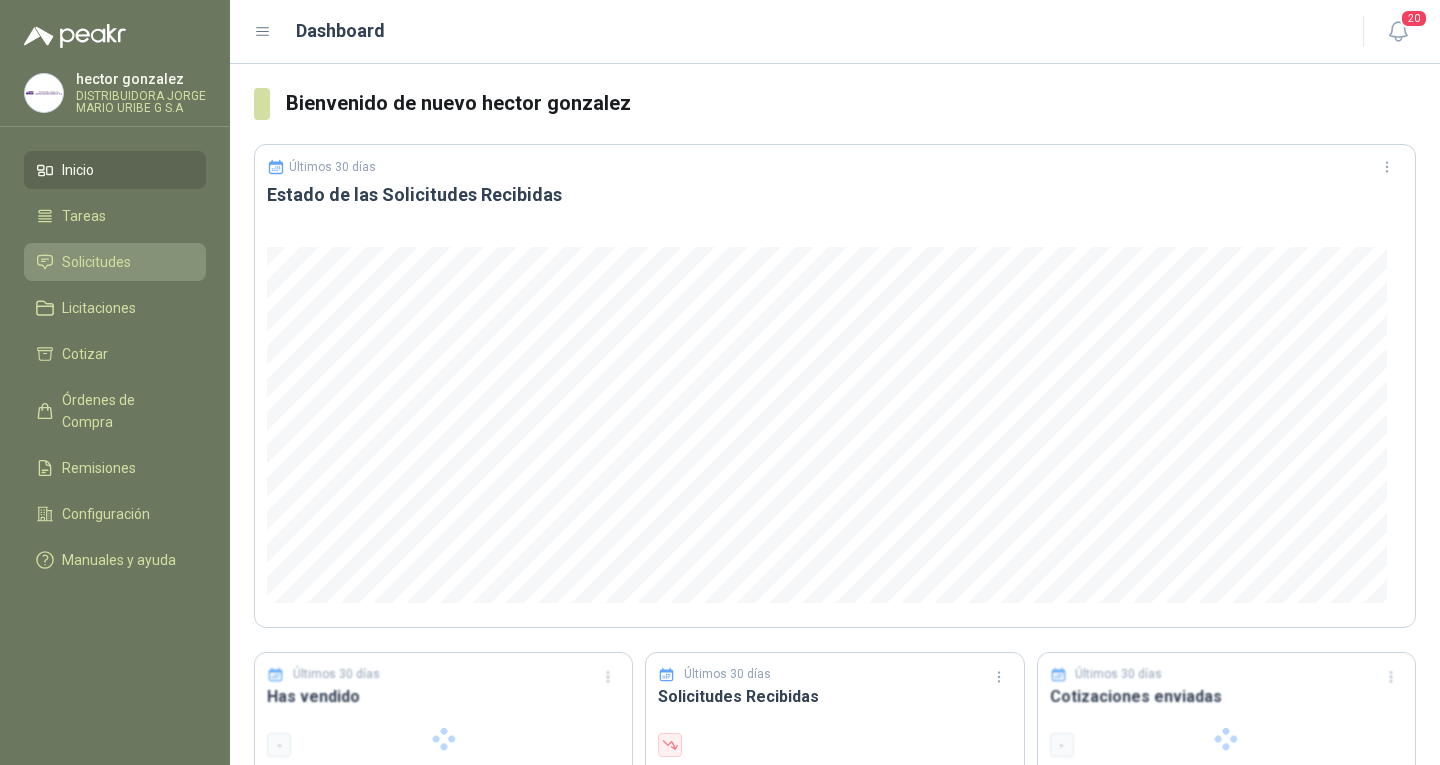 click on "Solicitudes" at bounding box center [96, 262] 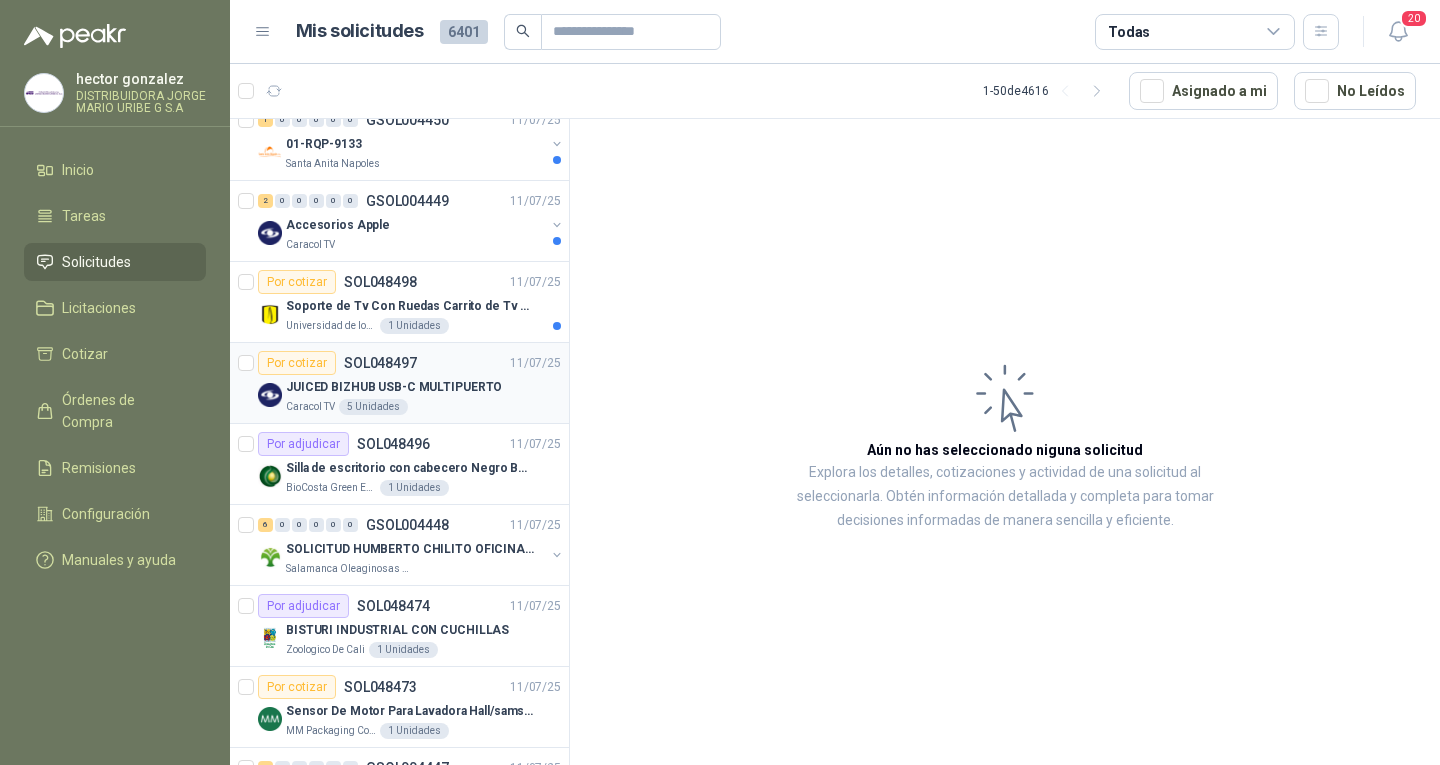 scroll, scrollTop: 0, scrollLeft: 0, axis: both 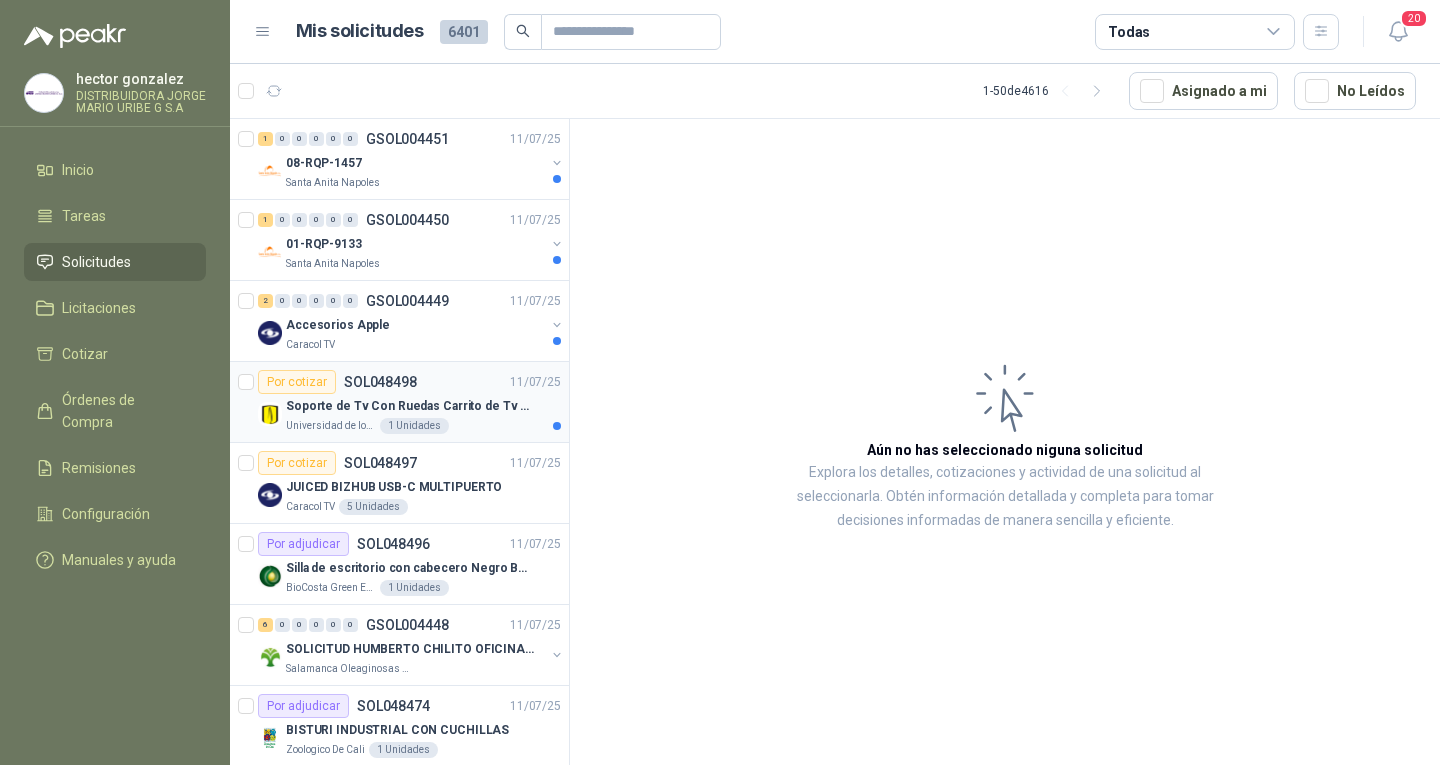 click on "Soporte de Tv Con Ruedas Carrito de Tv Móvil" at bounding box center [410, 406] 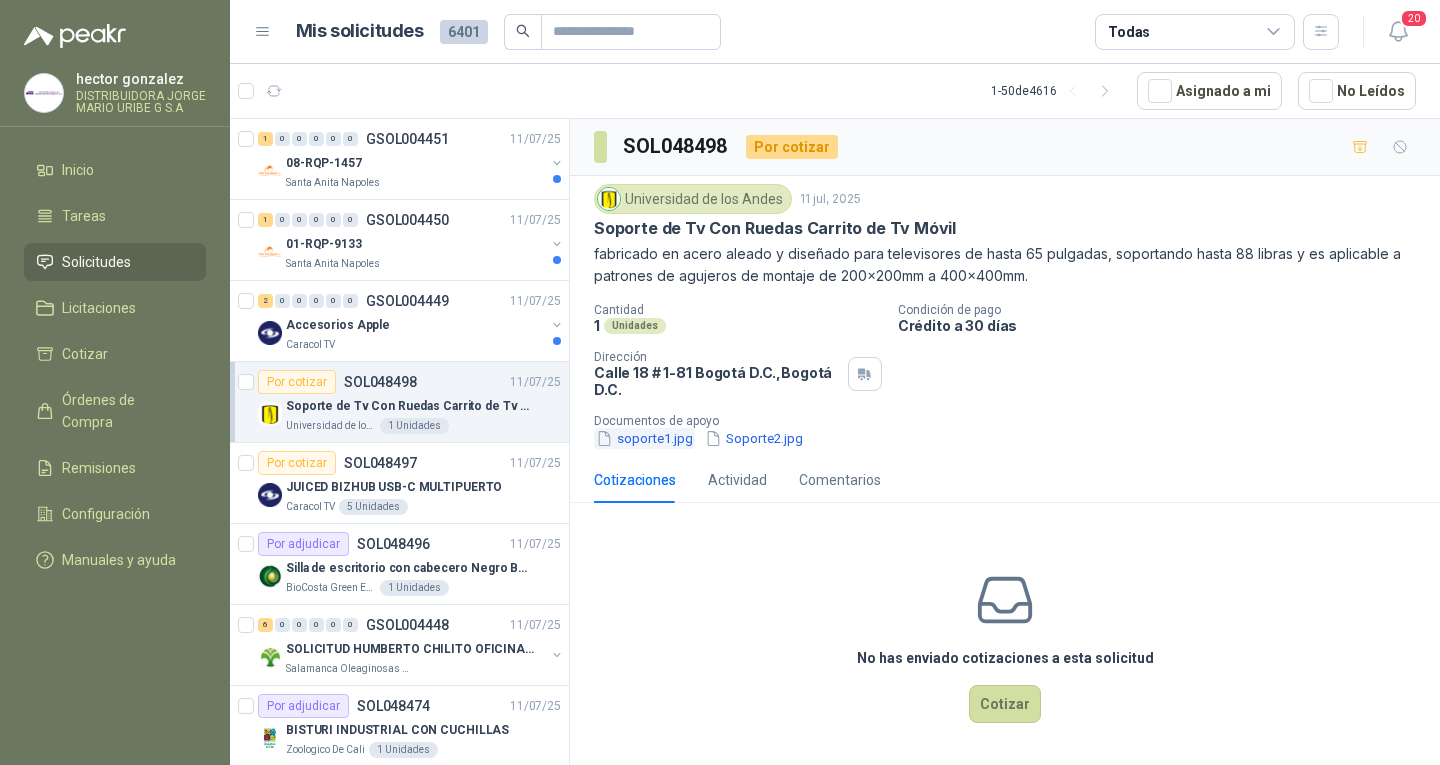 click on "soporte1.jpg" at bounding box center (644, 438) 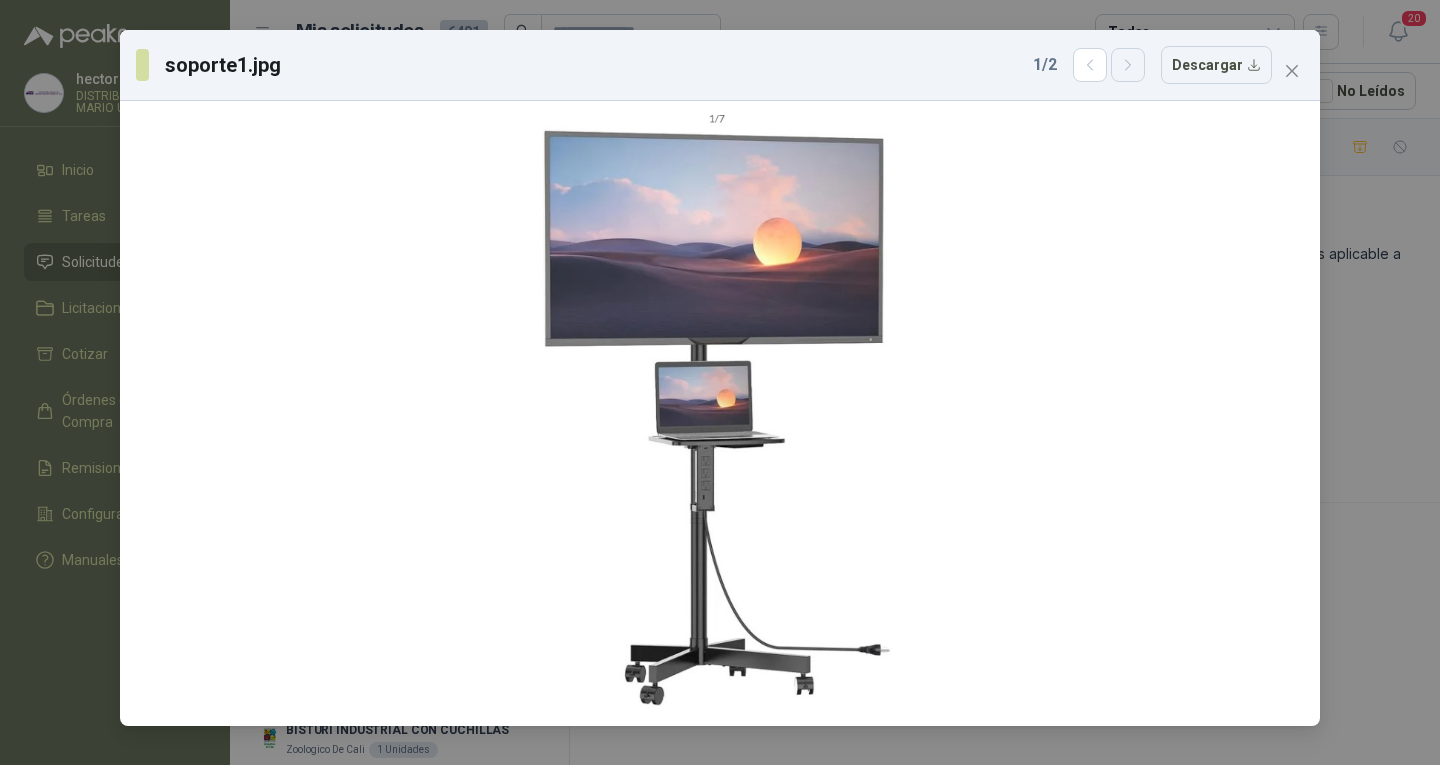 click at bounding box center (1128, 65) 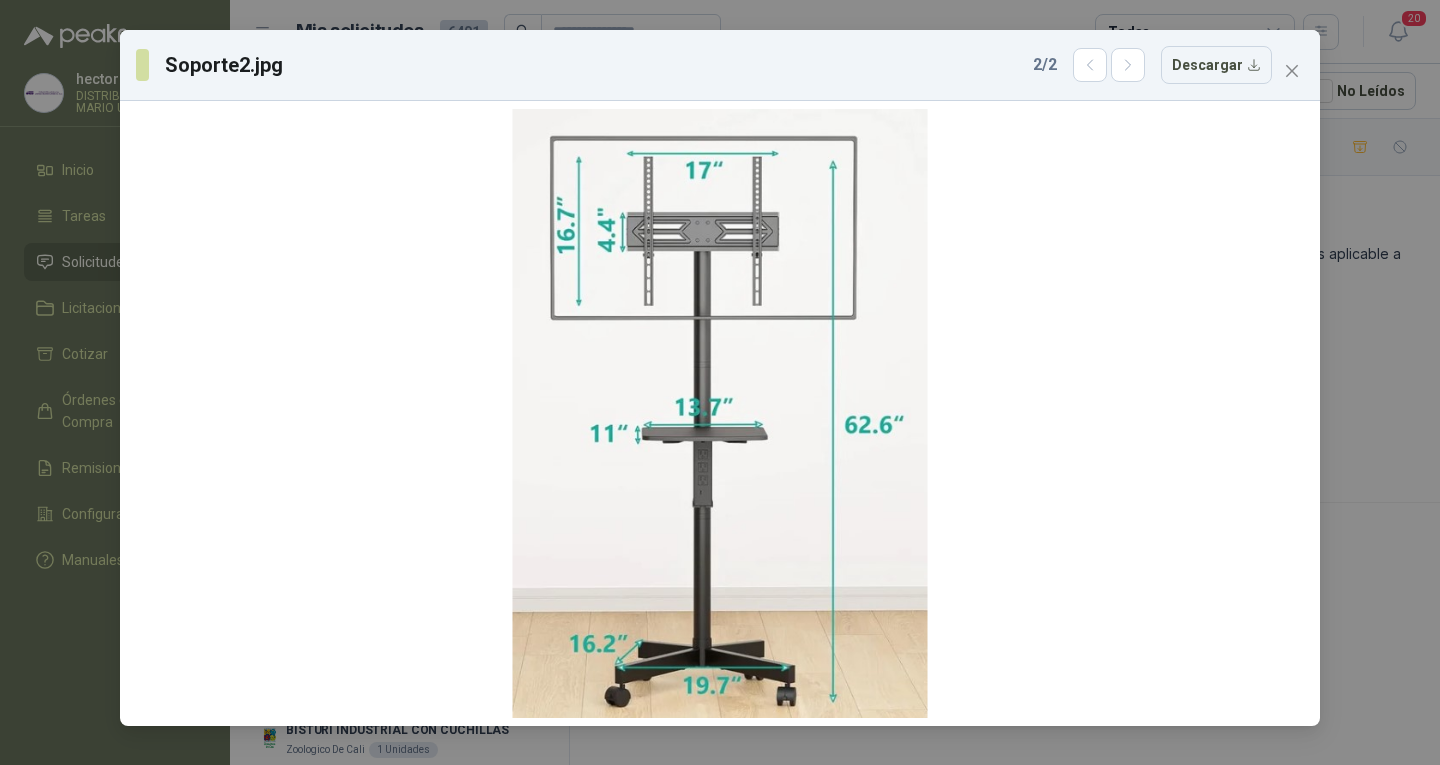 click on "Soporte2.jpg   2 / 2 Descargar" at bounding box center [720, 65] 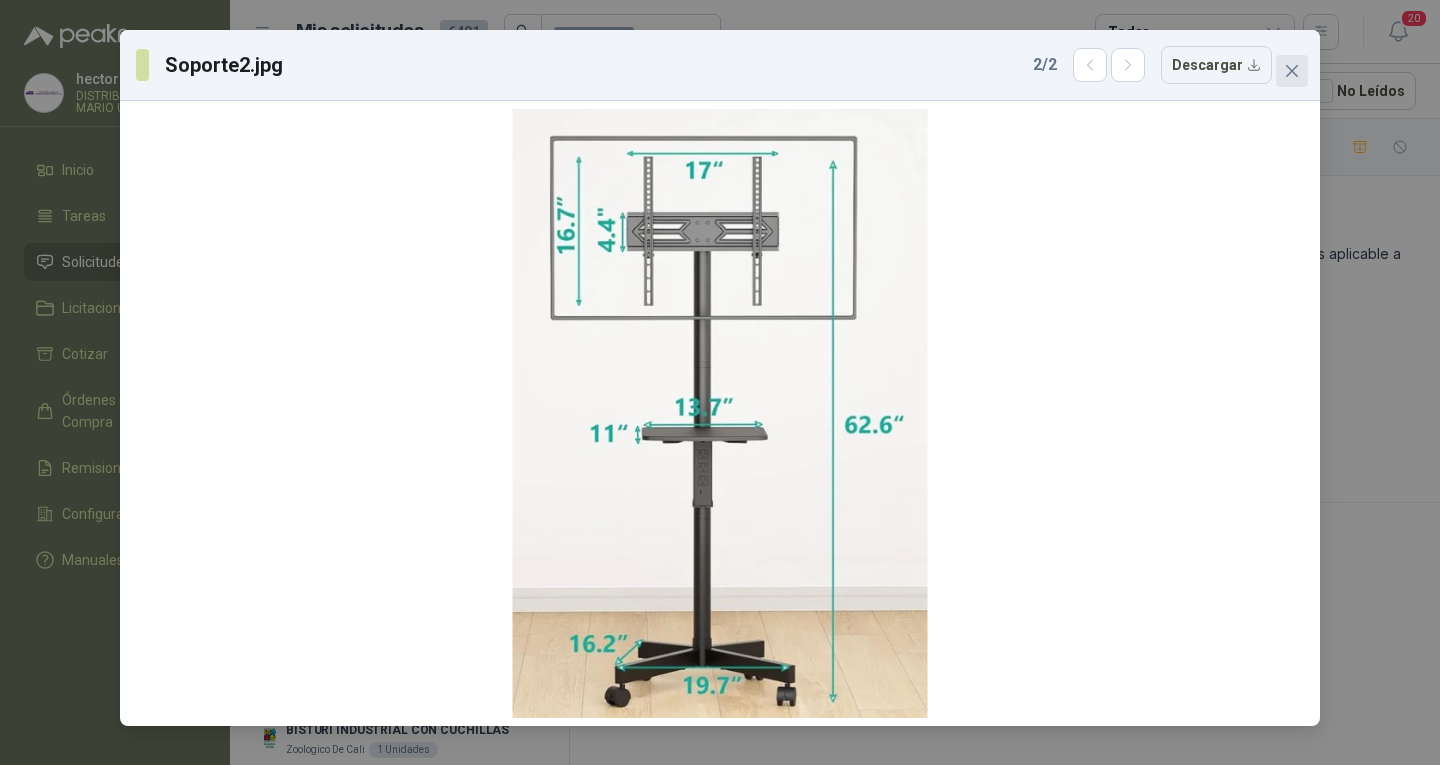 click at bounding box center (1292, 71) 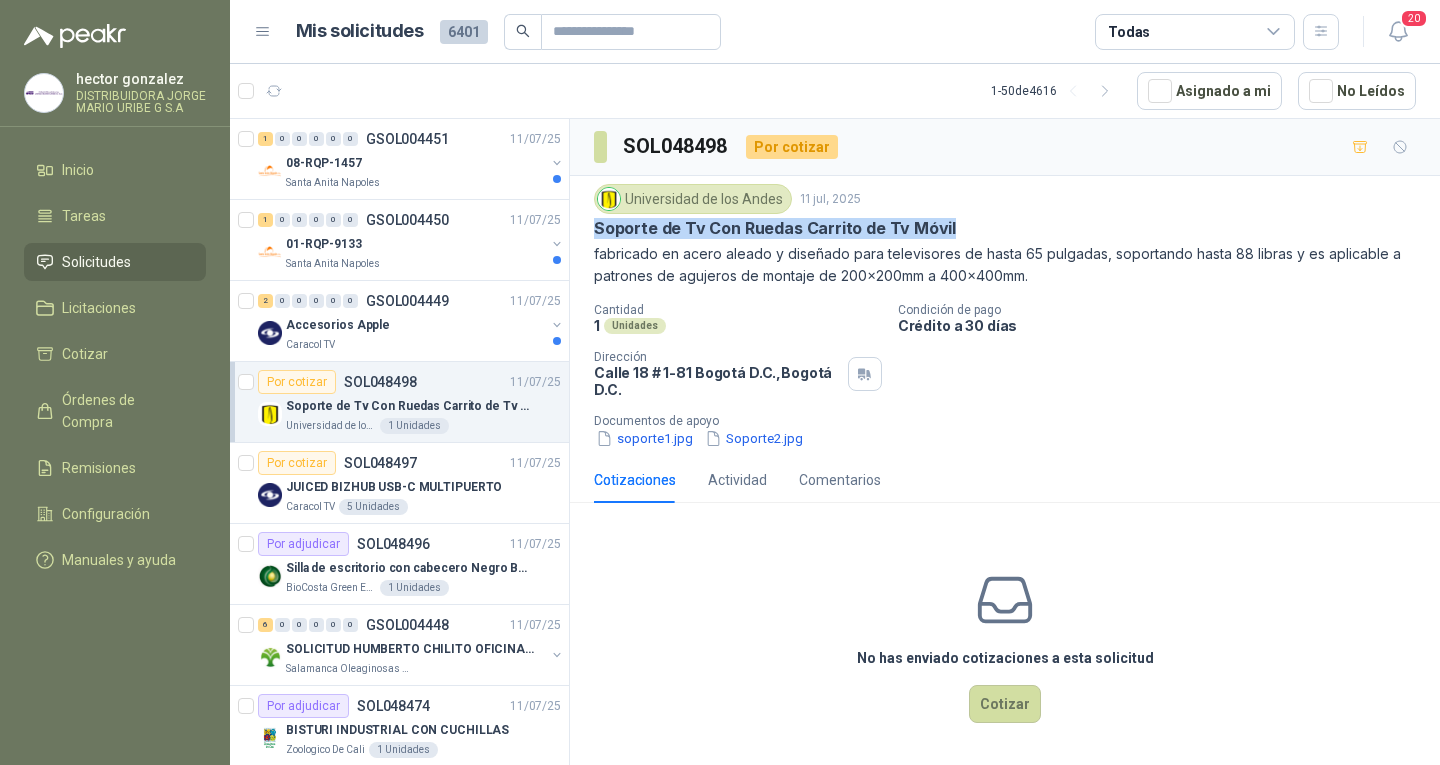 drag, startPoint x: 588, startPoint y: 221, endPoint x: 957, endPoint y: 222, distance: 369.00134 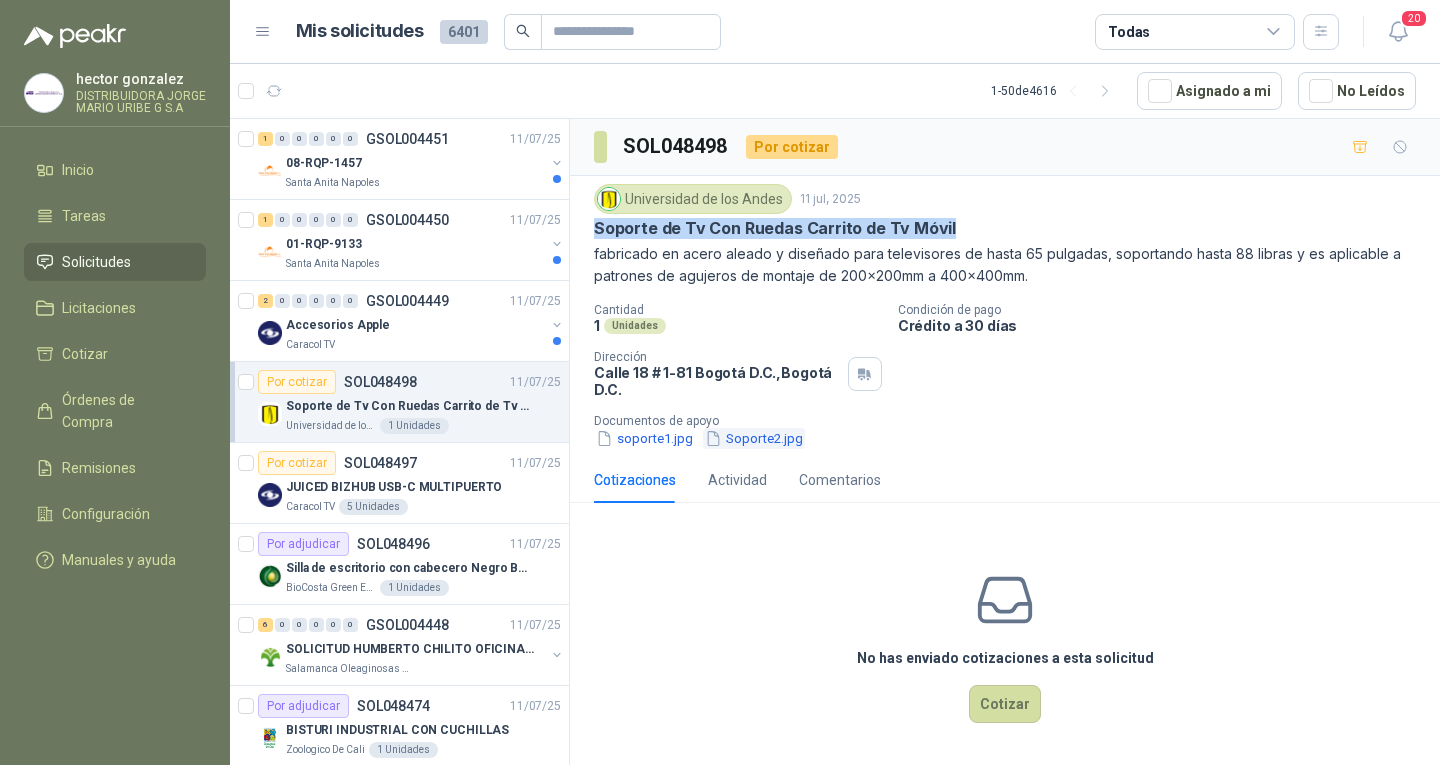 click on "Soporte2.jpg" at bounding box center (754, 438) 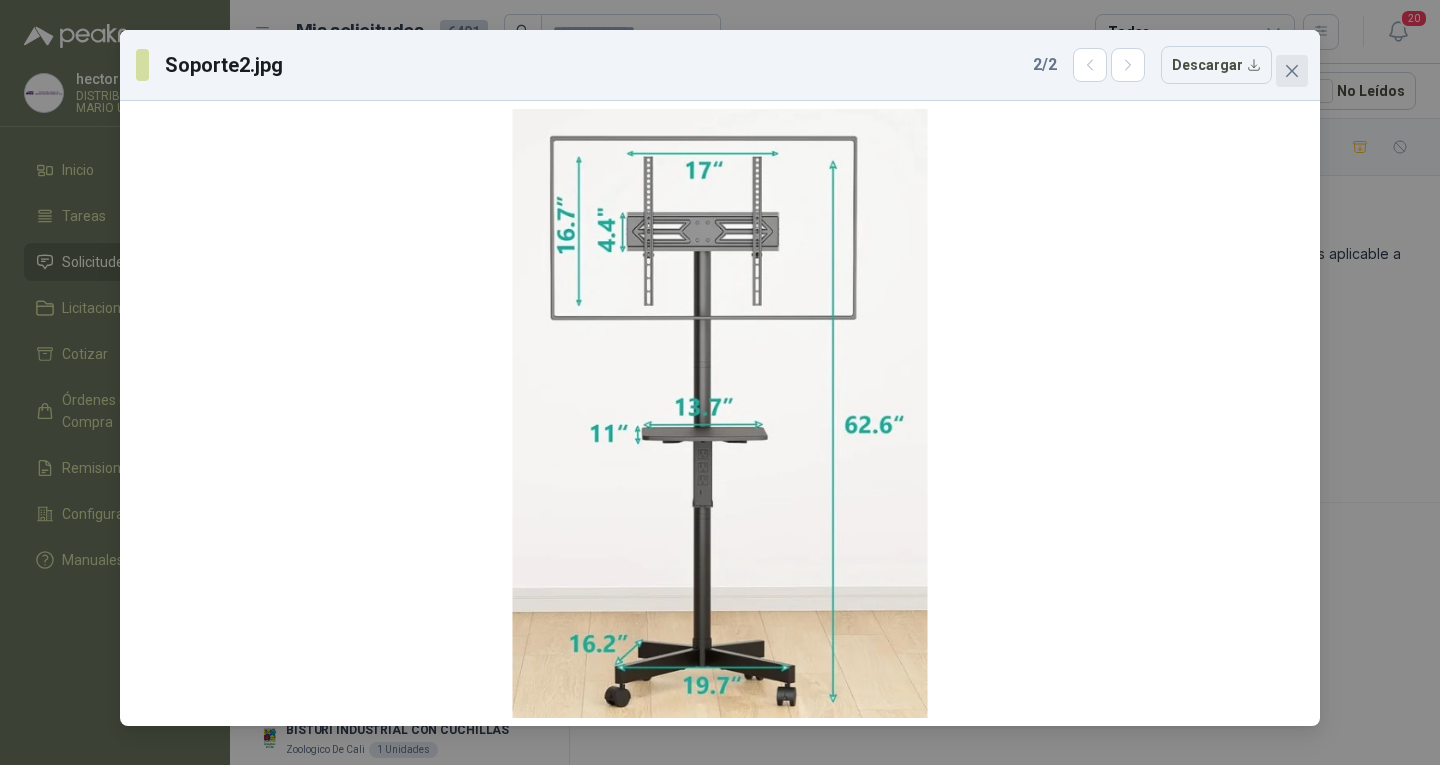 click at bounding box center [1292, 71] 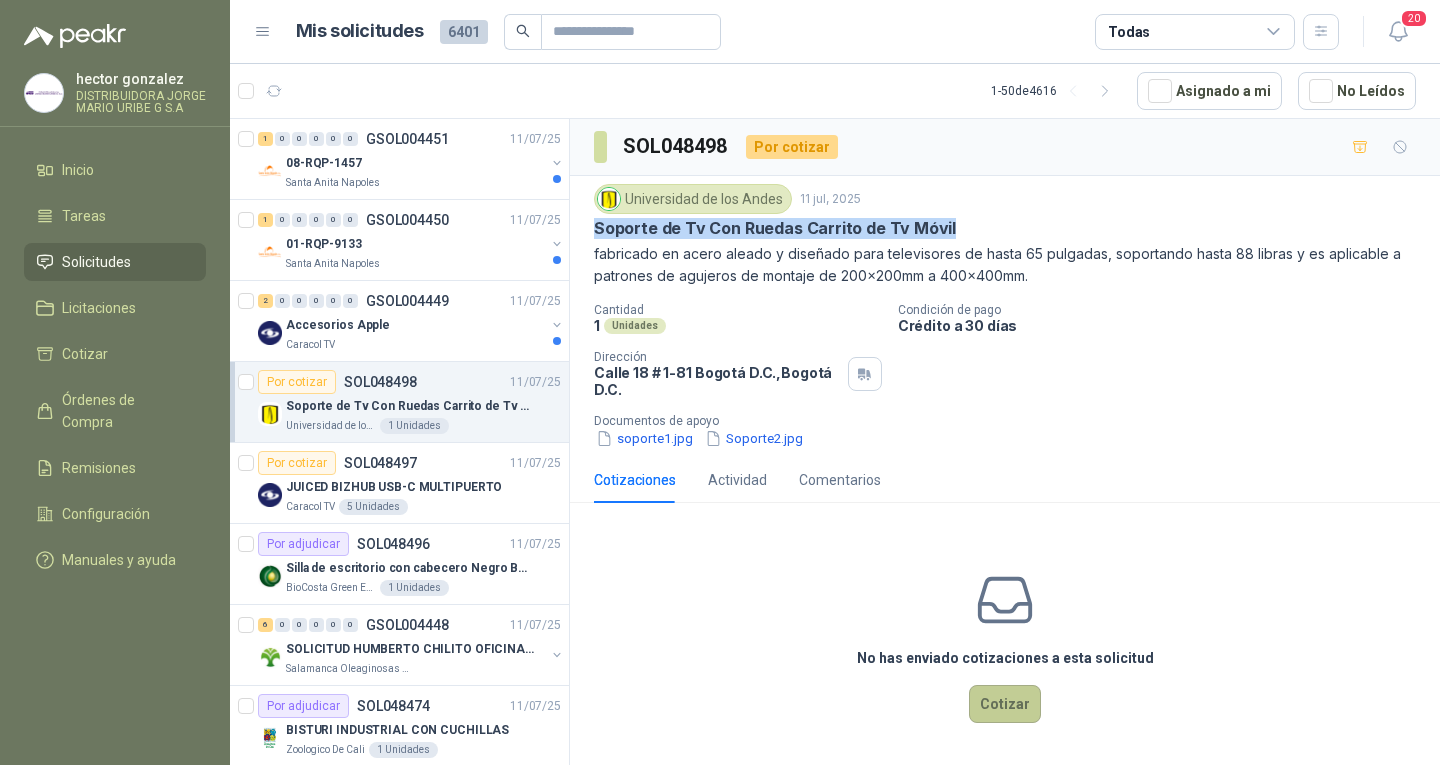click on "Cotizar" at bounding box center (1005, 704) 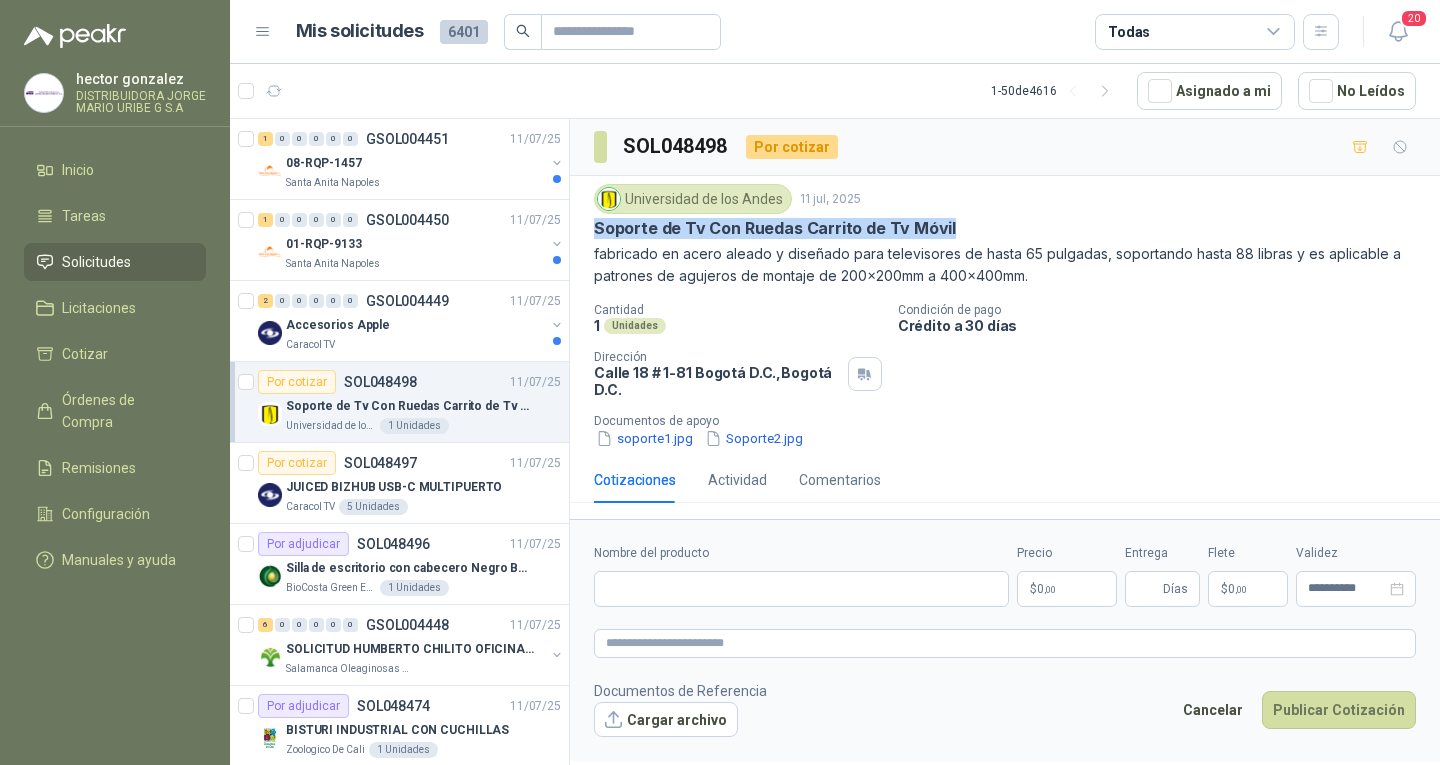 type 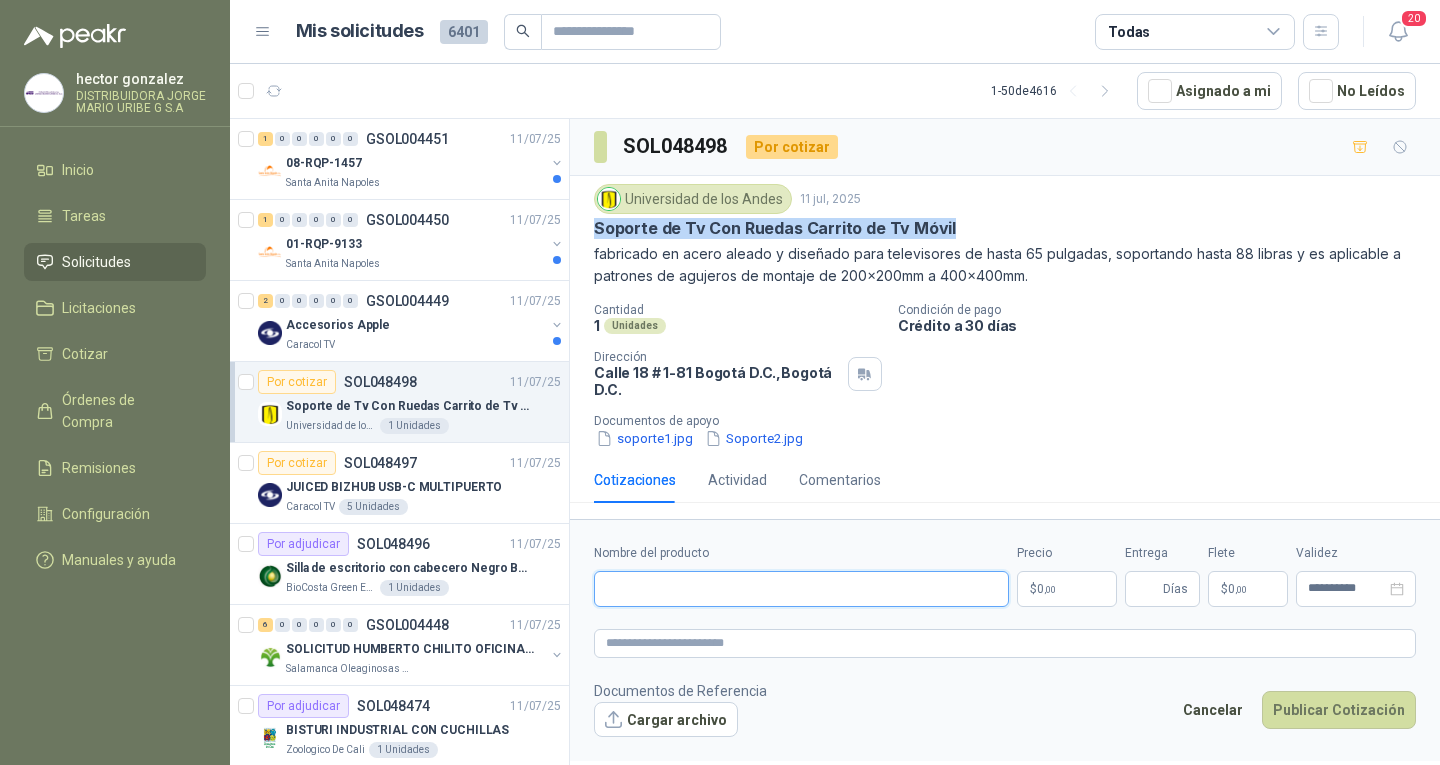click on "Nombre del producto" at bounding box center [801, 589] 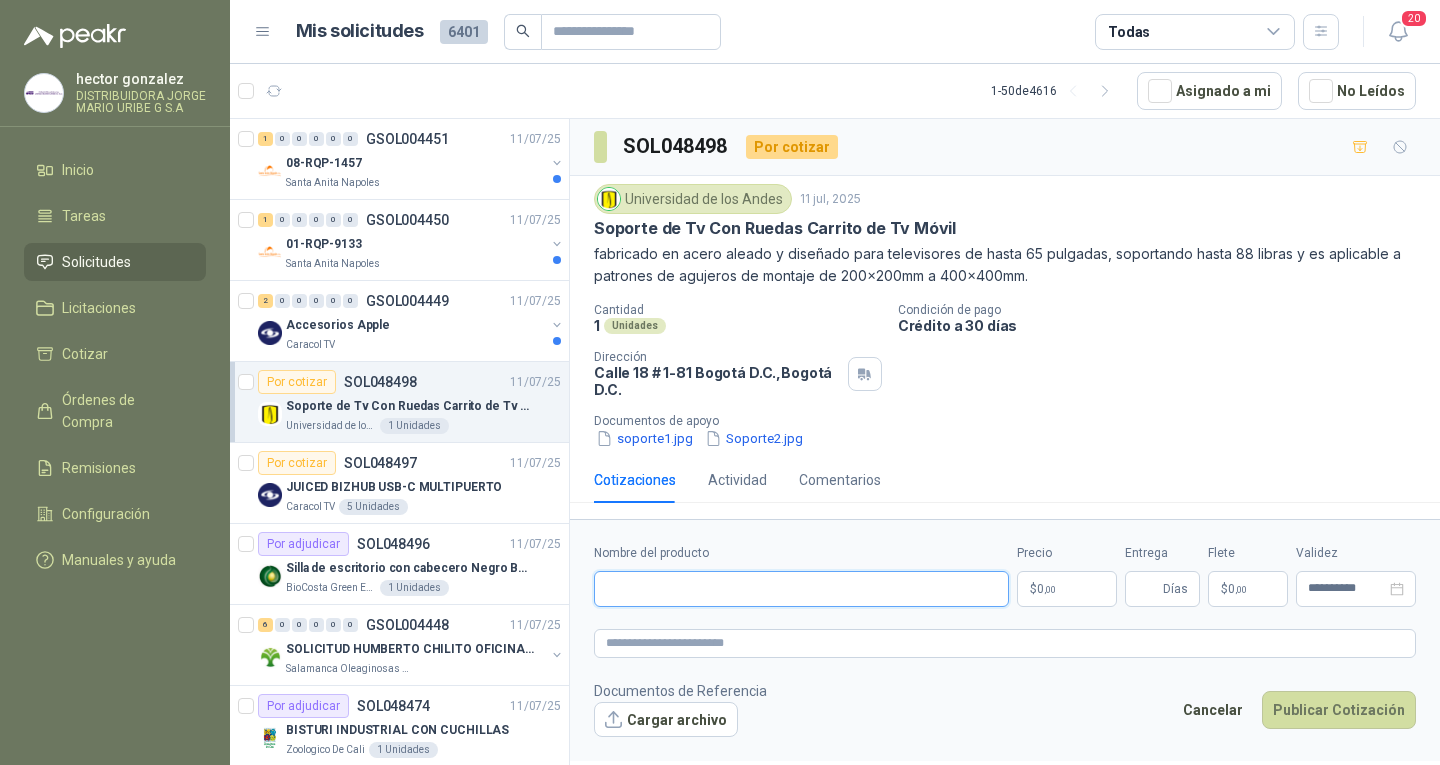 paste on "**********" 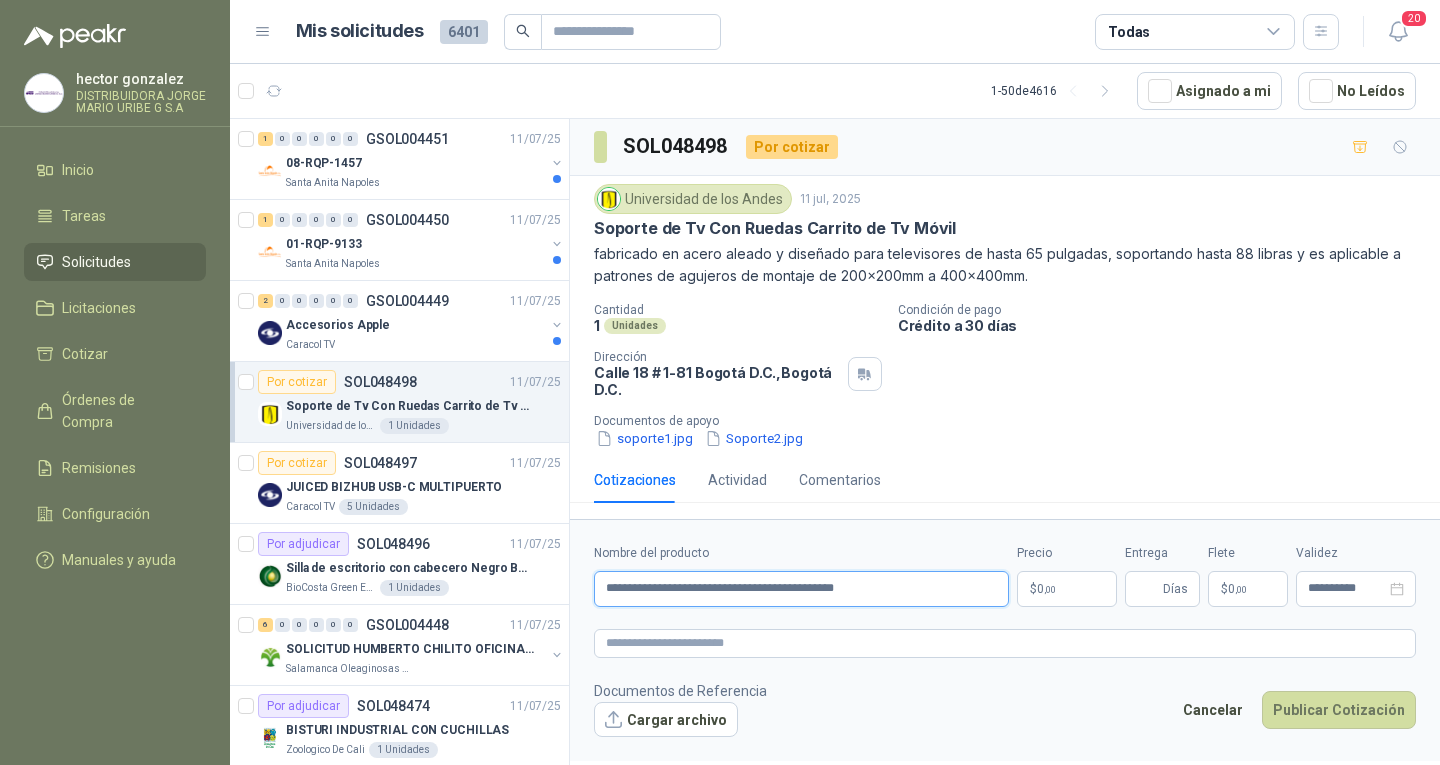 type on "**********" 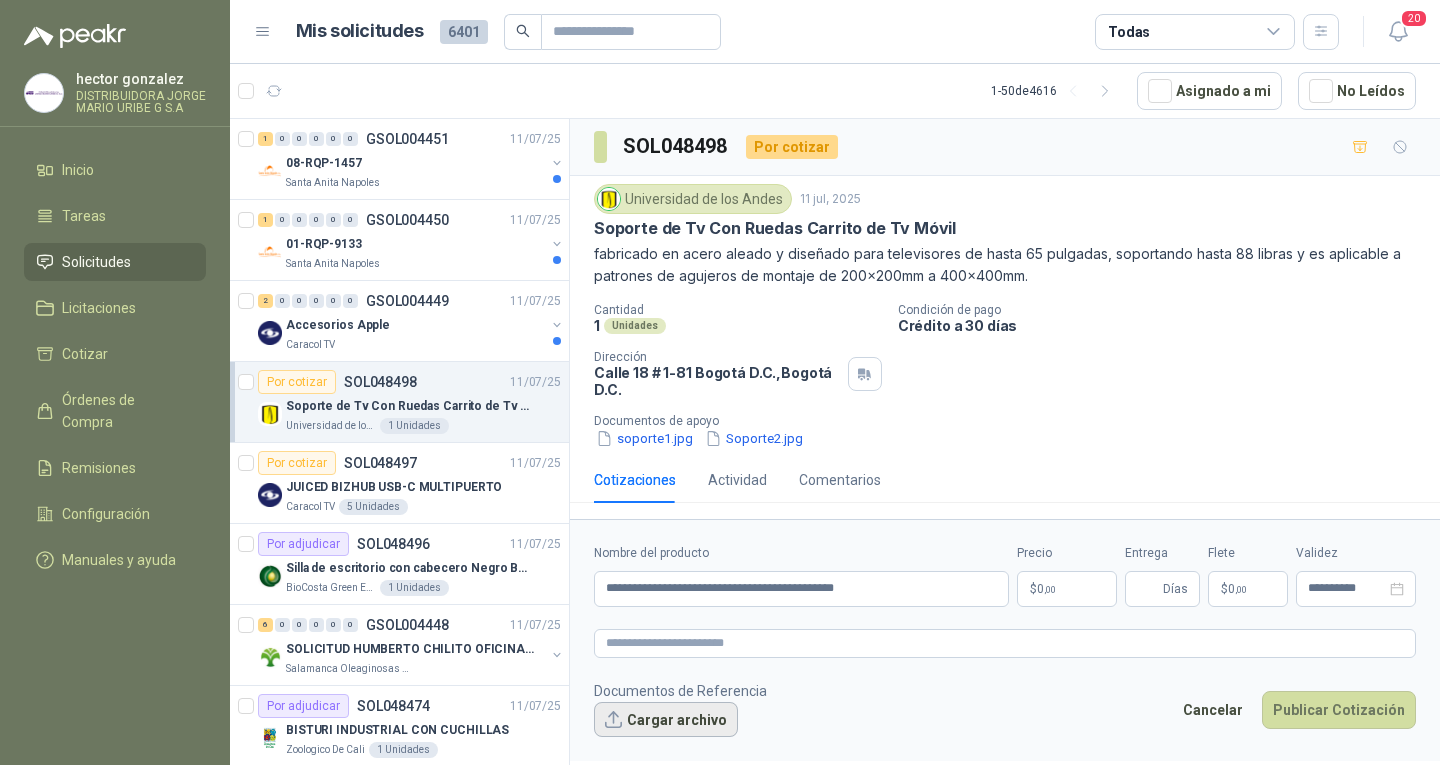click on "Cargar archivo" at bounding box center (666, 720) 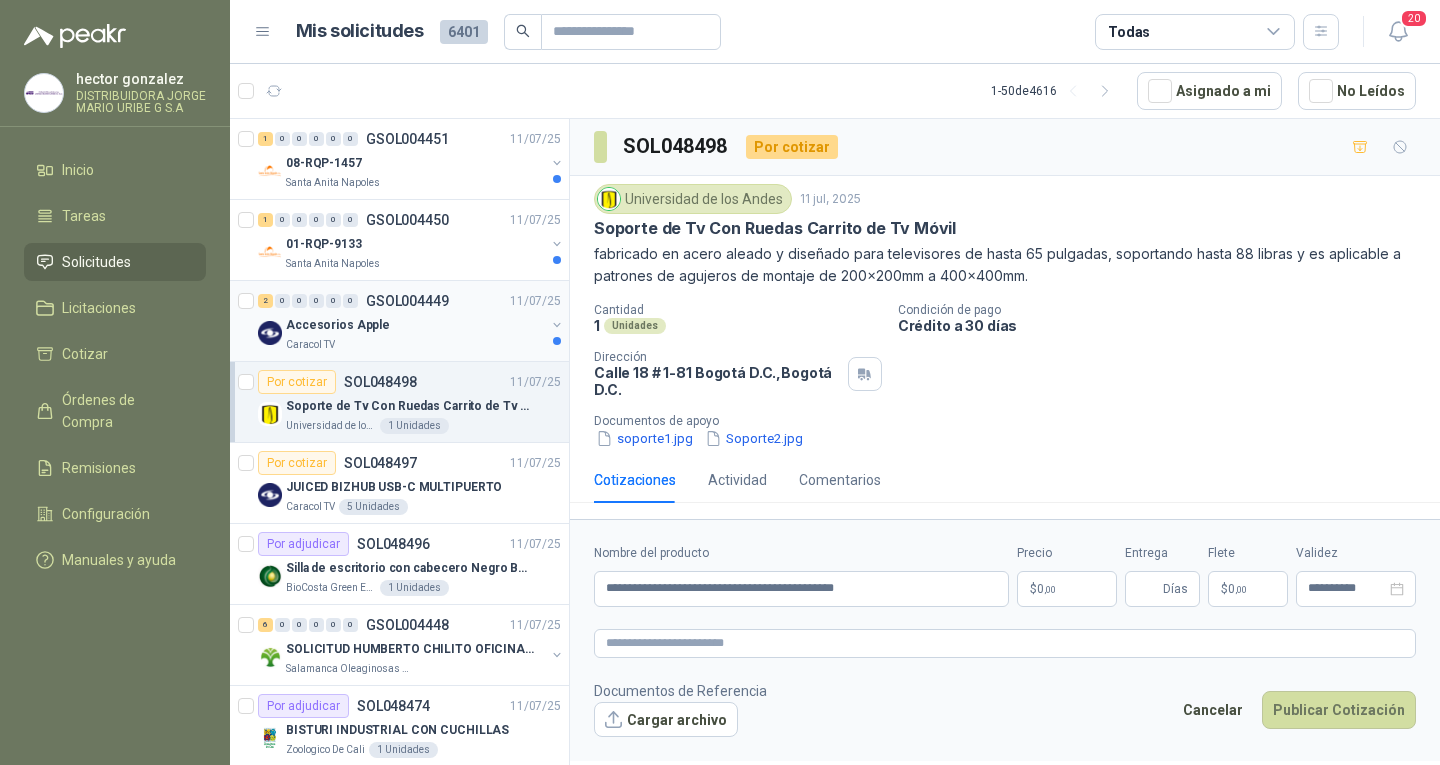 click on "Caracol TV" at bounding box center [415, 345] 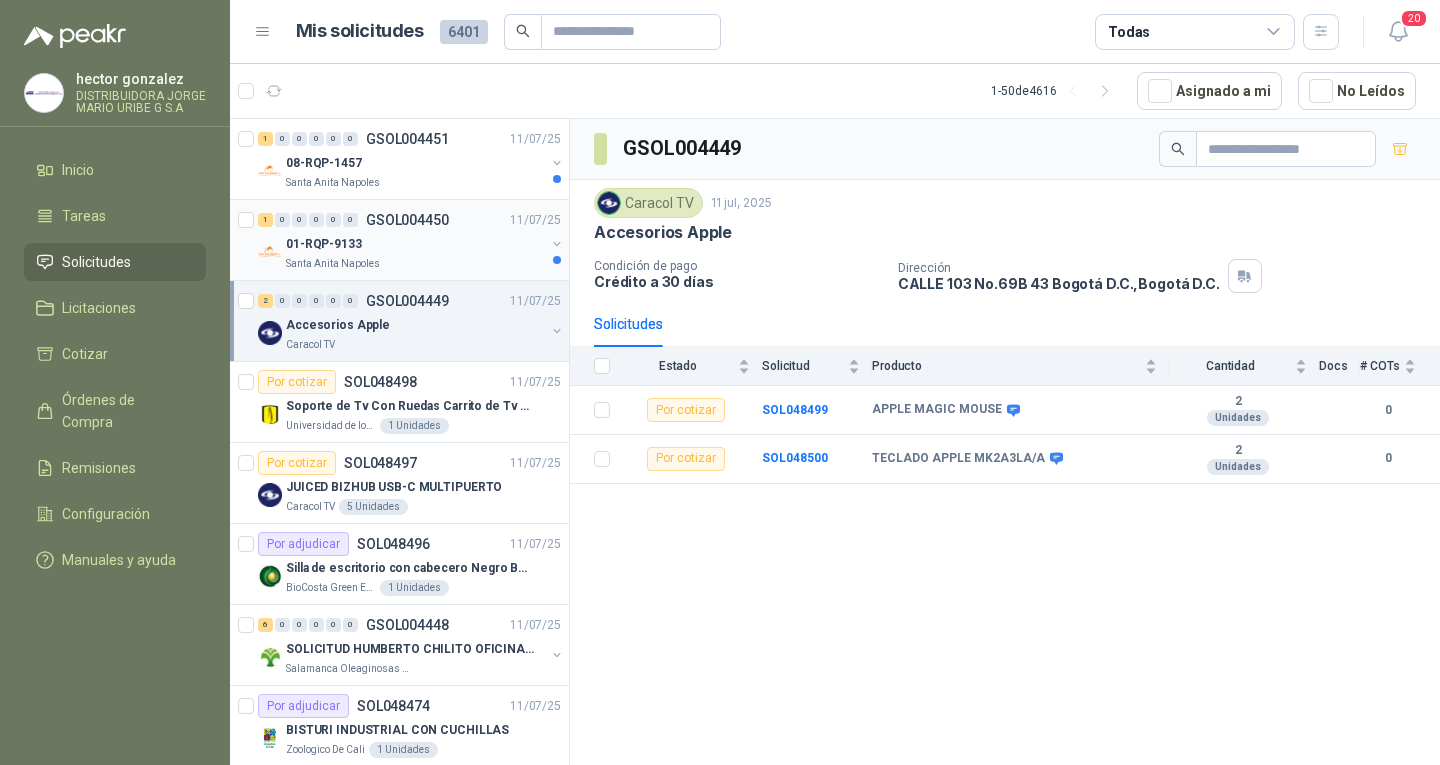 click on "Santa Anita Napoles" at bounding box center (415, 264) 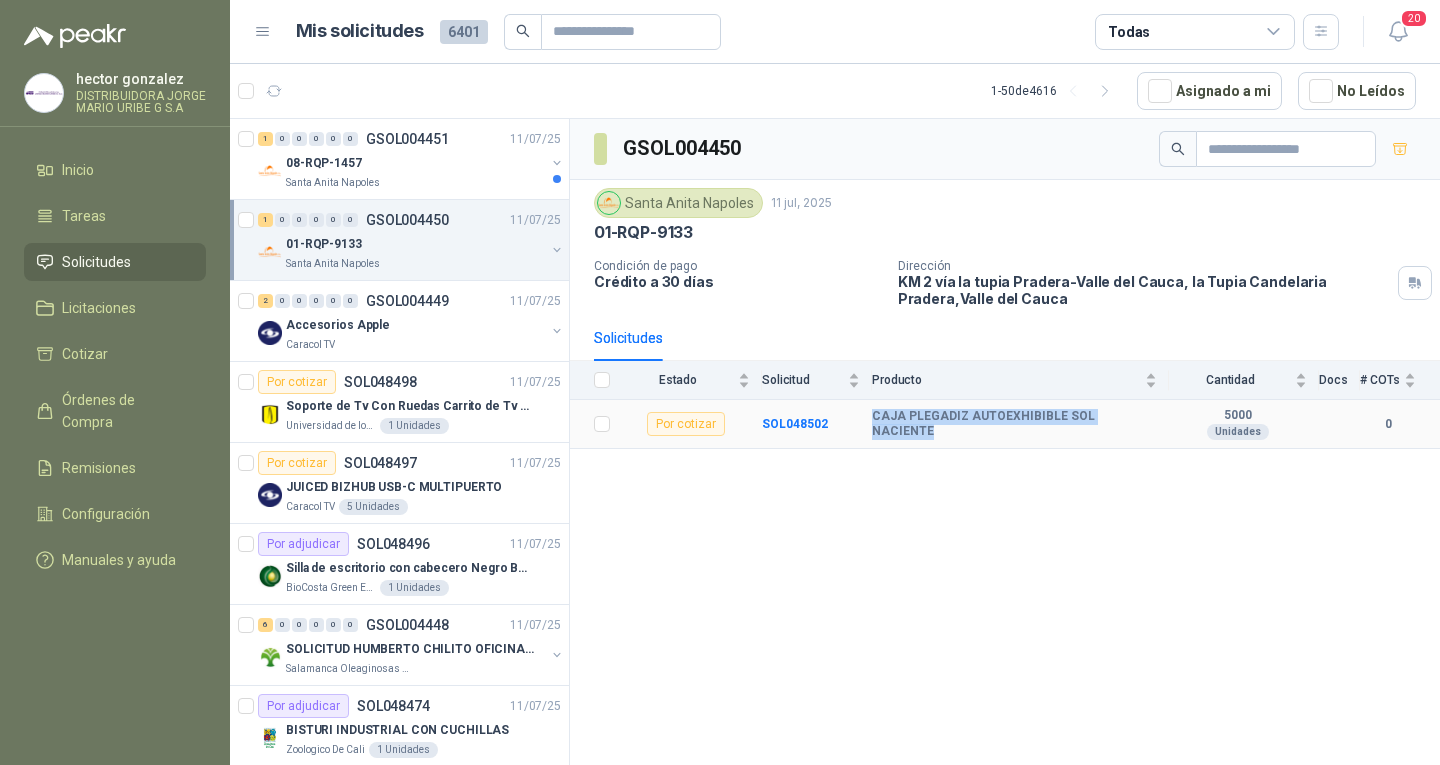 drag, startPoint x: 867, startPoint y: 422, endPoint x: 1140, endPoint y: 422, distance: 273 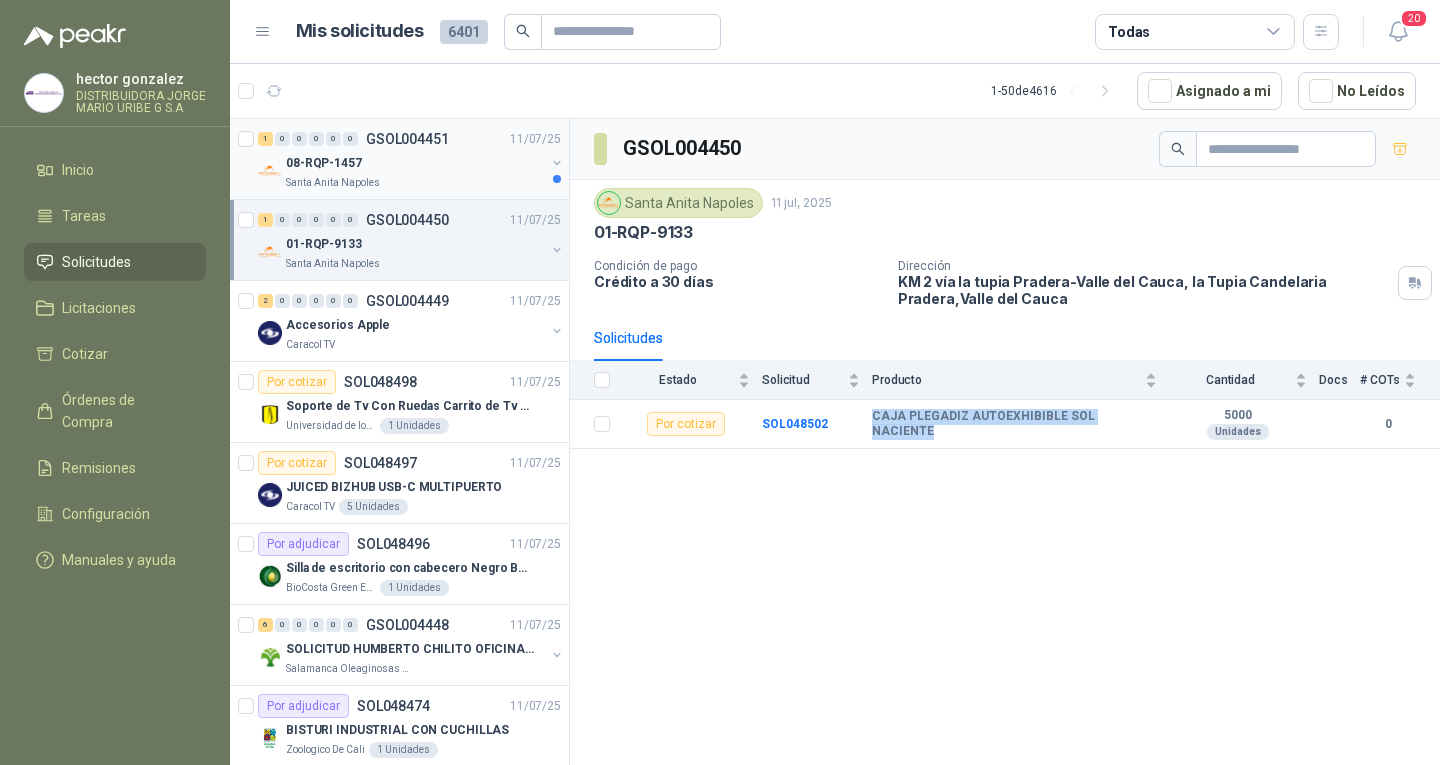 click on "Santa Anita Napoles" at bounding box center [415, 183] 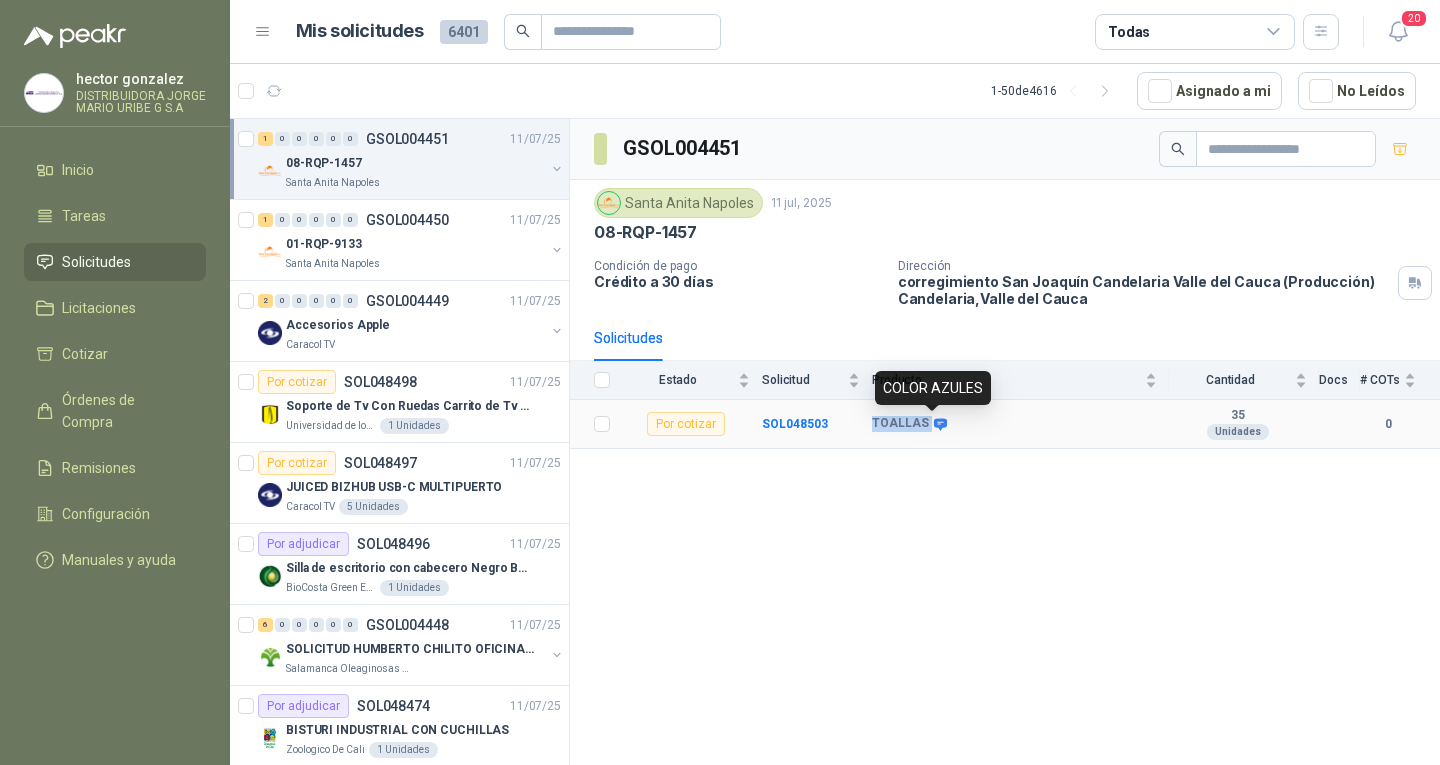 drag, startPoint x: 871, startPoint y: 424, endPoint x: 937, endPoint y: 424, distance: 66 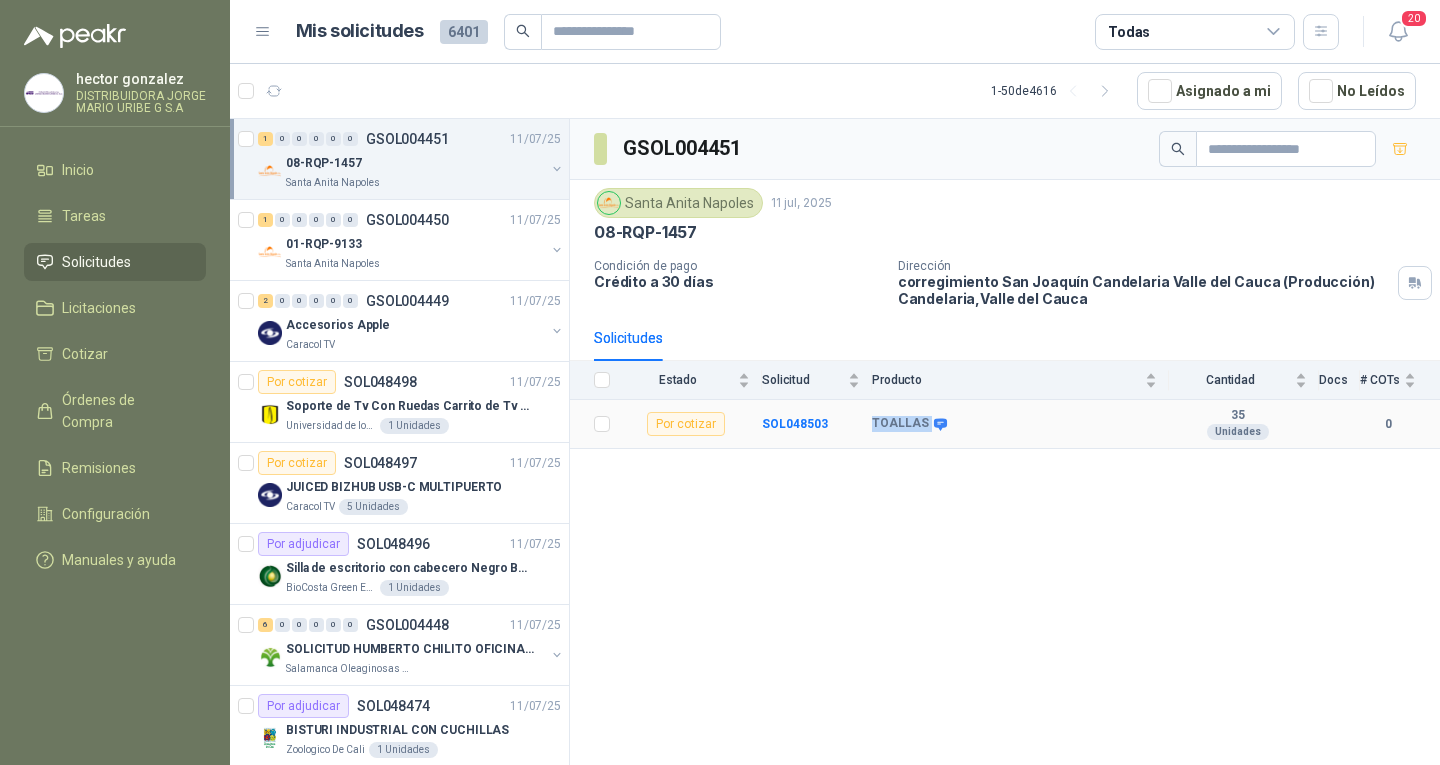 copy on "TOALLAS" 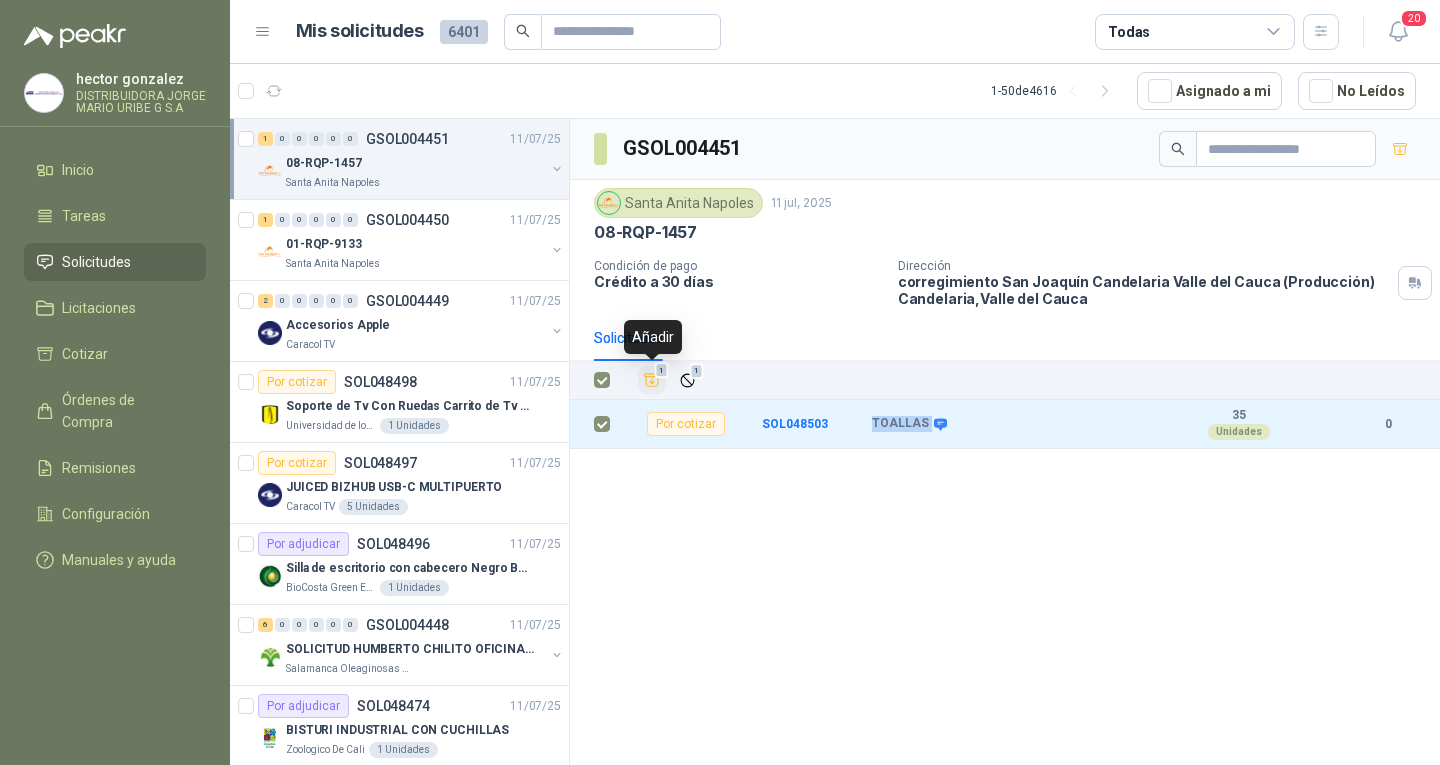 click 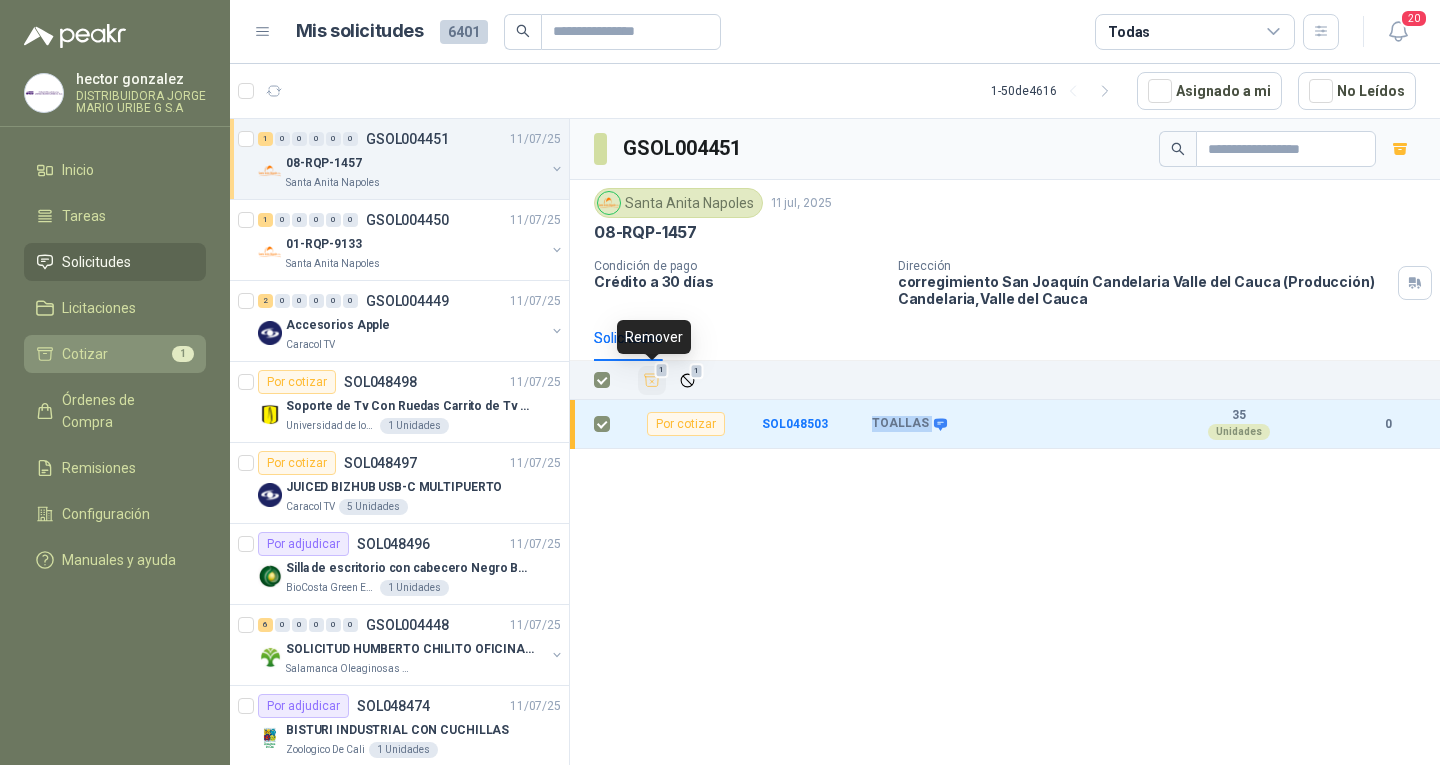 click on "Cotizar 1" at bounding box center [115, 354] 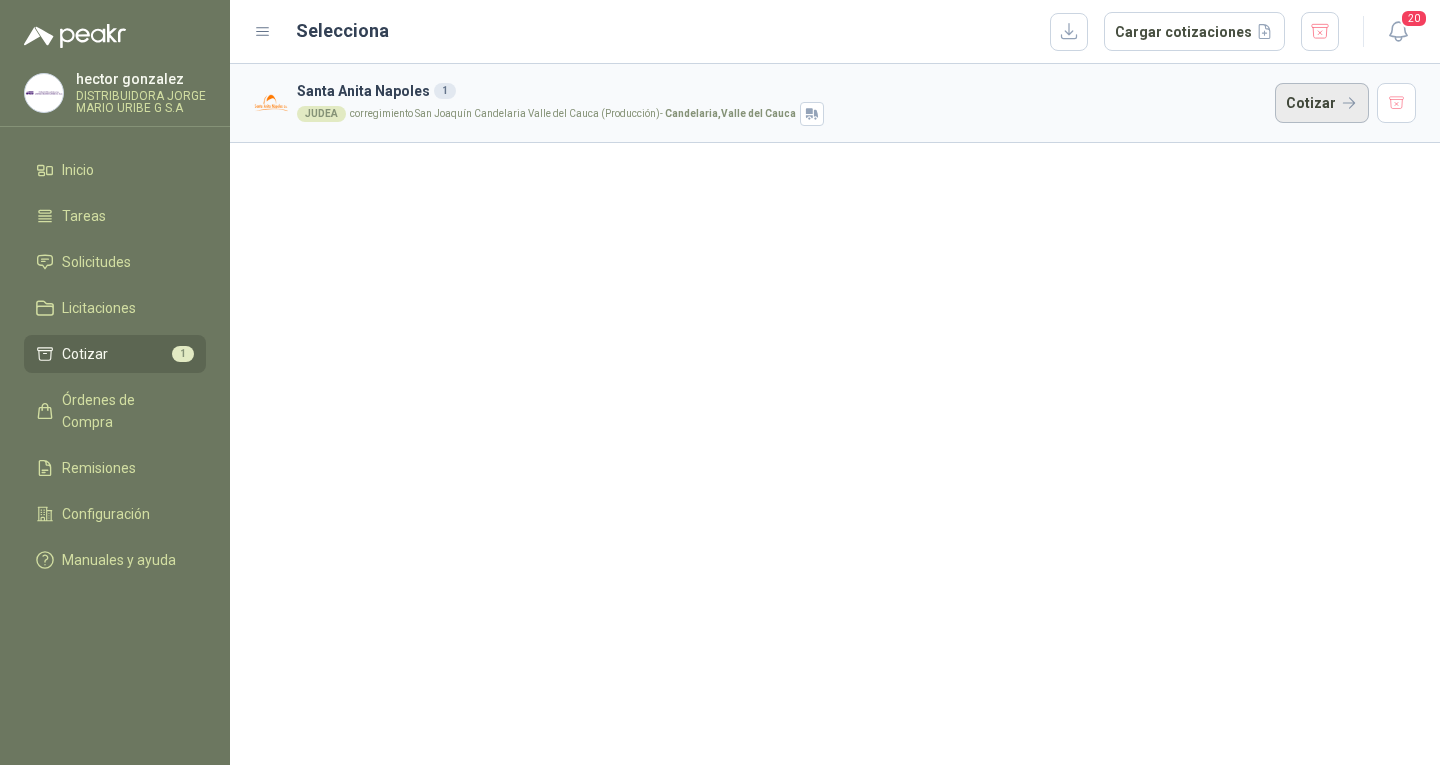 click on "Cotizar" at bounding box center (1322, 103) 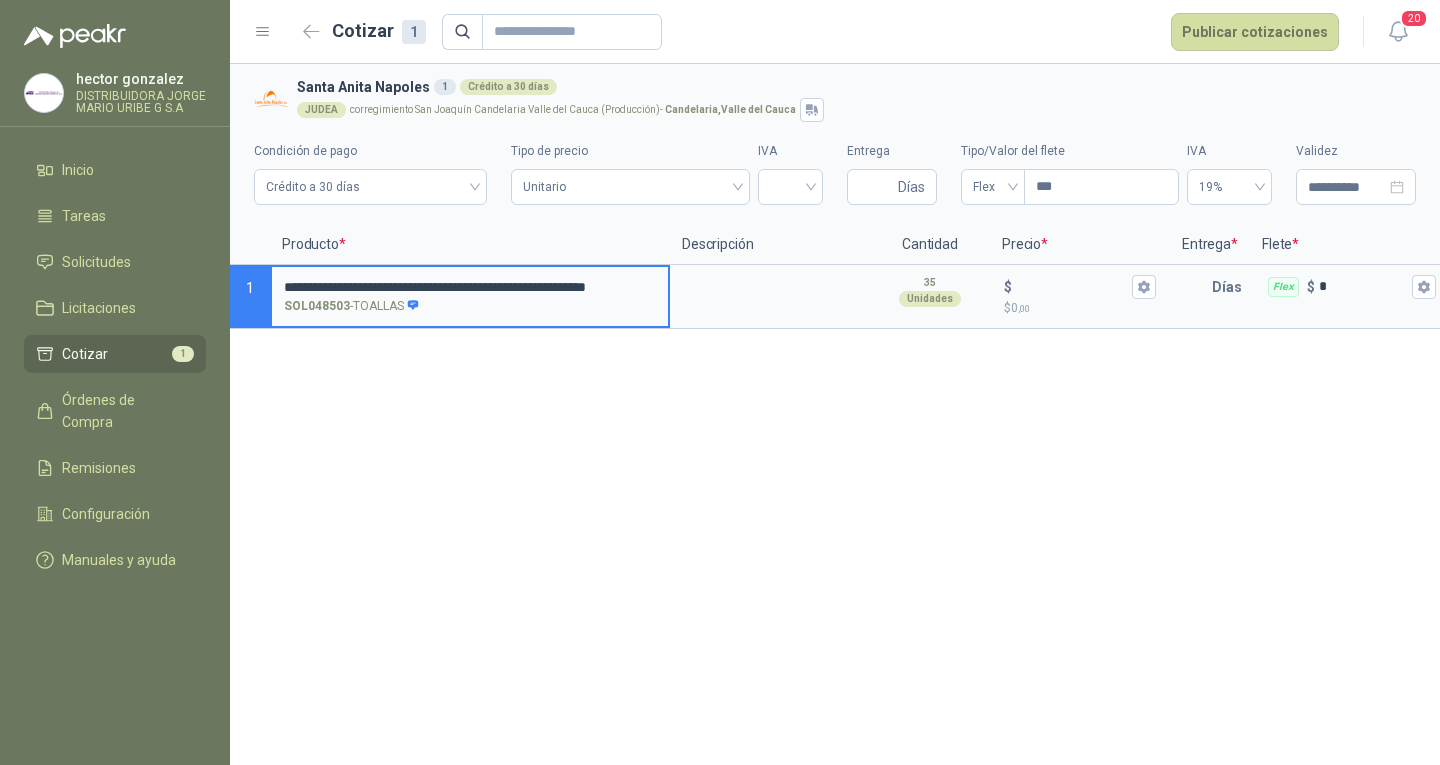 type 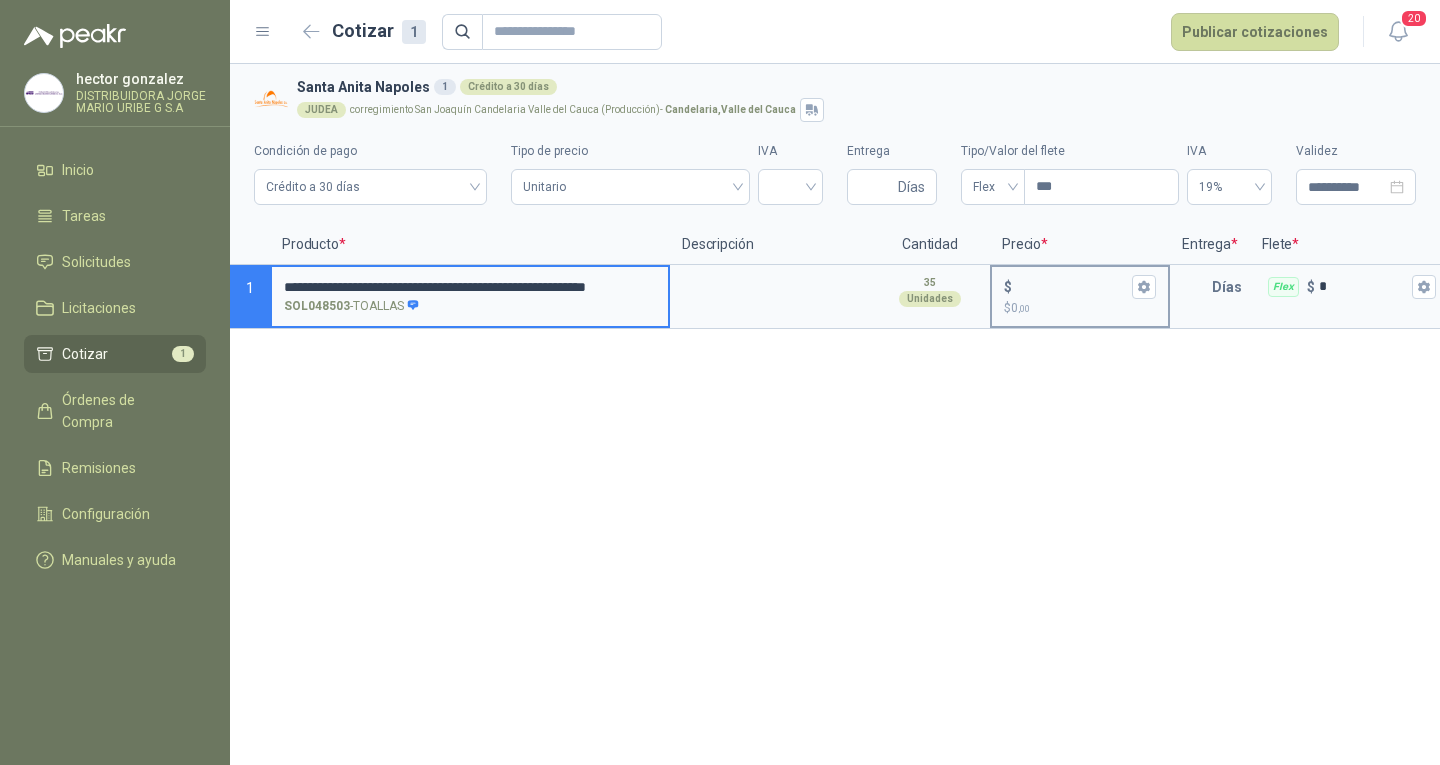 click on "$ $  0 ,00" at bounding box center [1072, 286] 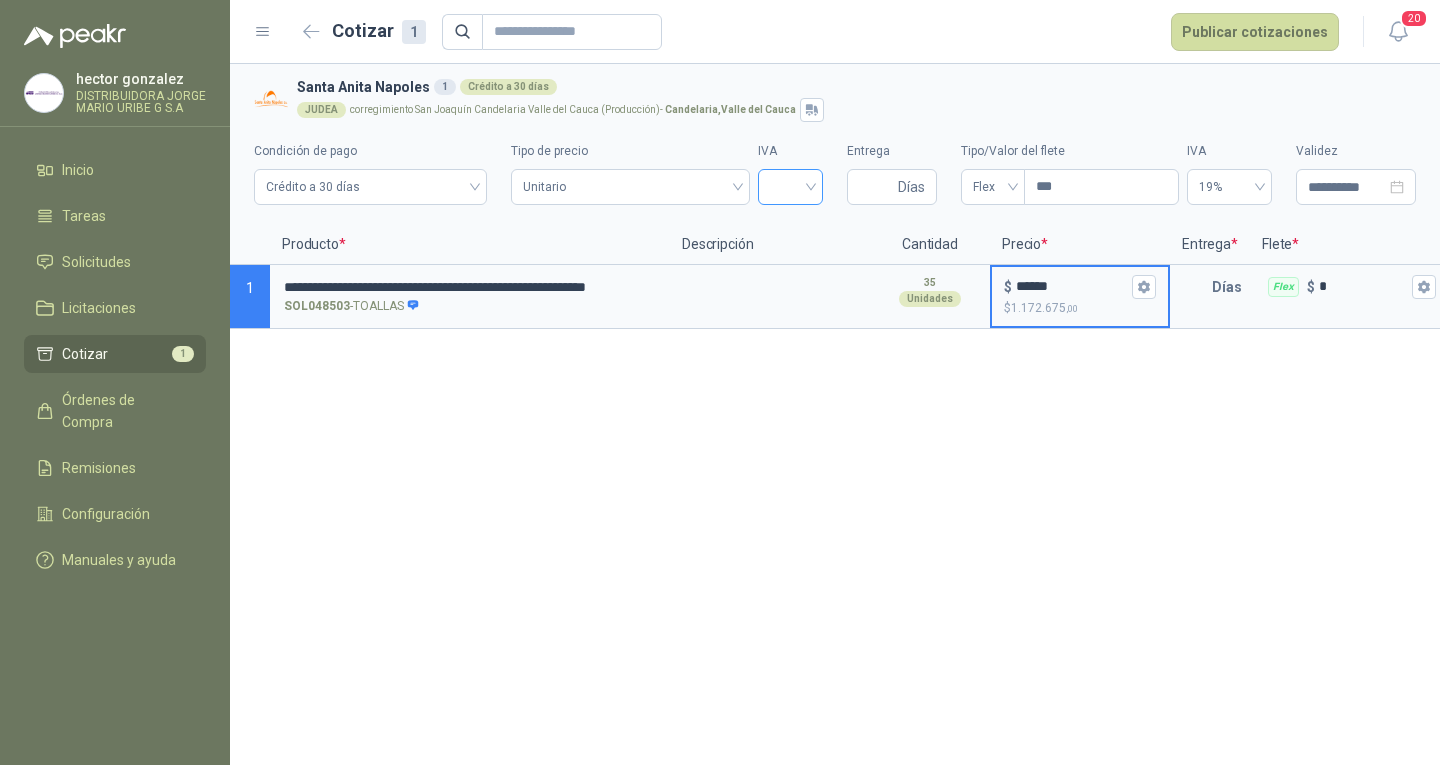 type on "******" 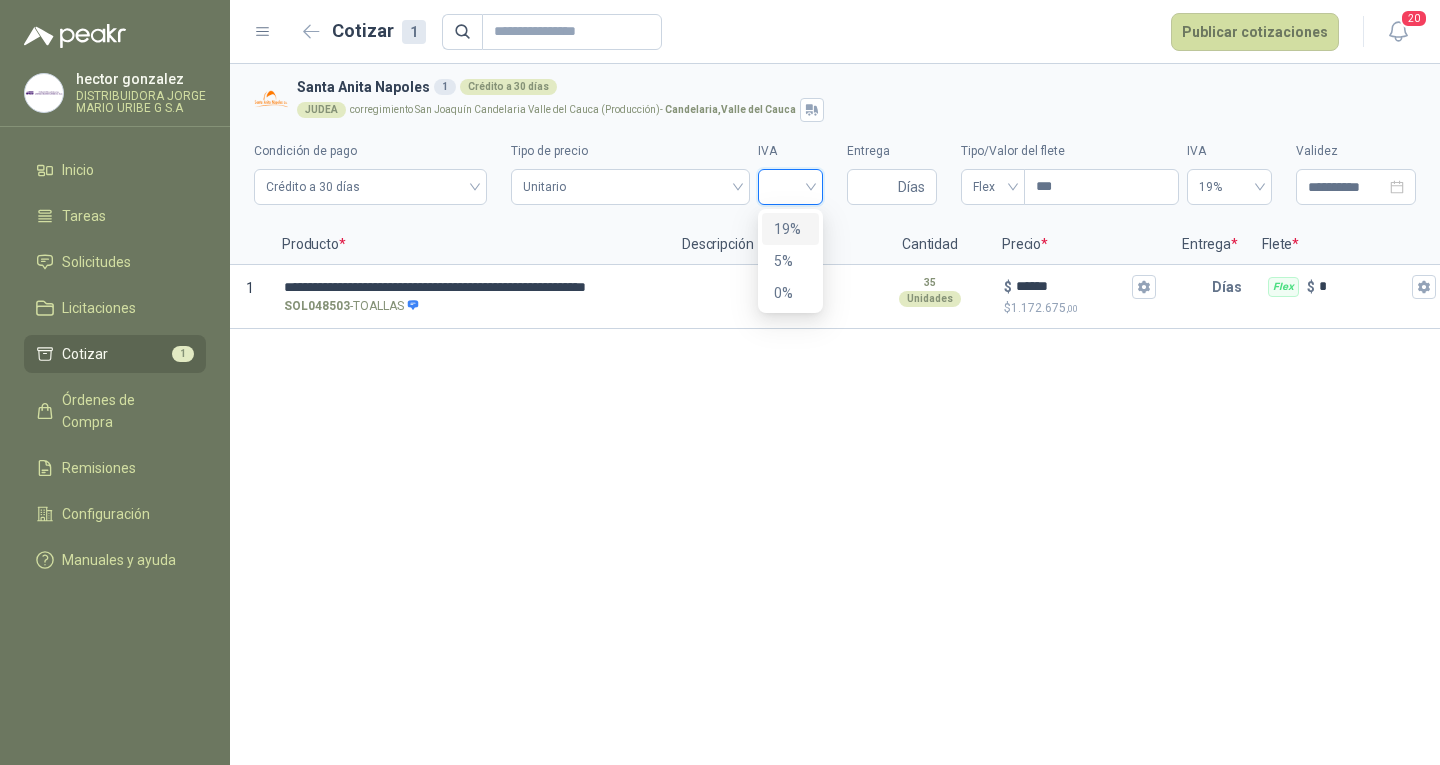 click on "19%" at bounding box center (790, 229) 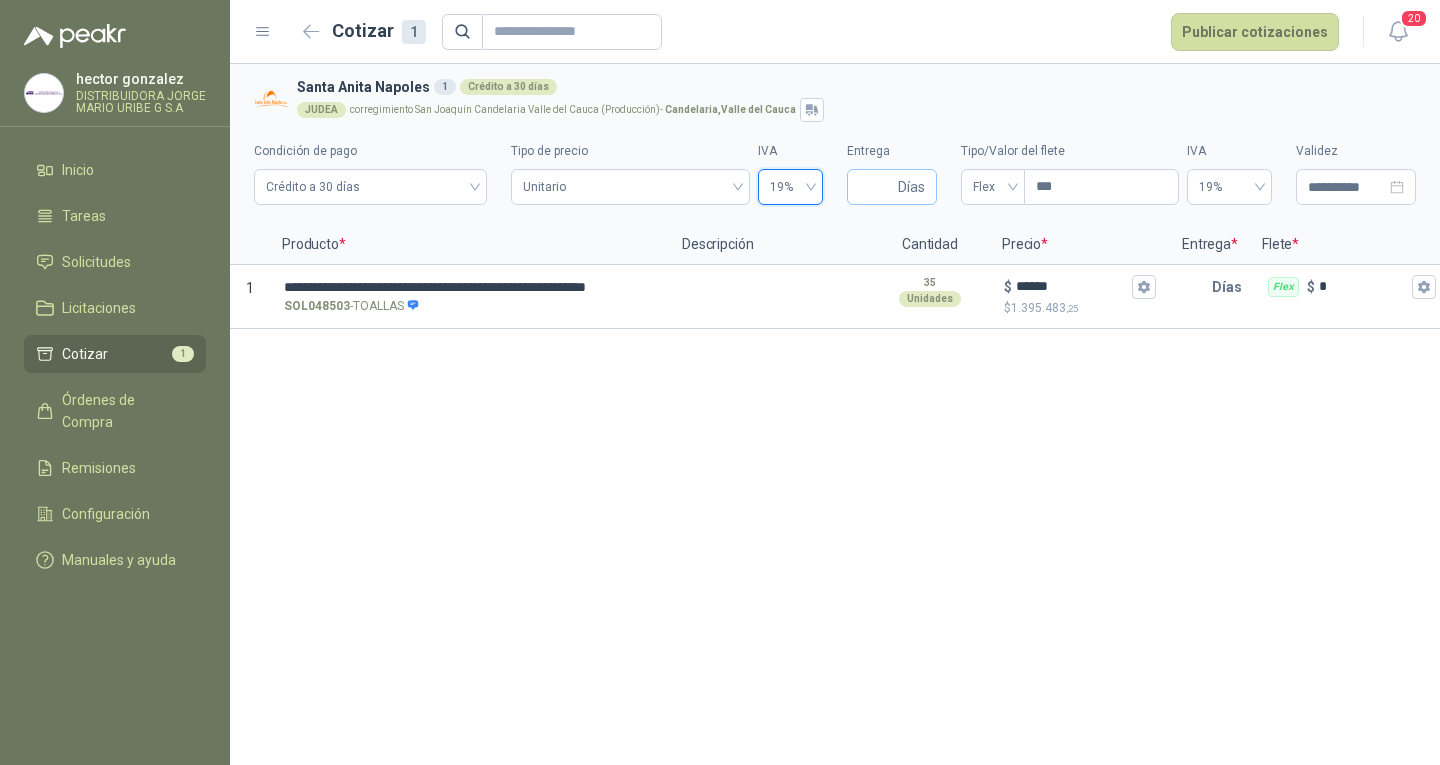 type 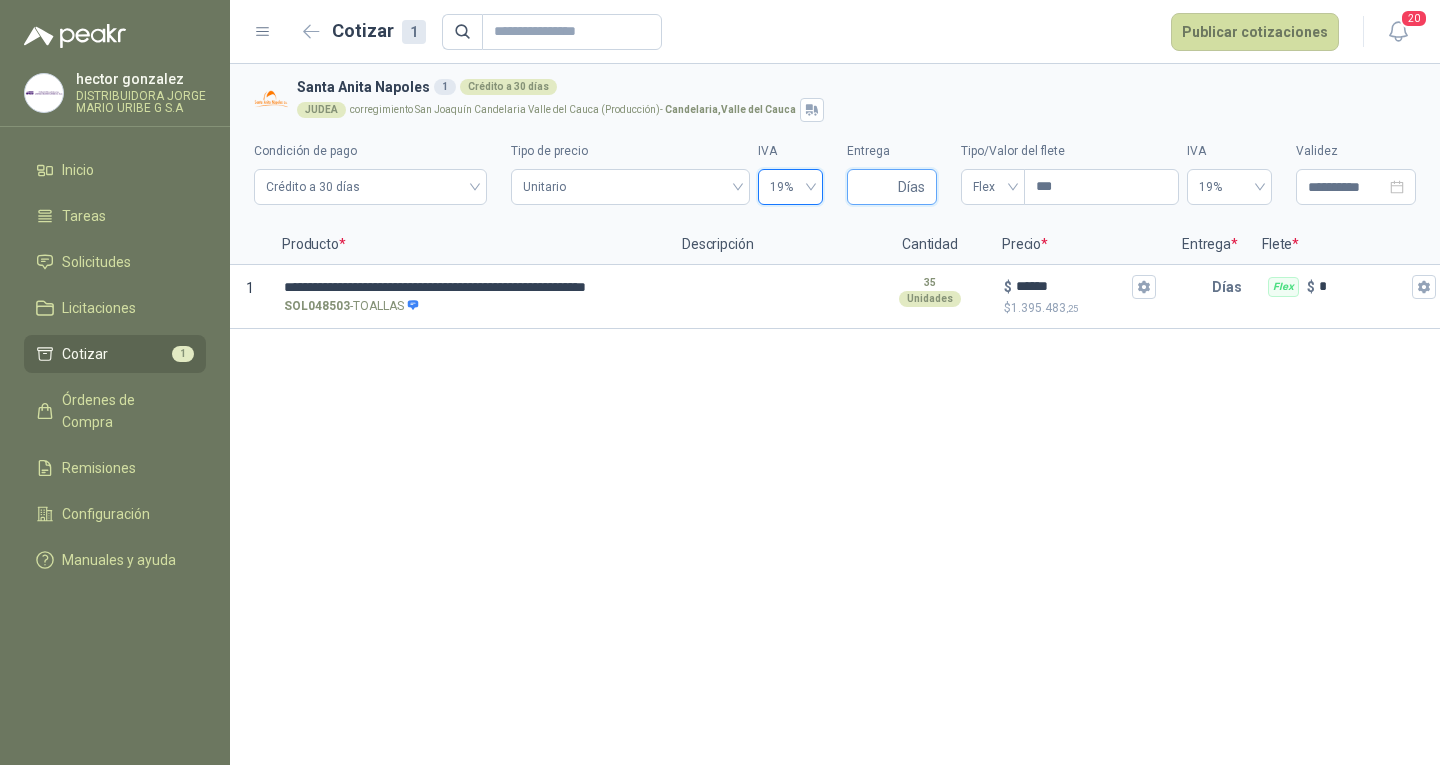 click on "Entrega" at bounding box center (876, 187) 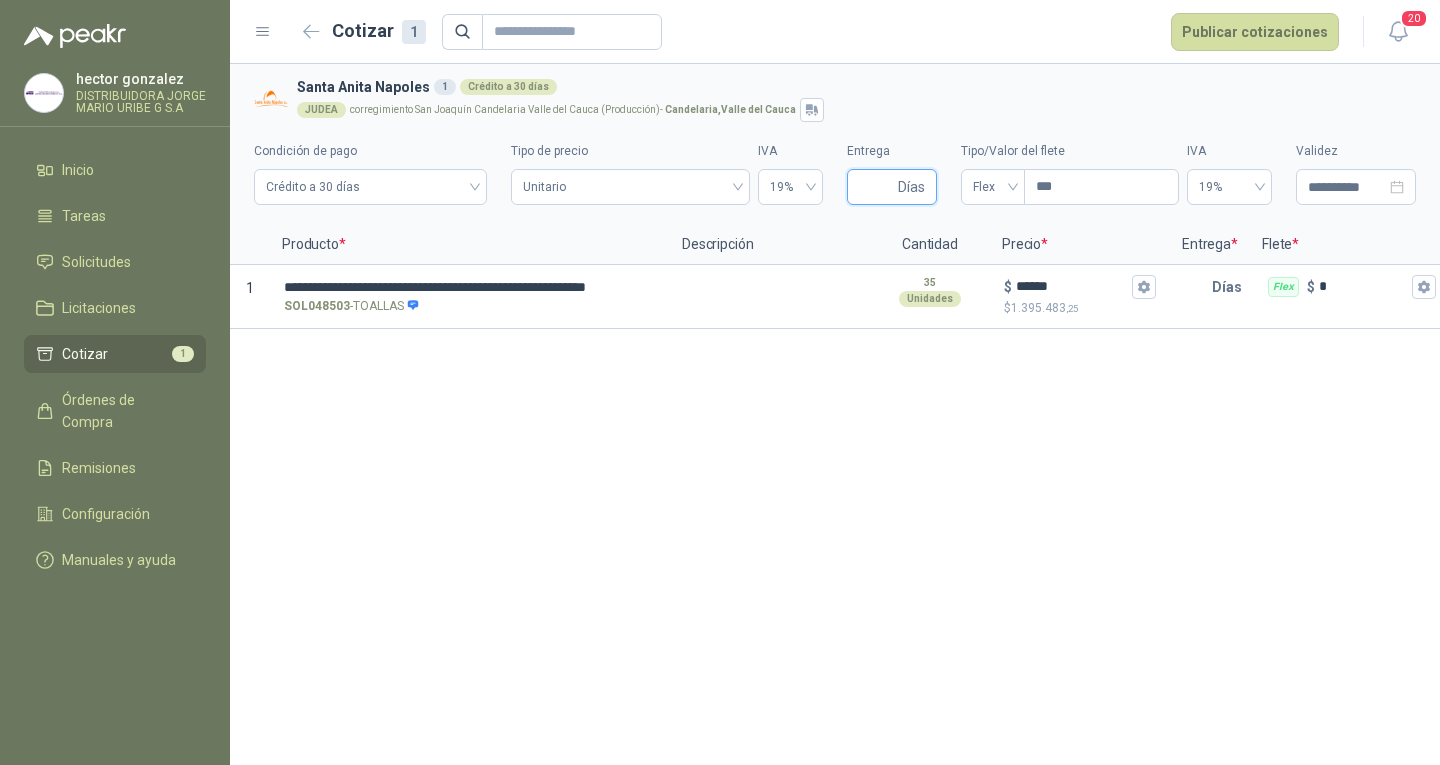 type on "*" 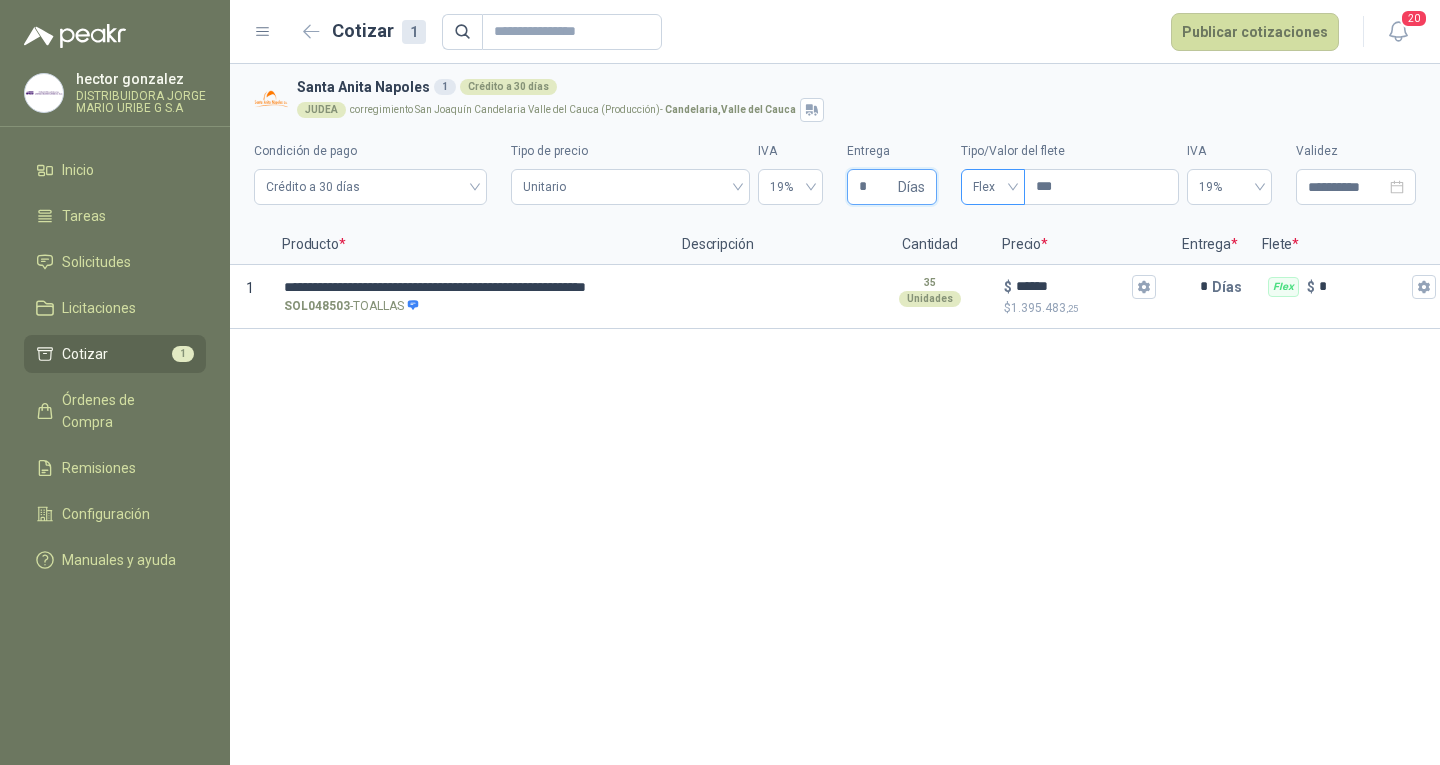 click on "Flex" at bounding box center [993, 187] 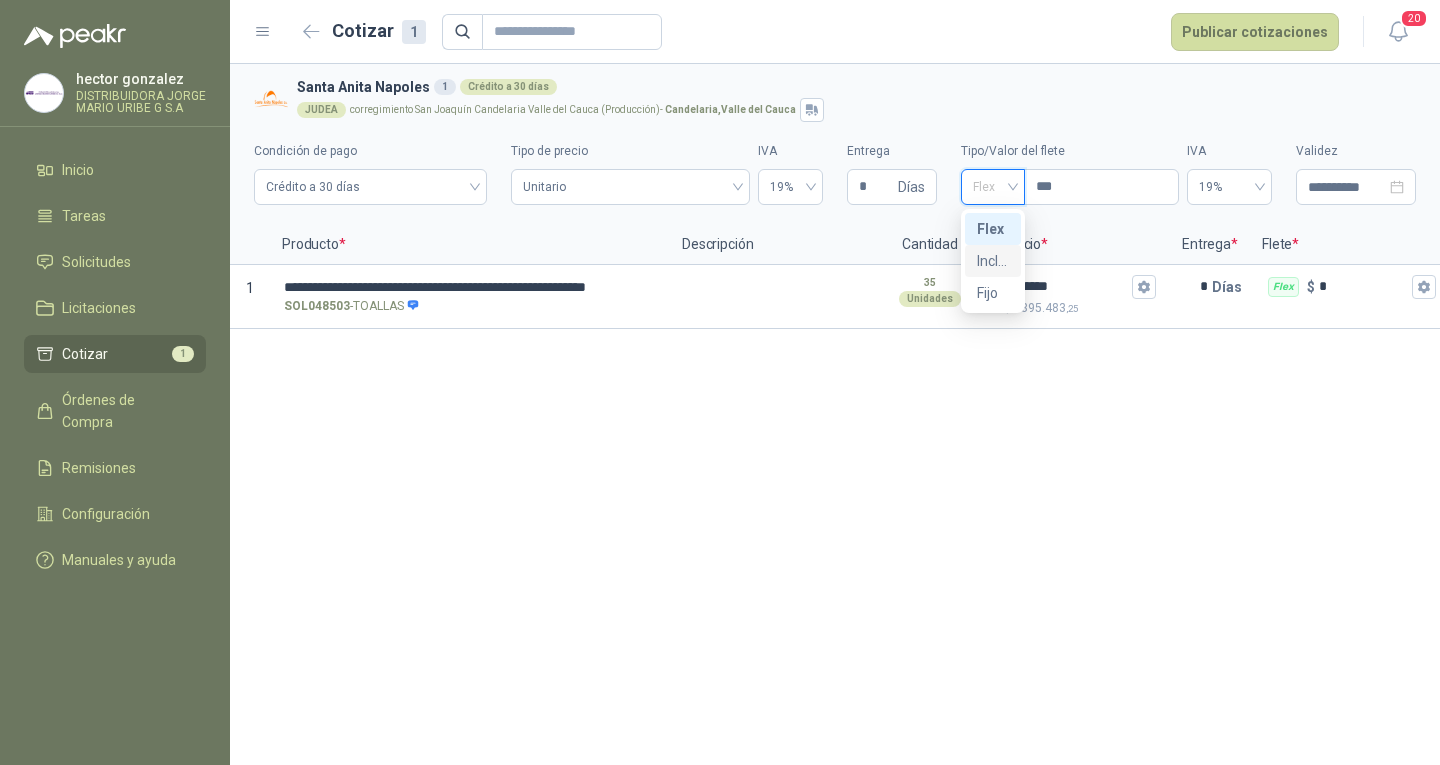 click on "Incluido" at bounding box center (993, 261) 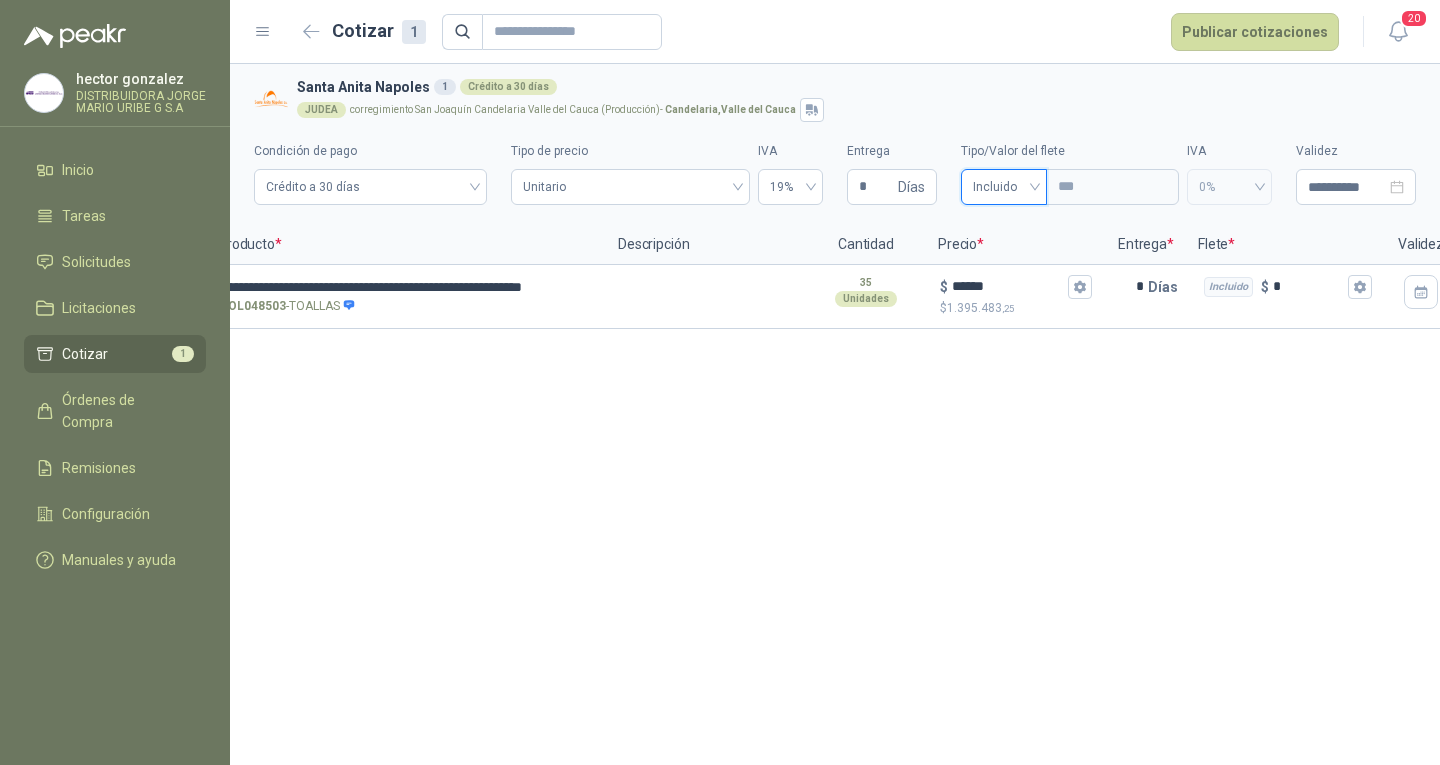 scroll, scrollTop: 0, scrollLeft: 186, axis: horizontal 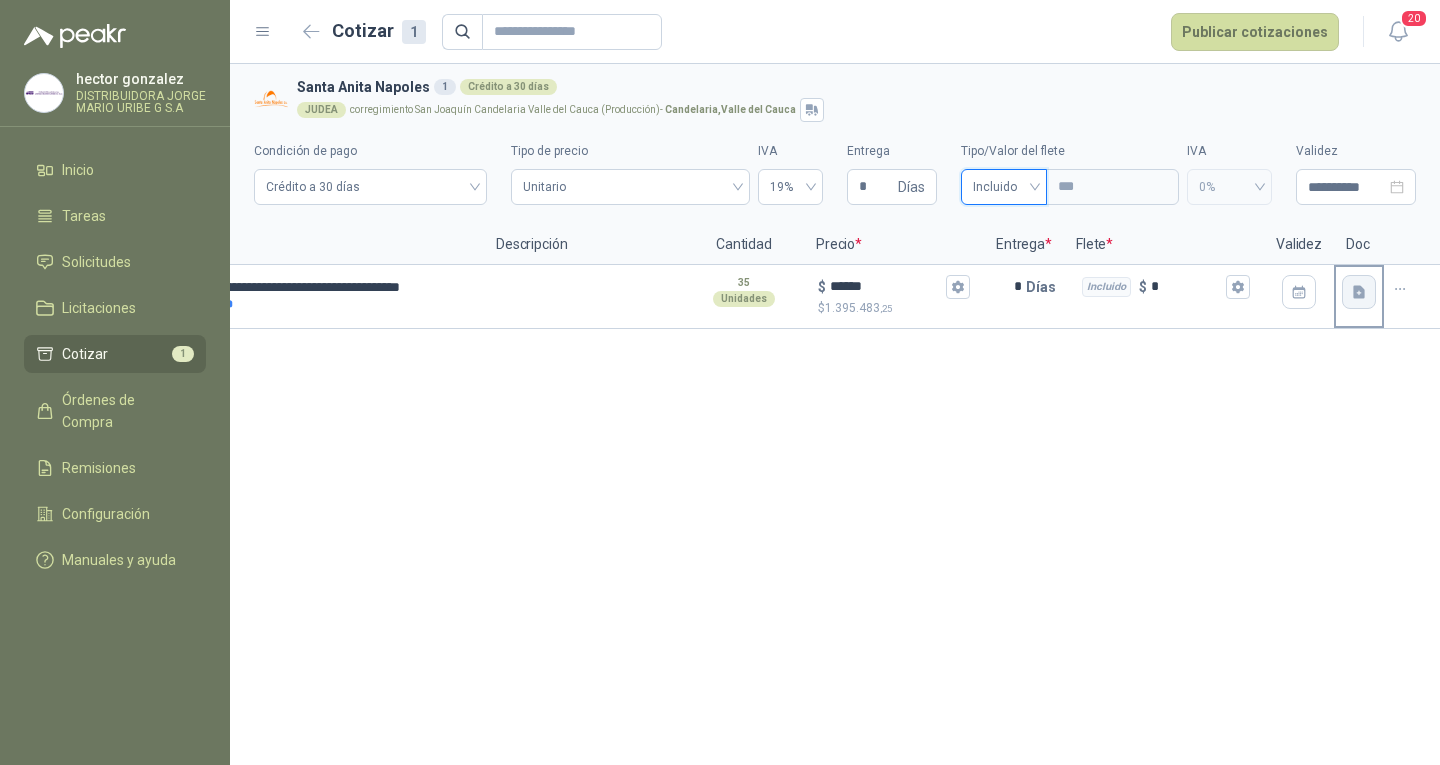 click 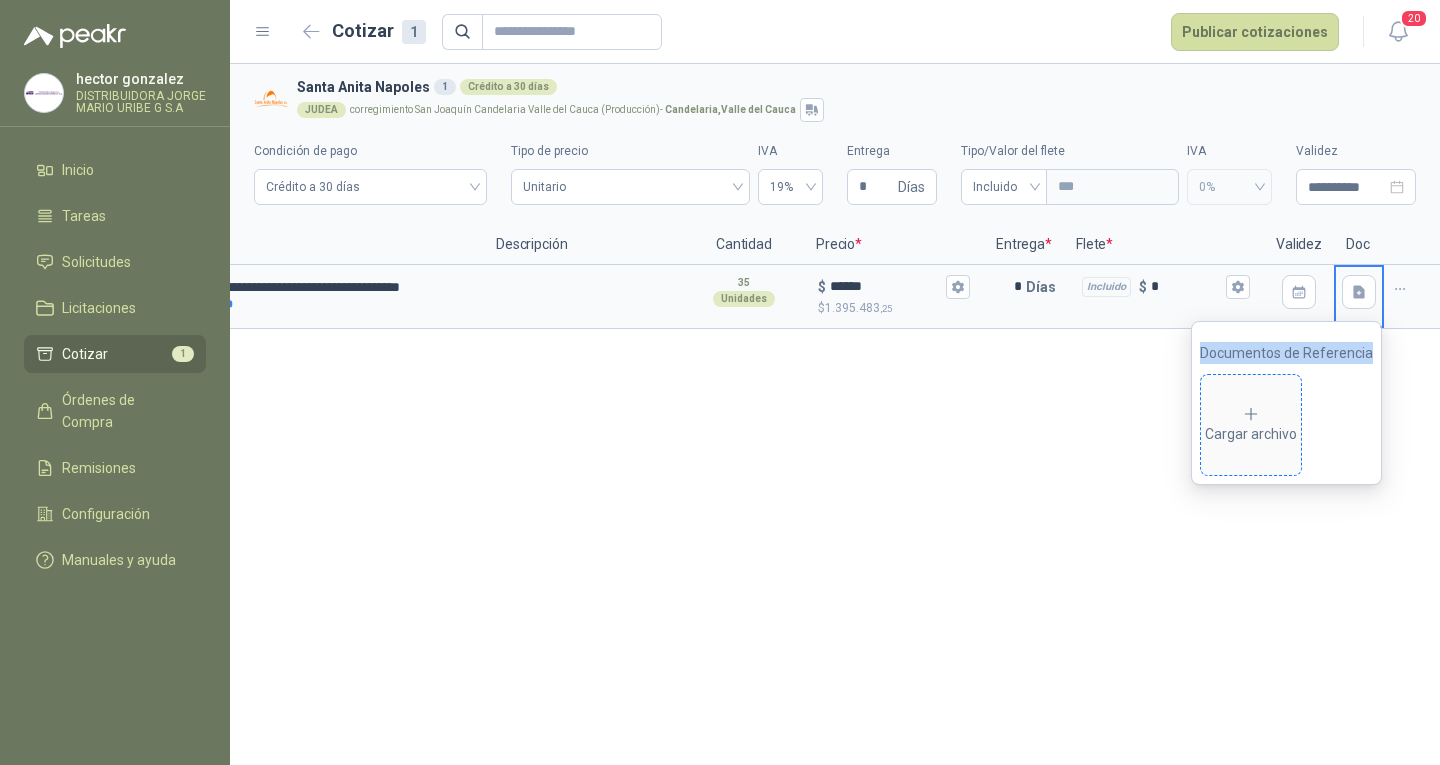 click 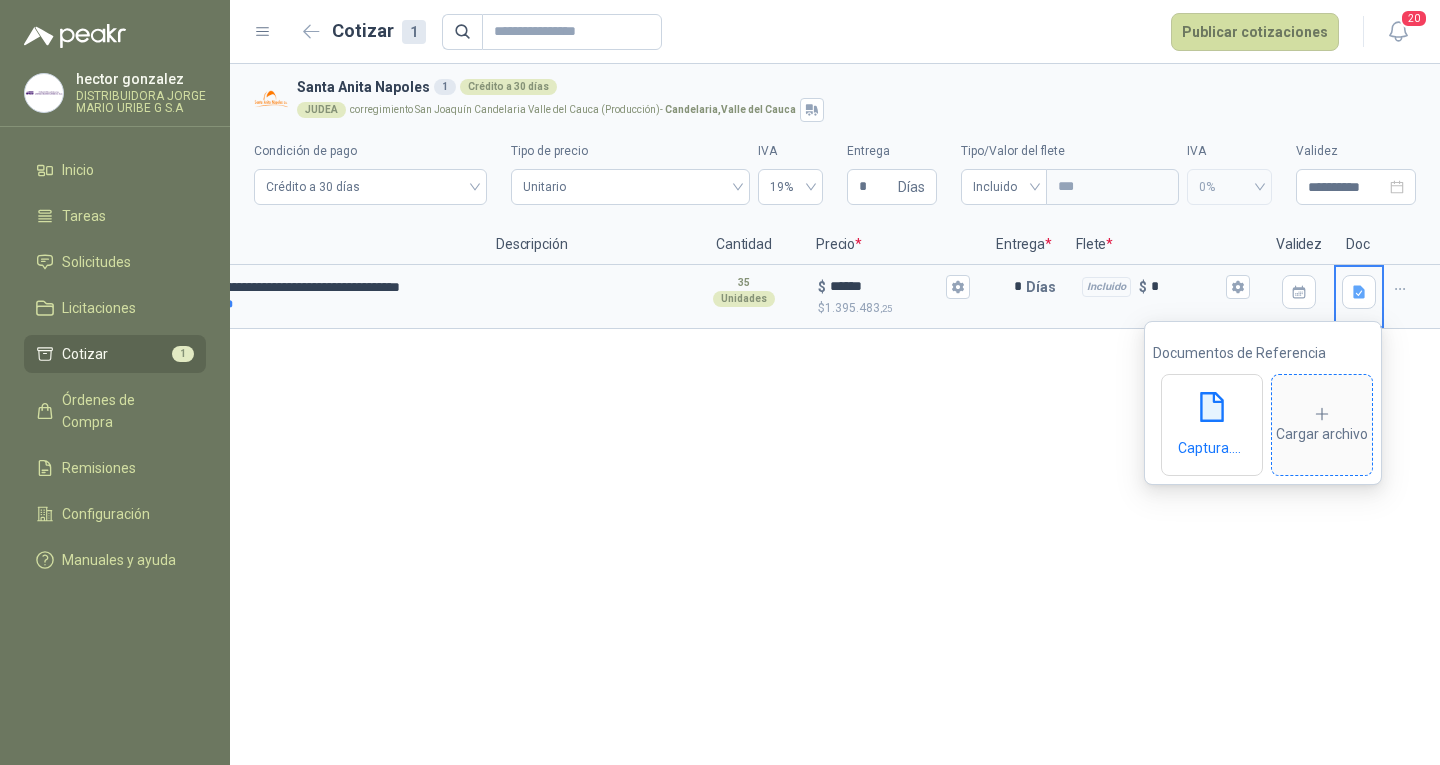 click on "Cargar archivo" at bounding box center (1322, 425) 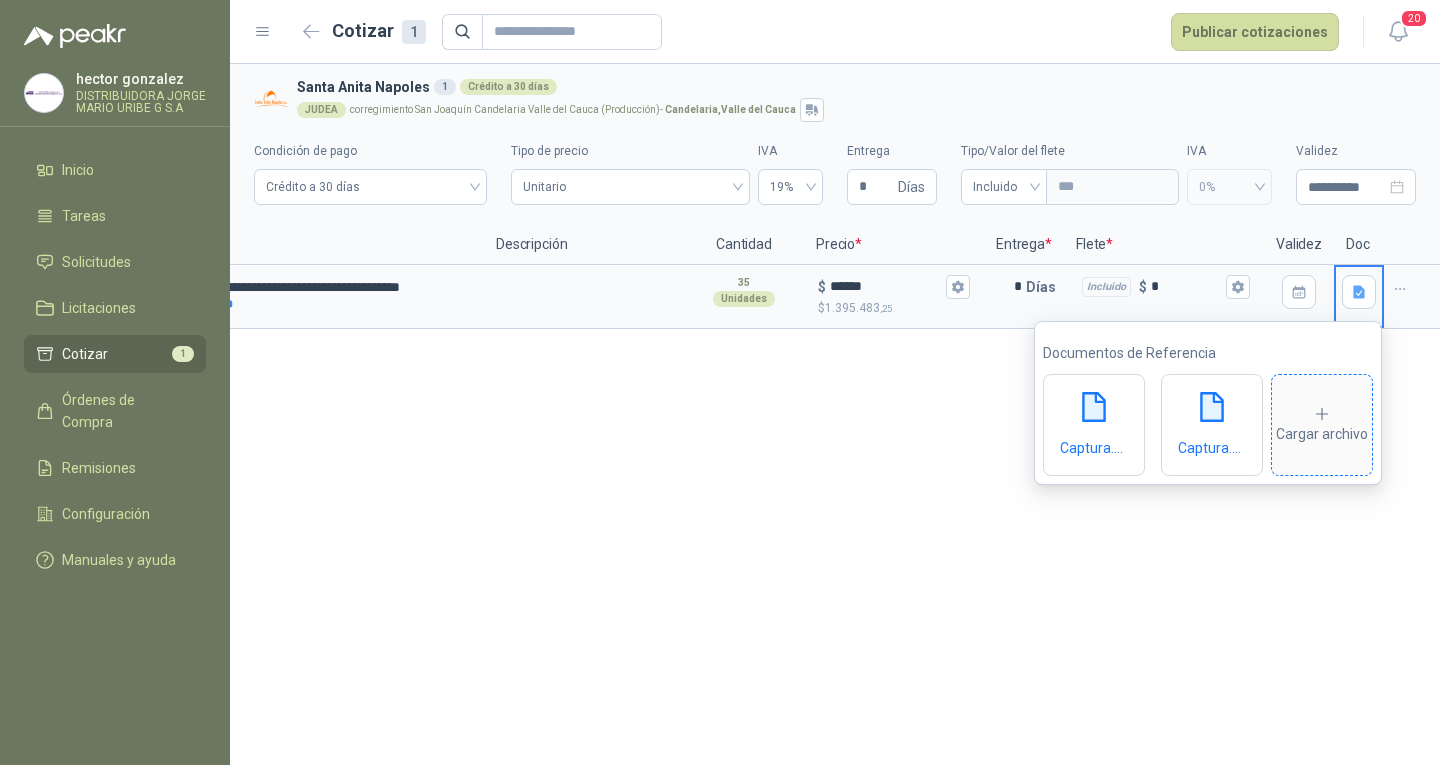click on "Cargar archivo" at bounding box center (1322, 425) 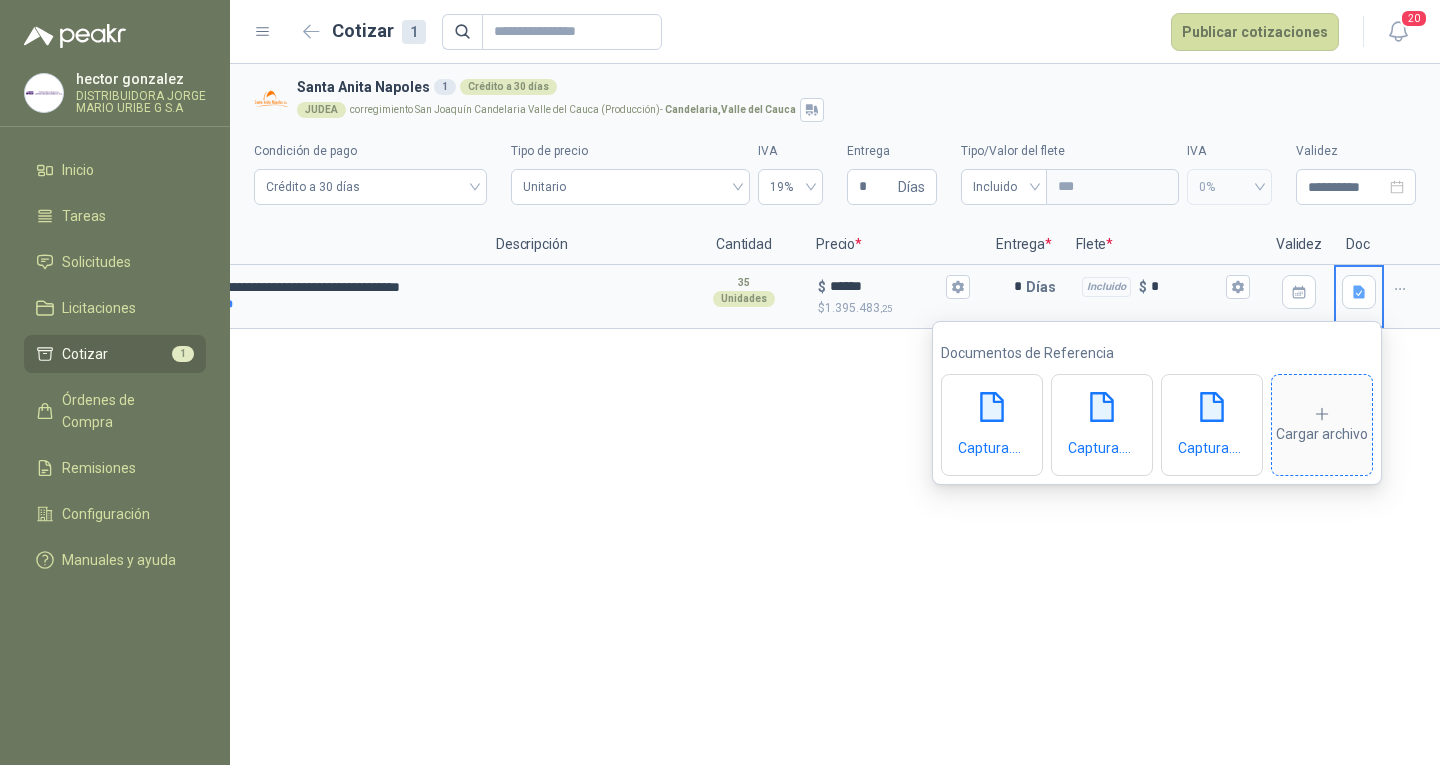 click on "Cargar archivo" at bounding box center (1322, 425) 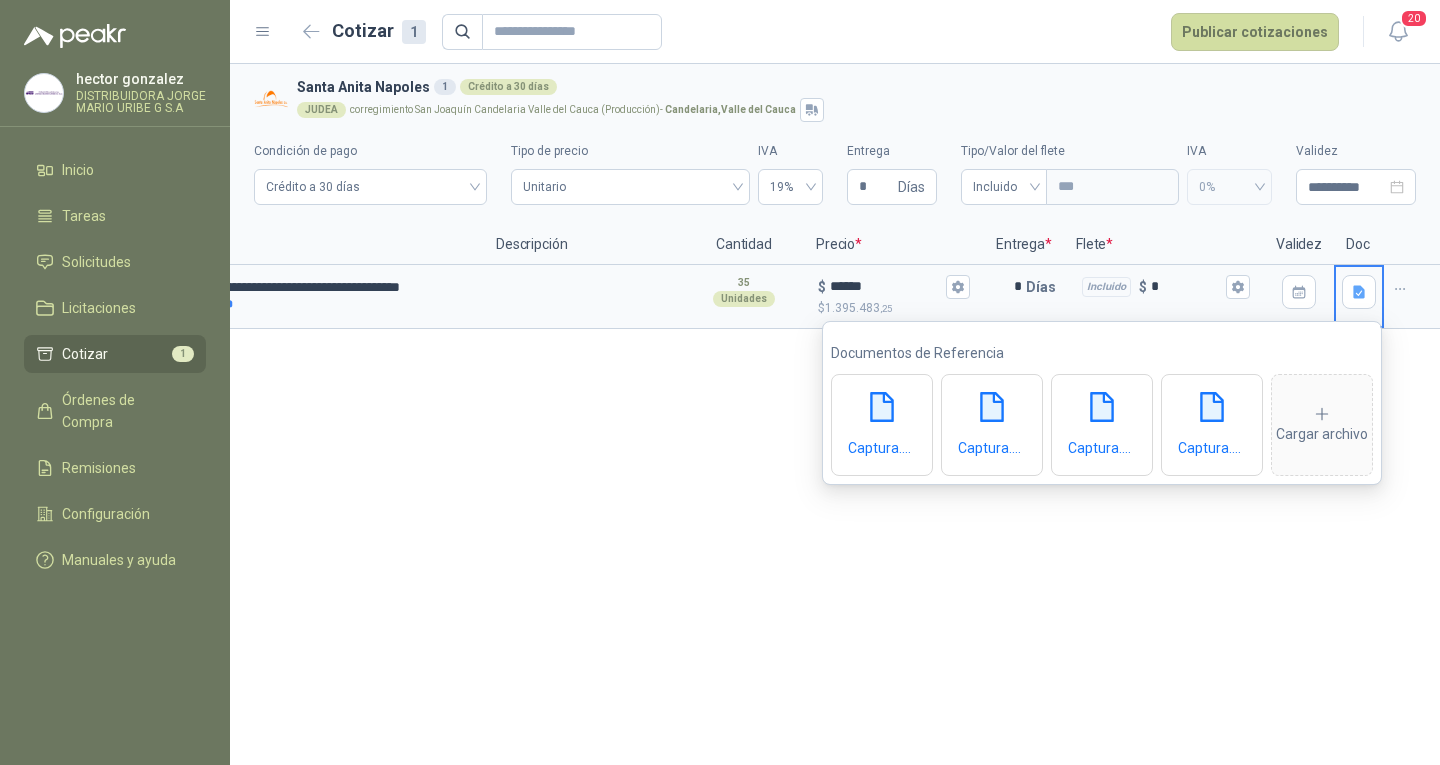 click on "**********" at bounding box center [835, 414] 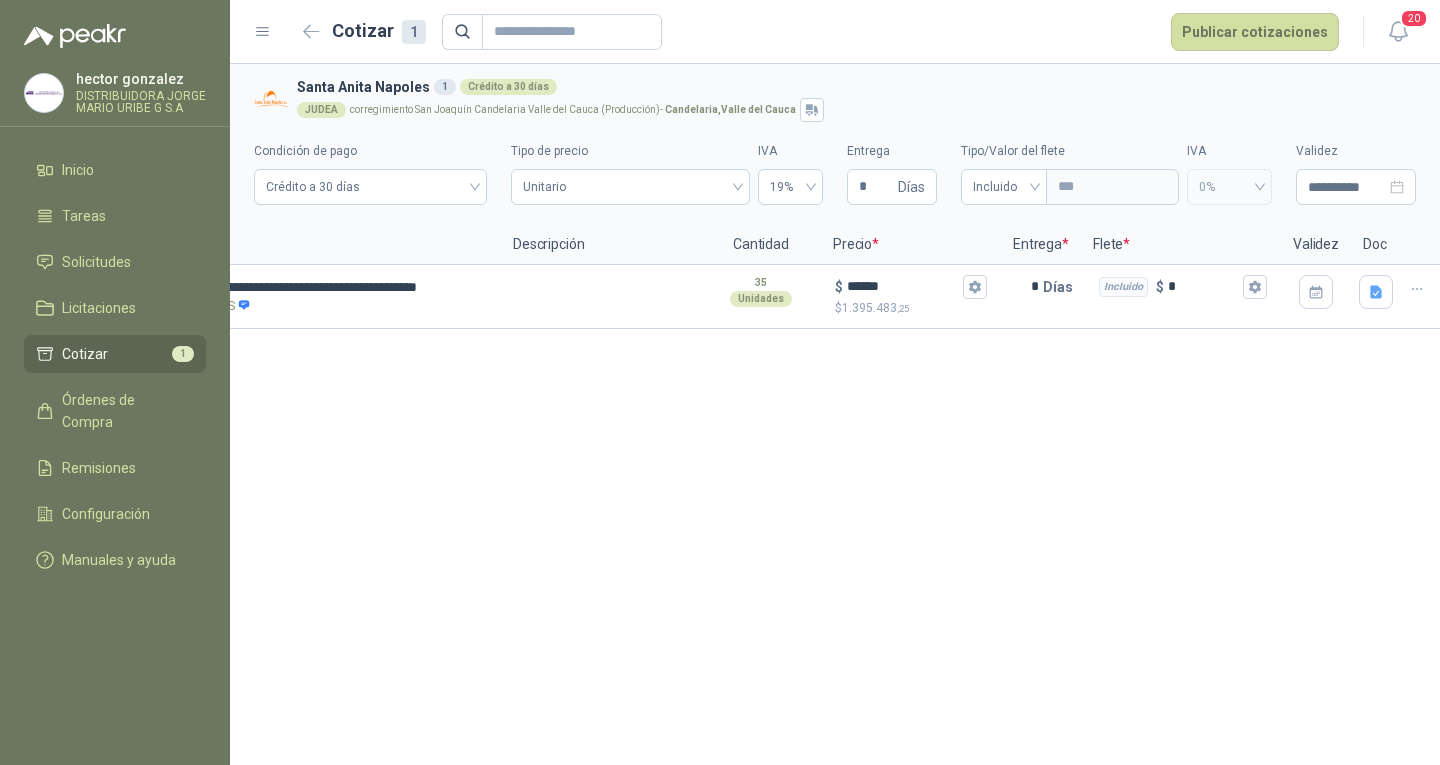scroll, scrollTop: 0, scrollLeft: 0, axis: both 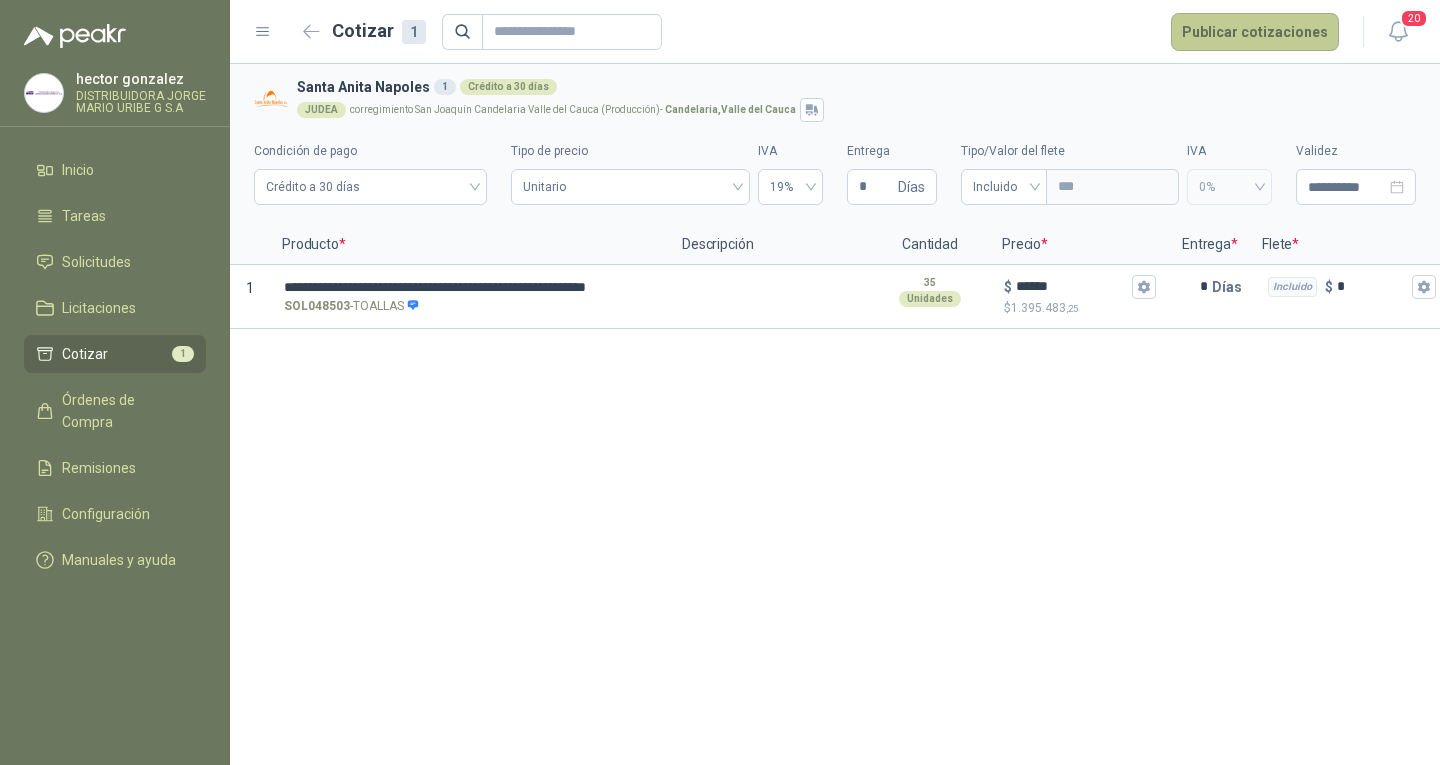 click on "Publicar cotizaciones" at bounding box center [1255, 32] 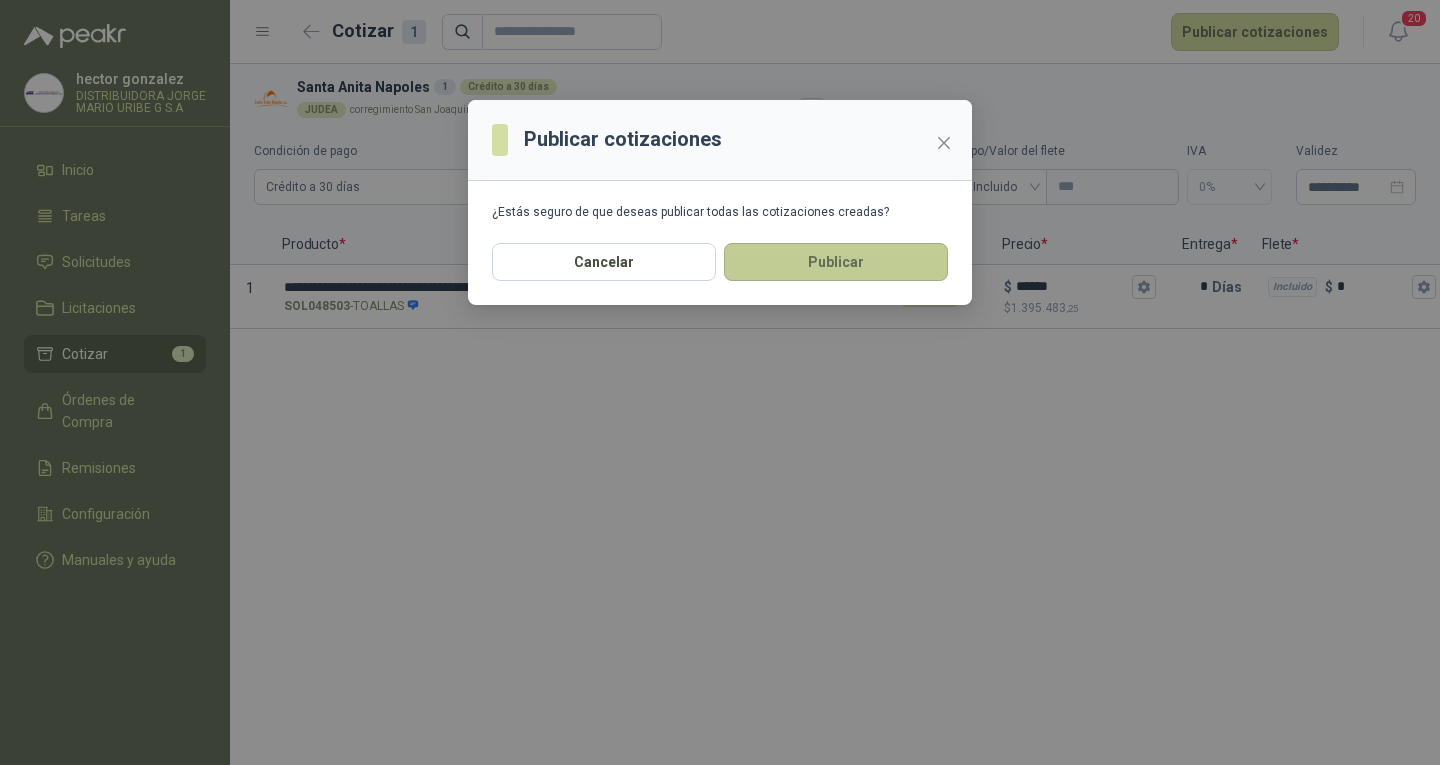 click on "Publicar" at bounding box center [836, 262] 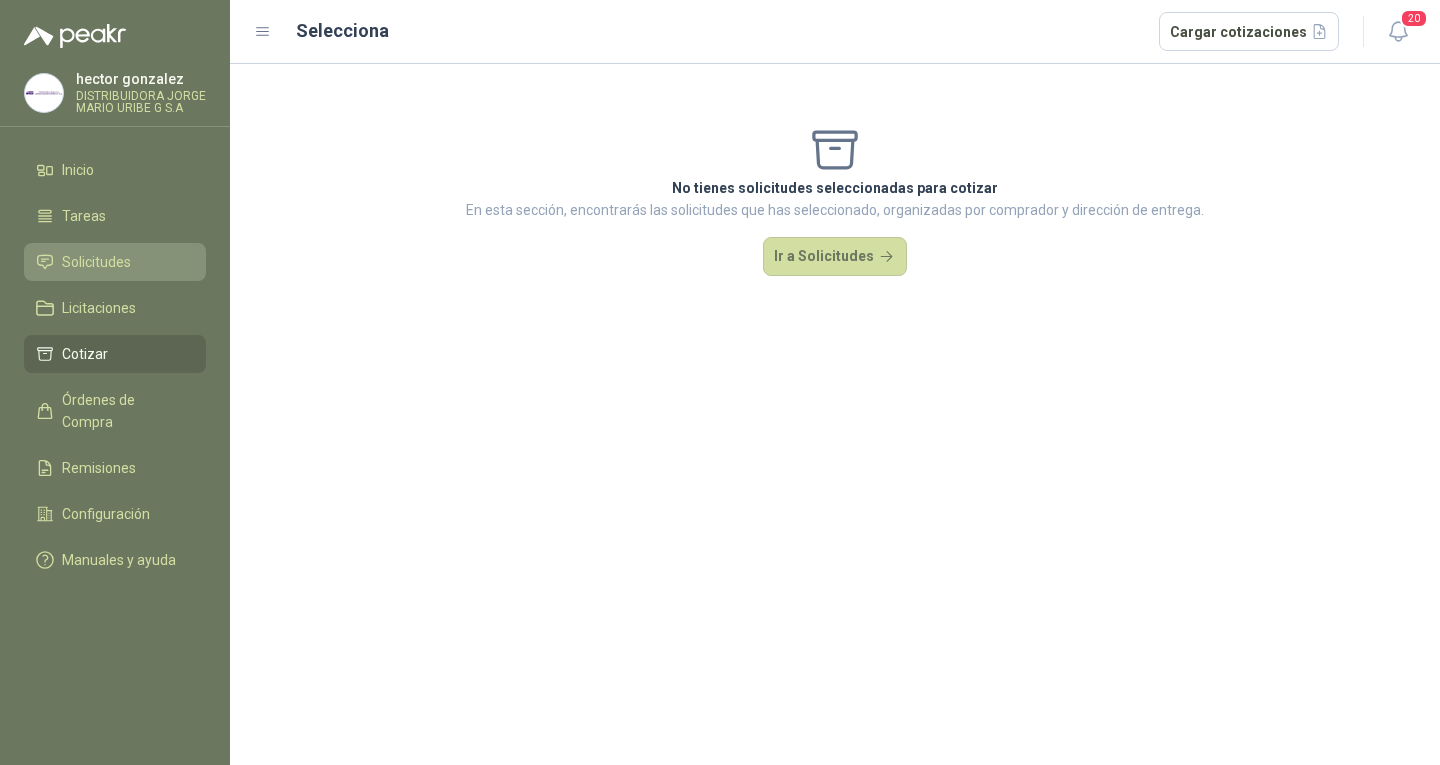 click on "Solicitudes" at bounding box center [96, 262] 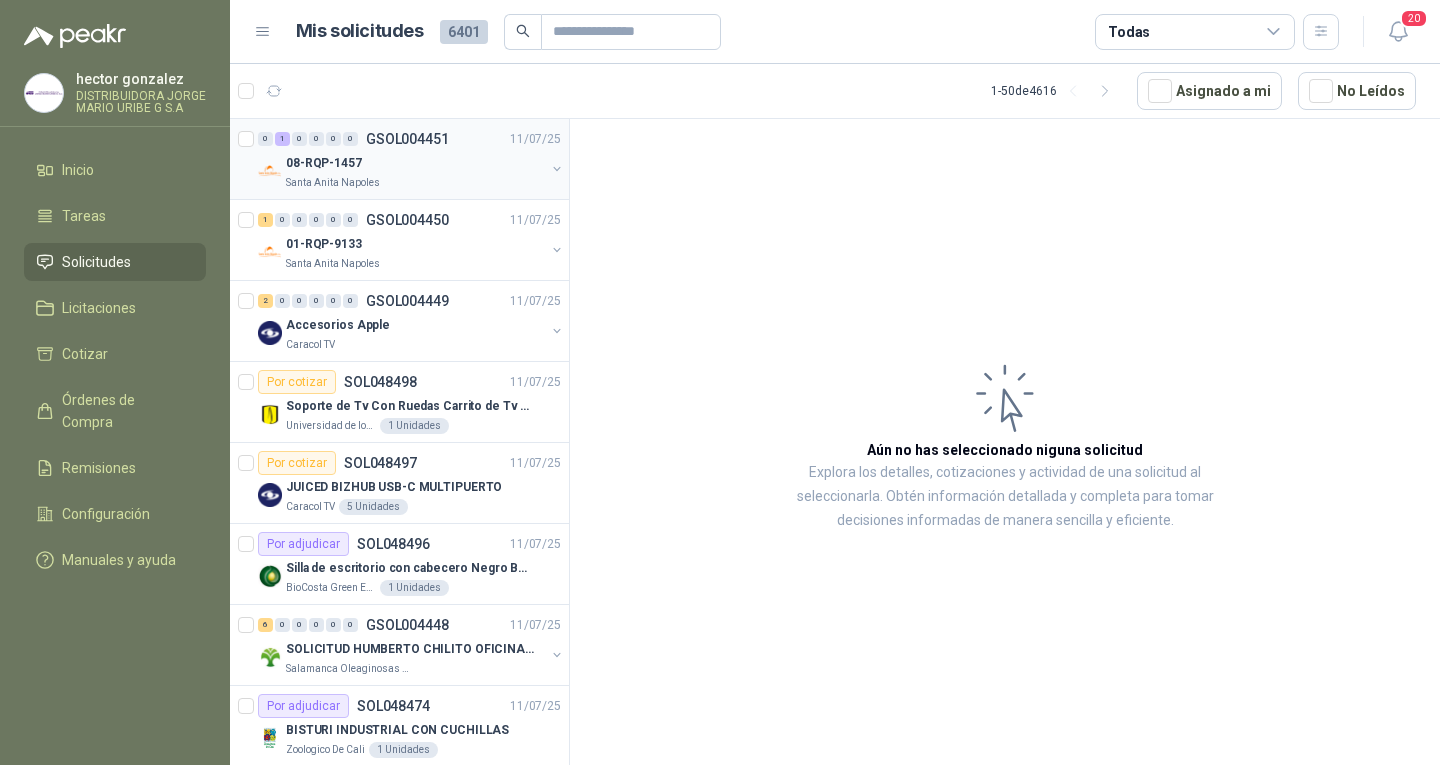 click on "GSOL004451" at bounding box center (407, 139) 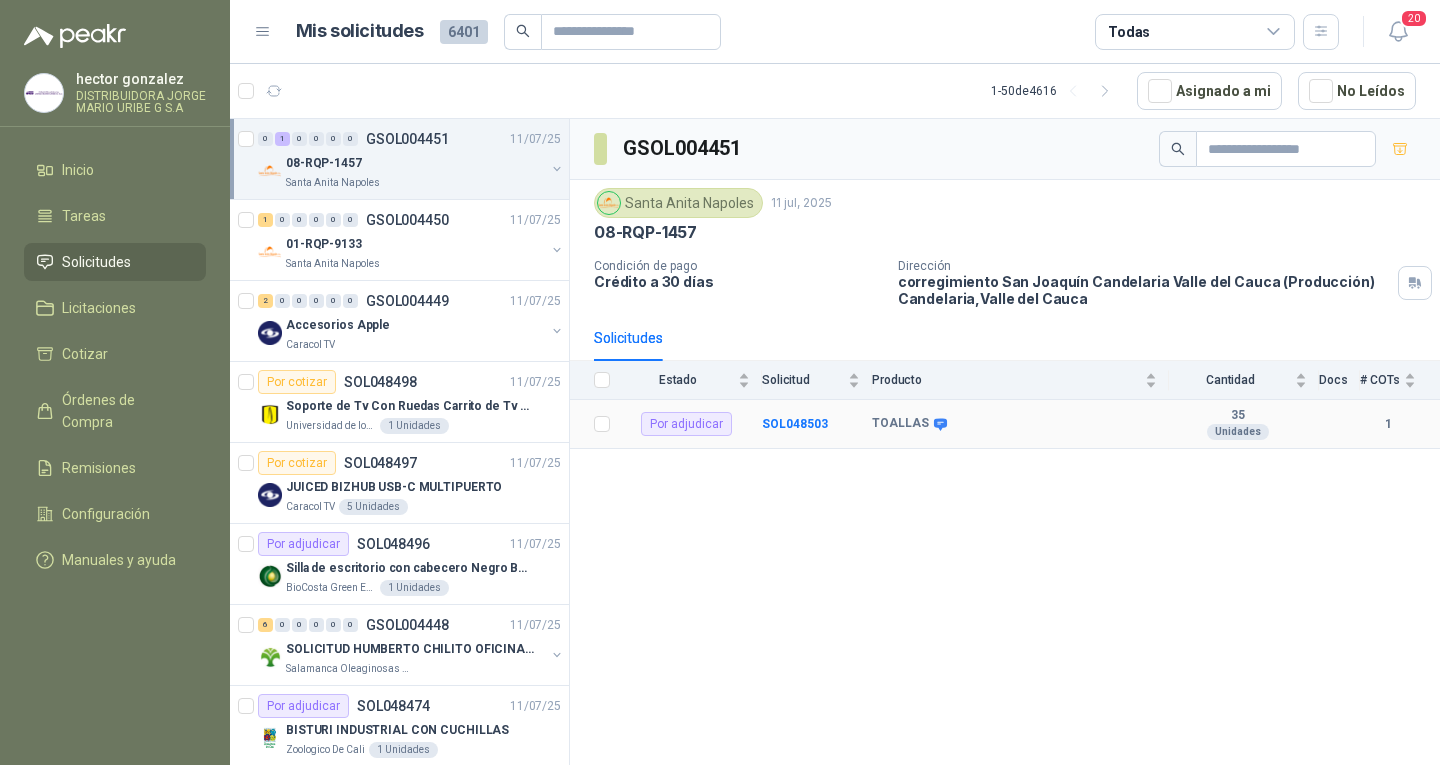 click on "35 Unidades" at bounding box center [1238, 424] 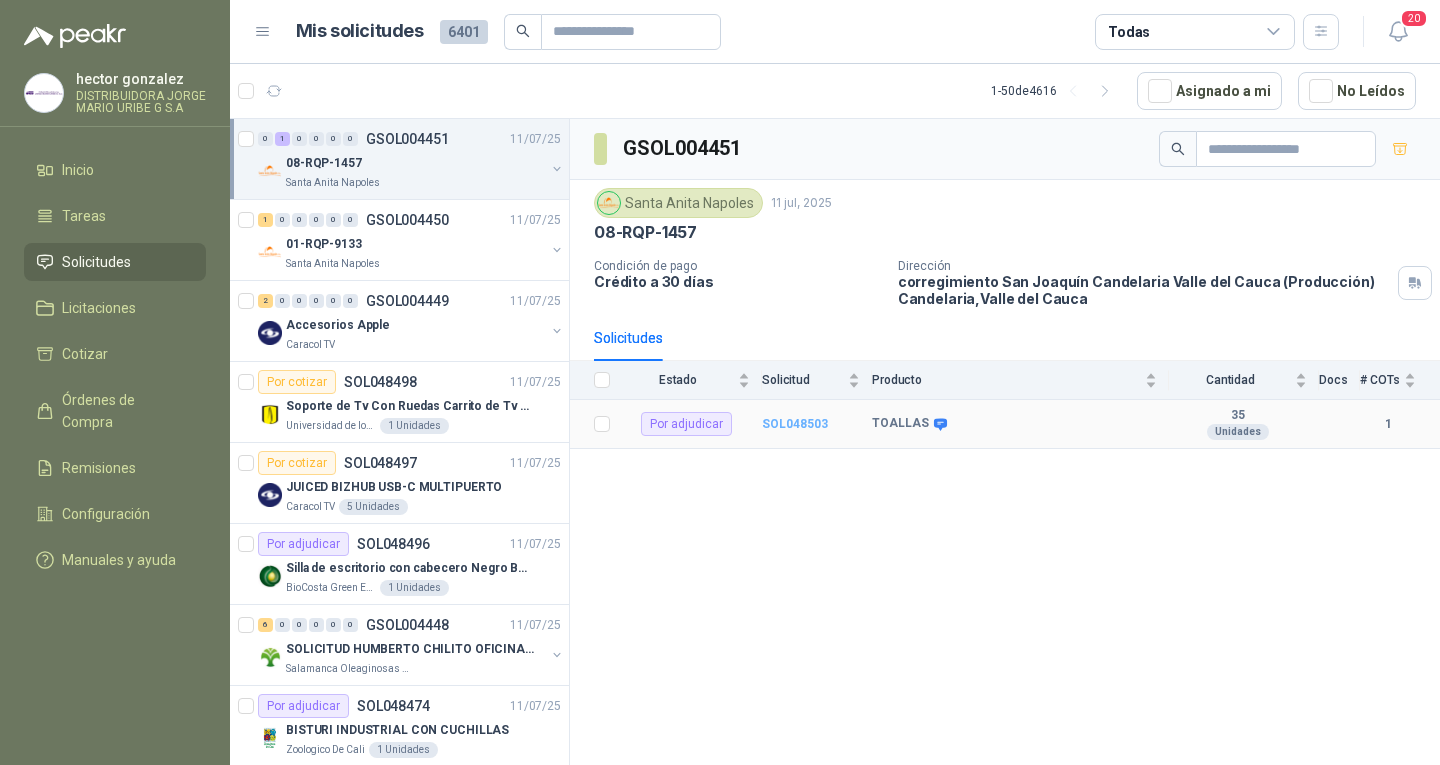 click on "SOL048503" at bounding box center [795, 424] 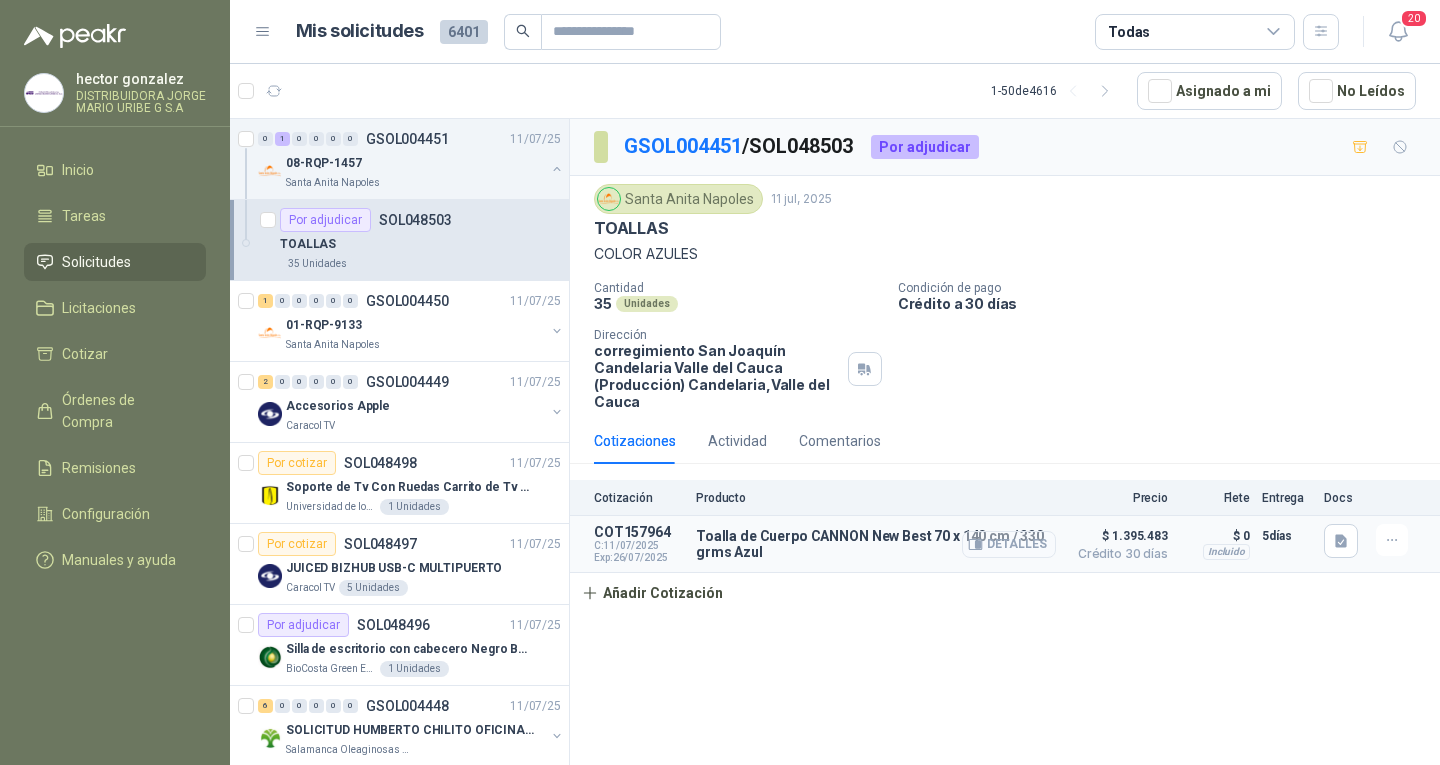 click on "Detalles" at bounding box center (1009, 544) 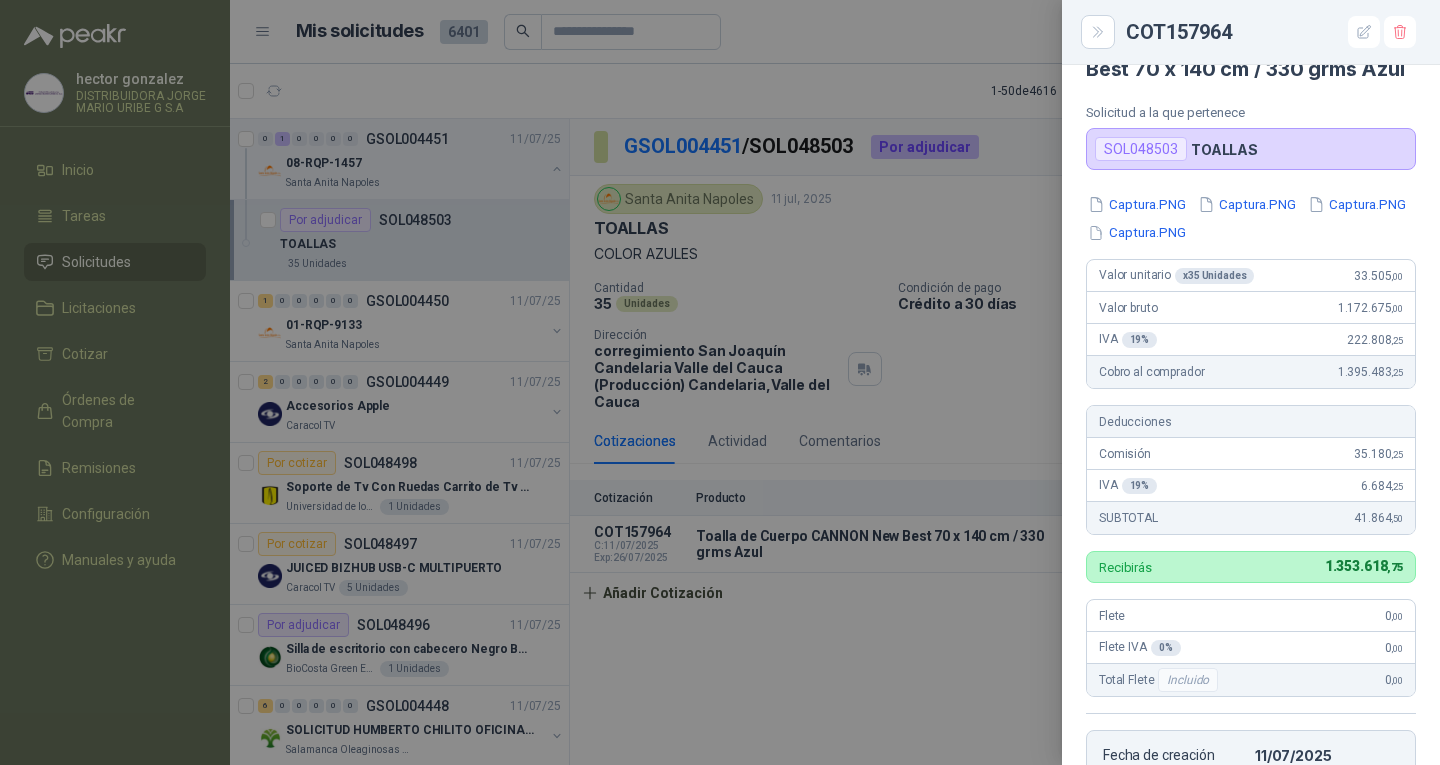scroll, scrollTop: 0, scrollLeft: 0, axis: both 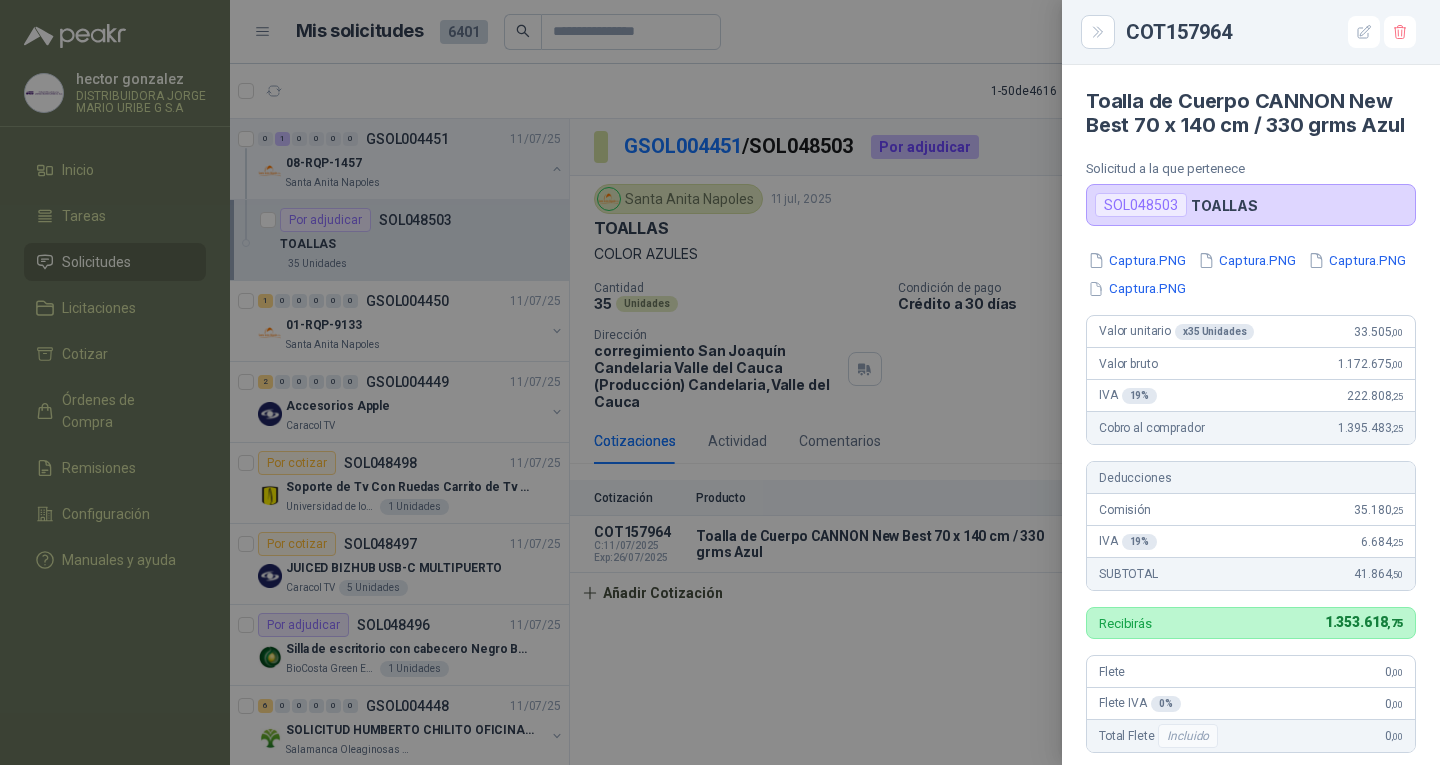 click at bounding box center (720, 382) 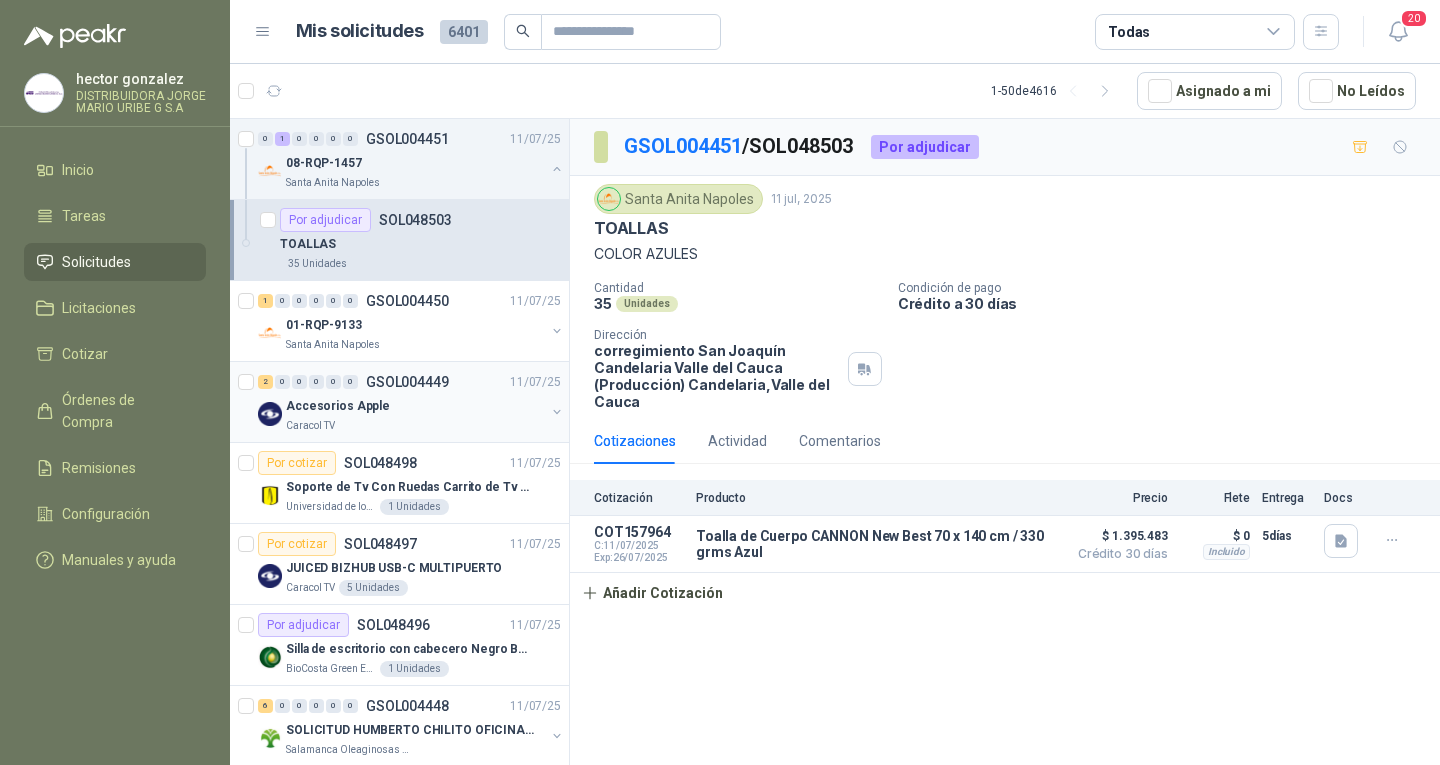 click on "Accesorios Apple" at bounding box center (415, 406) 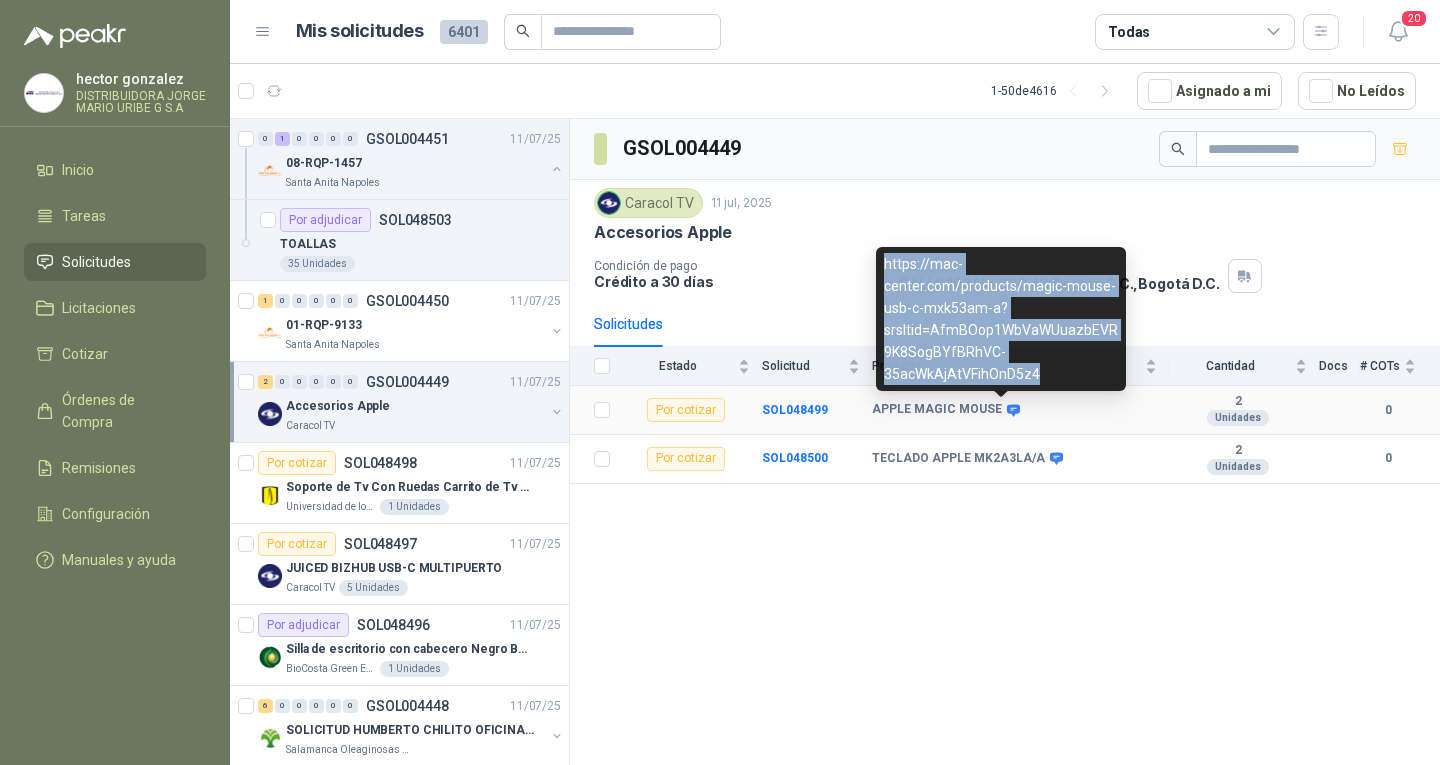 drag, startPoint x: 885, startPoint y: 264, endPoint x: 1042, endPoint y: 370, distance: 189.43336 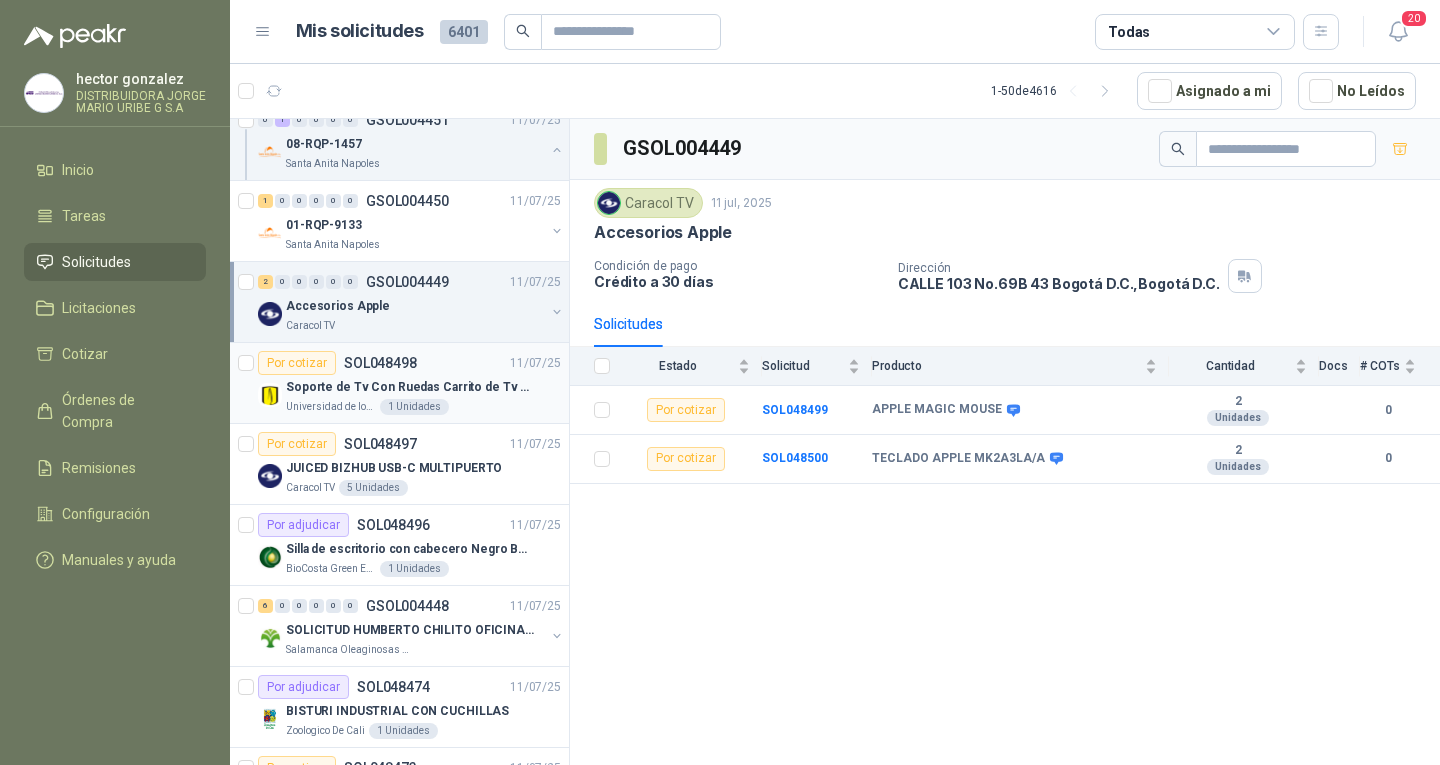 scroll, scrollTop: 0, scrollLeft: 0, axis: both 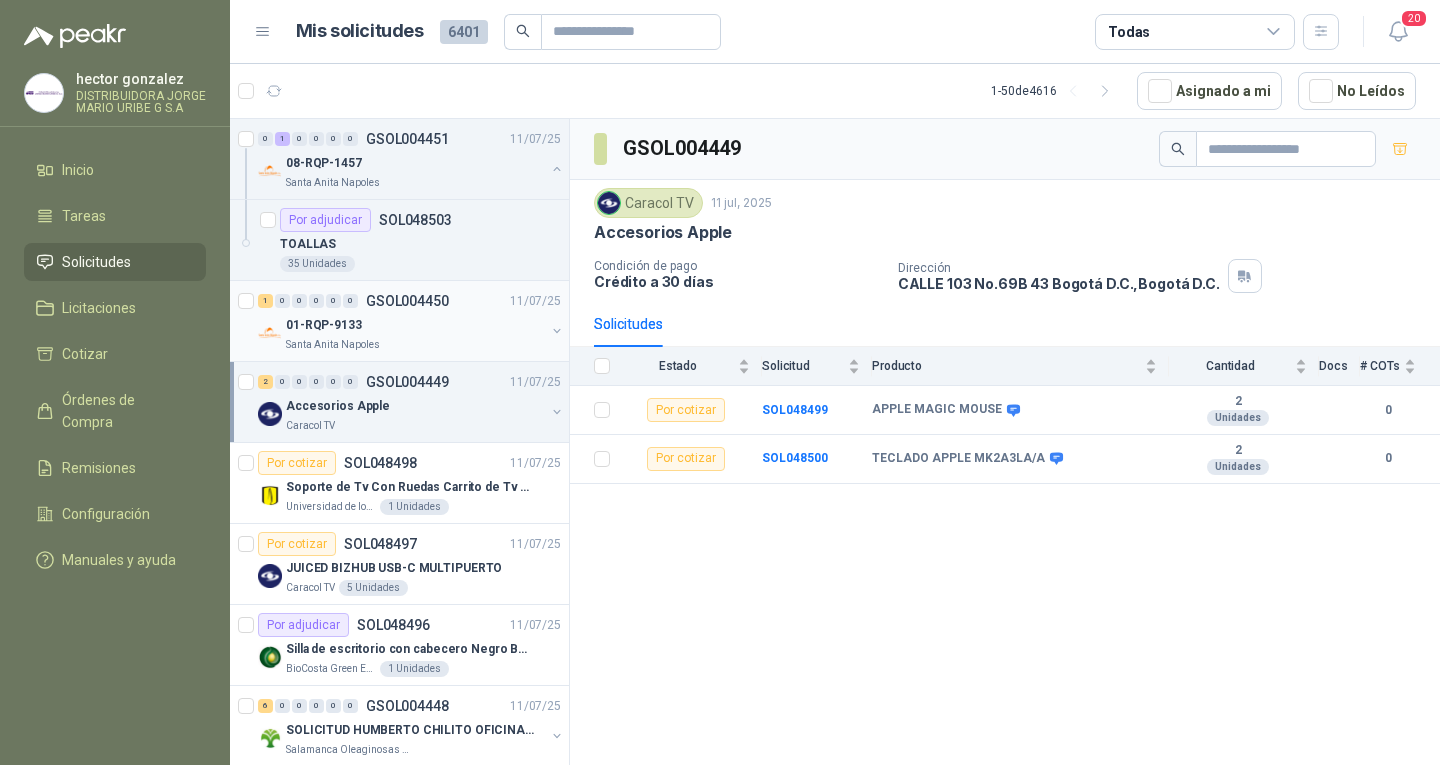 click on "Santa Anita Napoles" at bounding box center [415, 345] 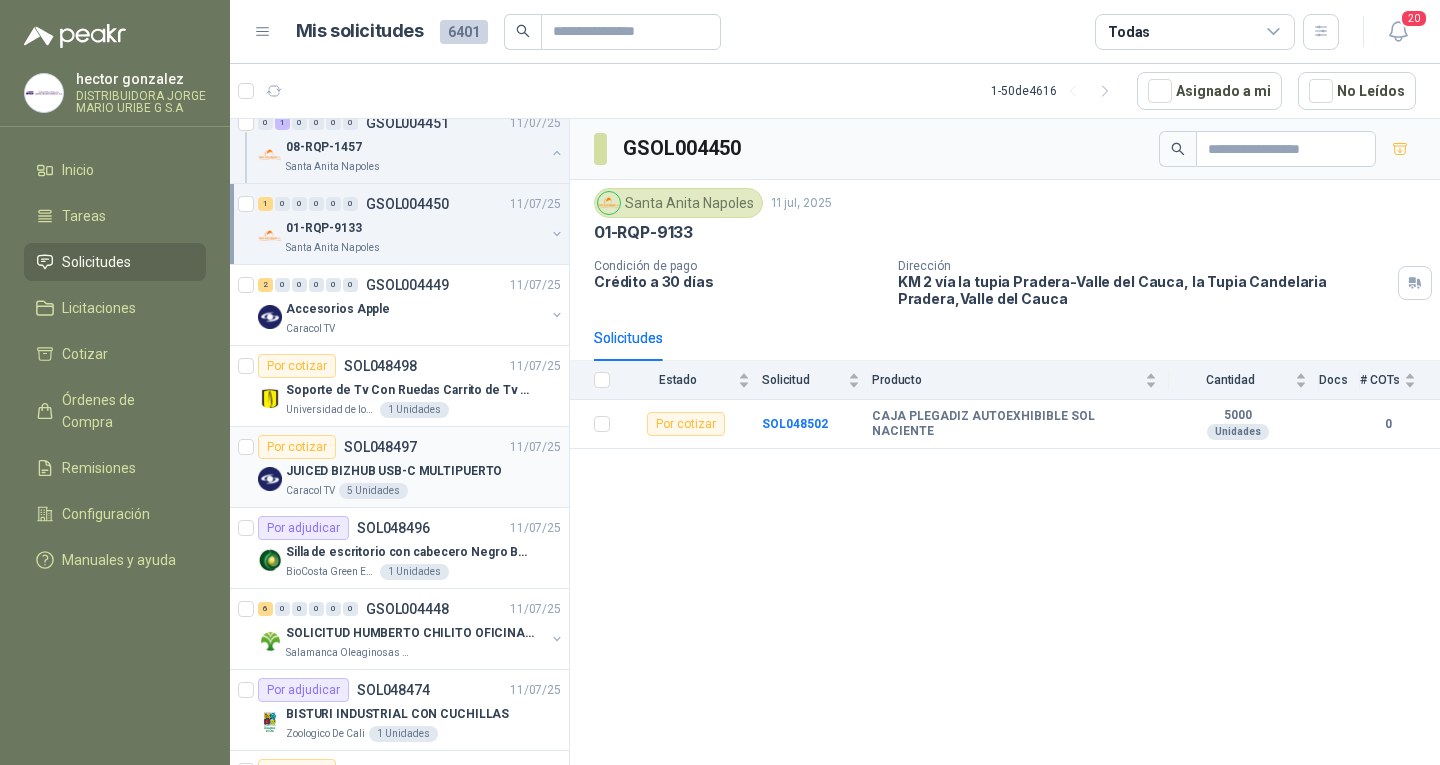scroll, scrollTop: 100, scrollLeft: 0, axis: vertical 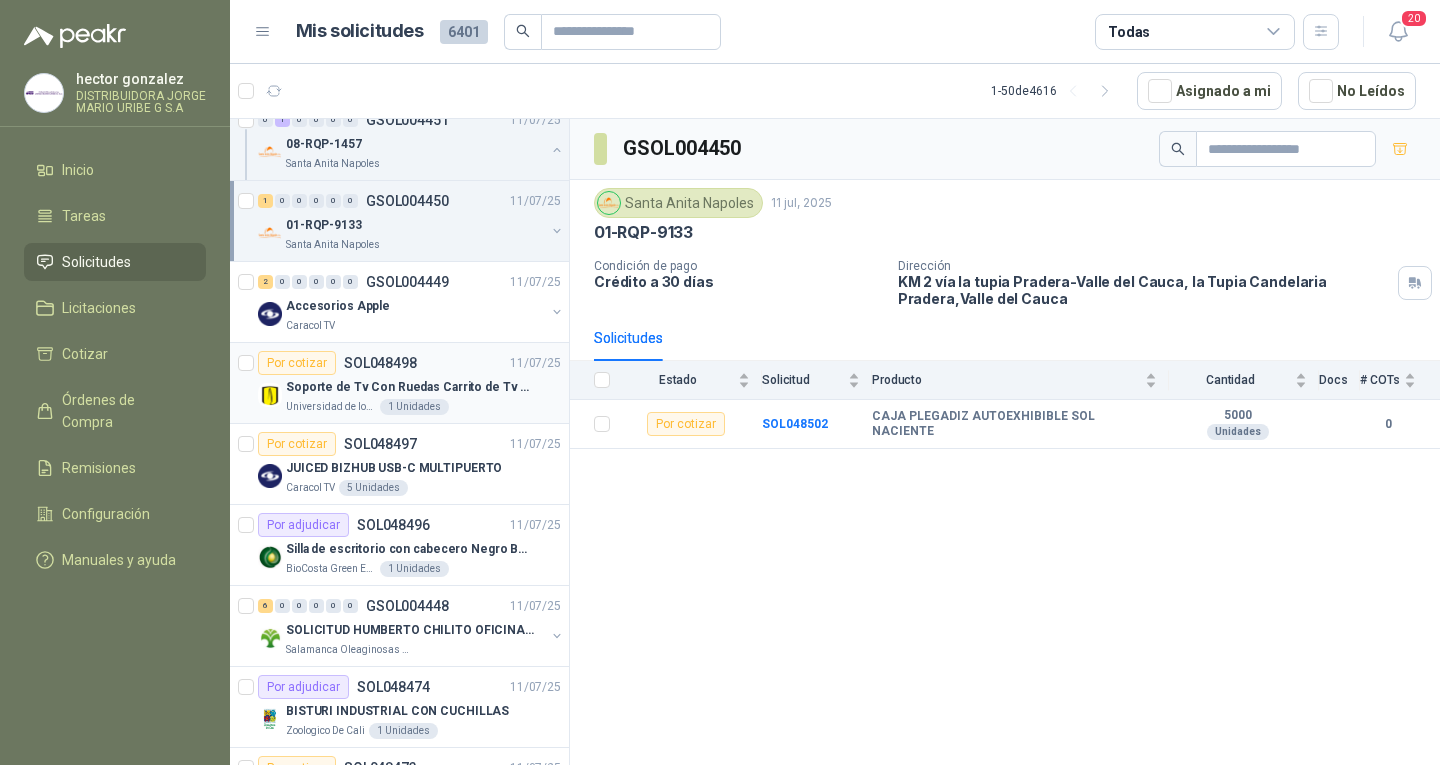 click on "Soporte de Tv Con Ruedas Carrito de Tv Móvil" at bounding box center (410, 387) 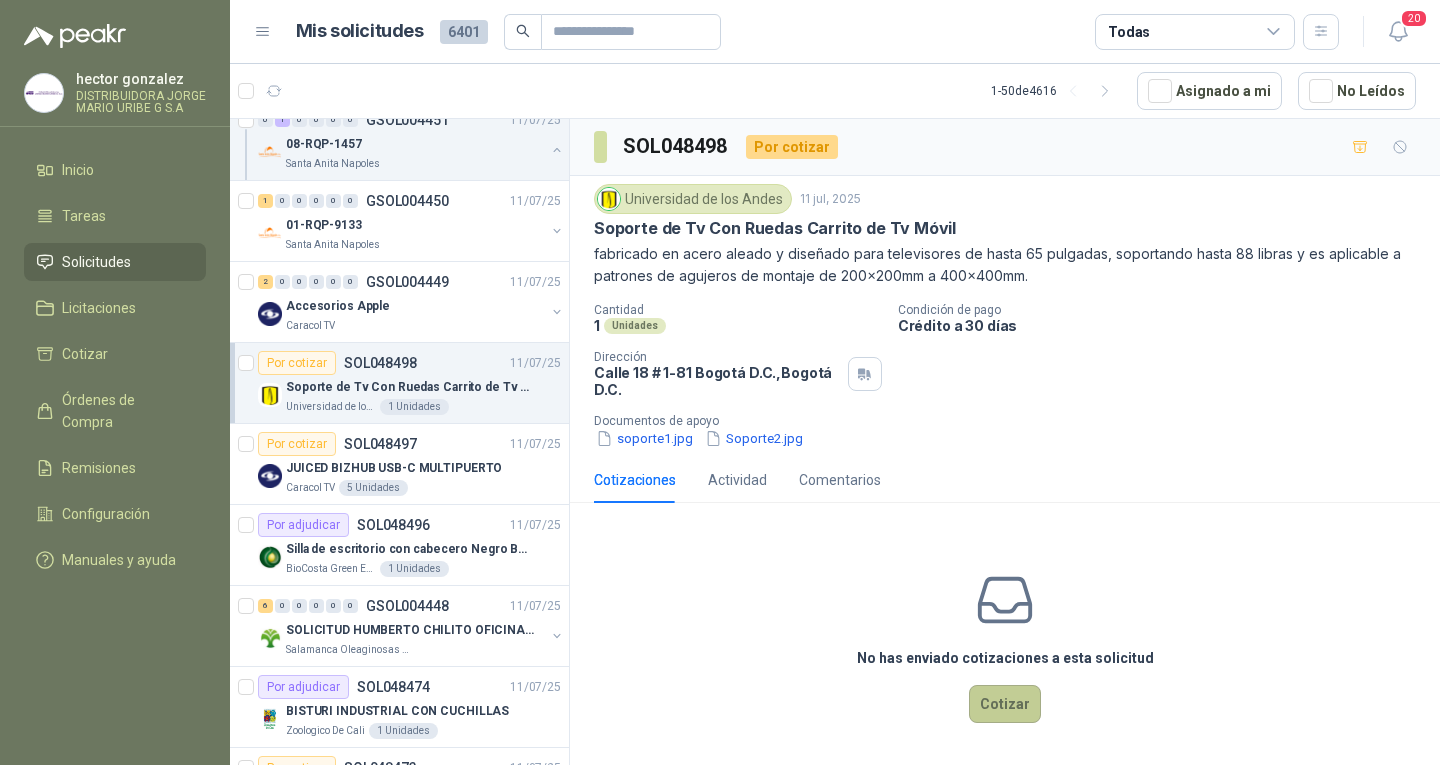 click on "Cotizar" at bounding box center (1005, 704) 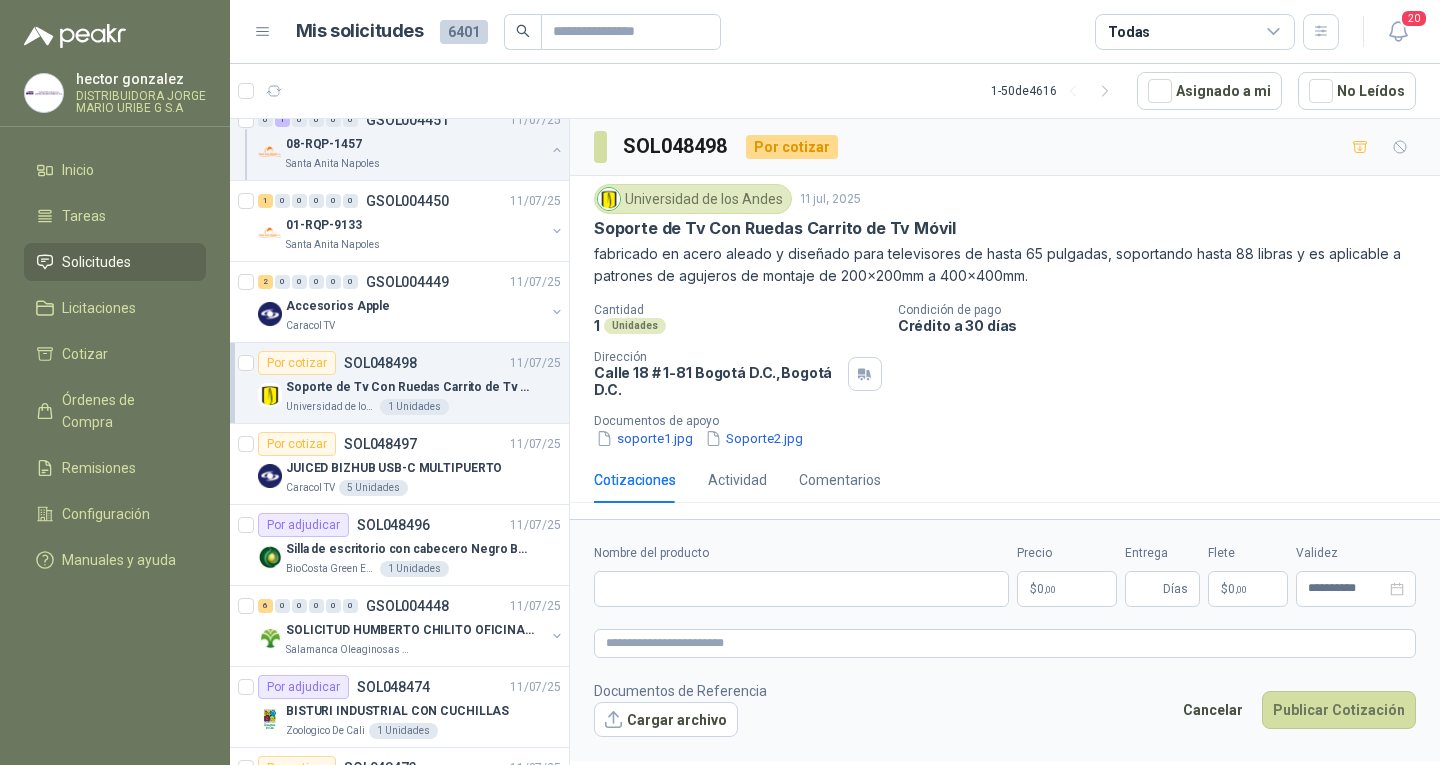 type 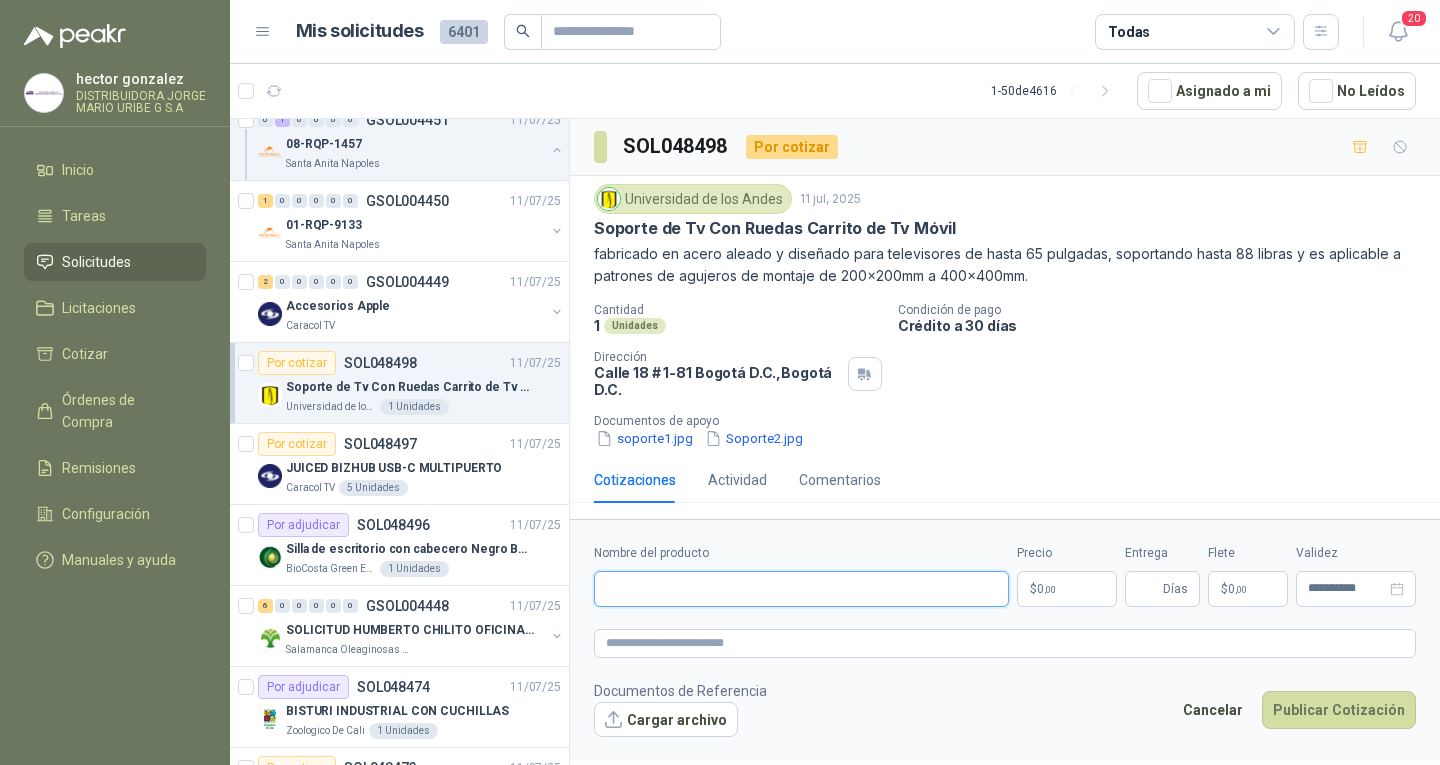 paste on "**********" 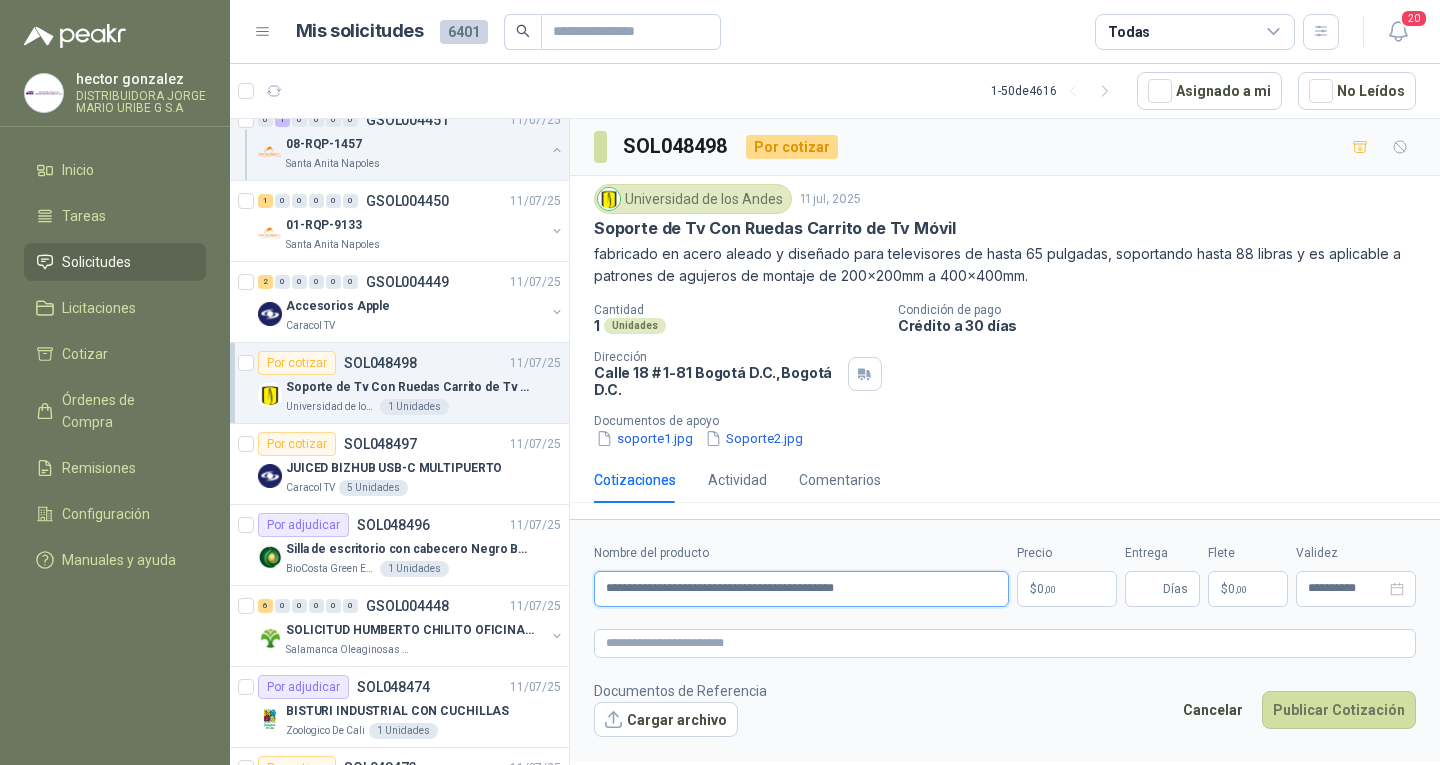 type on "**********" 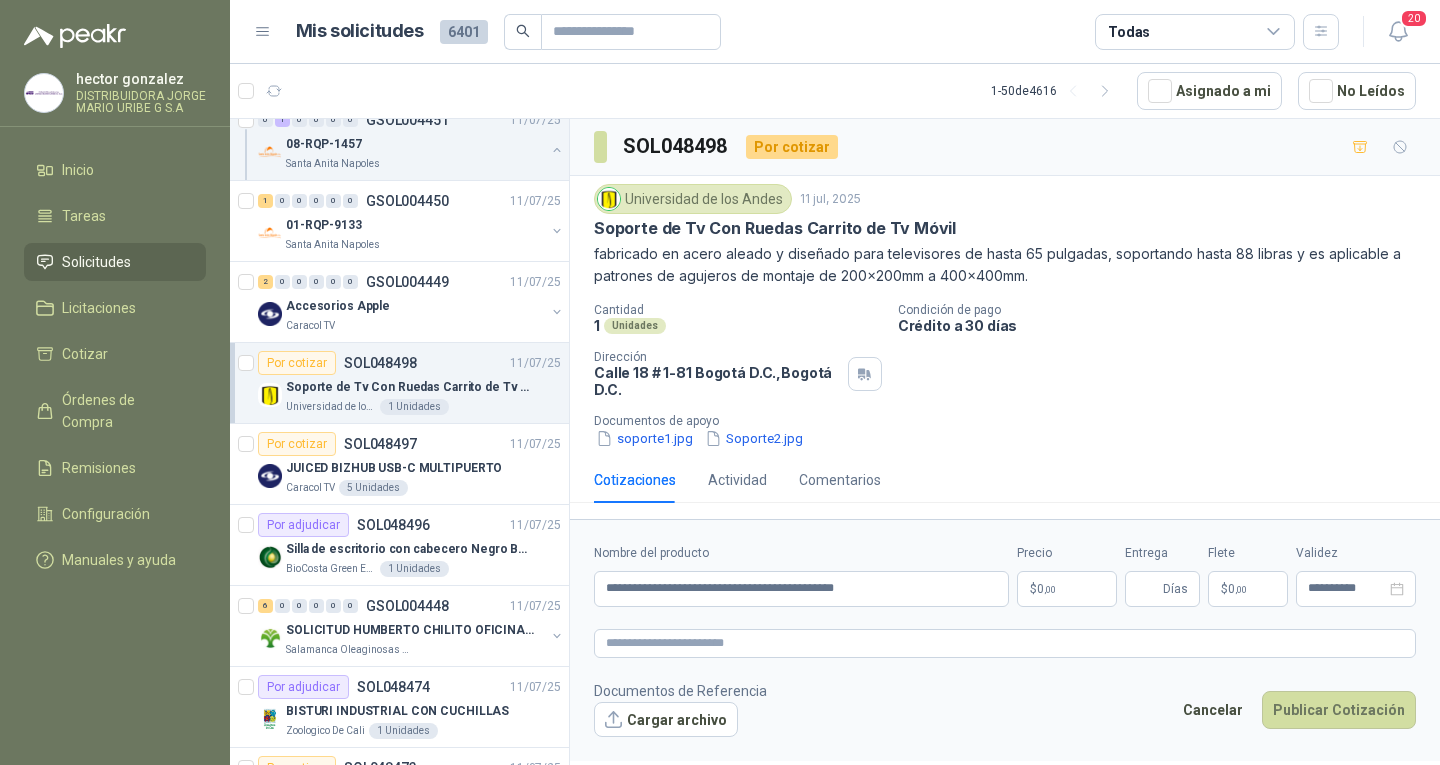 click on "[FIRST]   [LAST] DISTRIBUIDORA JORGE MARIO URIBE G S.A   Inicio   Tareas   Solicitudes   Licitaciones   Cotizar   Órdenes de Compra   Remisiones   Configuración   Manuales y ayuda Mis solicitudes 6401 Todas 20 1 - 50  de  4616 Asignado a mi No Leídos 0   1   0   0   0   0   GSOL004451 [DATE]   01-RQP-9133 [LOCATION] [LOCATION]   Por cotizar SOL048498 [DATE]   Soporte de Tv Con Ruedas Carrito de Tv Móvil Universidad de los Andes 1   Unidades Por cotizar SOL048497 [DATE]   JUICED BIZHUB USB-C MULTIPUERTO Caracol TV 5   Unidades Por adjudicar SOL048496 [DATE]   Silla de escritorio con cabecero Negro Bonno Sam Syncro BioCosta Green Energy S.A.S 1   Unidades 6   0   0   0   0   0   GSOL004448 [DATE]   SOLICITUD [FIRST] [LAST] OFICINA - CALI Salamanca Oleaginosas SAS   Por adjudicar SOL048474 [DATE]" at bounding box center [720, 382] 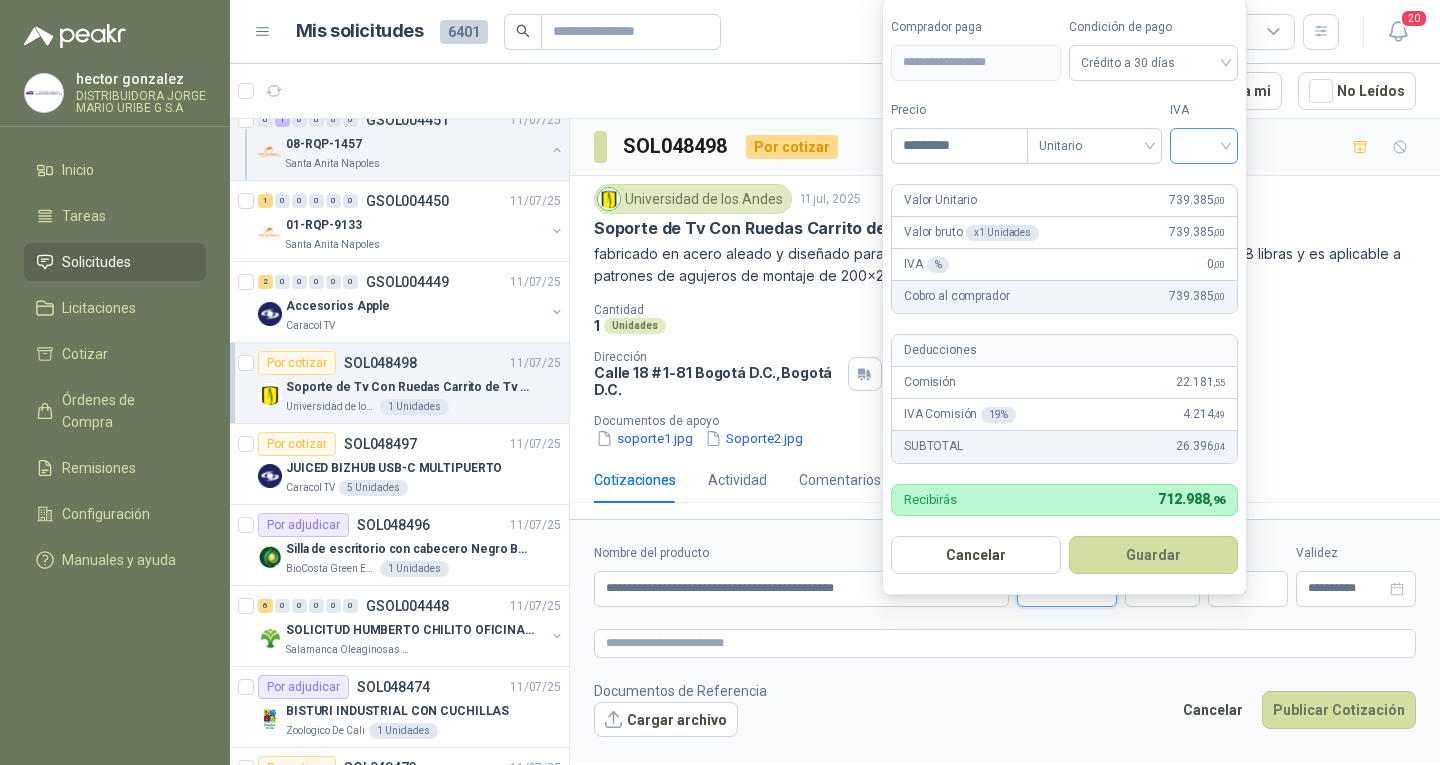 type on "*********" 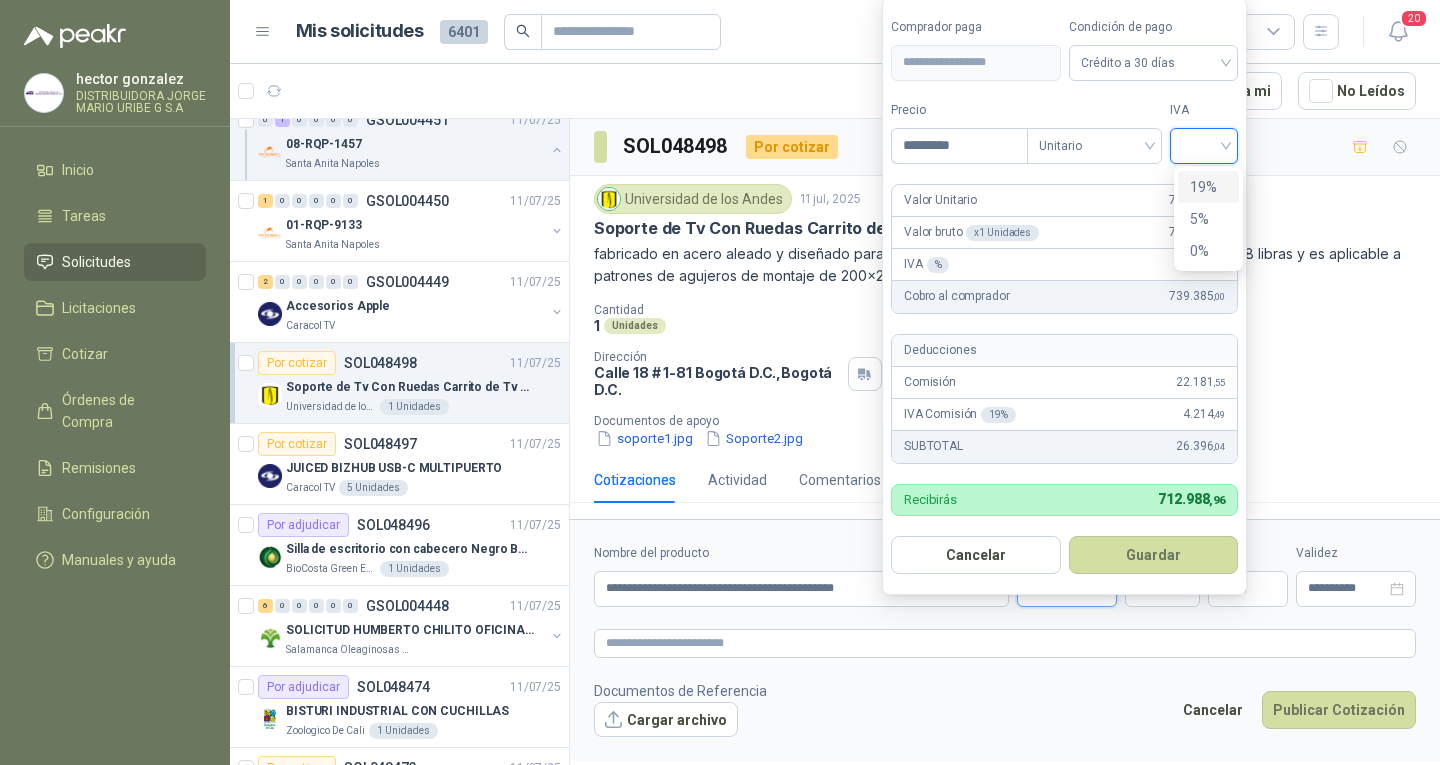 click on "19%" at bounding box center (1208, 187) 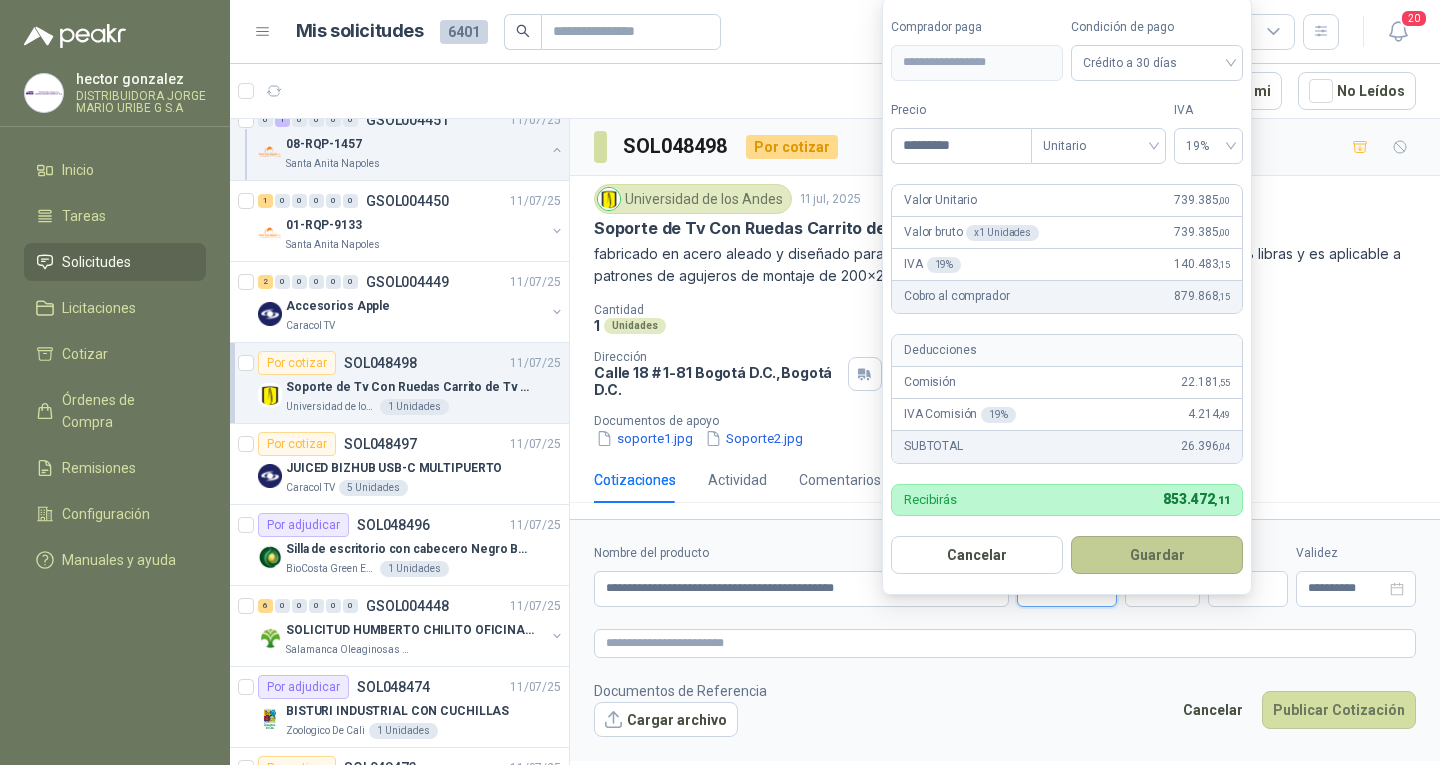 click on "Guardar" at bounding box center [1157, 555] 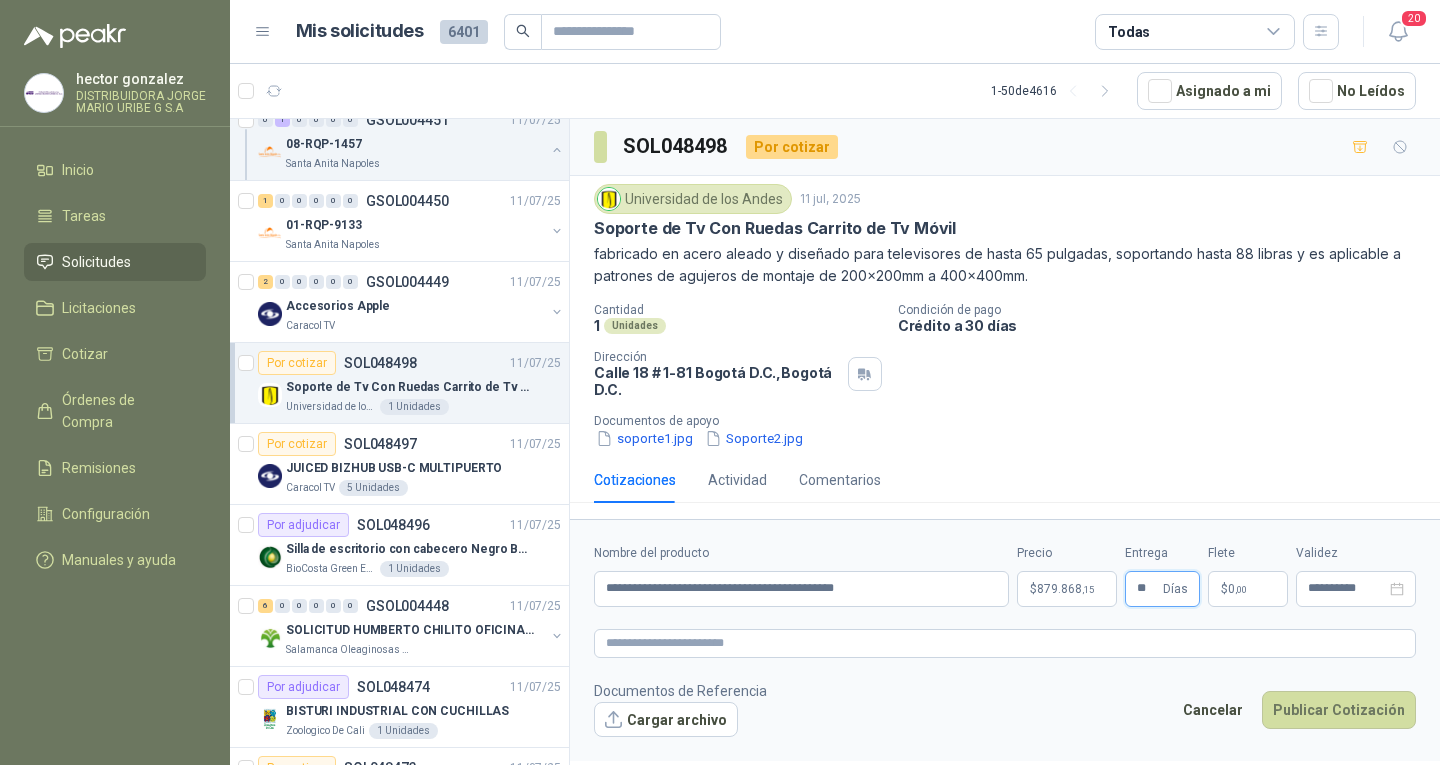 type on "**" 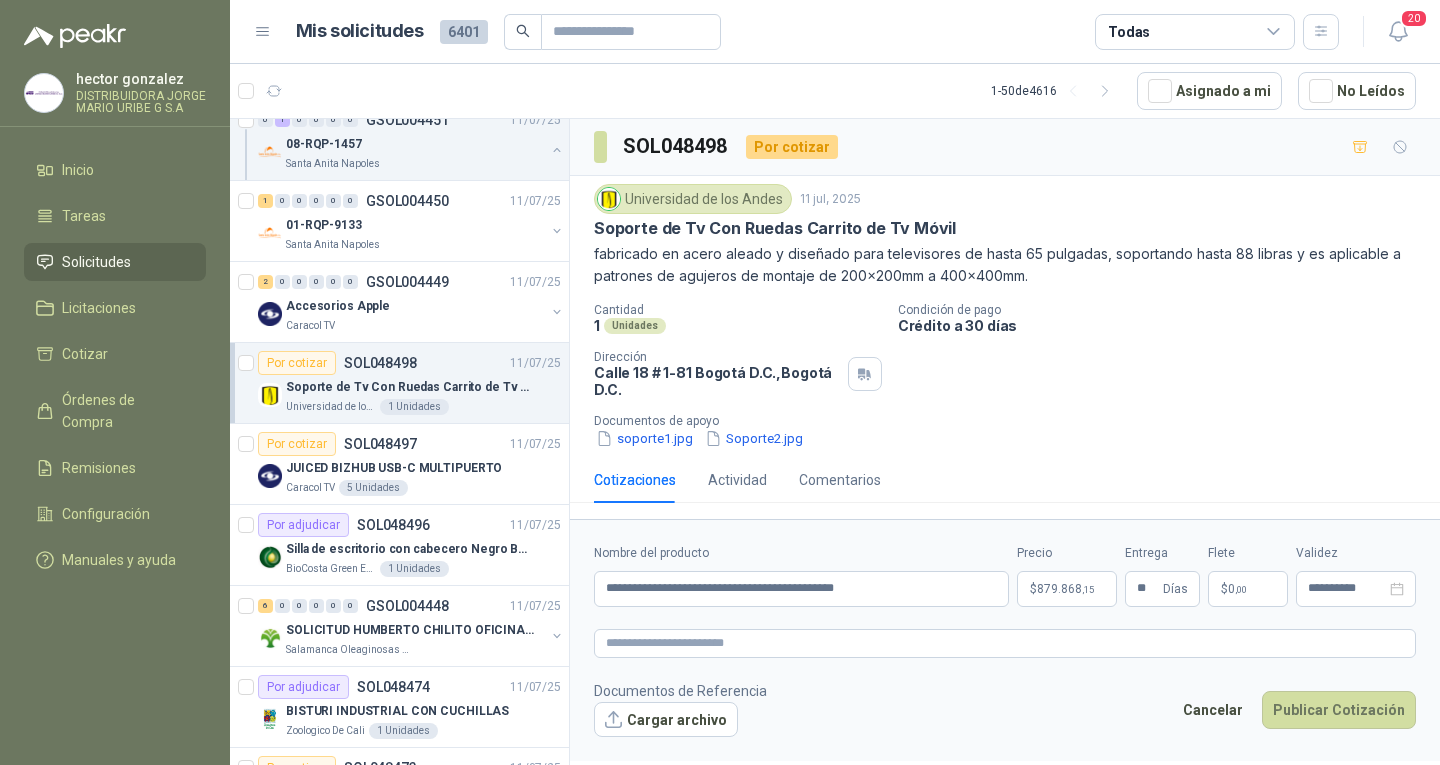 click on "0 ,00" at bounding box center [1237, 589] 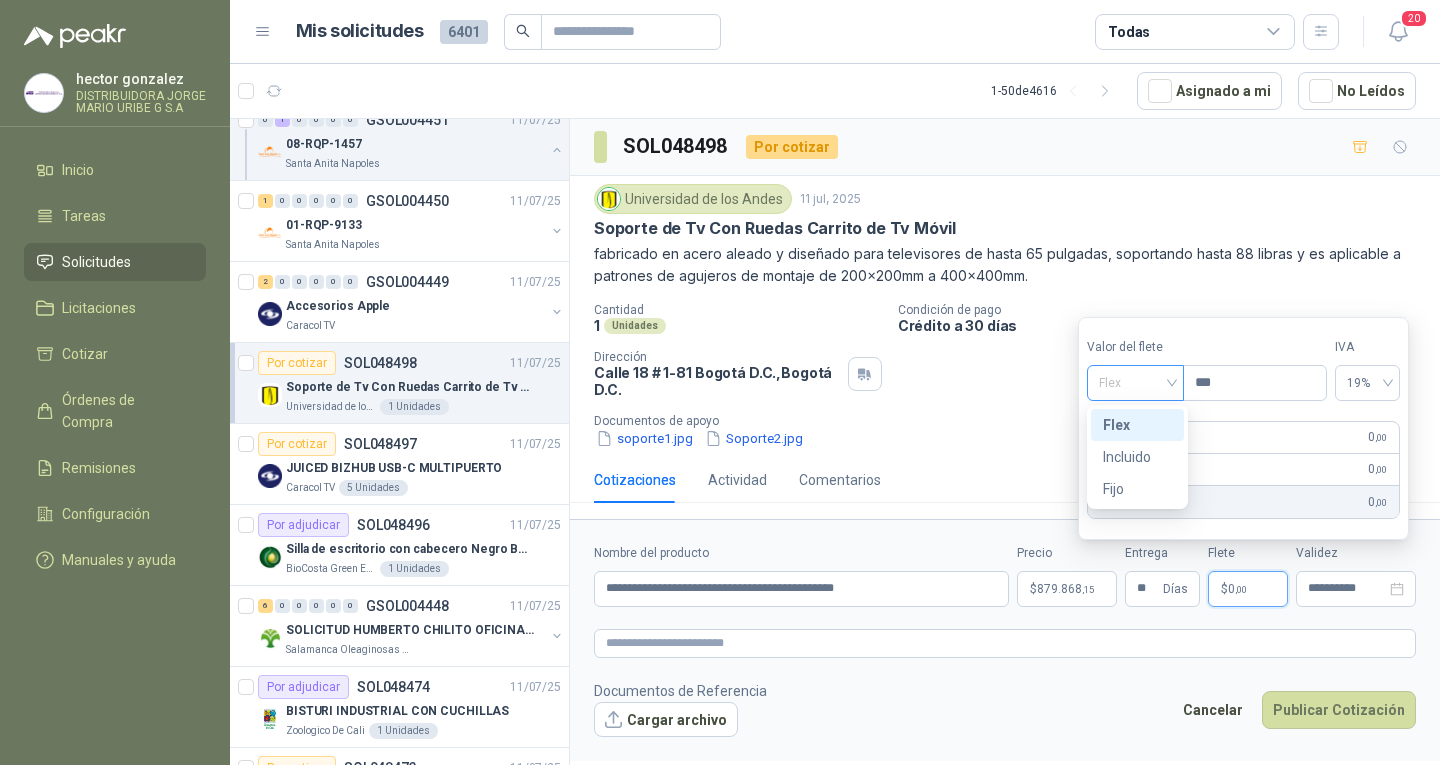 click on "Flex" at bounding box center [1135, 383] 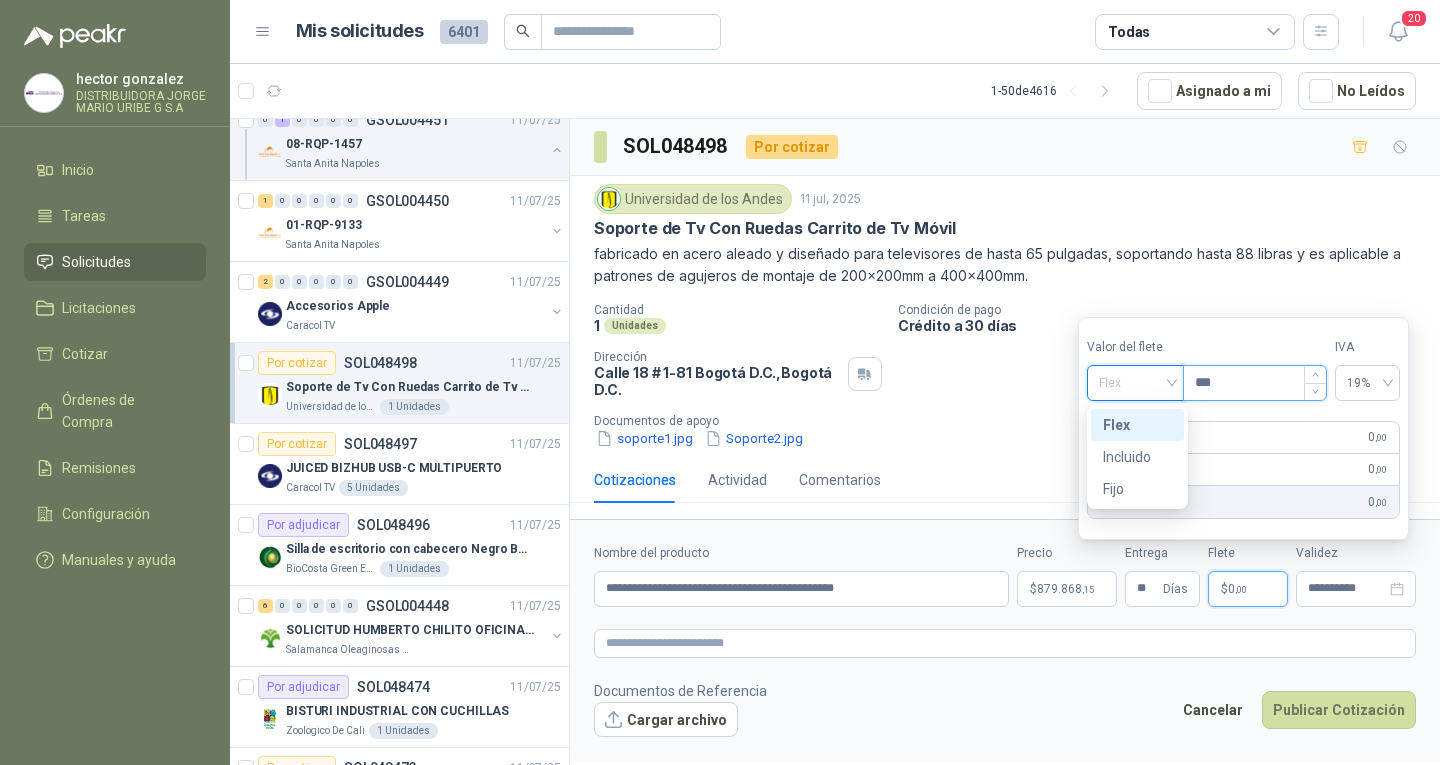 click on "***" at bounding box center [1255, 383] 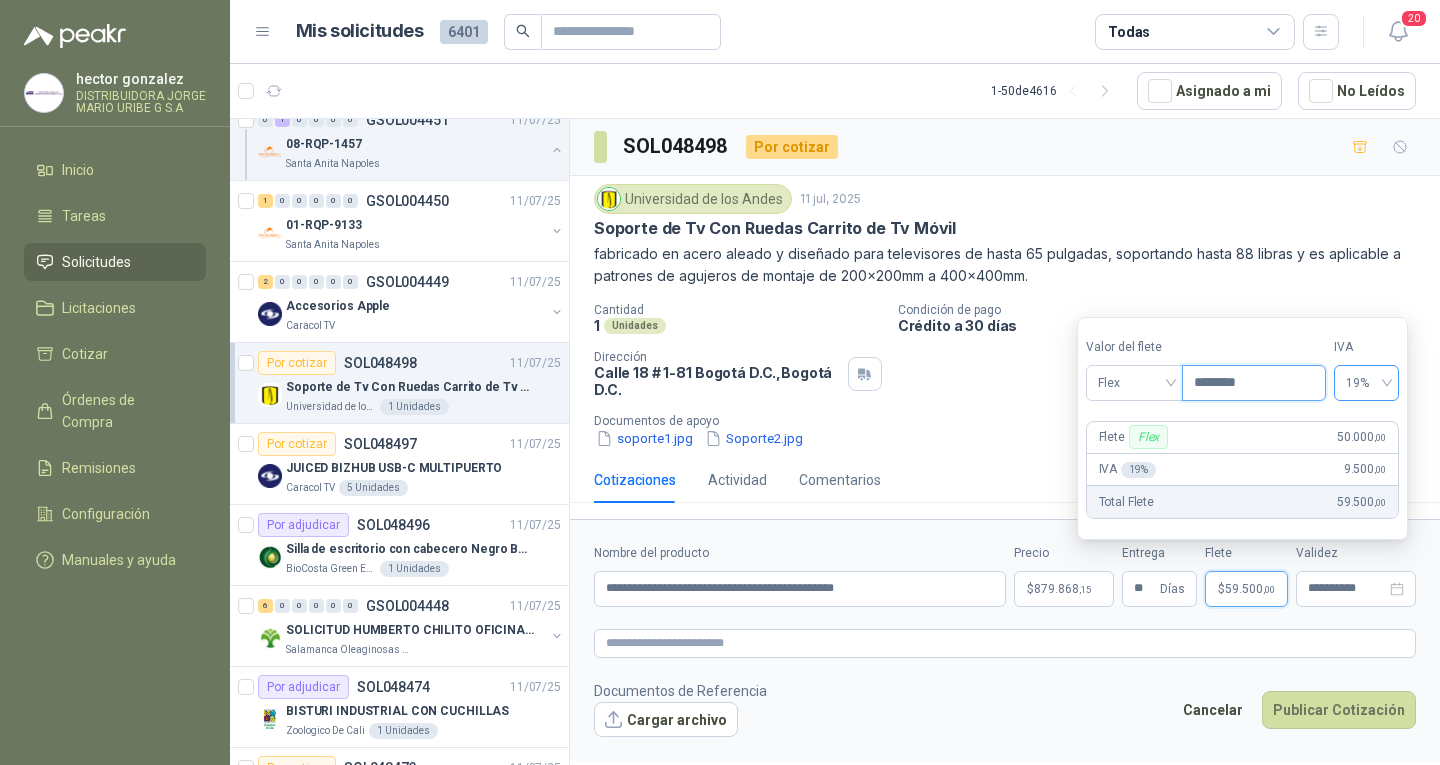 click on "19%" at bounding box center [1366, 383] 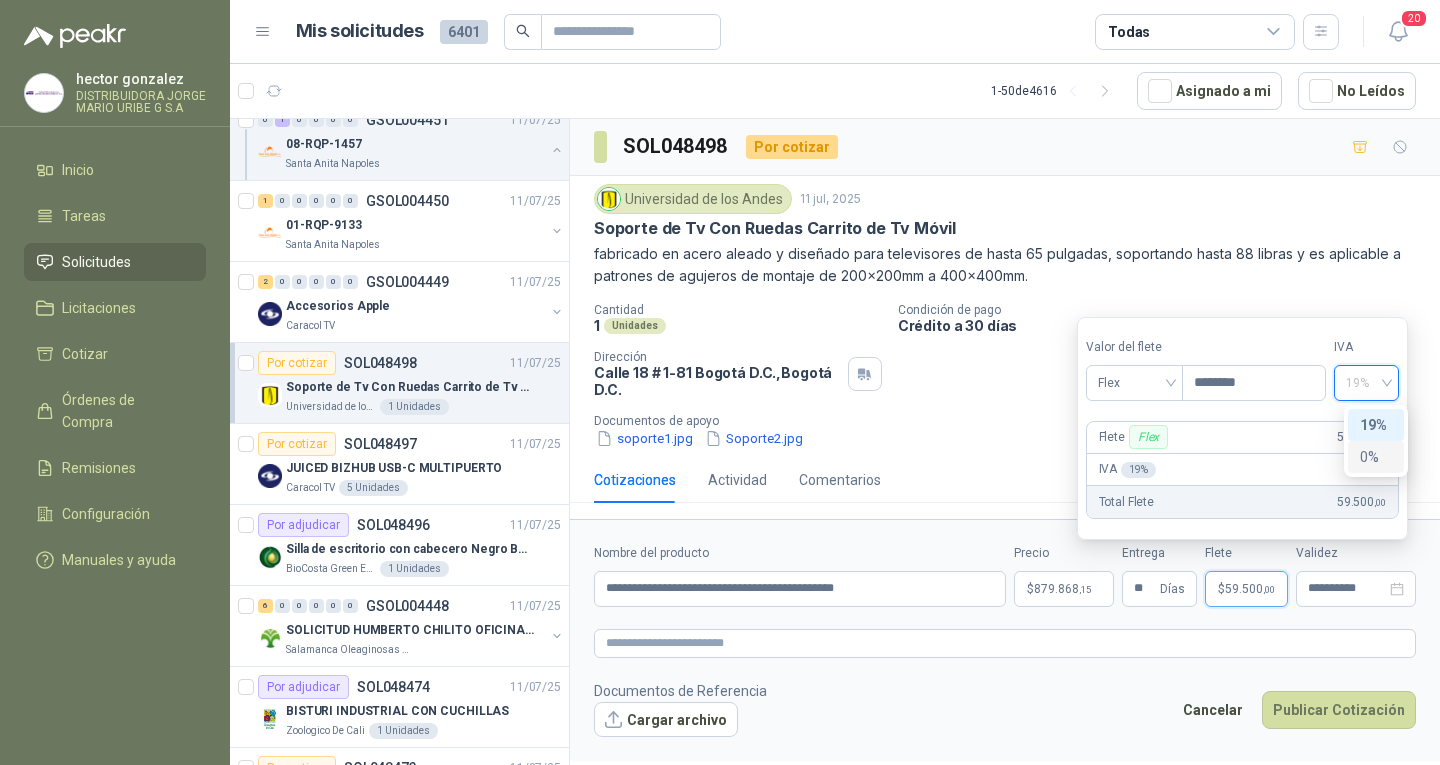 click on "0%" at bounding box center [1376, 457] 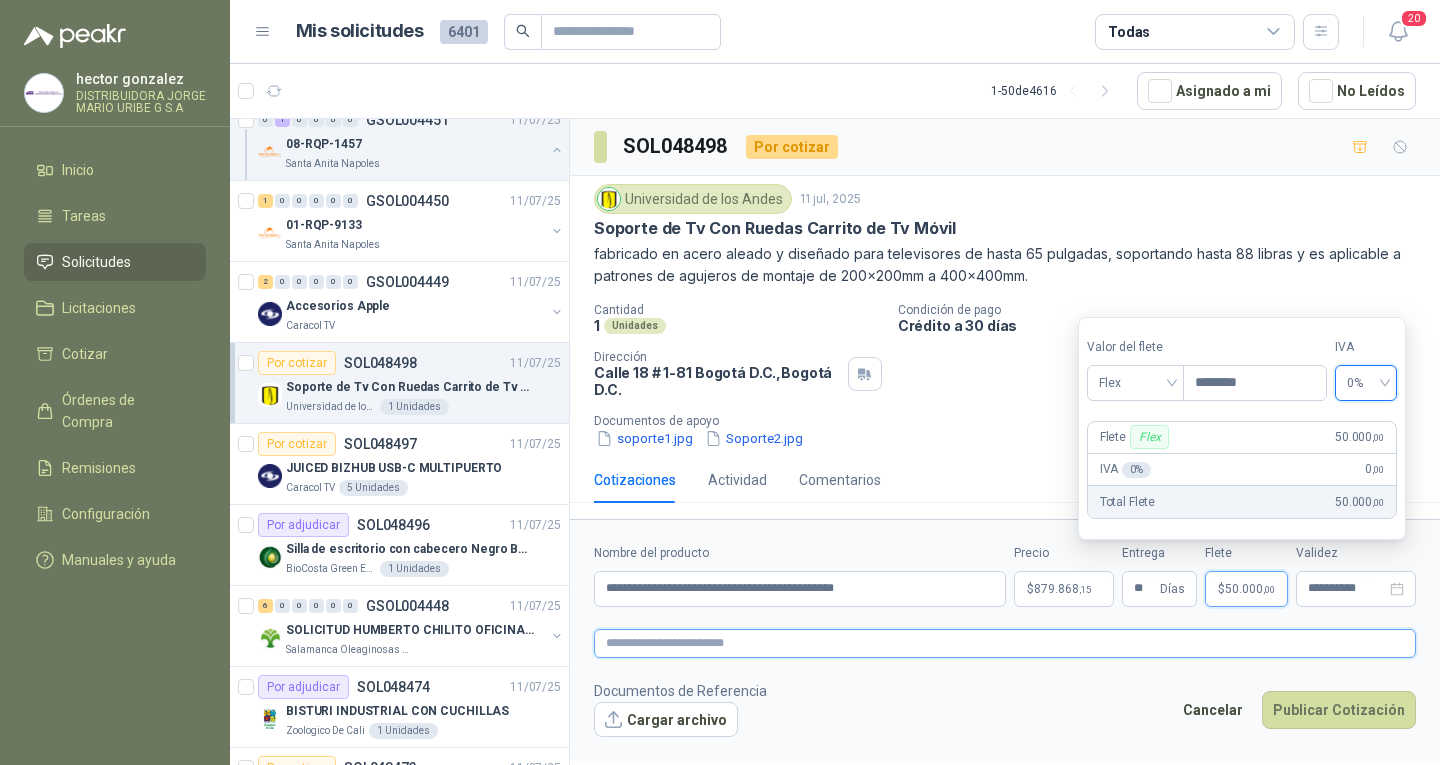 click at bounding box center [1005, 643] 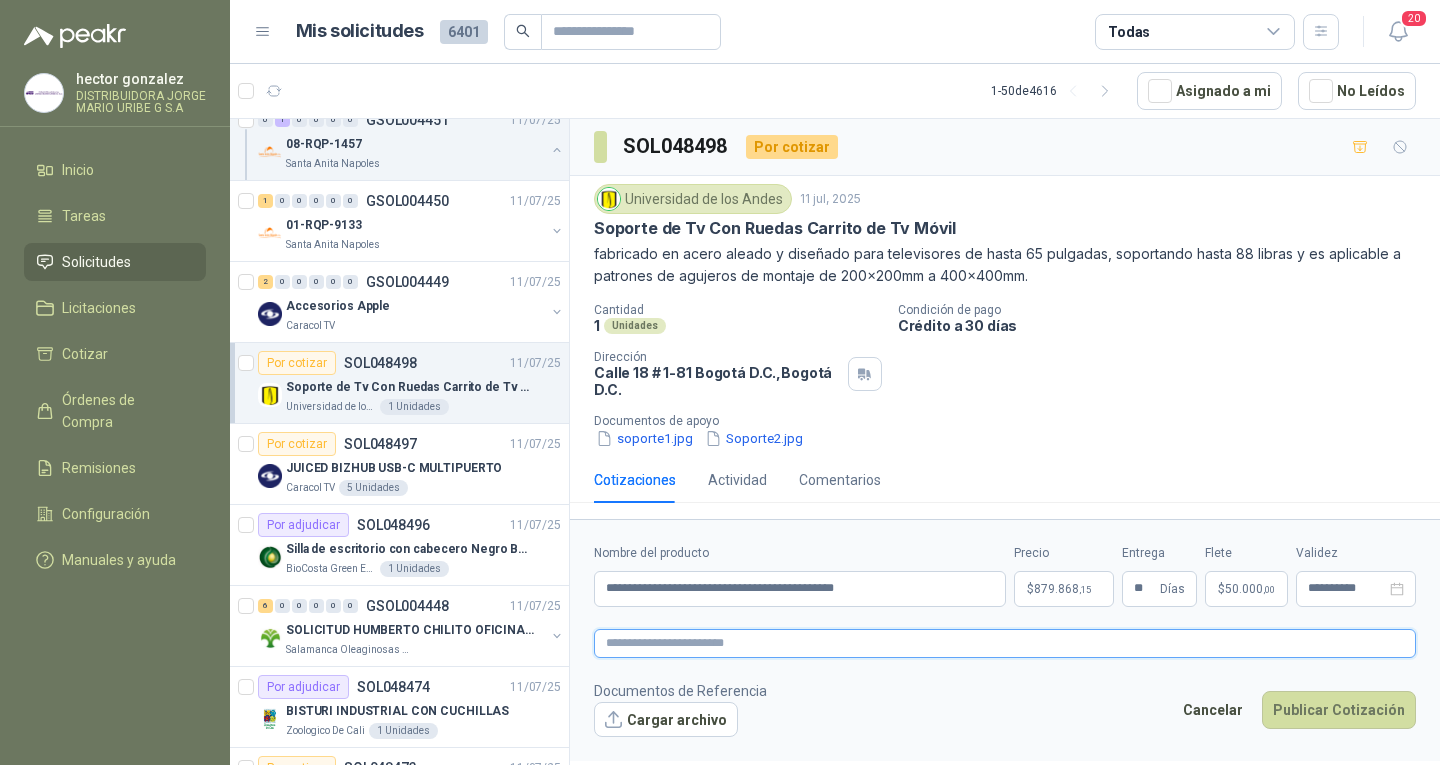 type 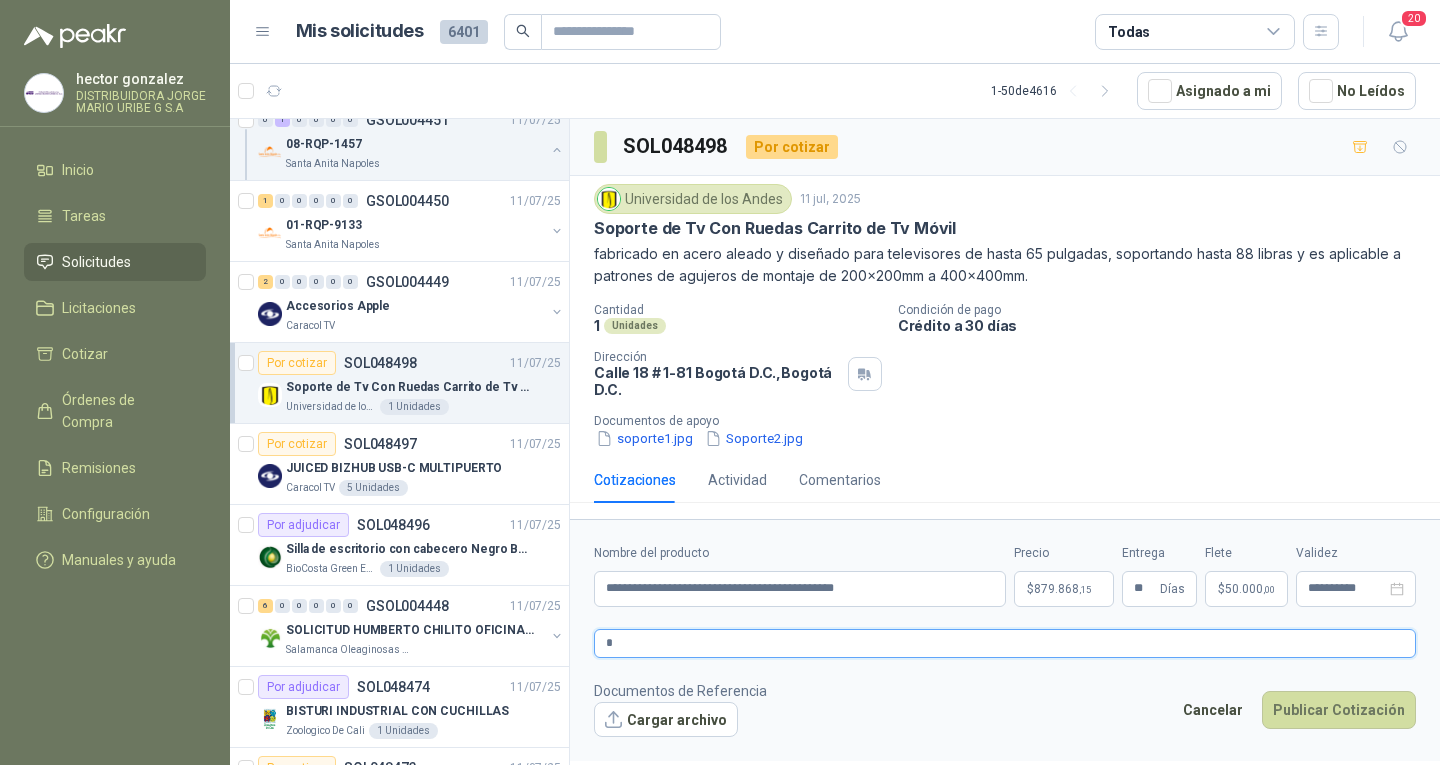 type 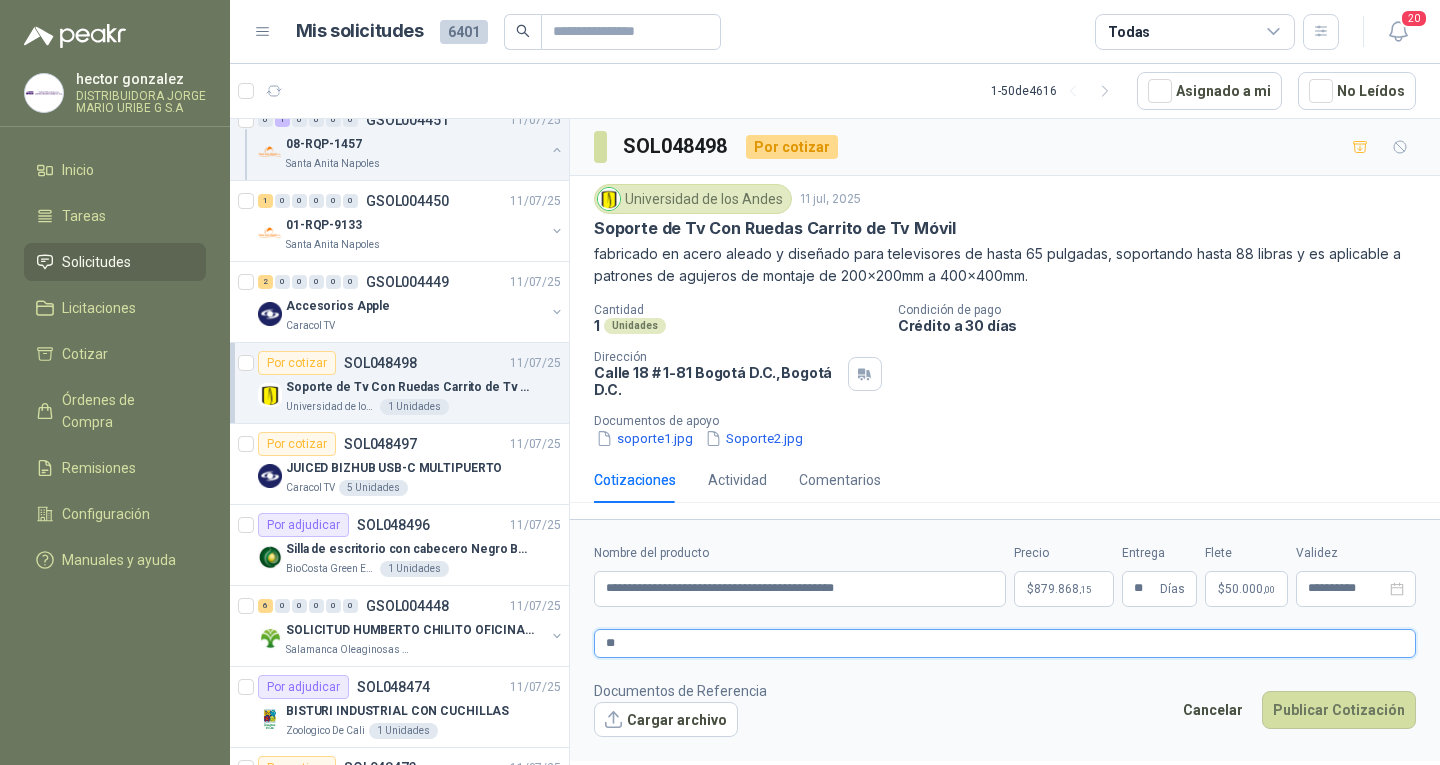 type 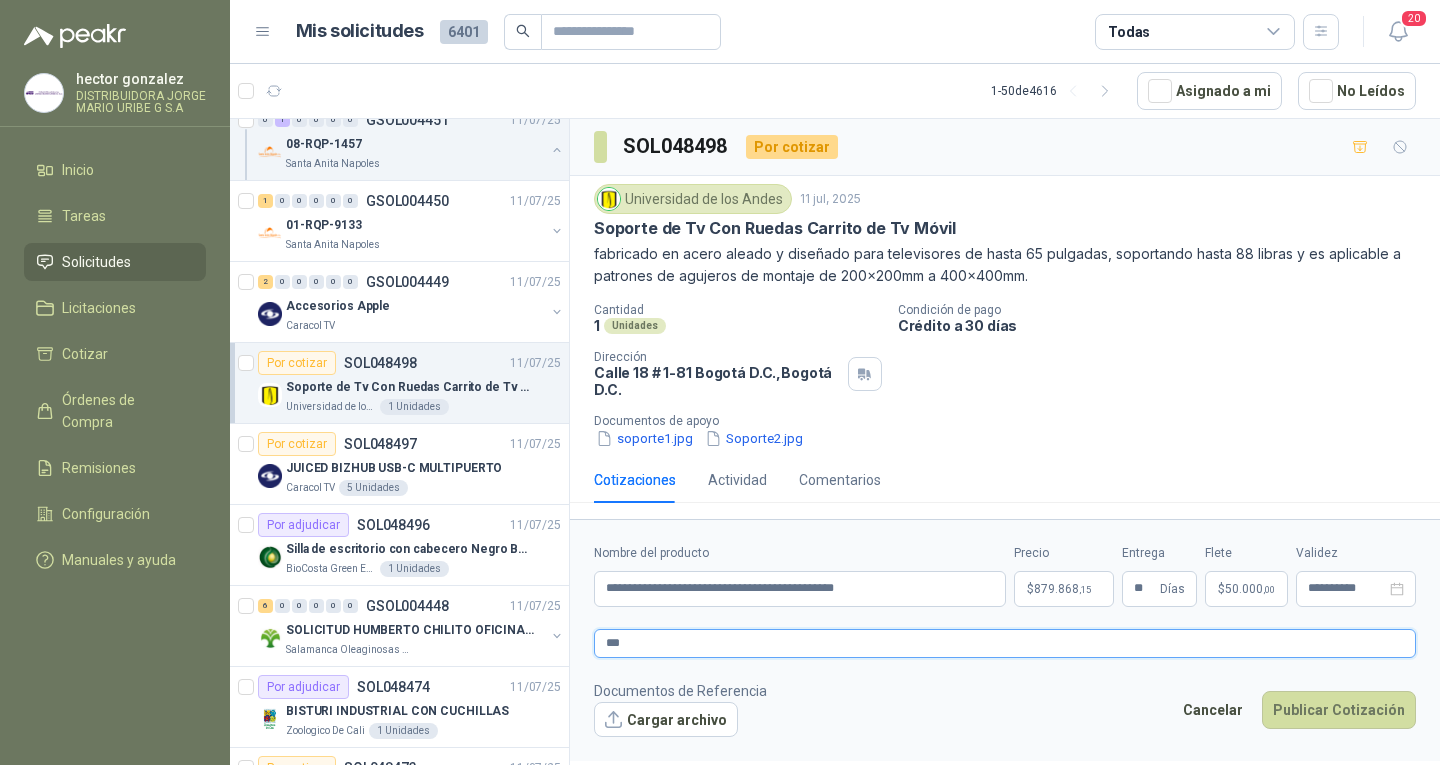 type 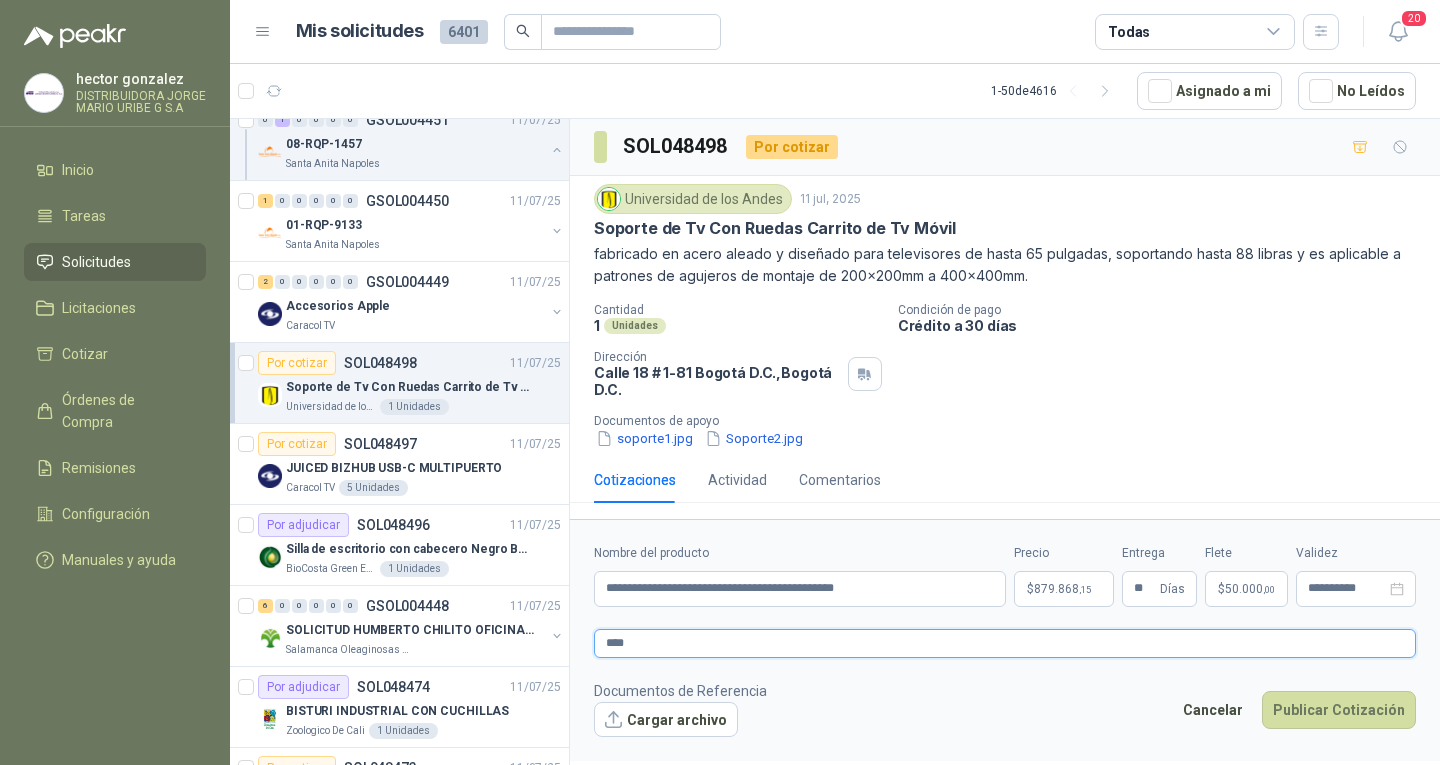 type 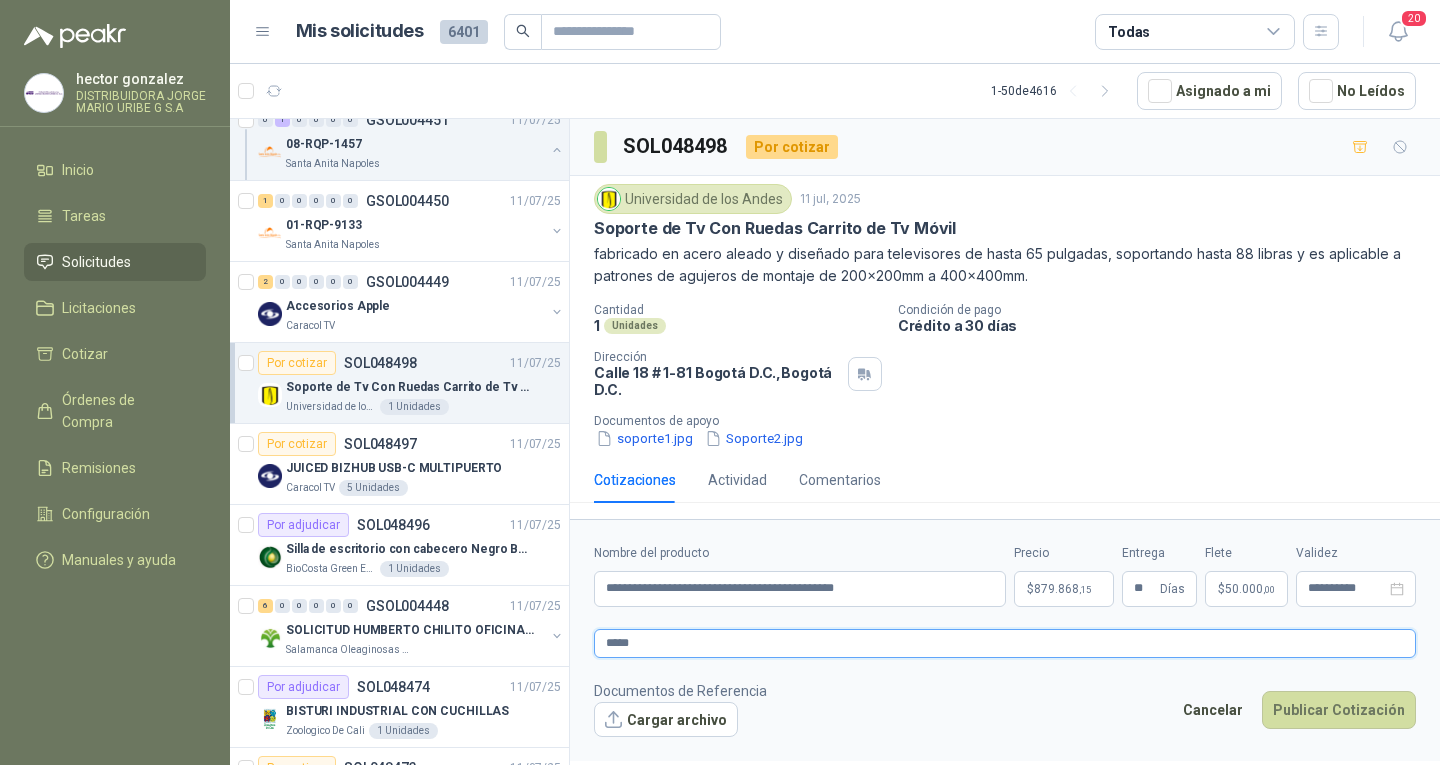 type 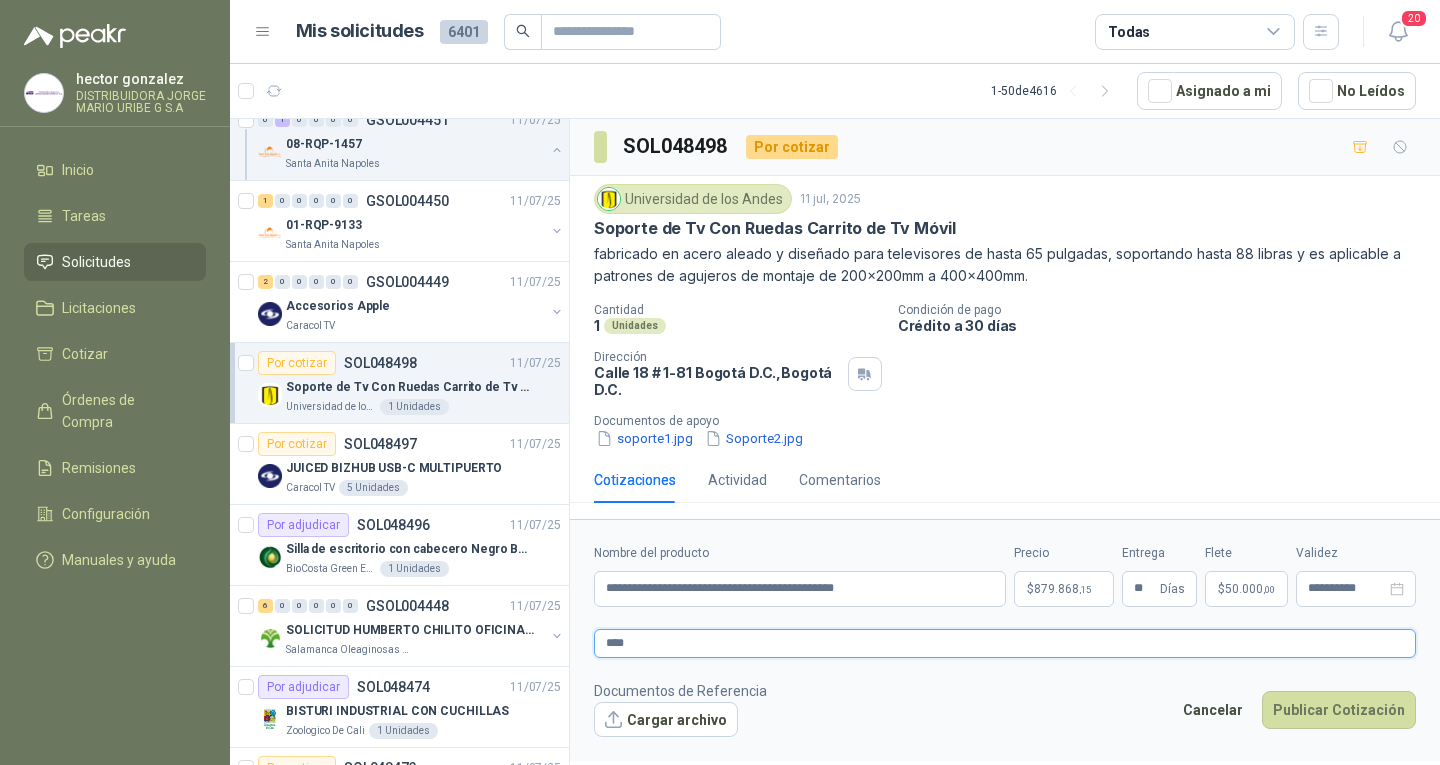 type on "**" 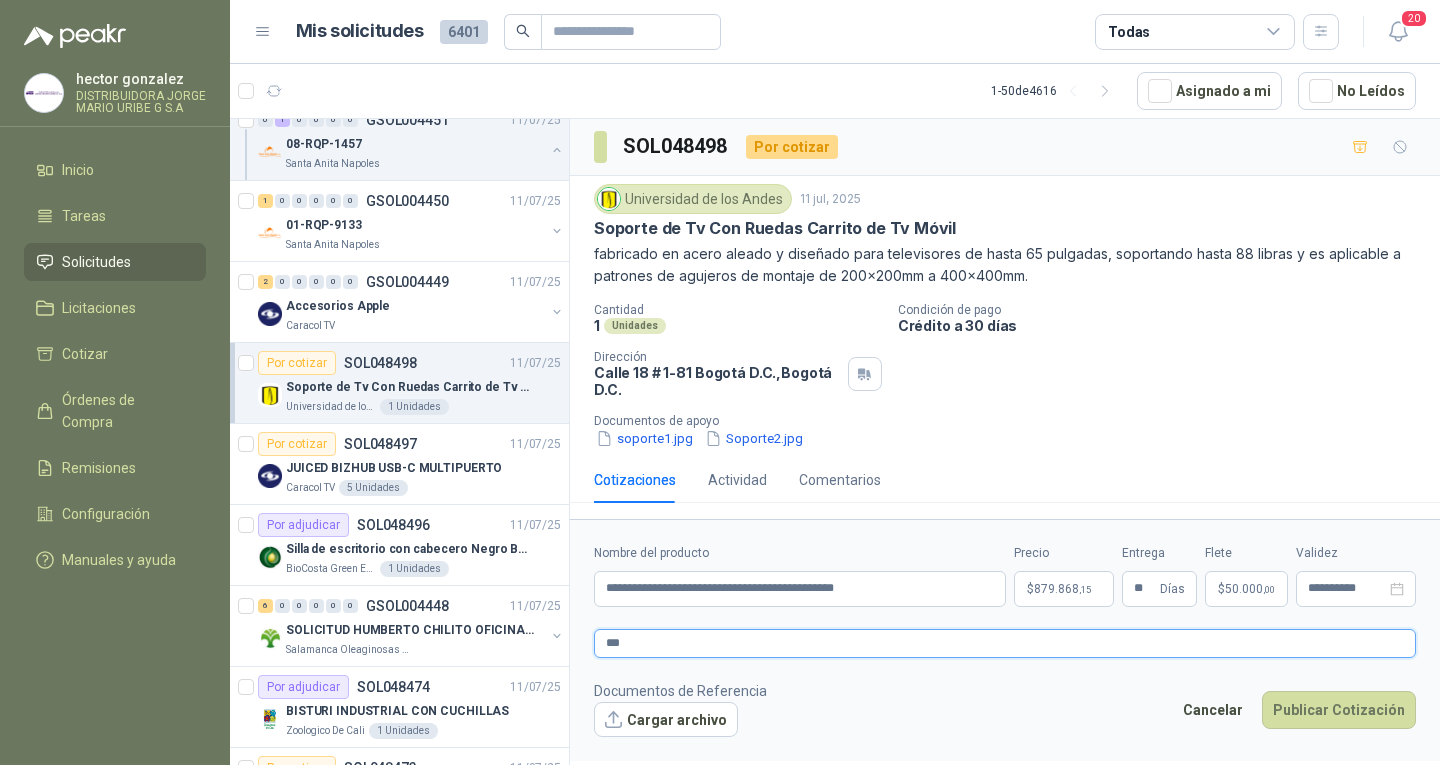 type 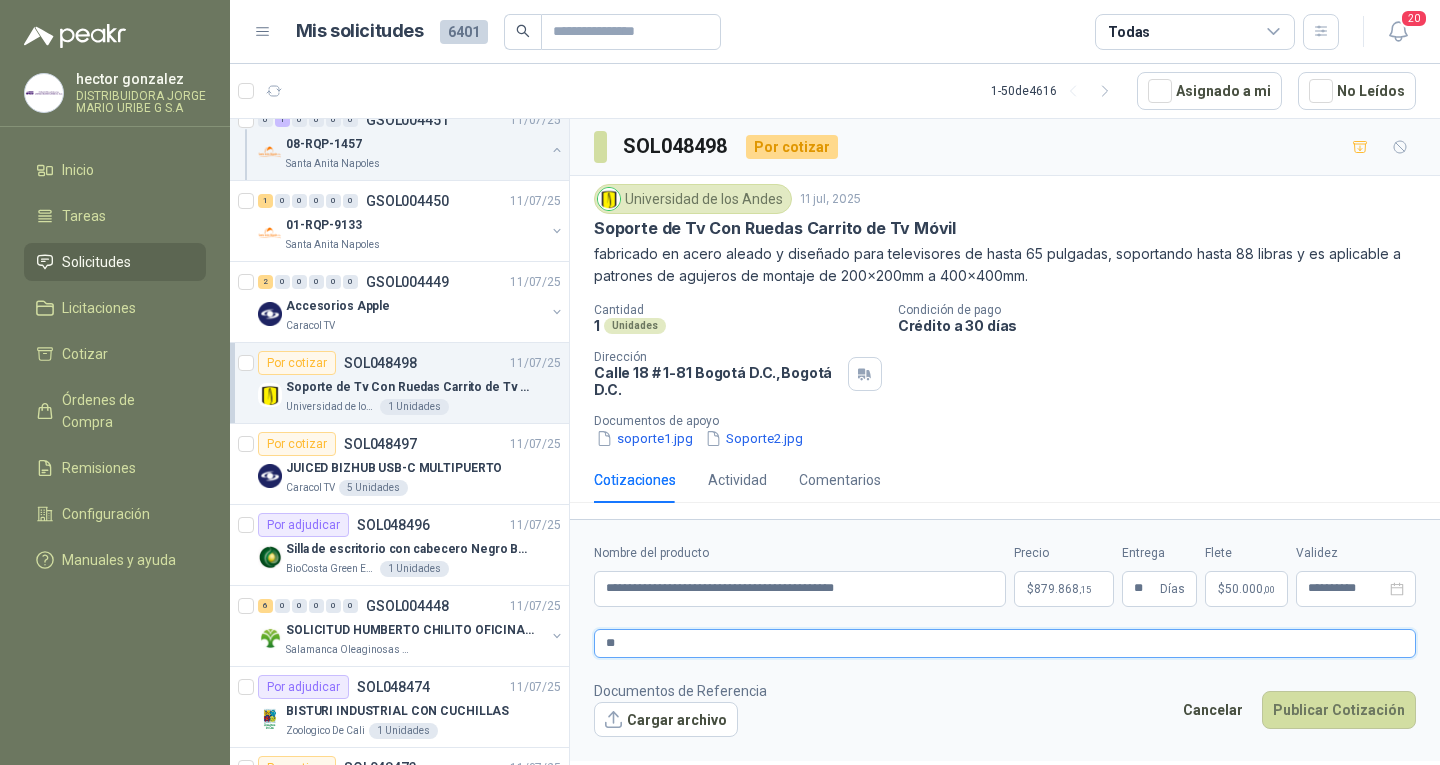 type 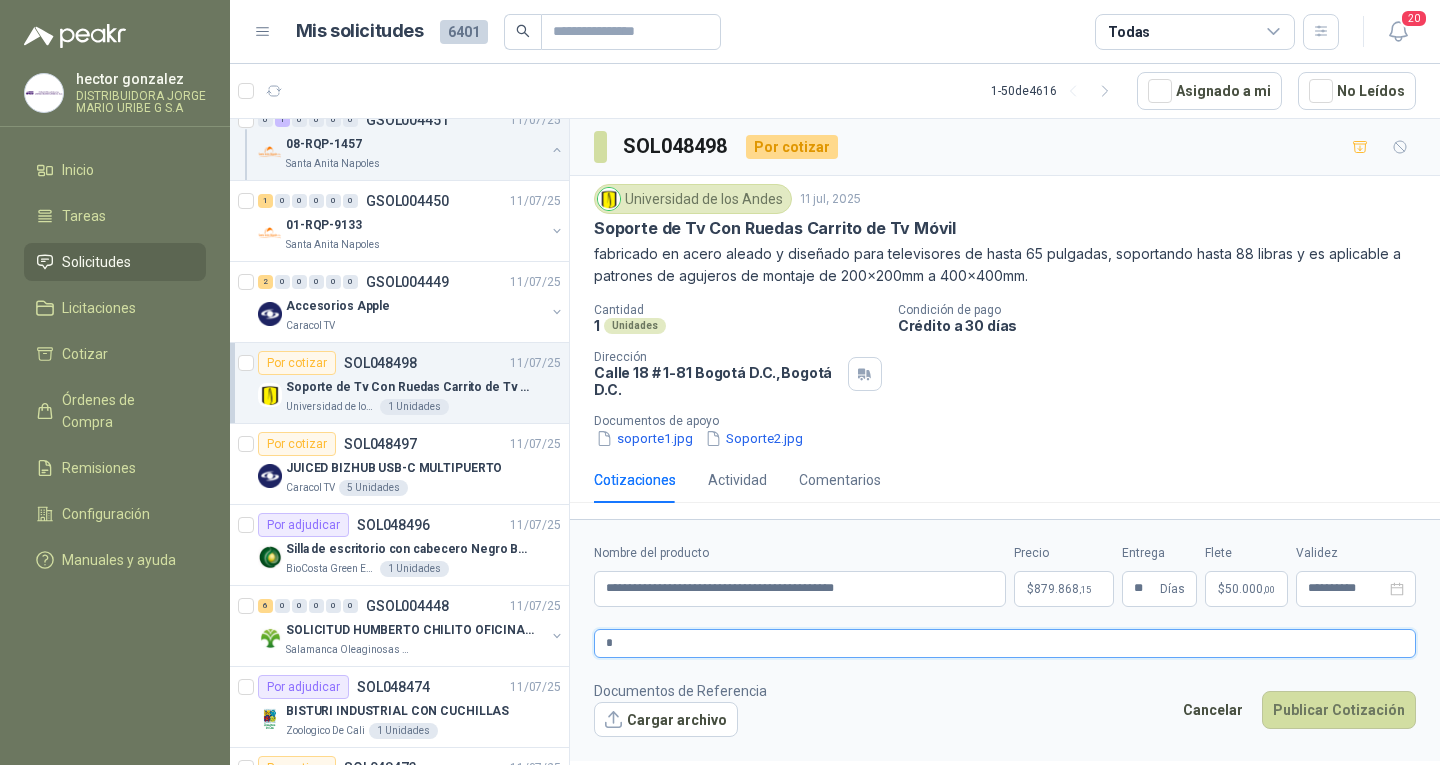 type 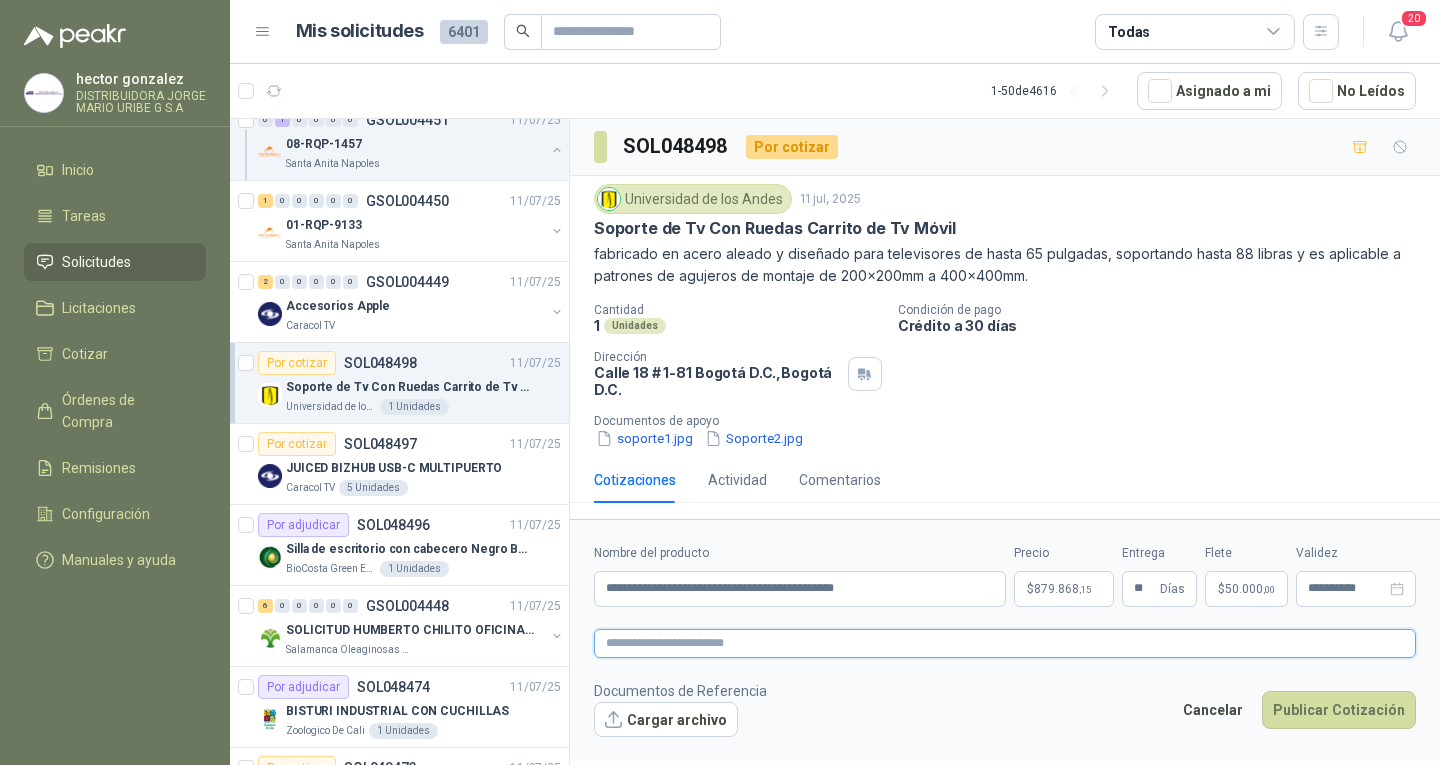 type 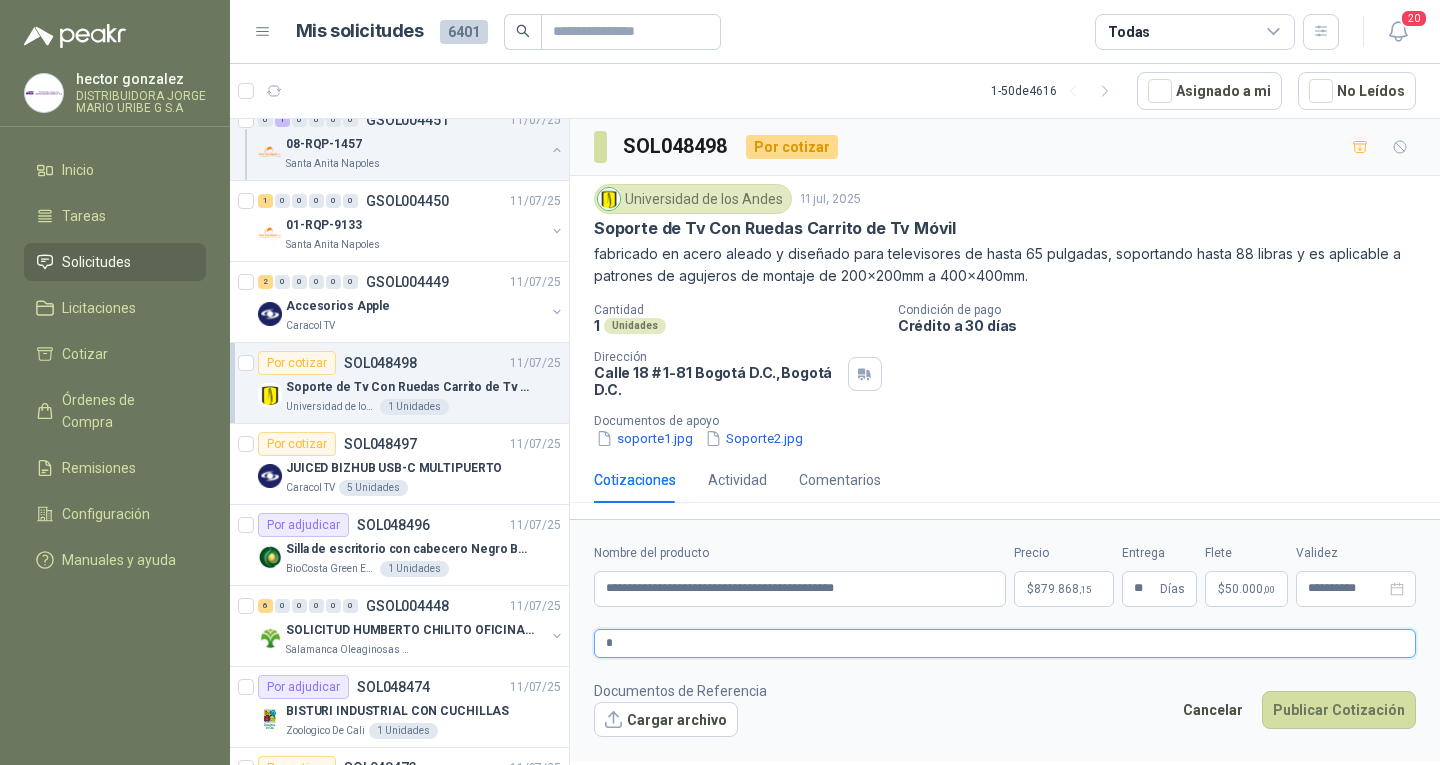 type on "**" 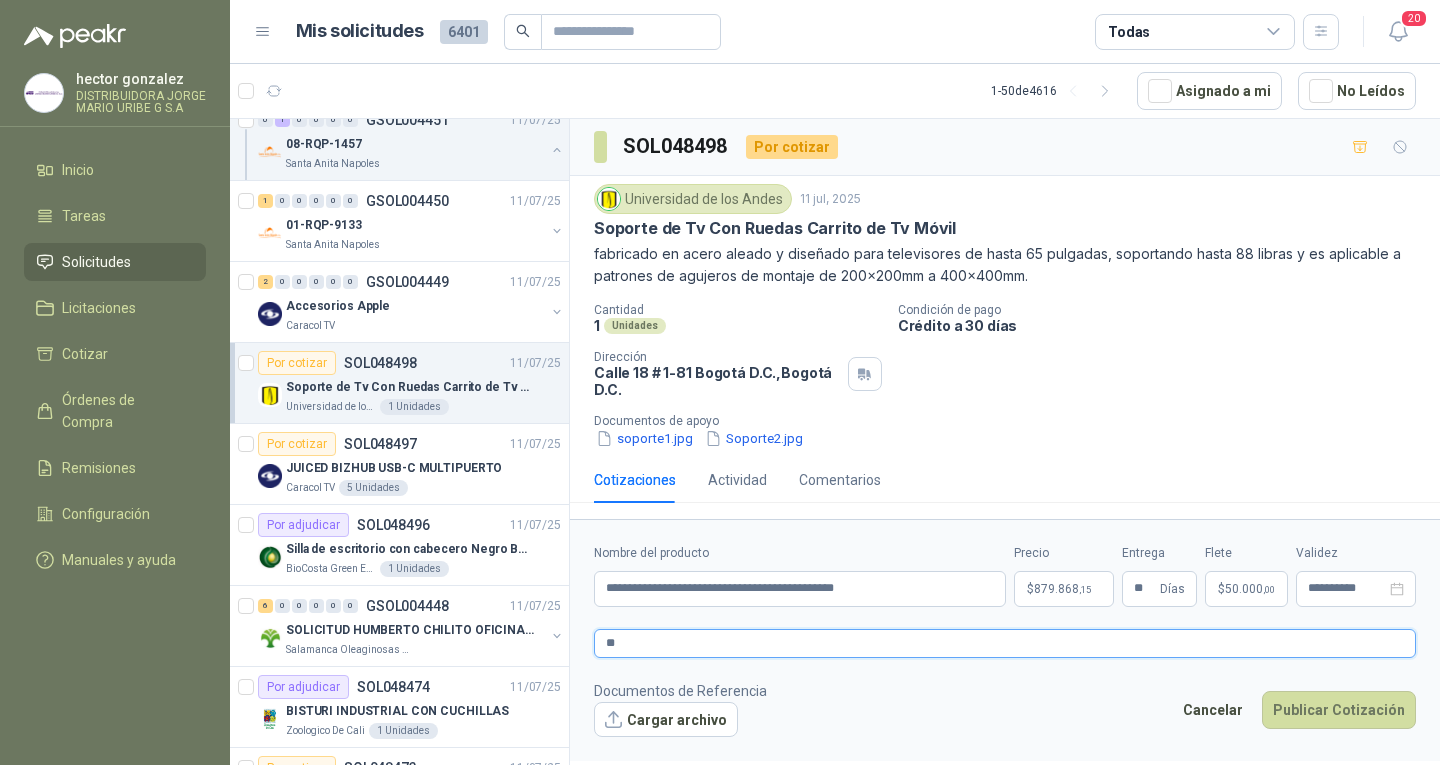 type 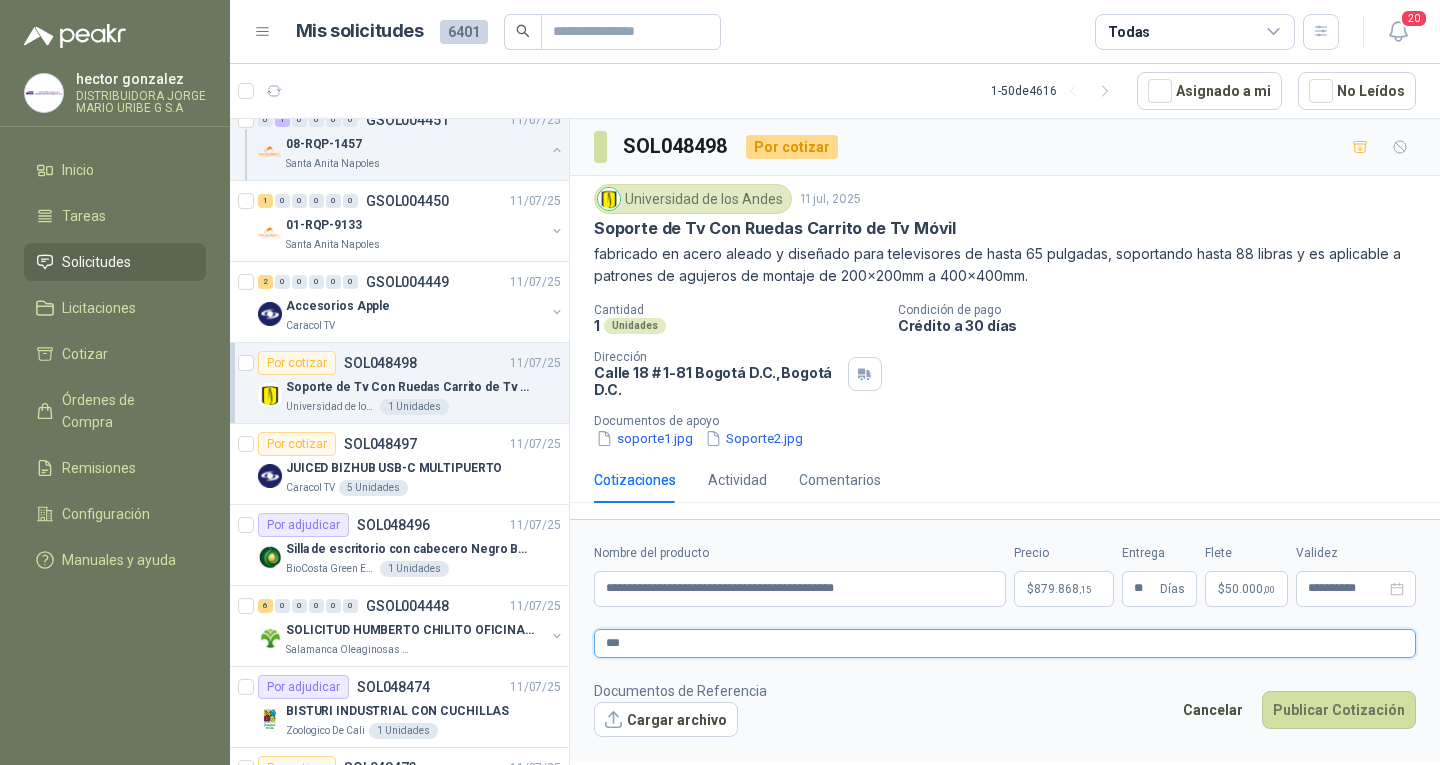 type 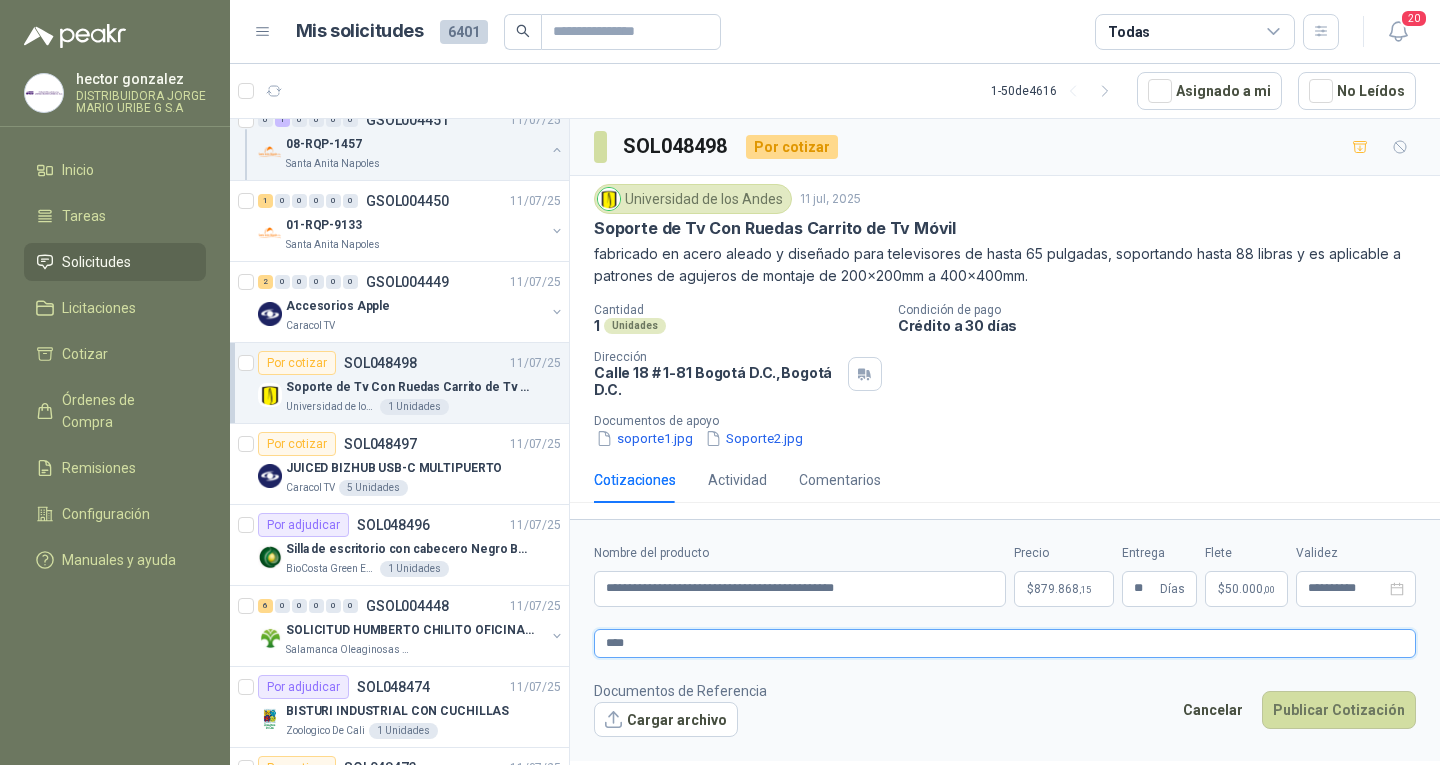 type 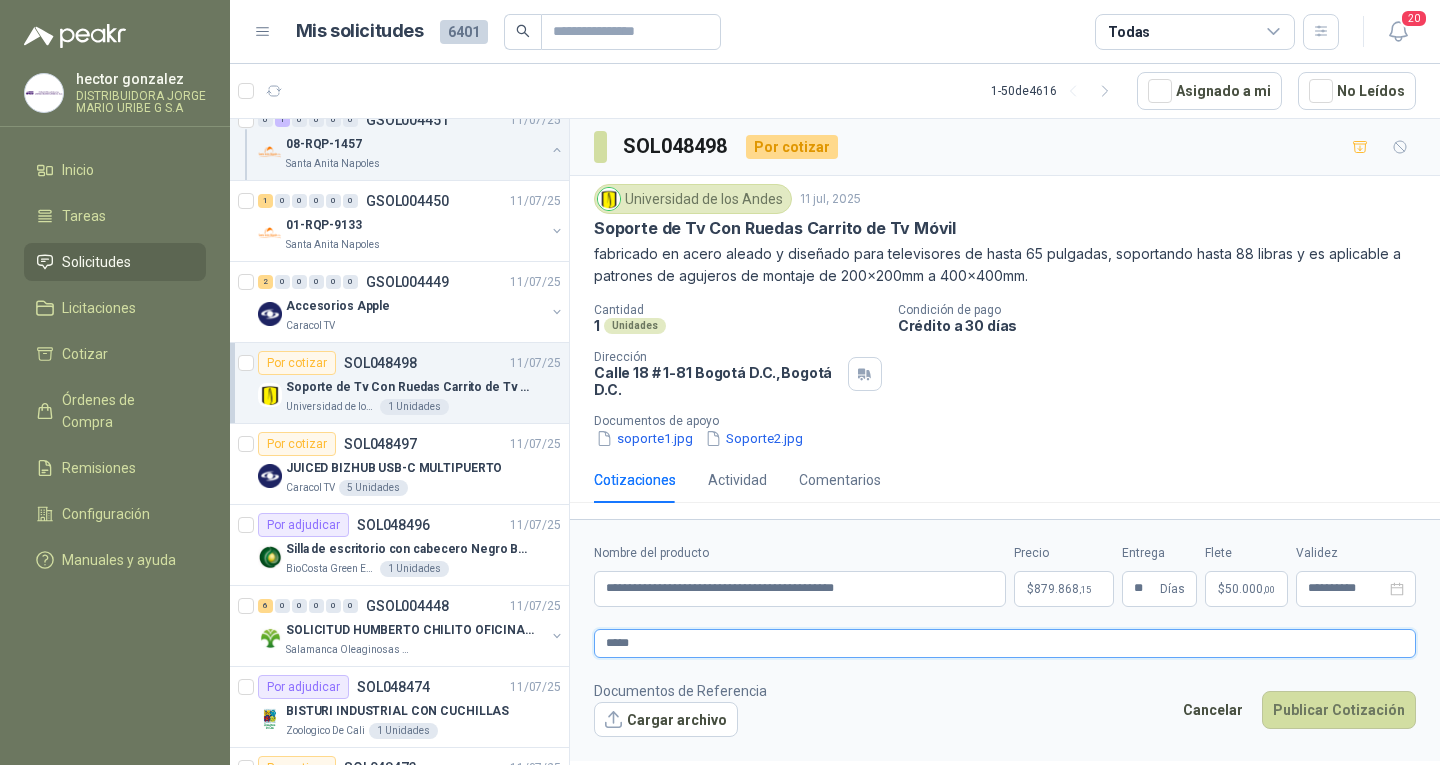 type 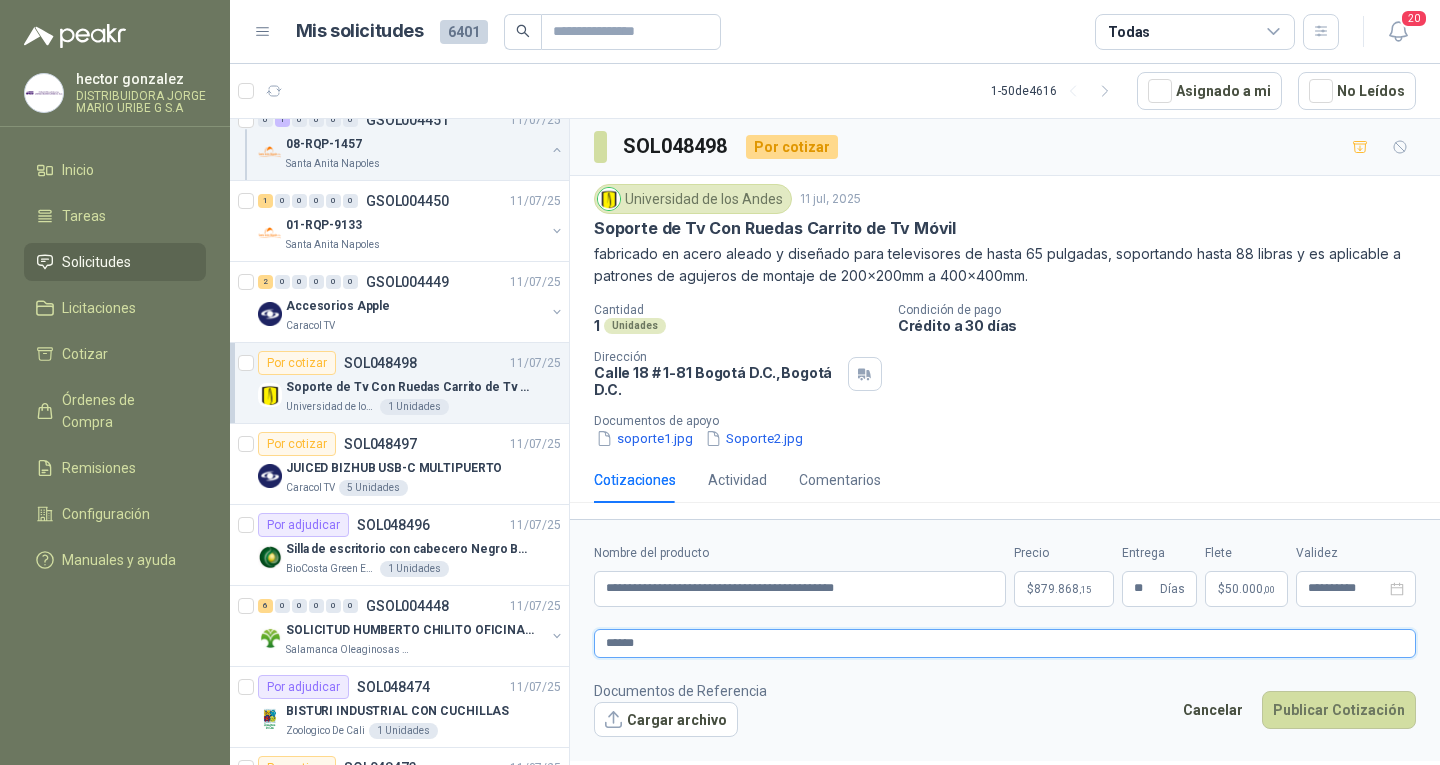type 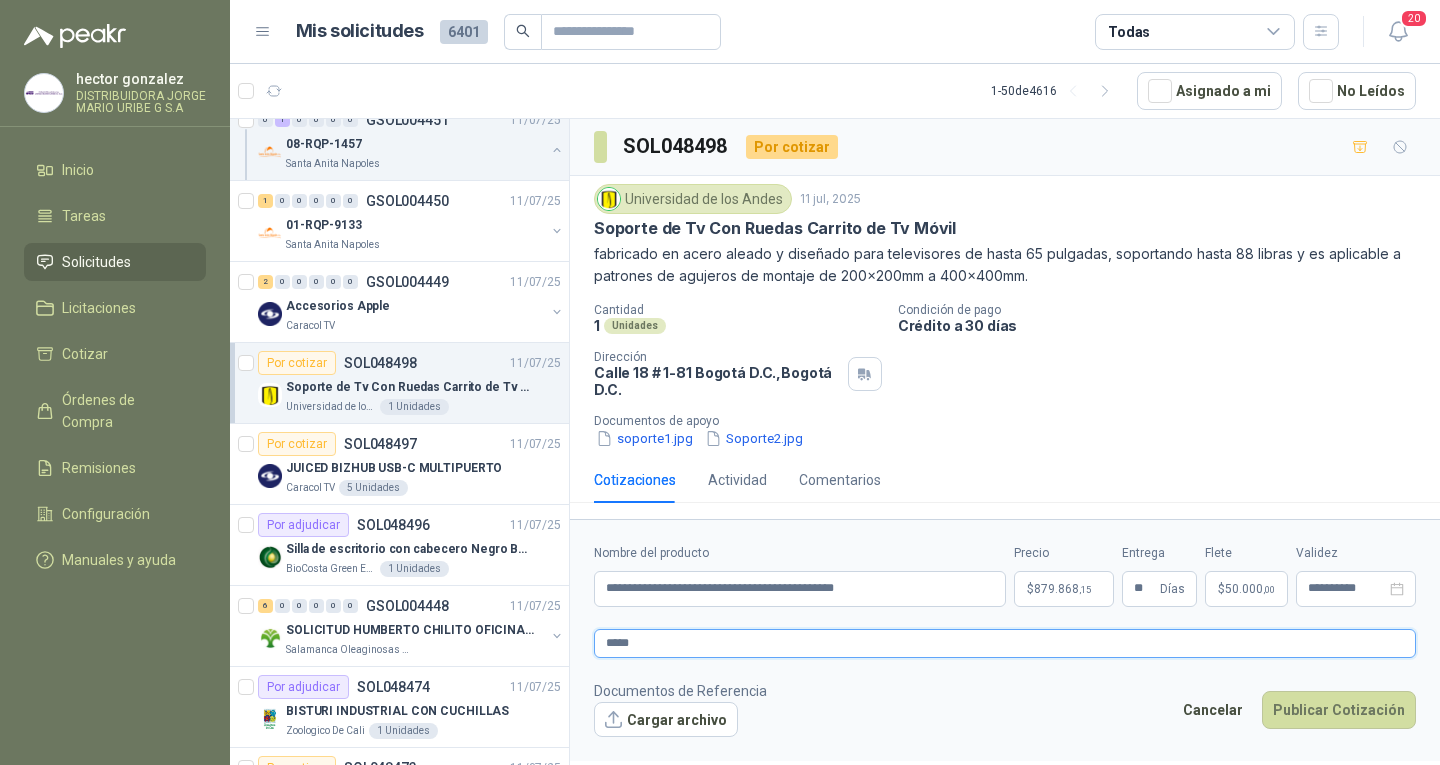 type on "****" 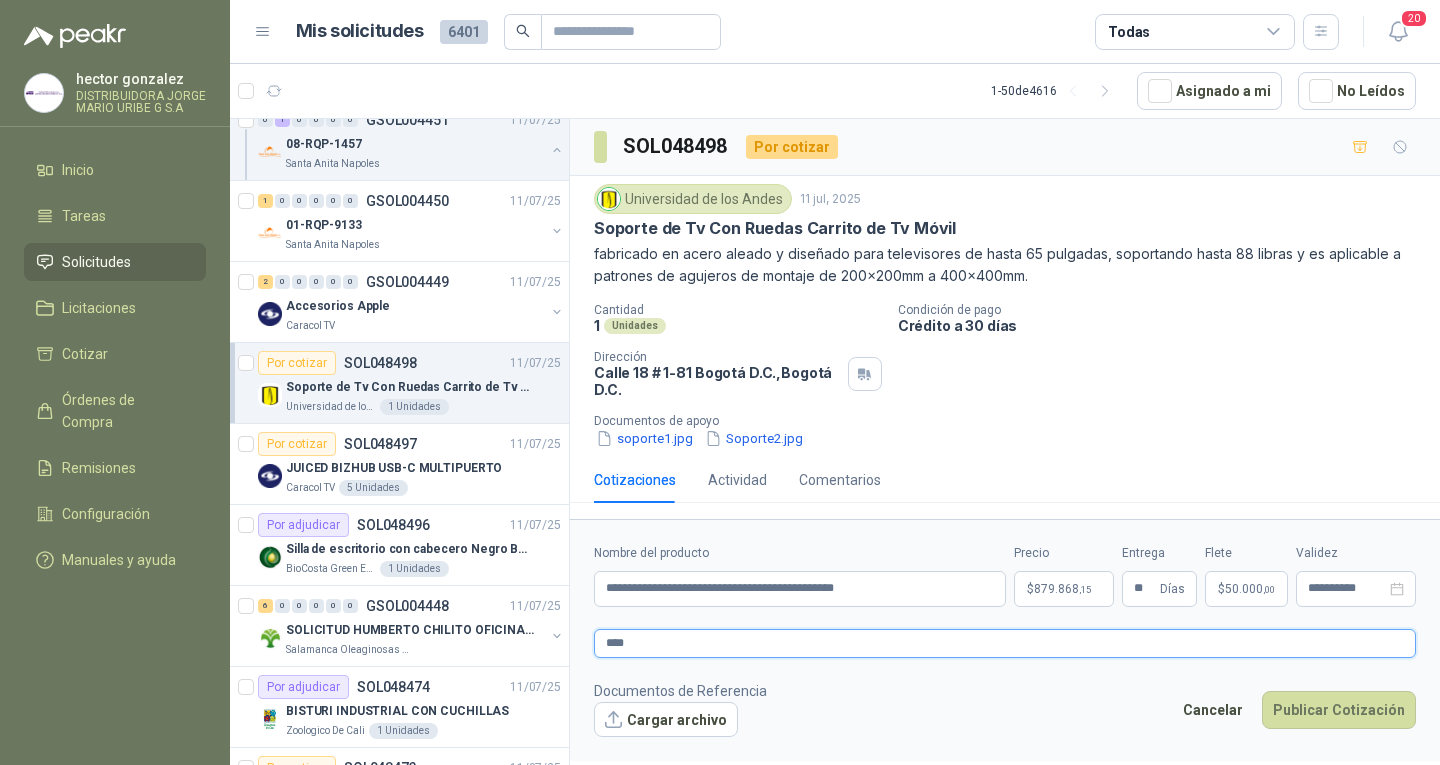 type 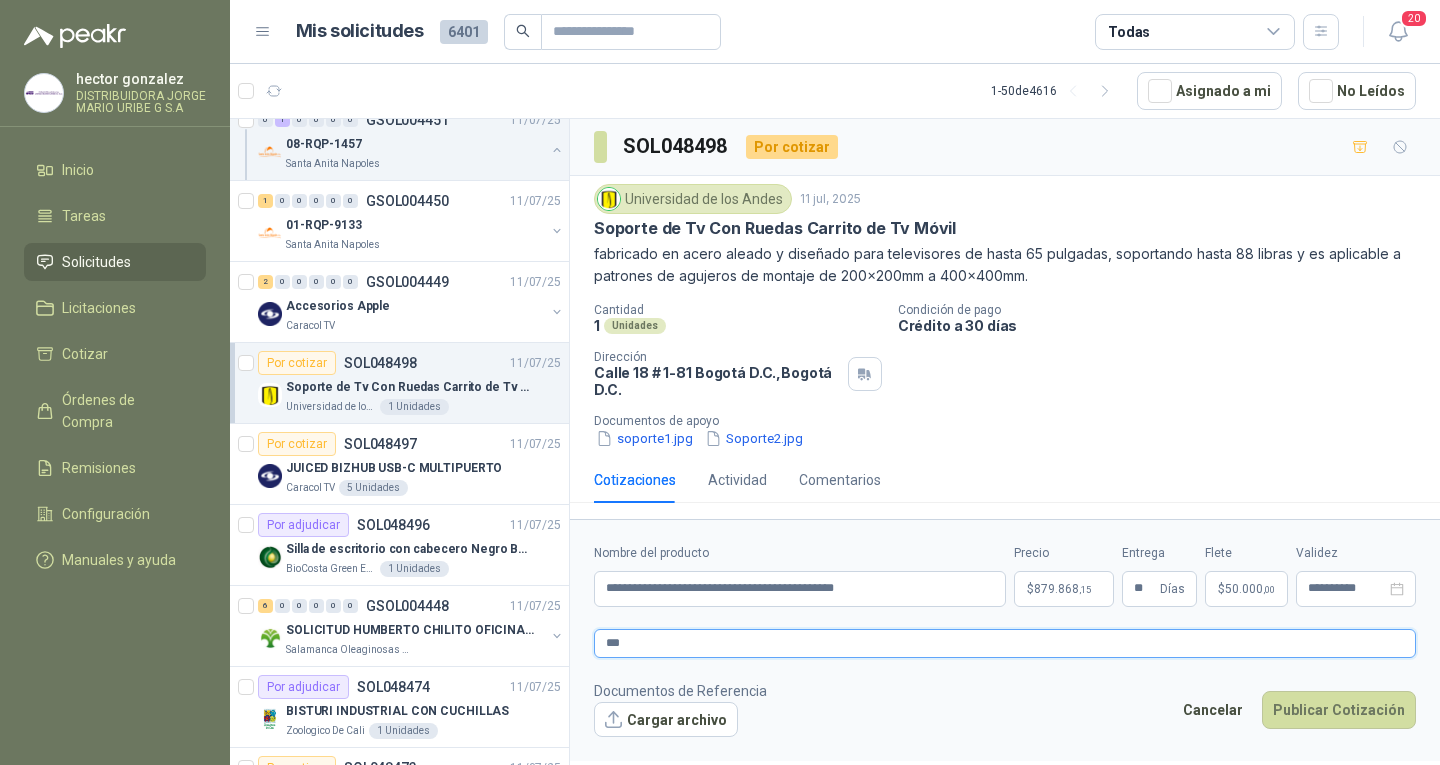 type on "**" 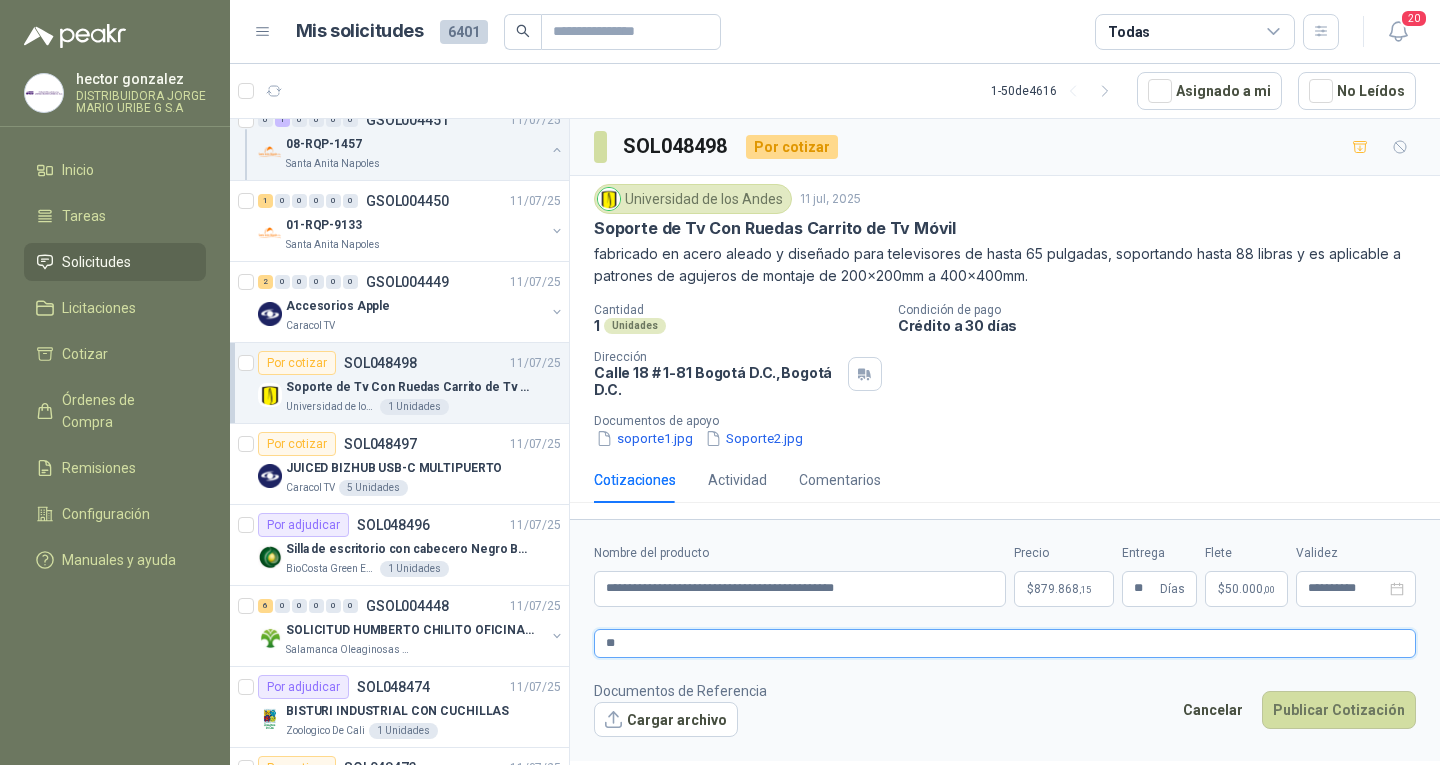 type 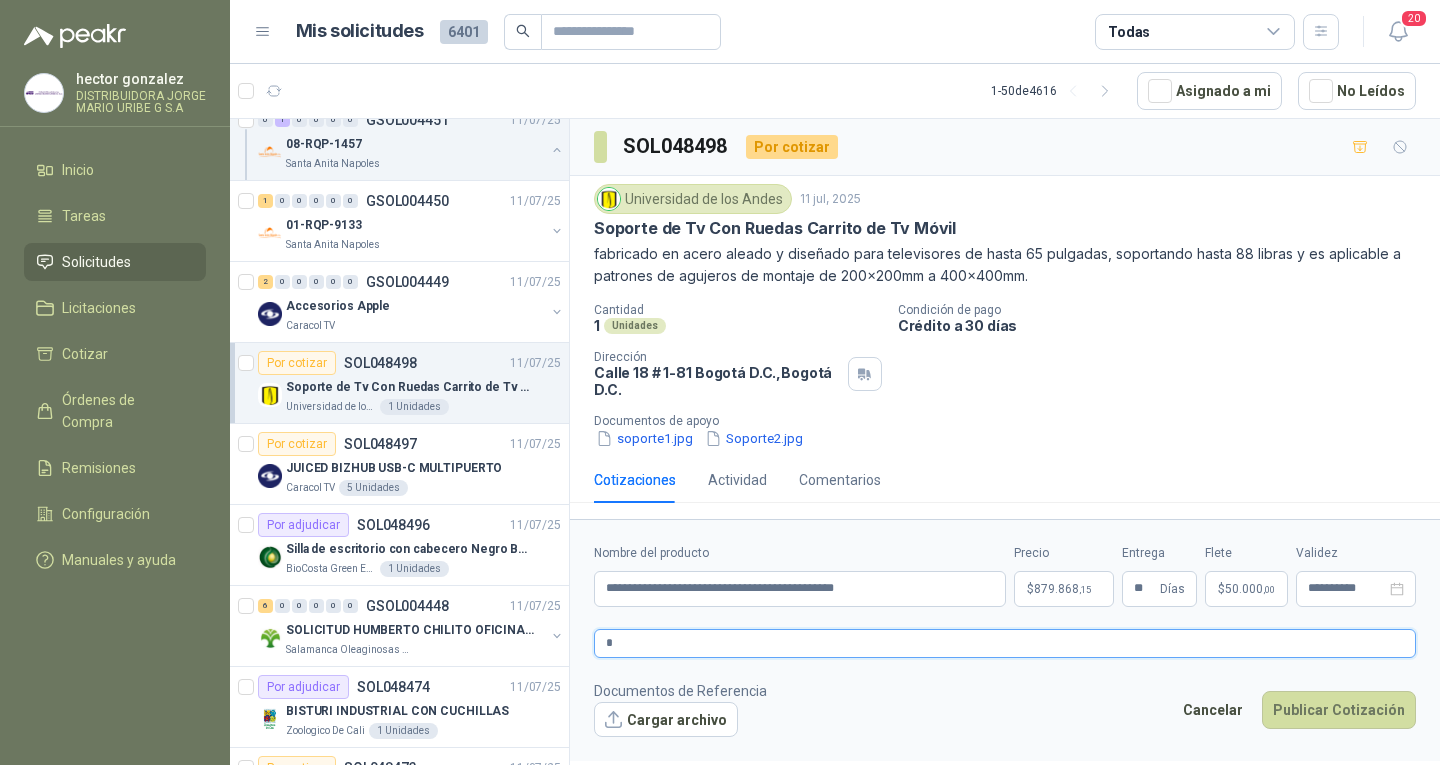type 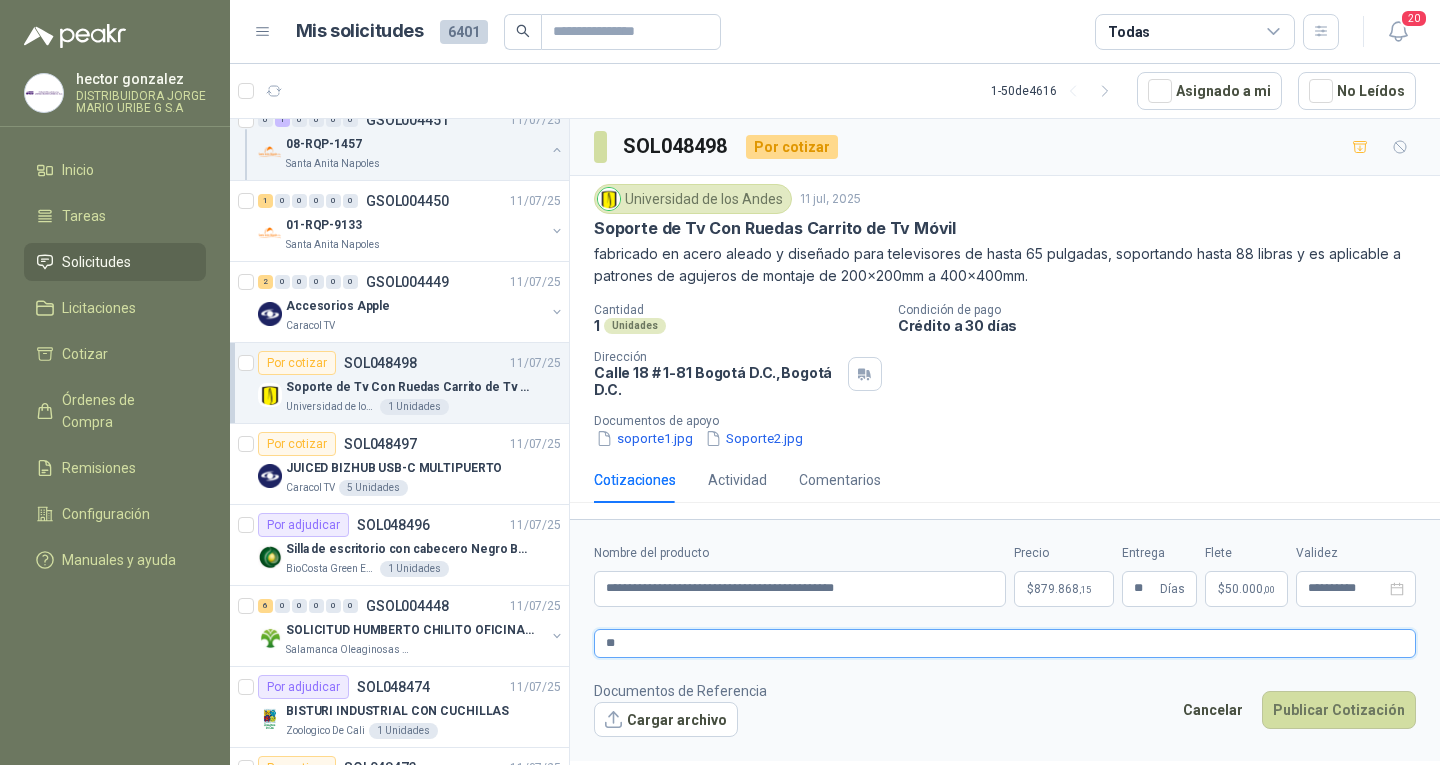 type 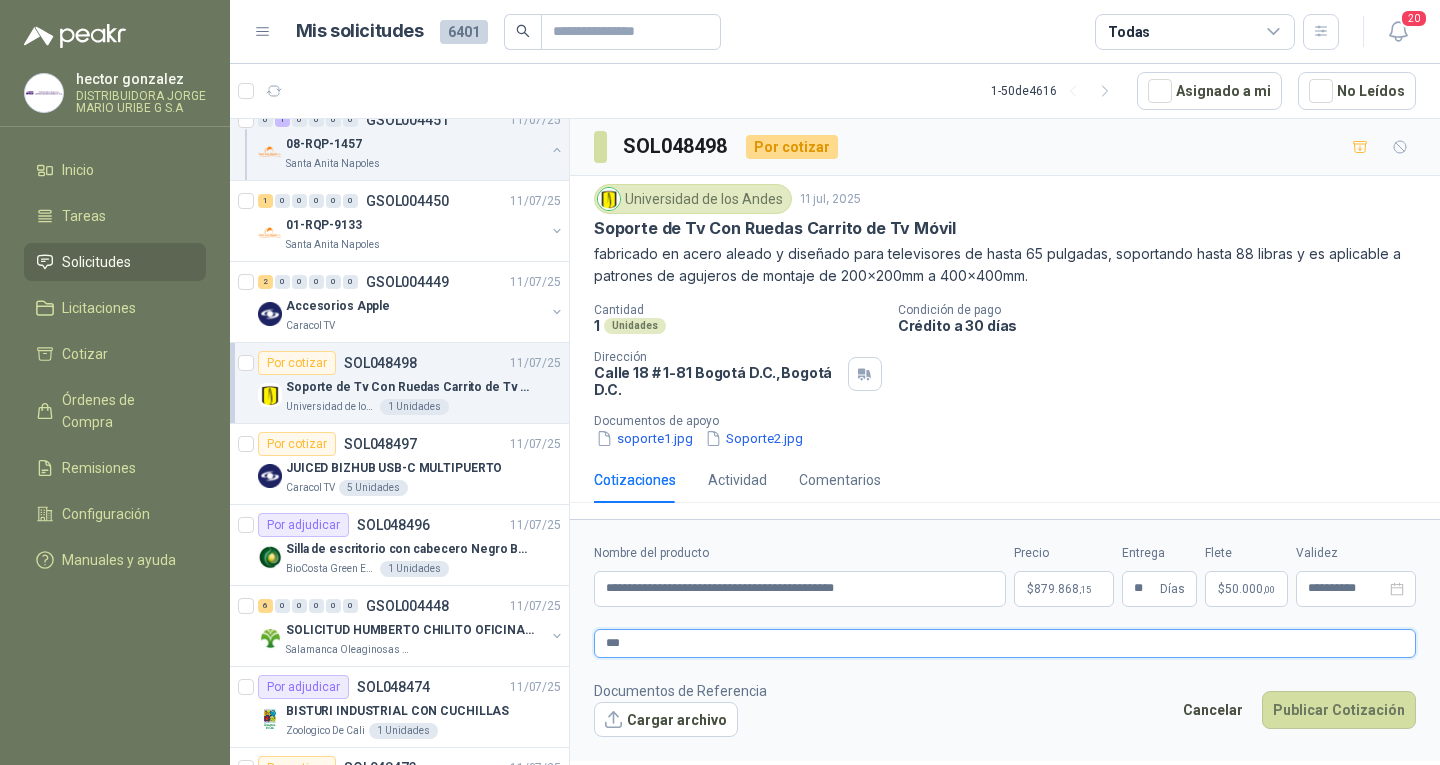 type 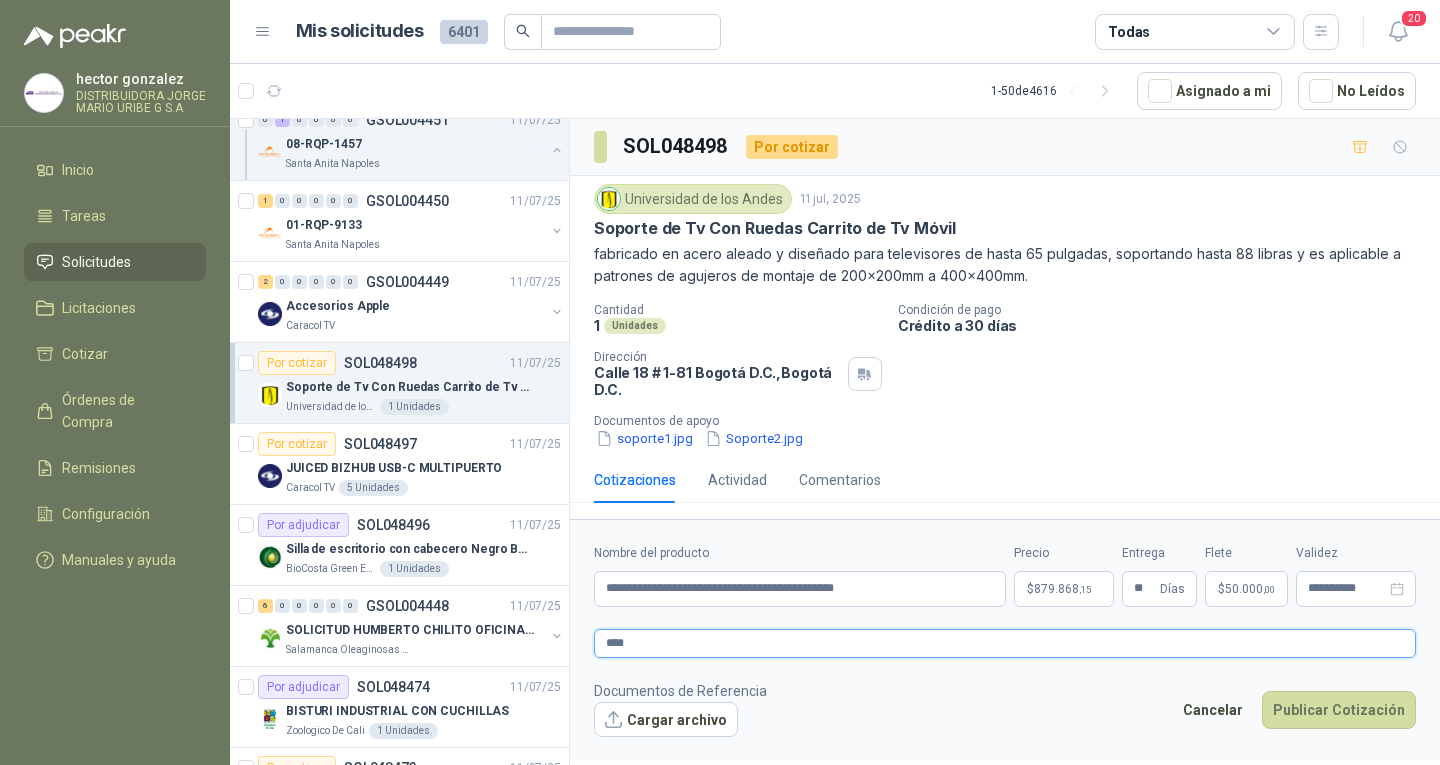 type 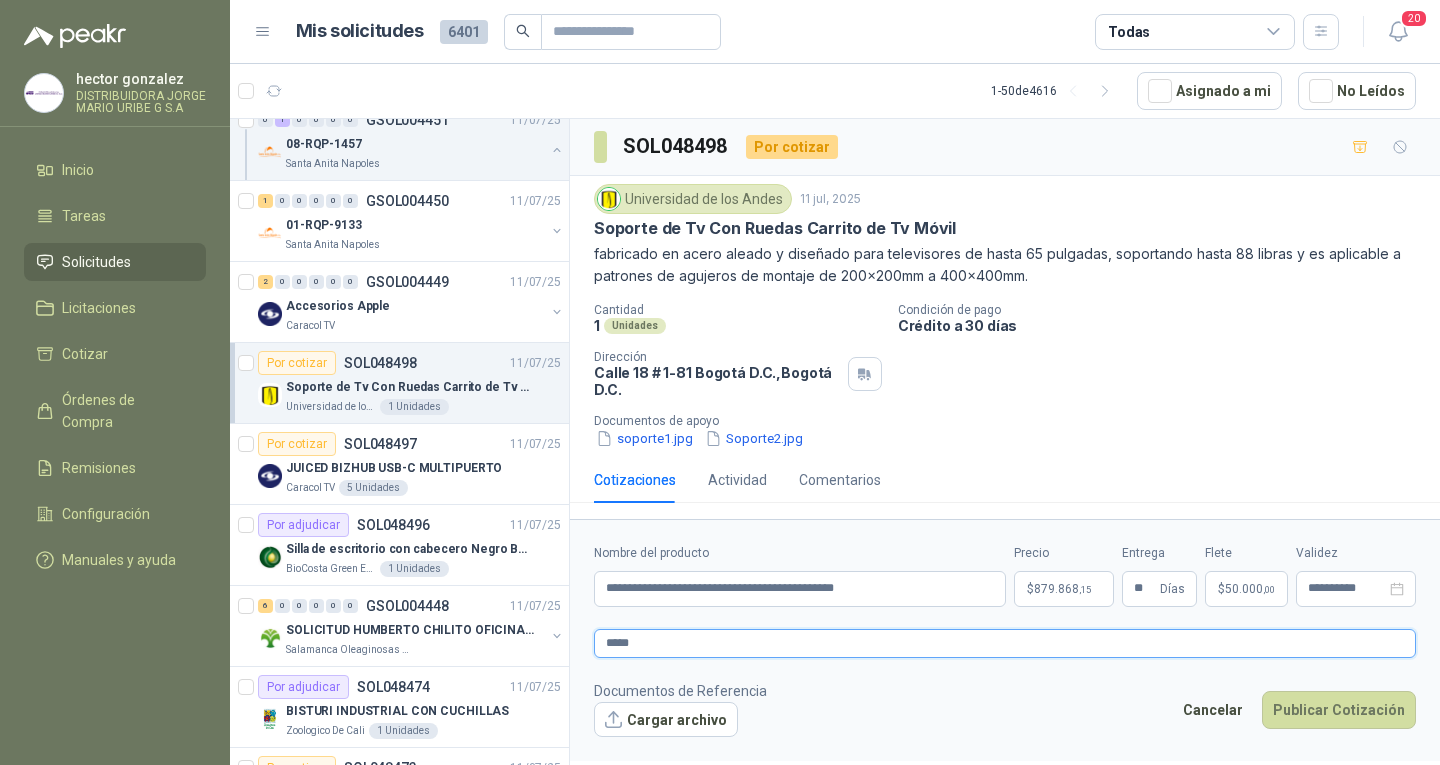 type on "******" 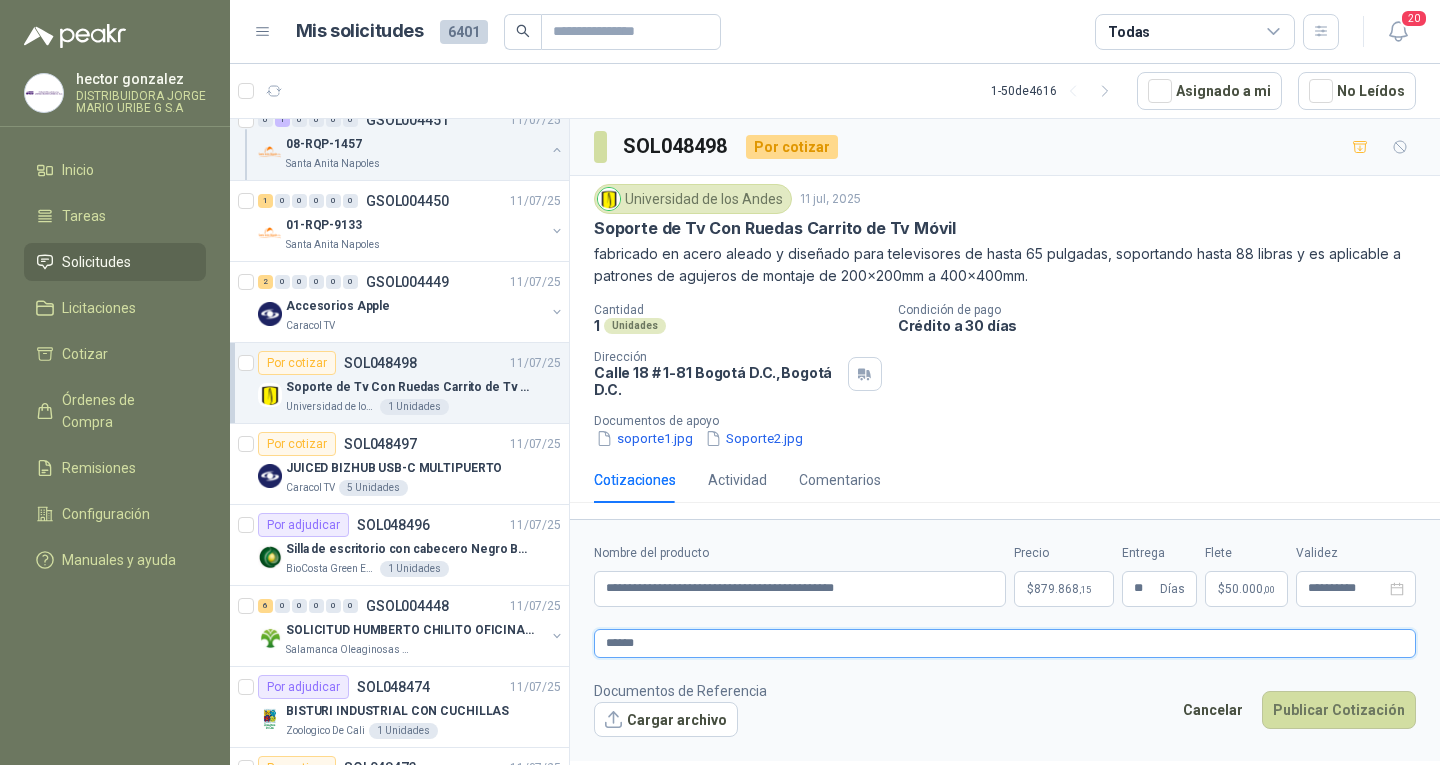 type 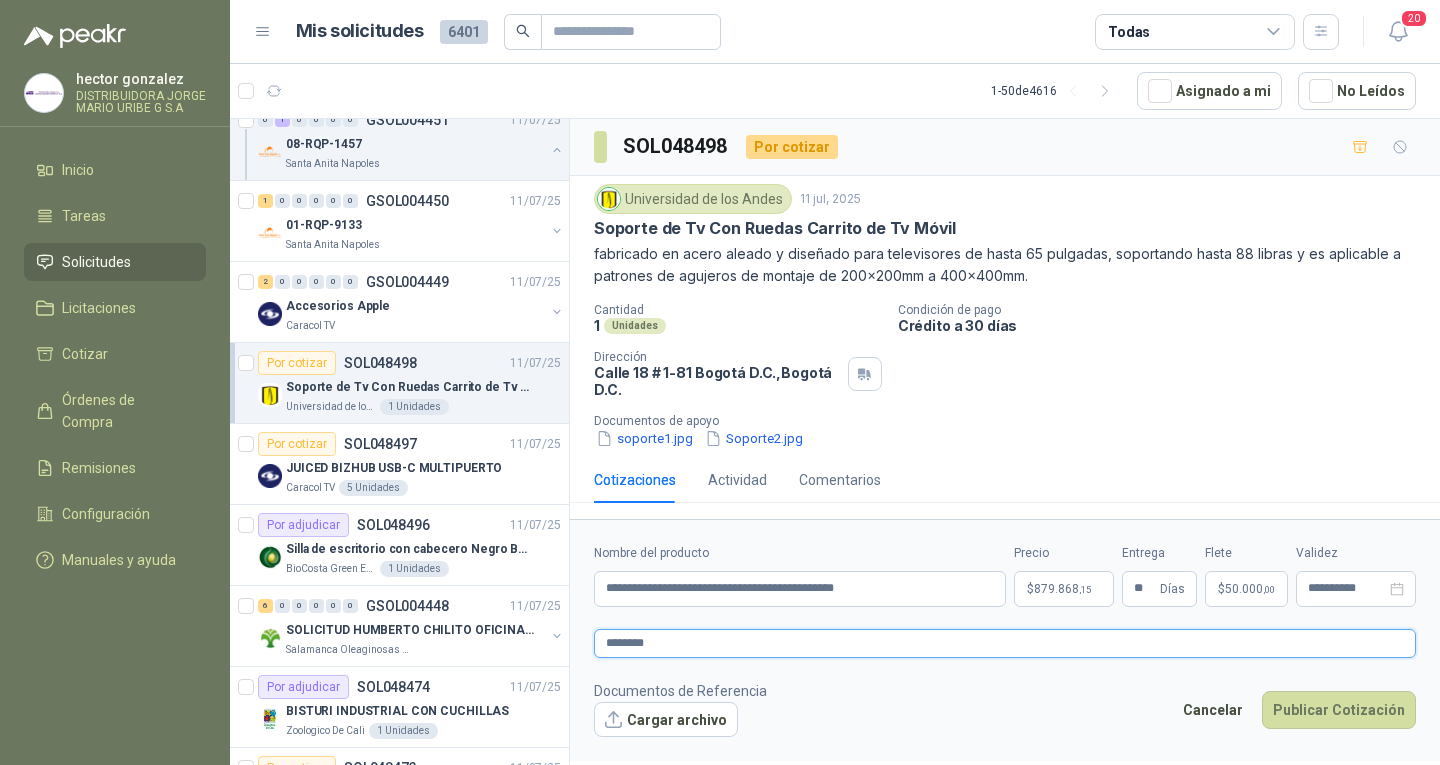 type on "*********" 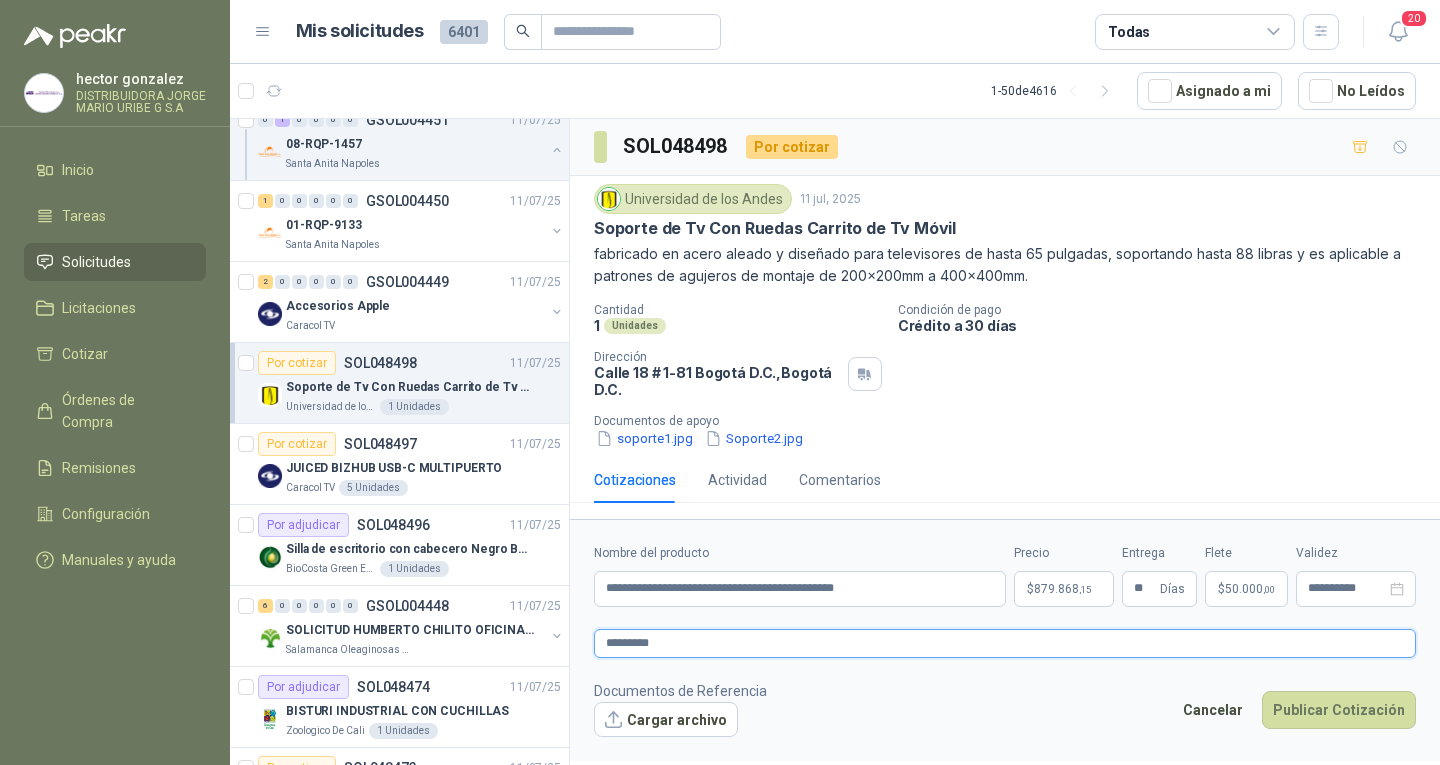 type 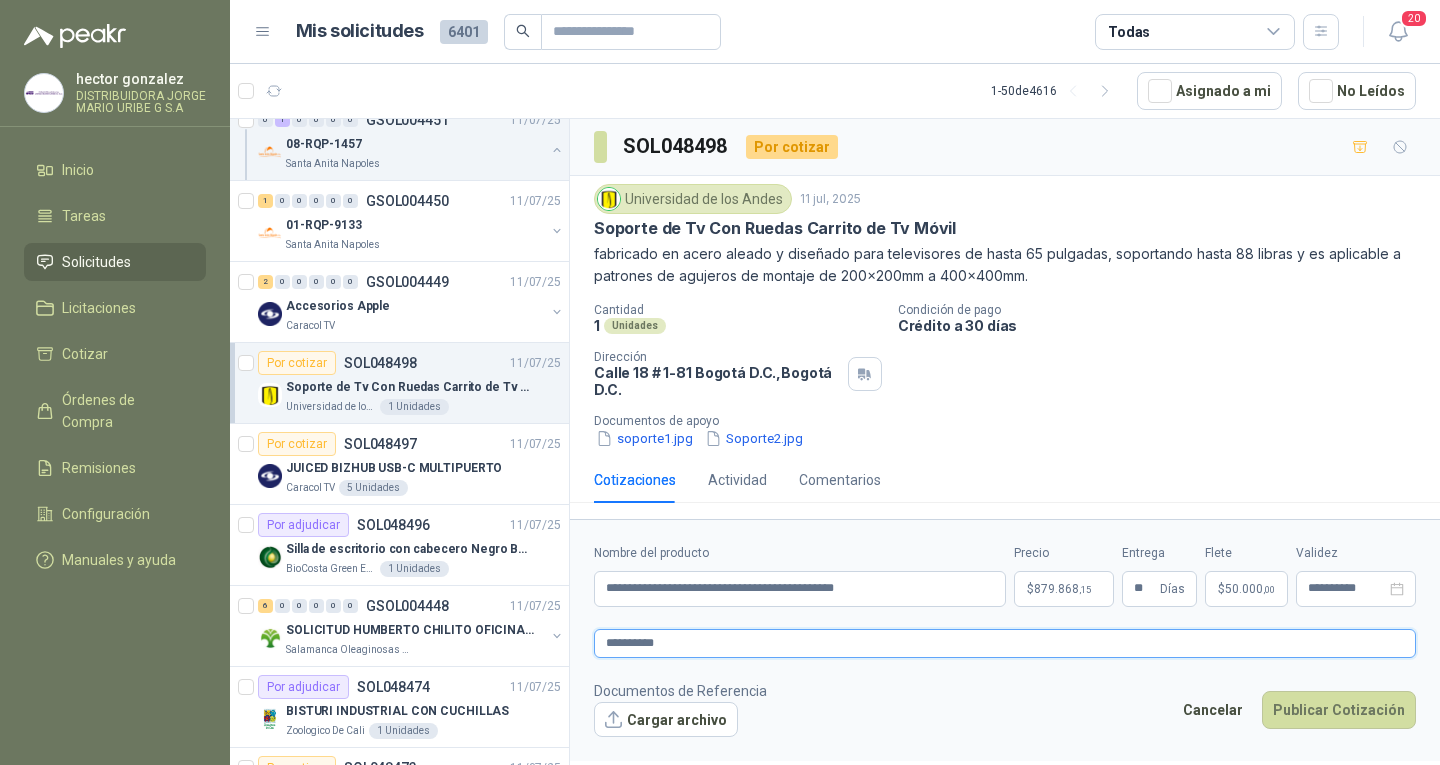 type on "**********" 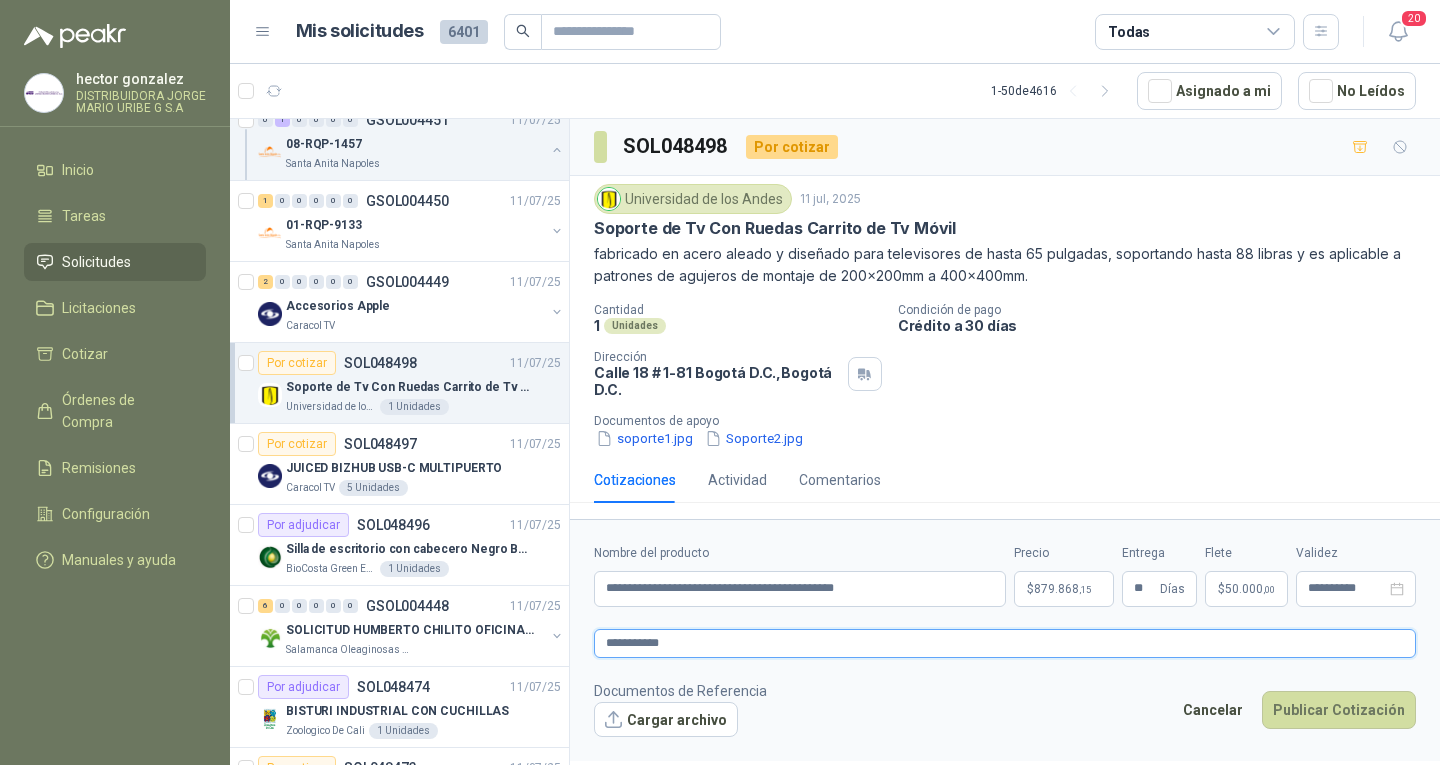 type 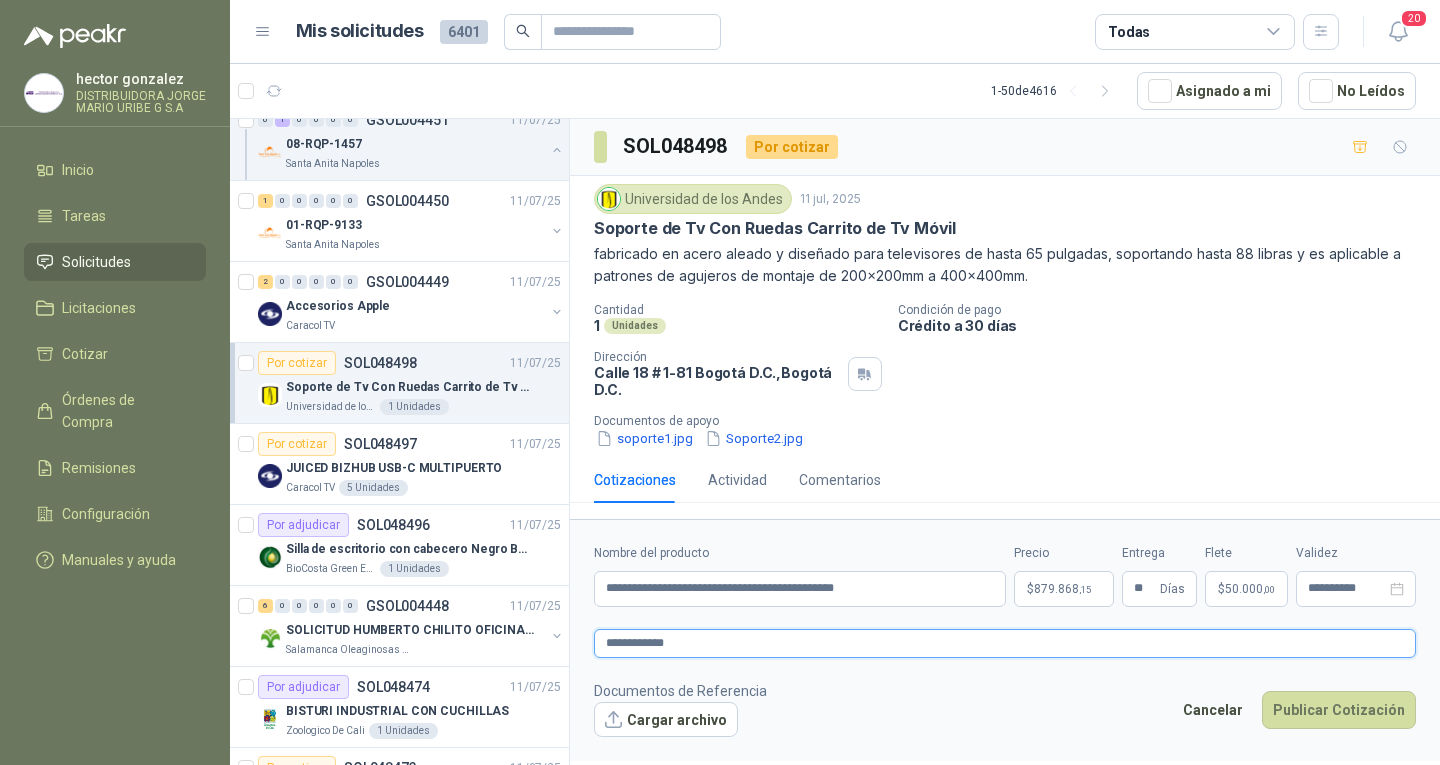 type on "**********" 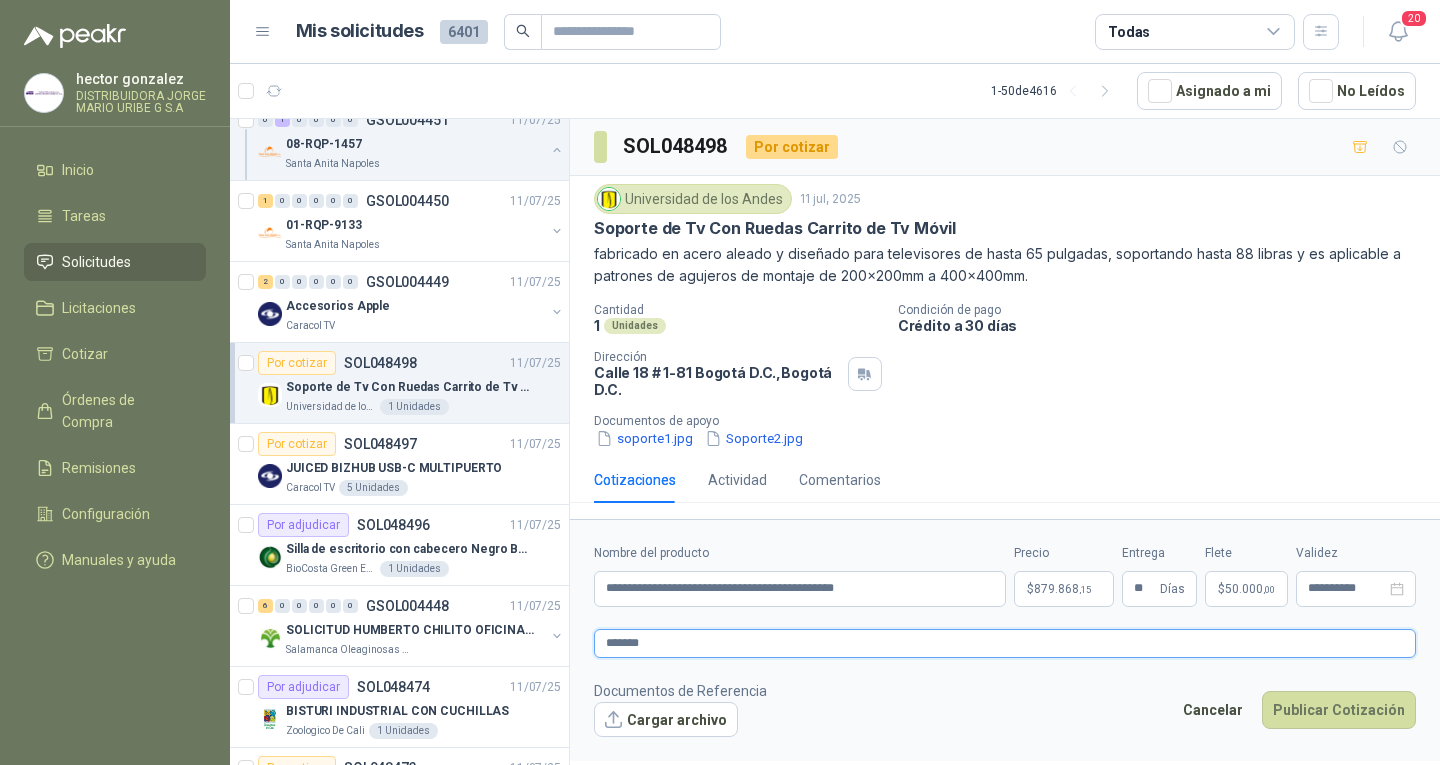type on "******" 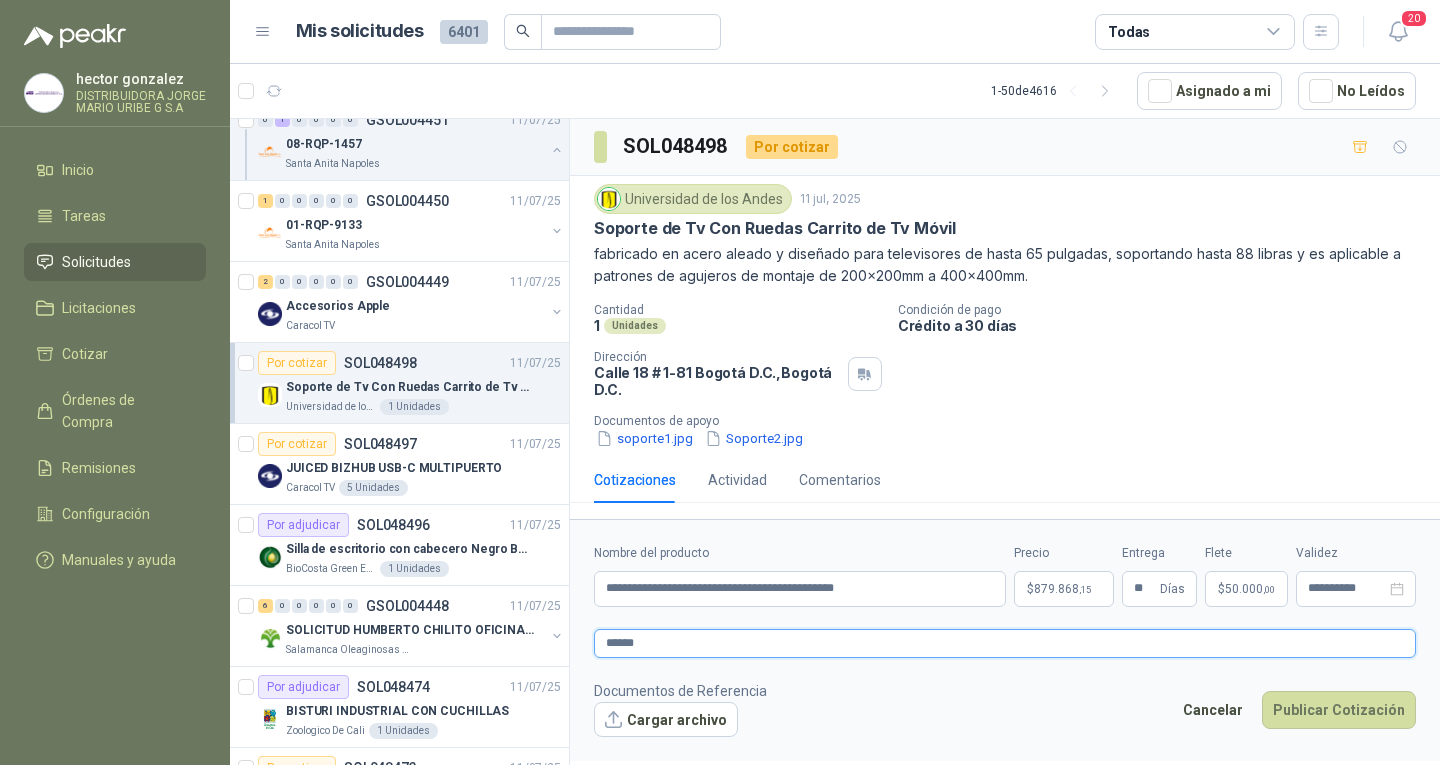 type 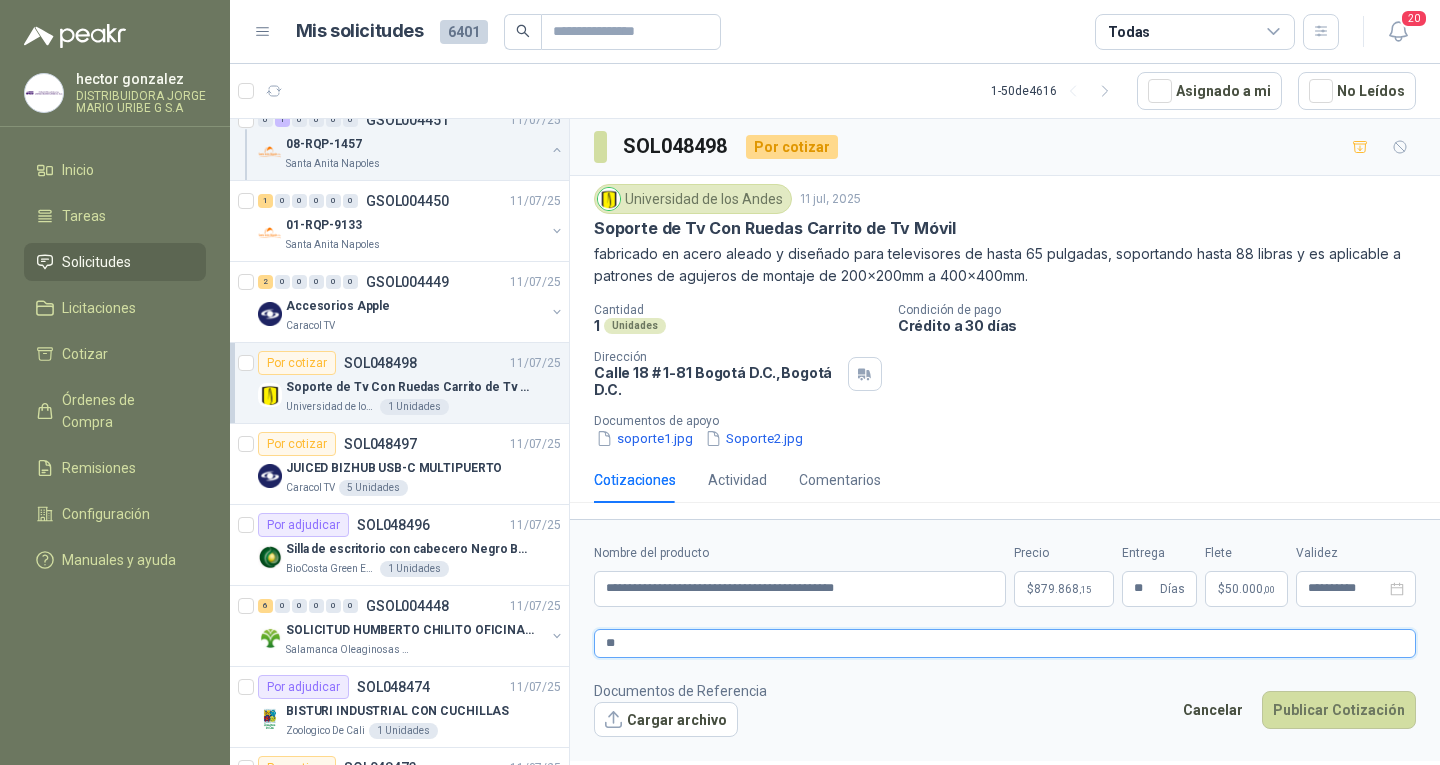 type on "*" 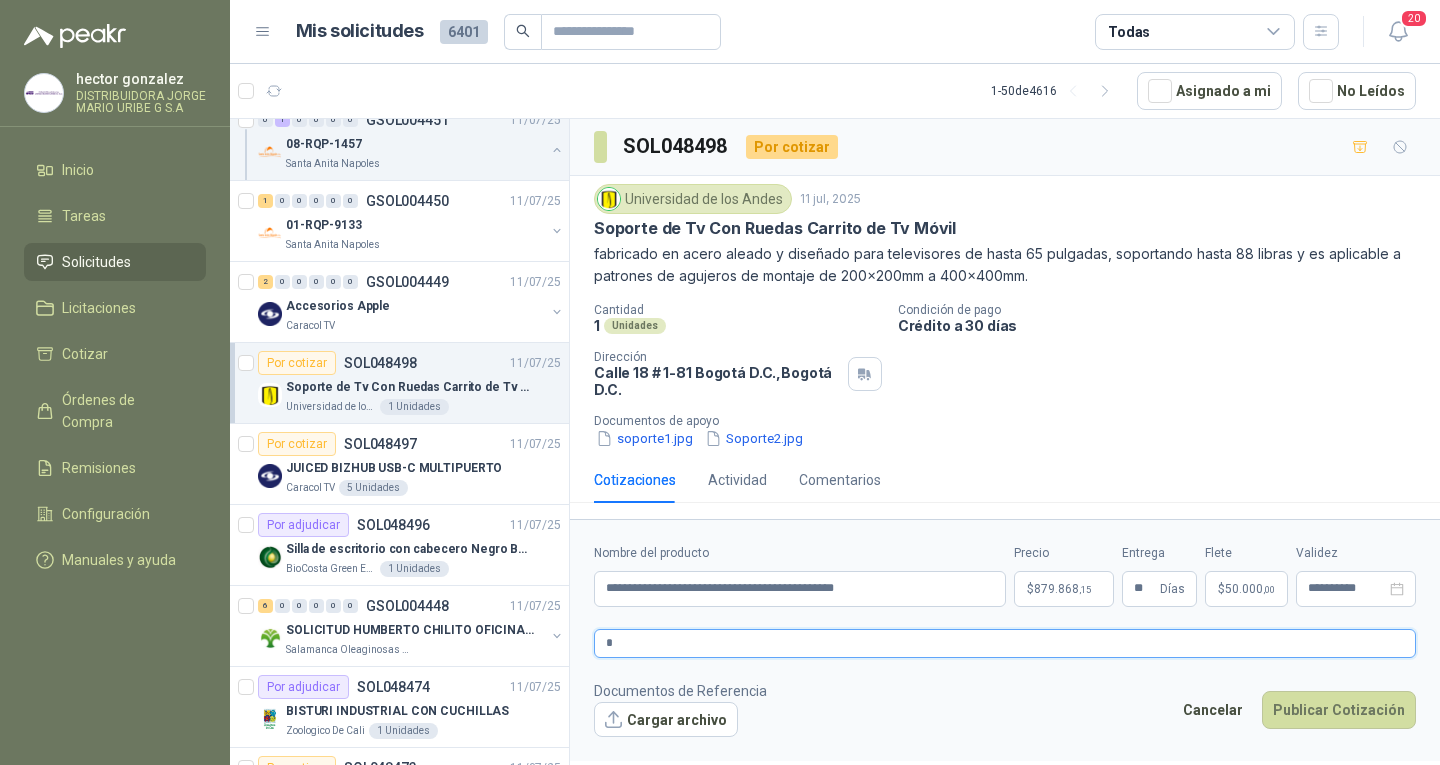 type 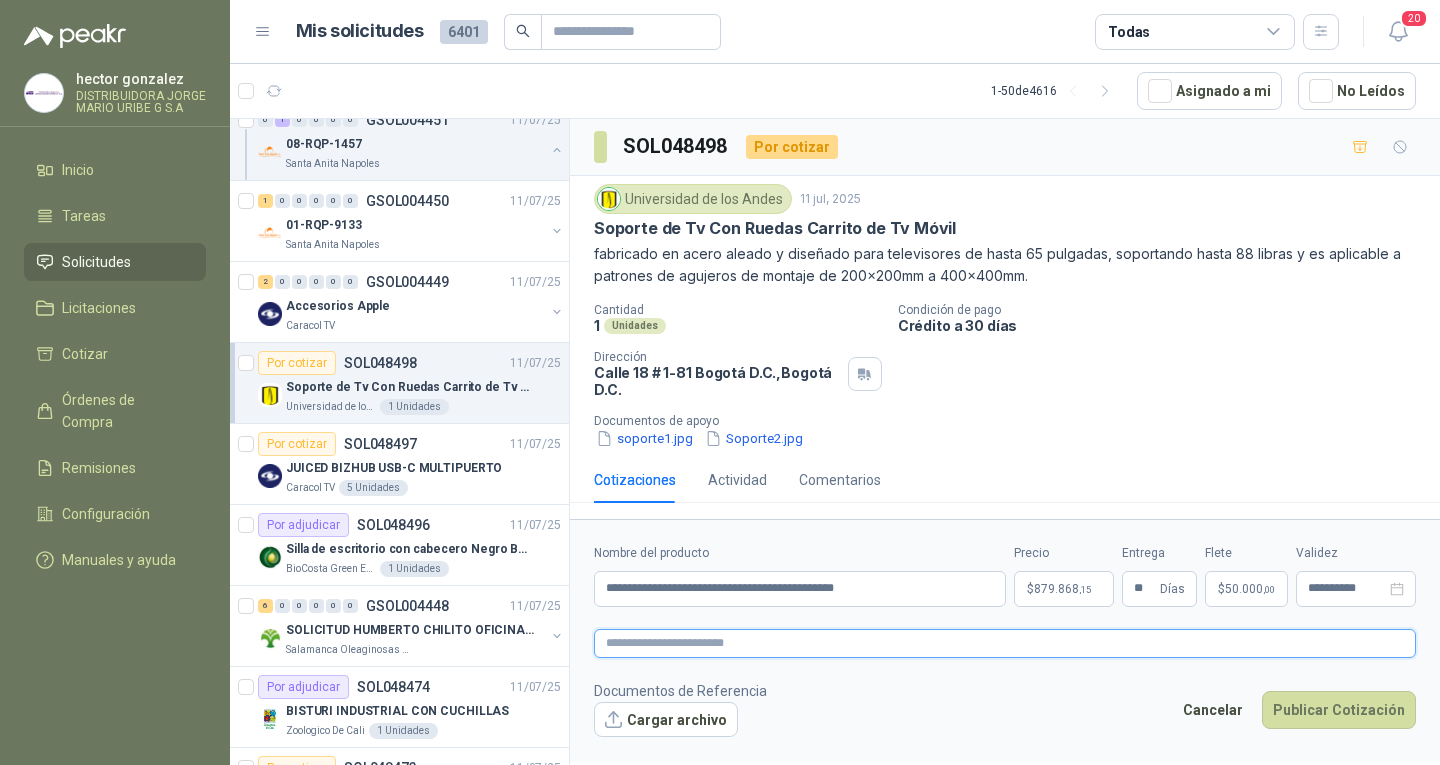 type 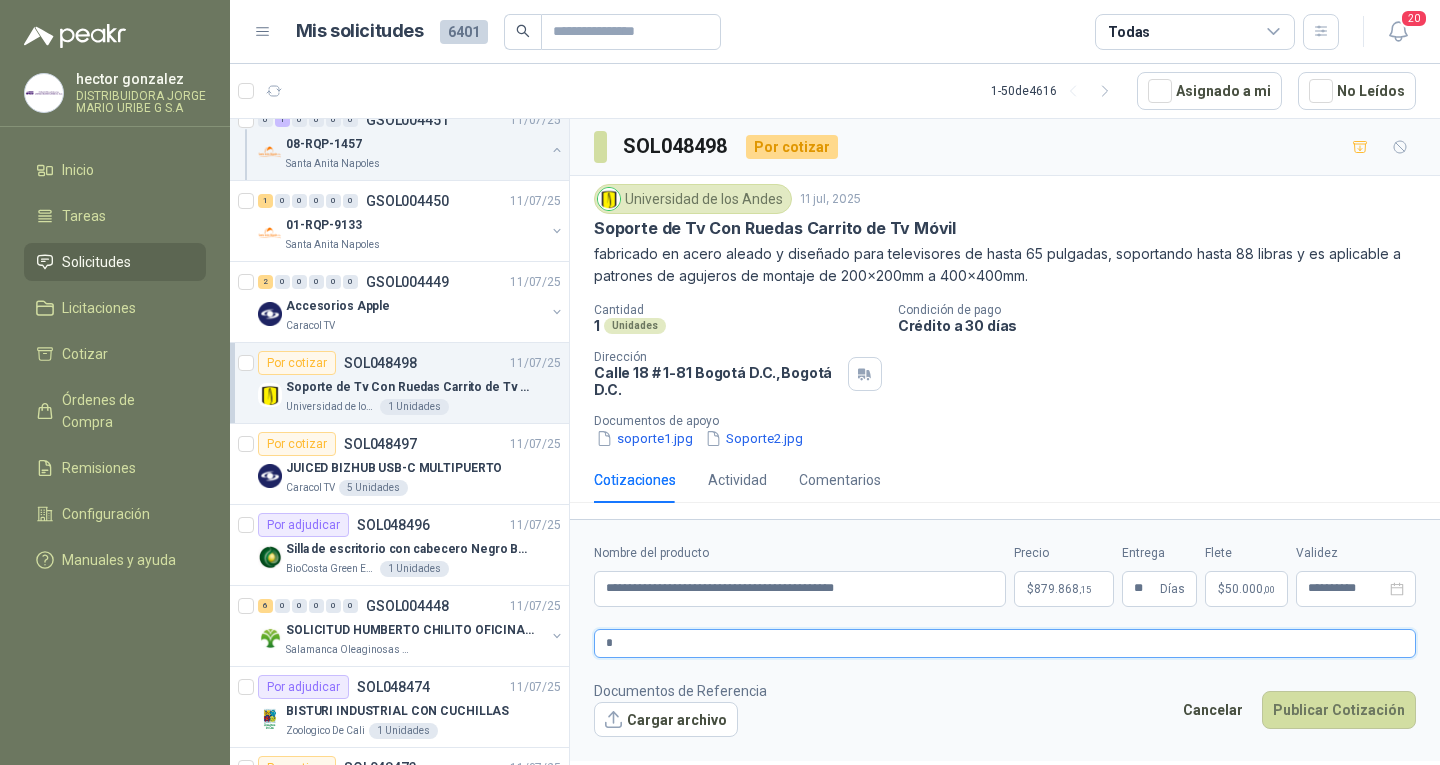 type 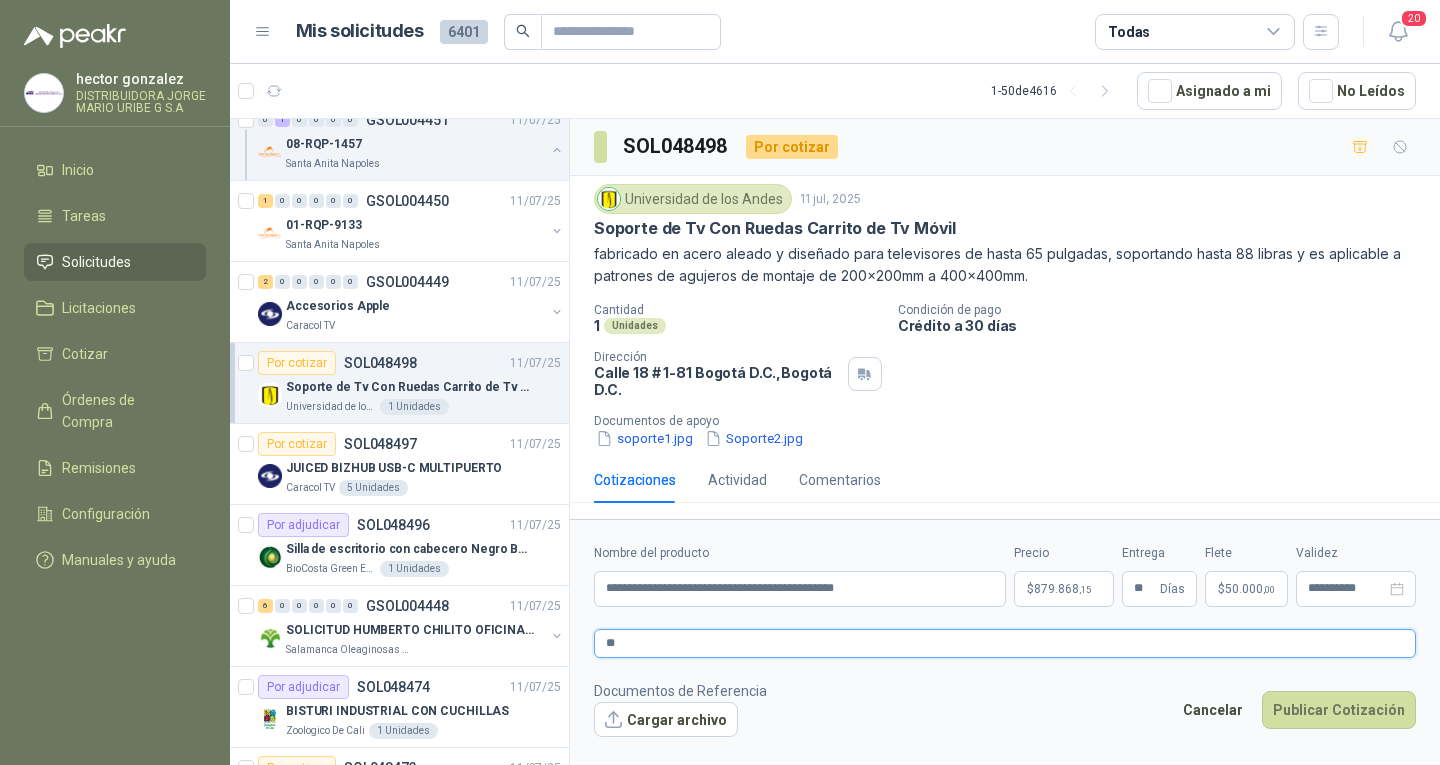 type 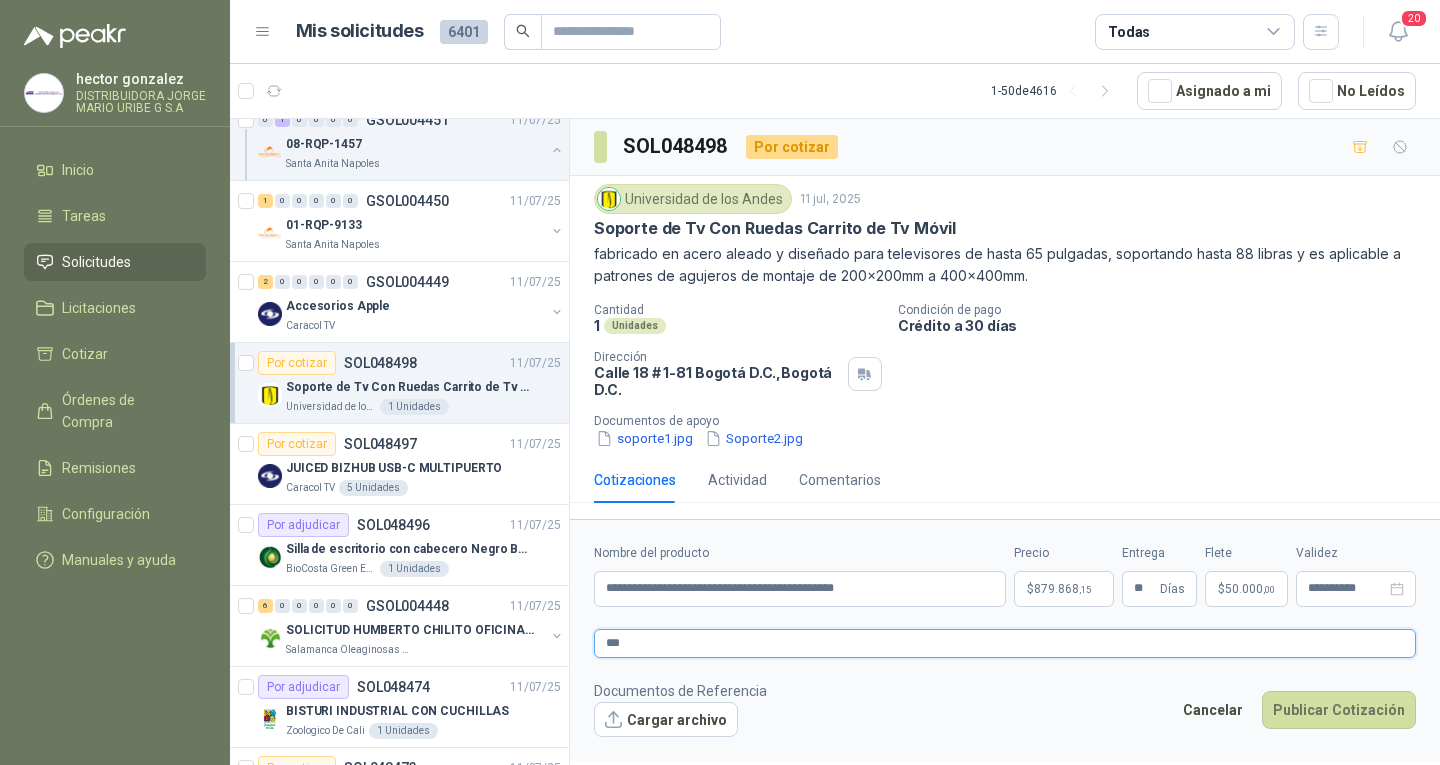 type 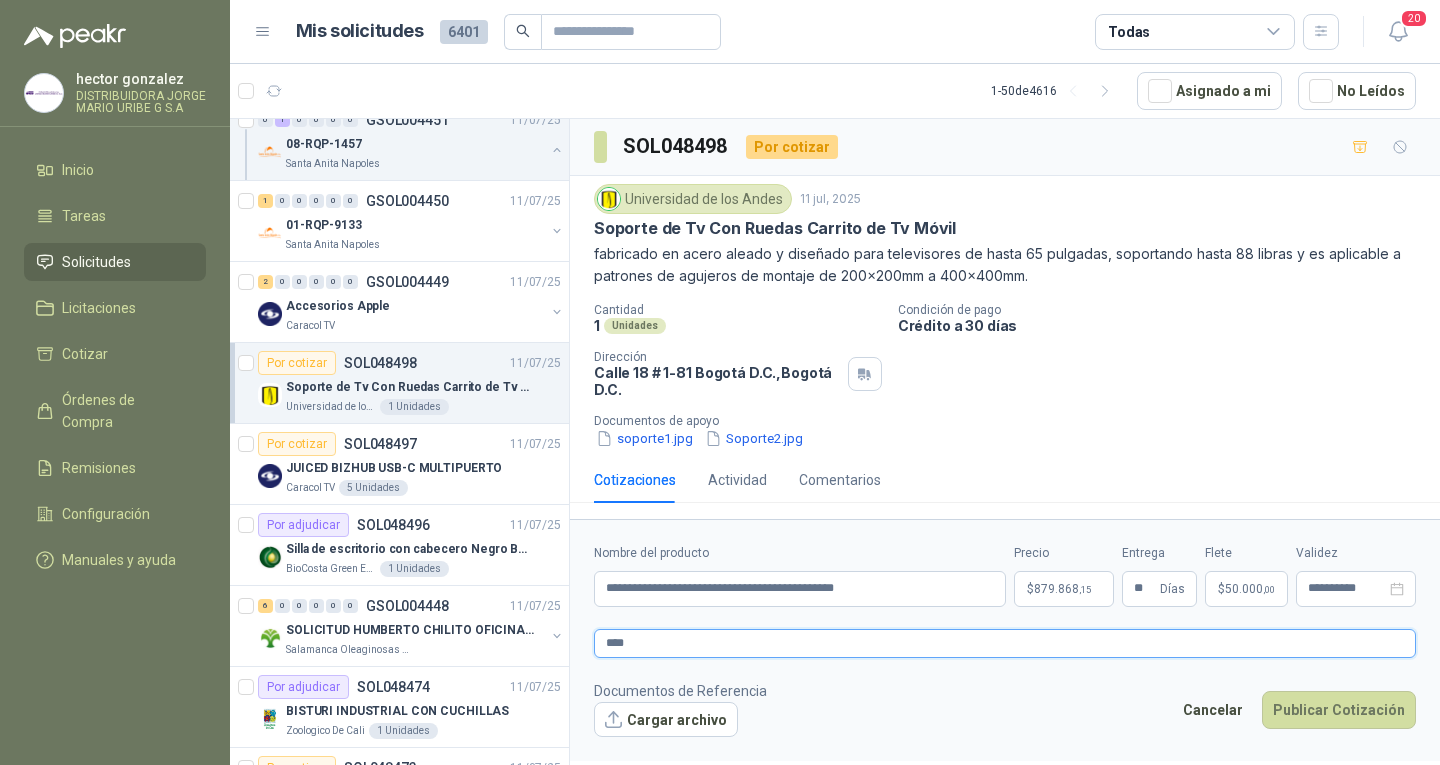 type on "*****" 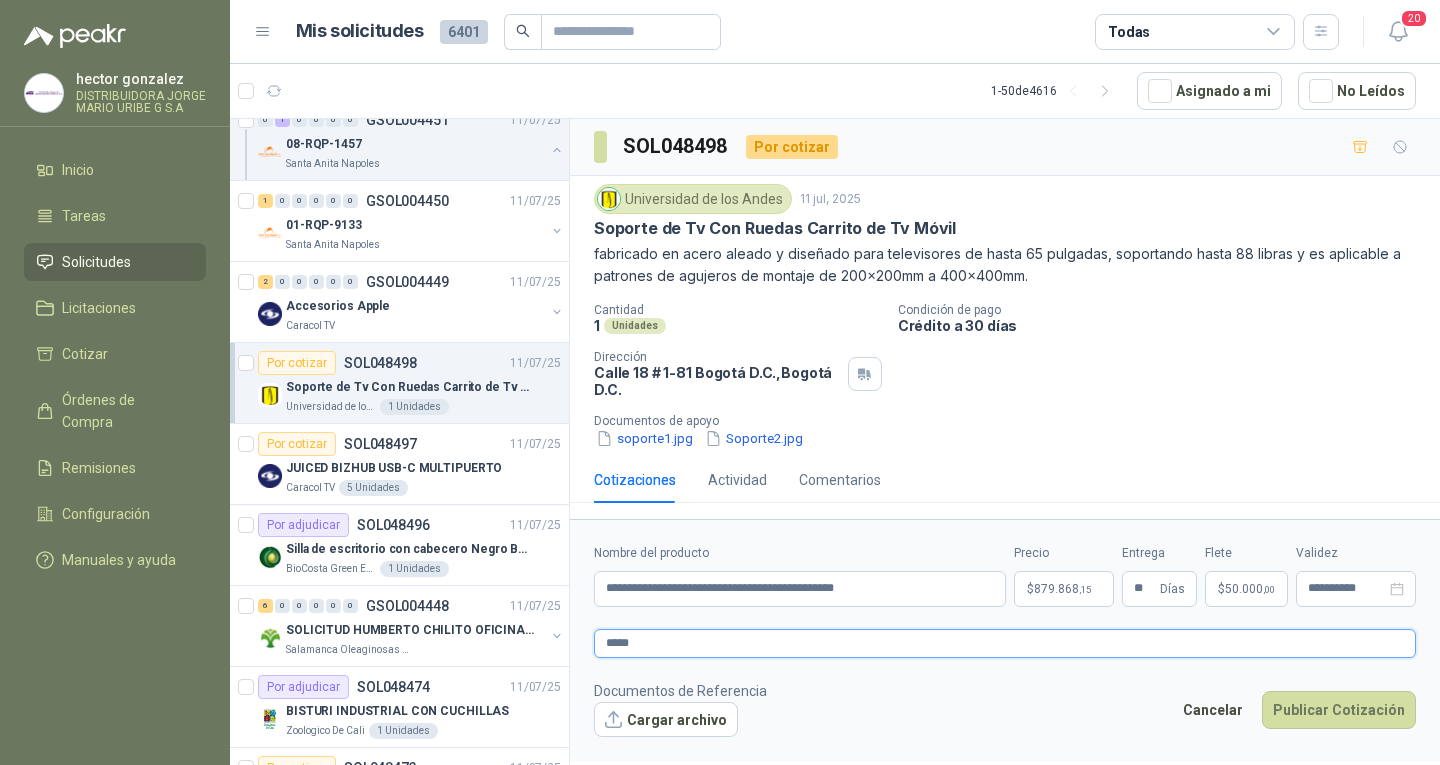 type 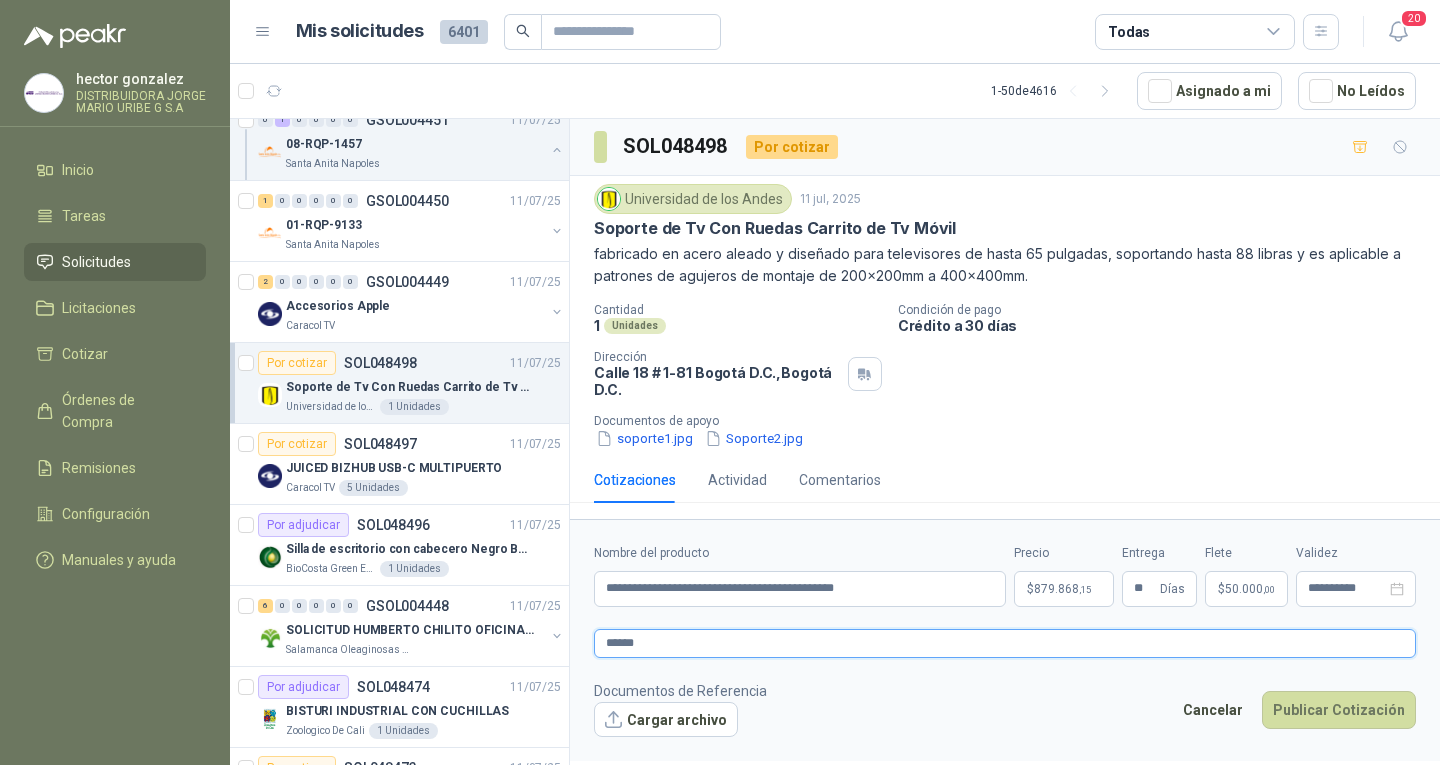 type 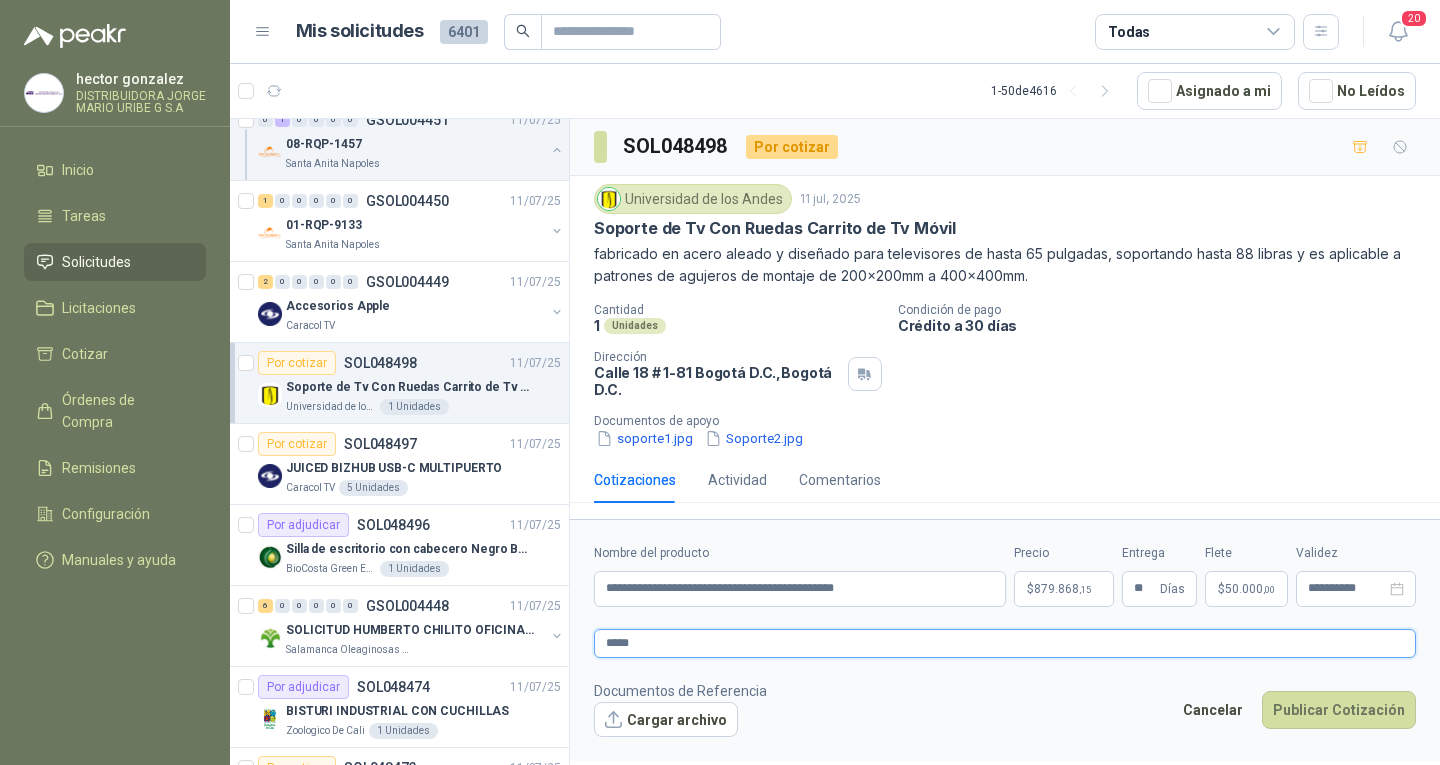 type 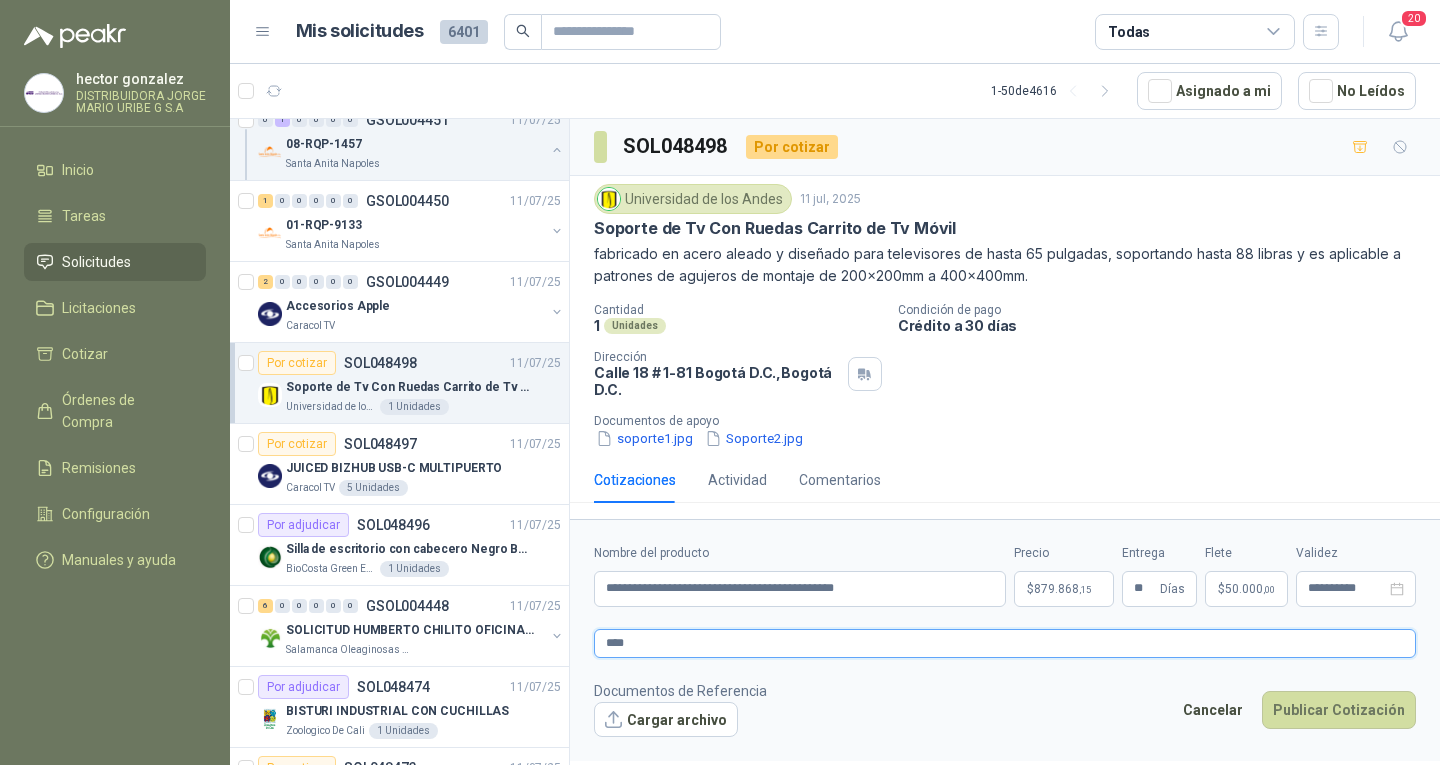 type 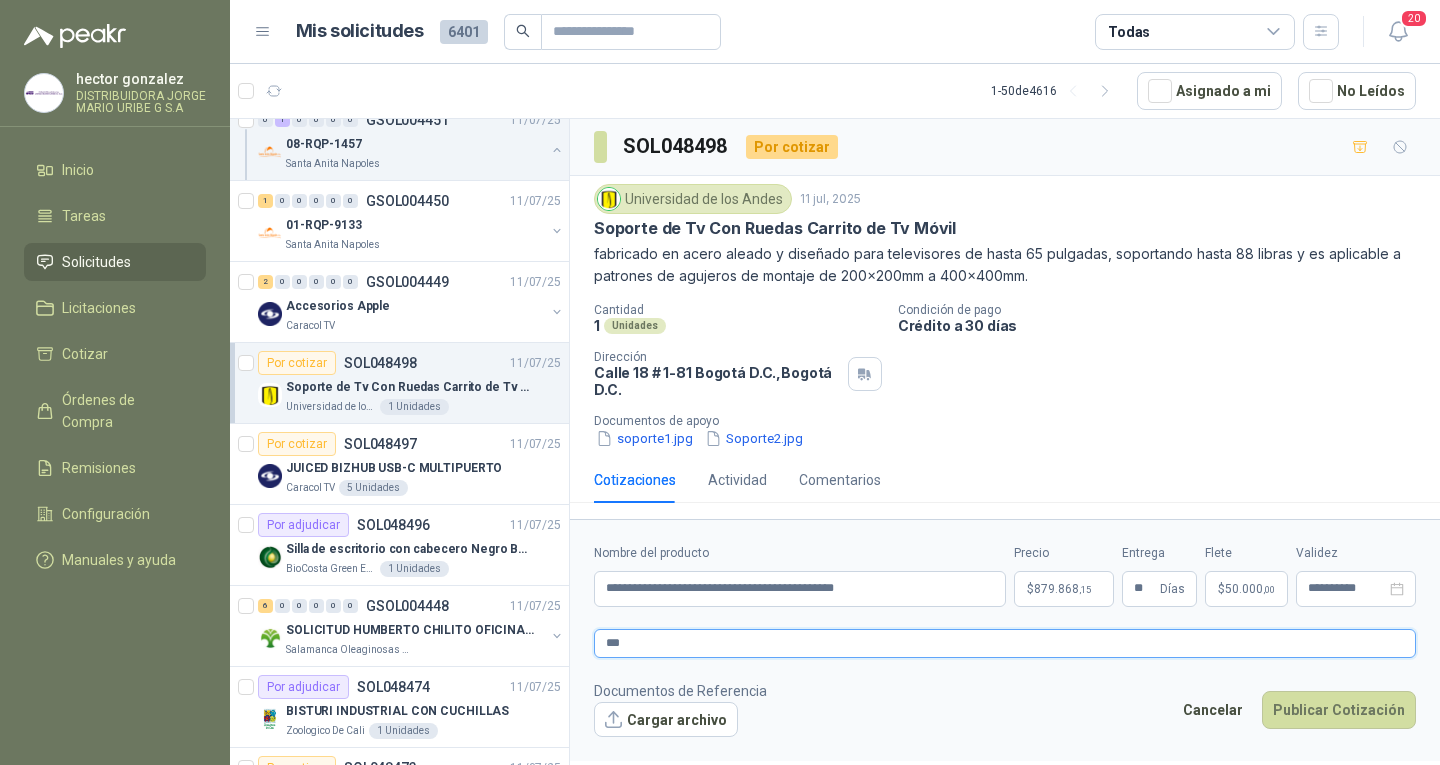 type 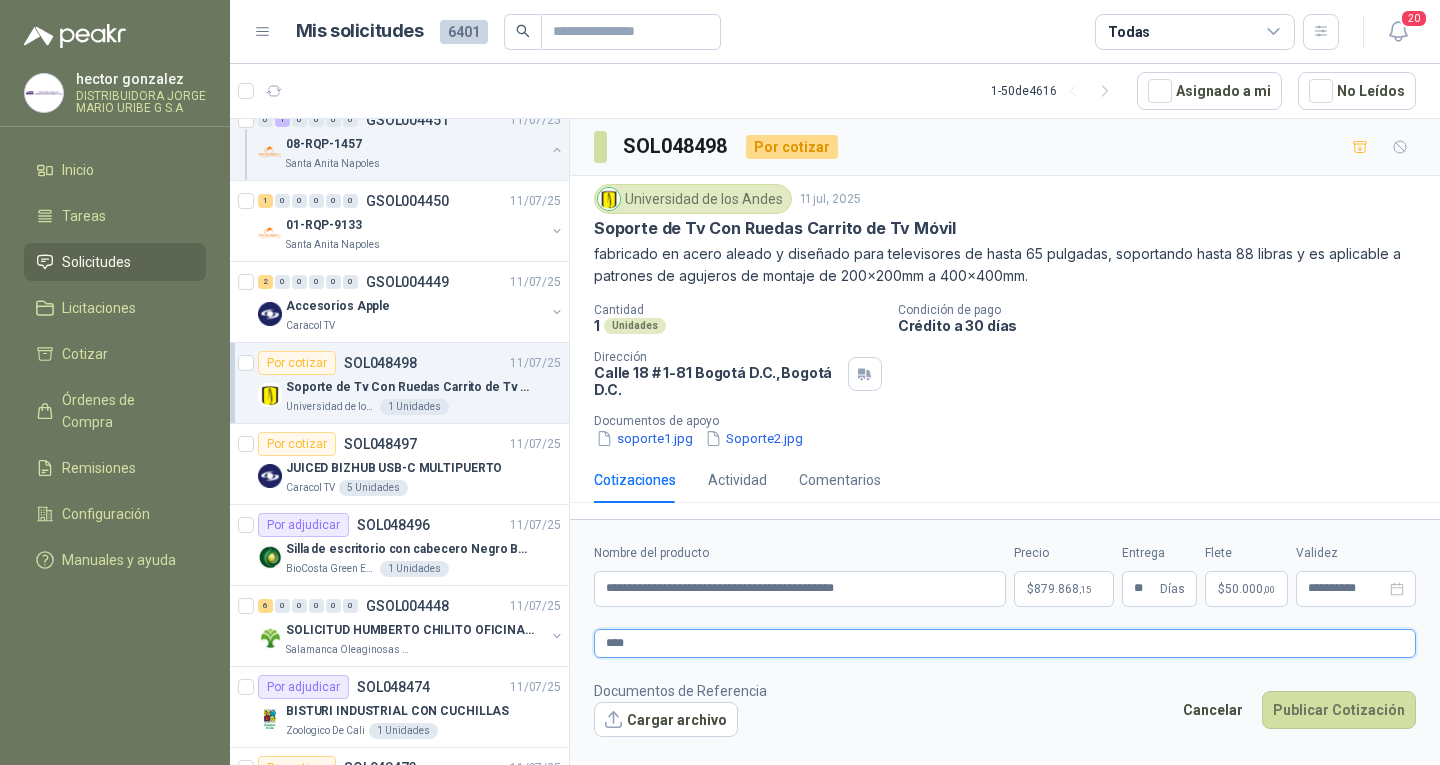 type 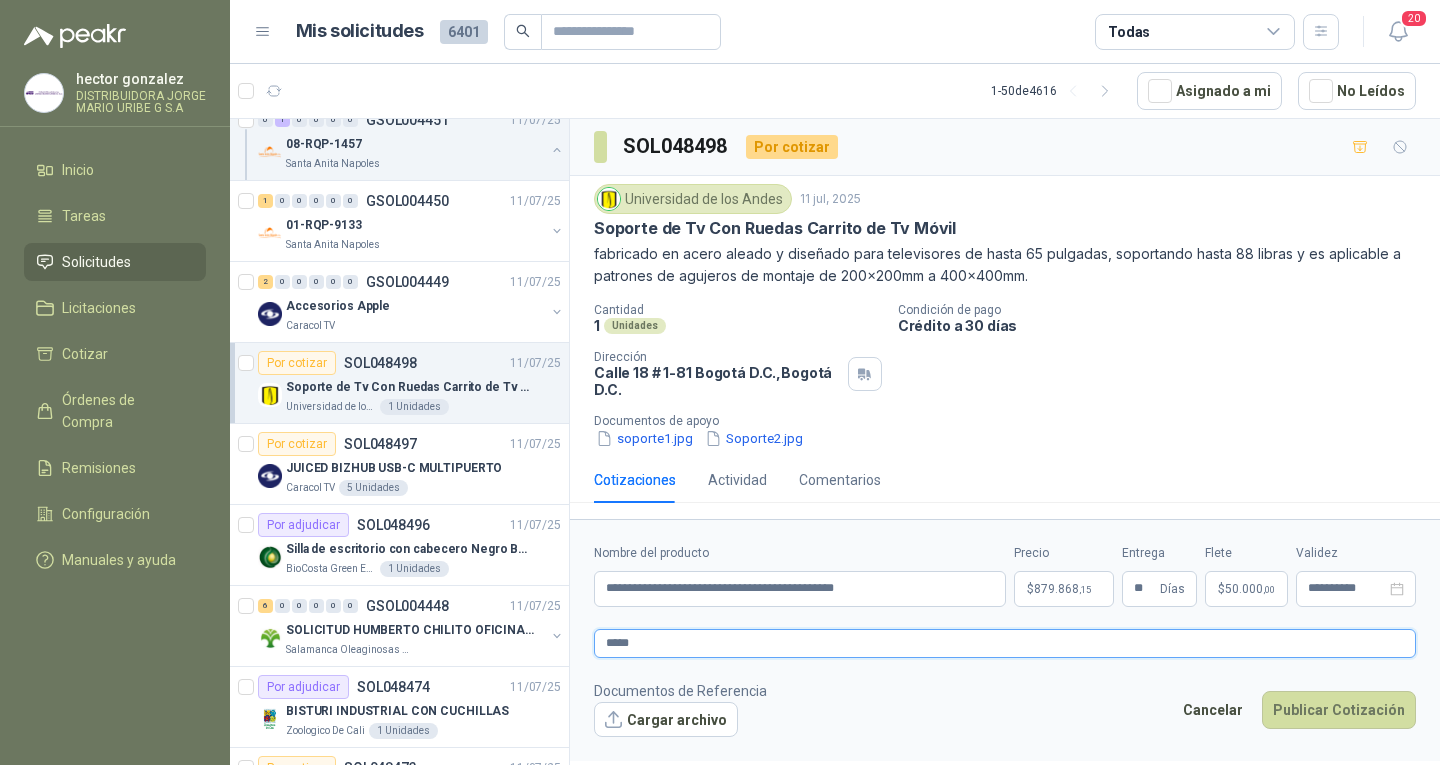 type 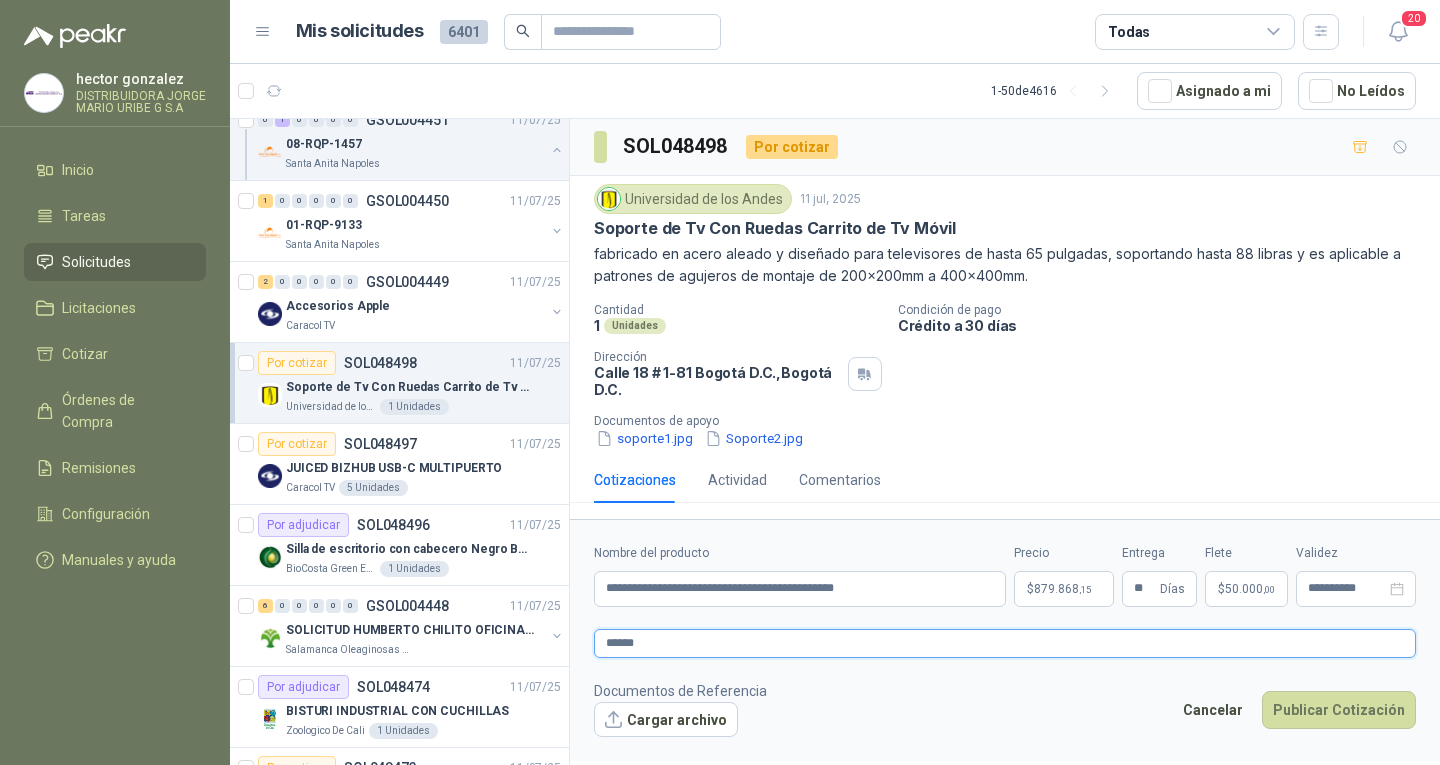 type 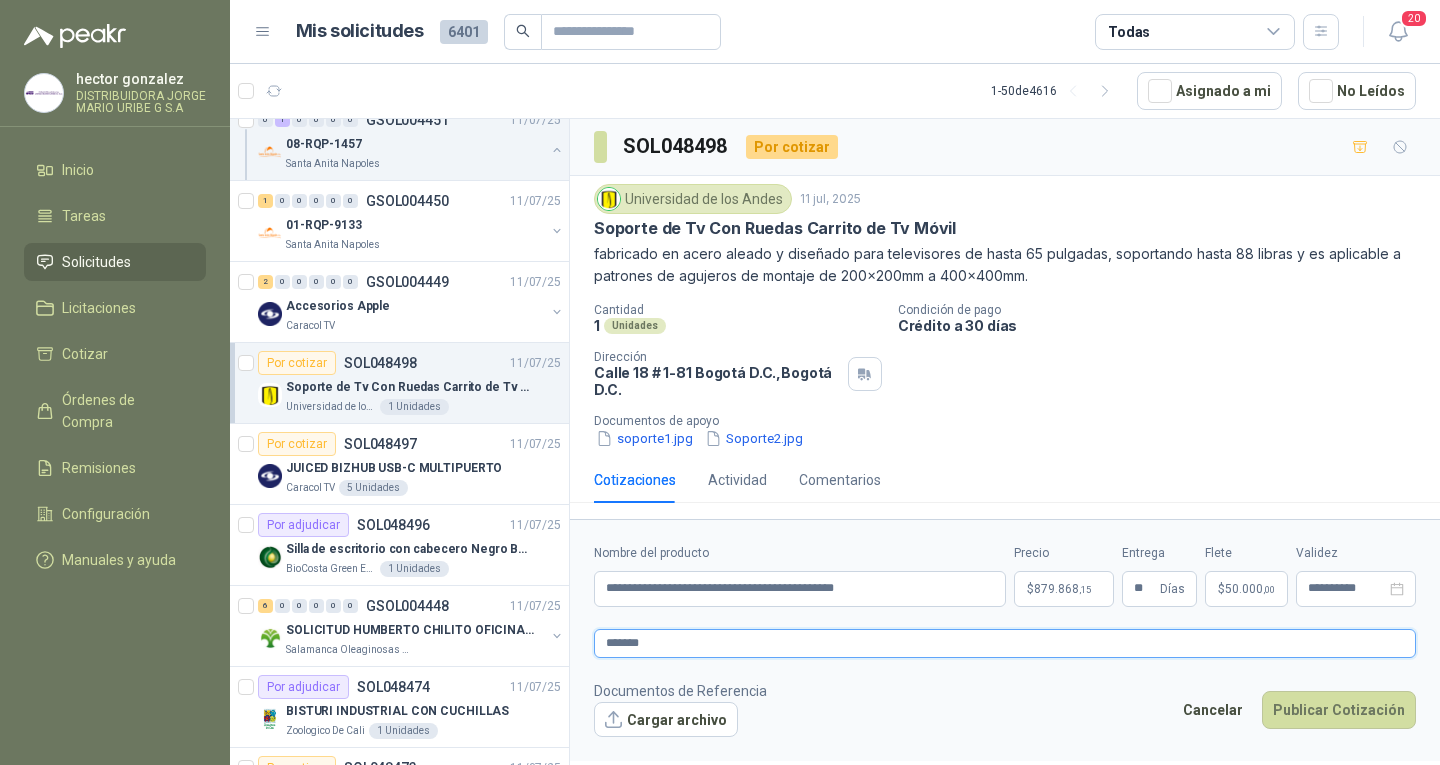 type 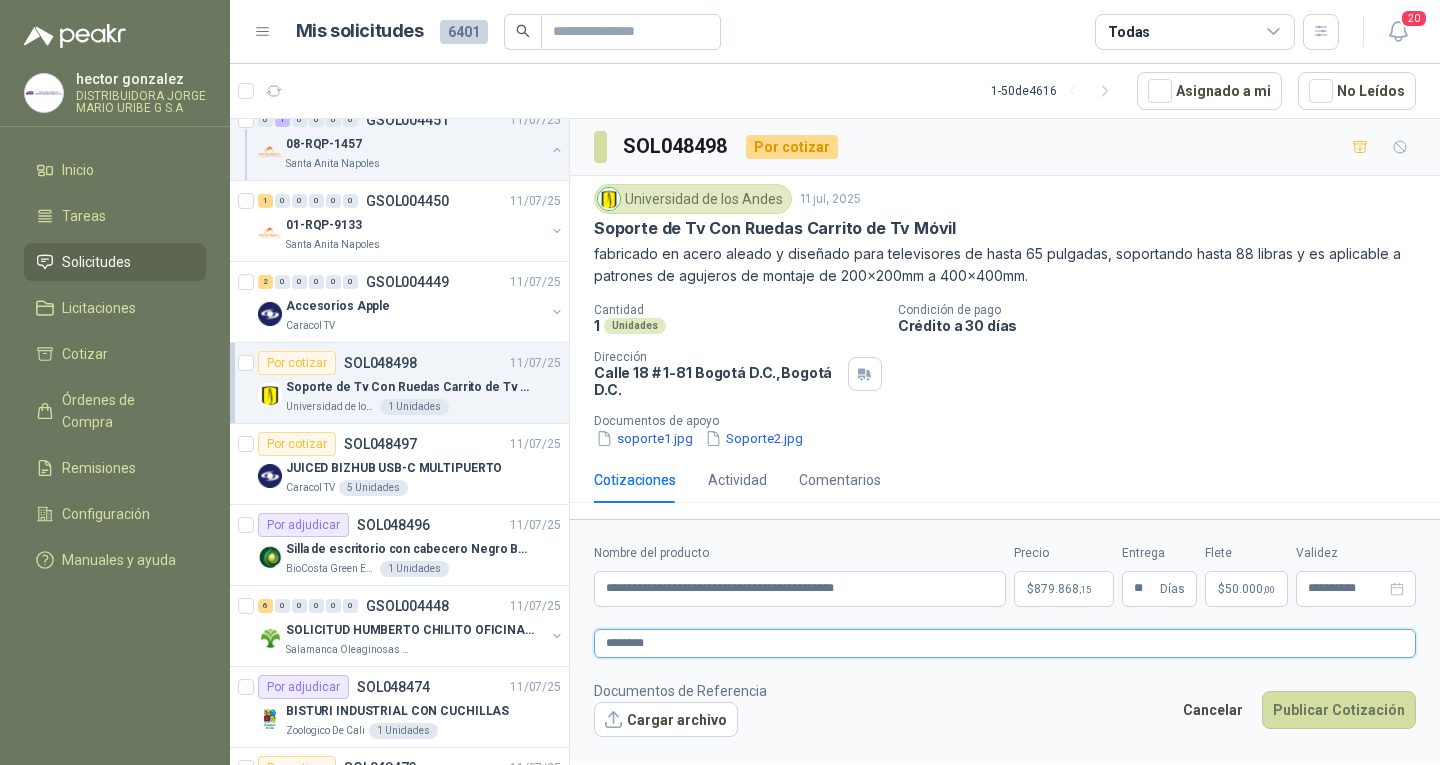 type 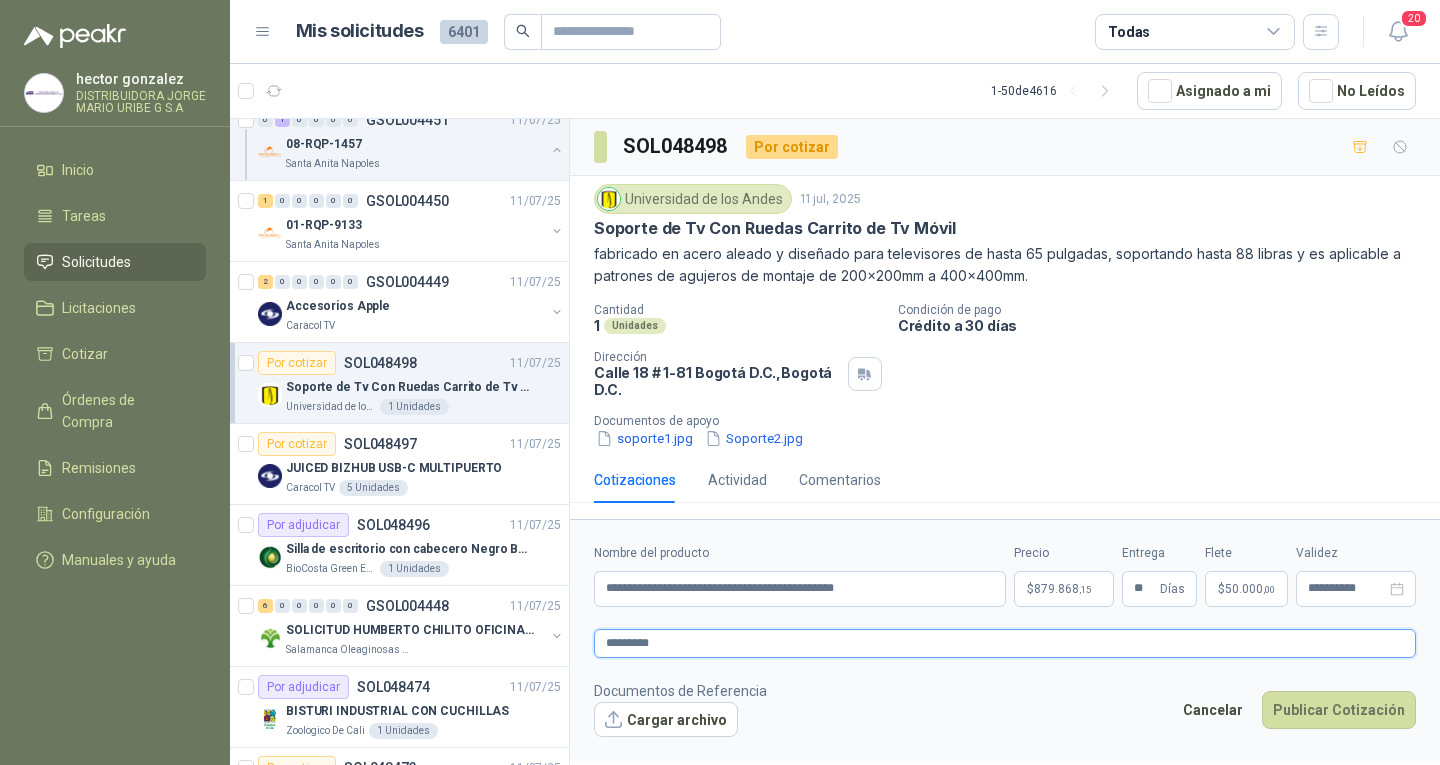 type 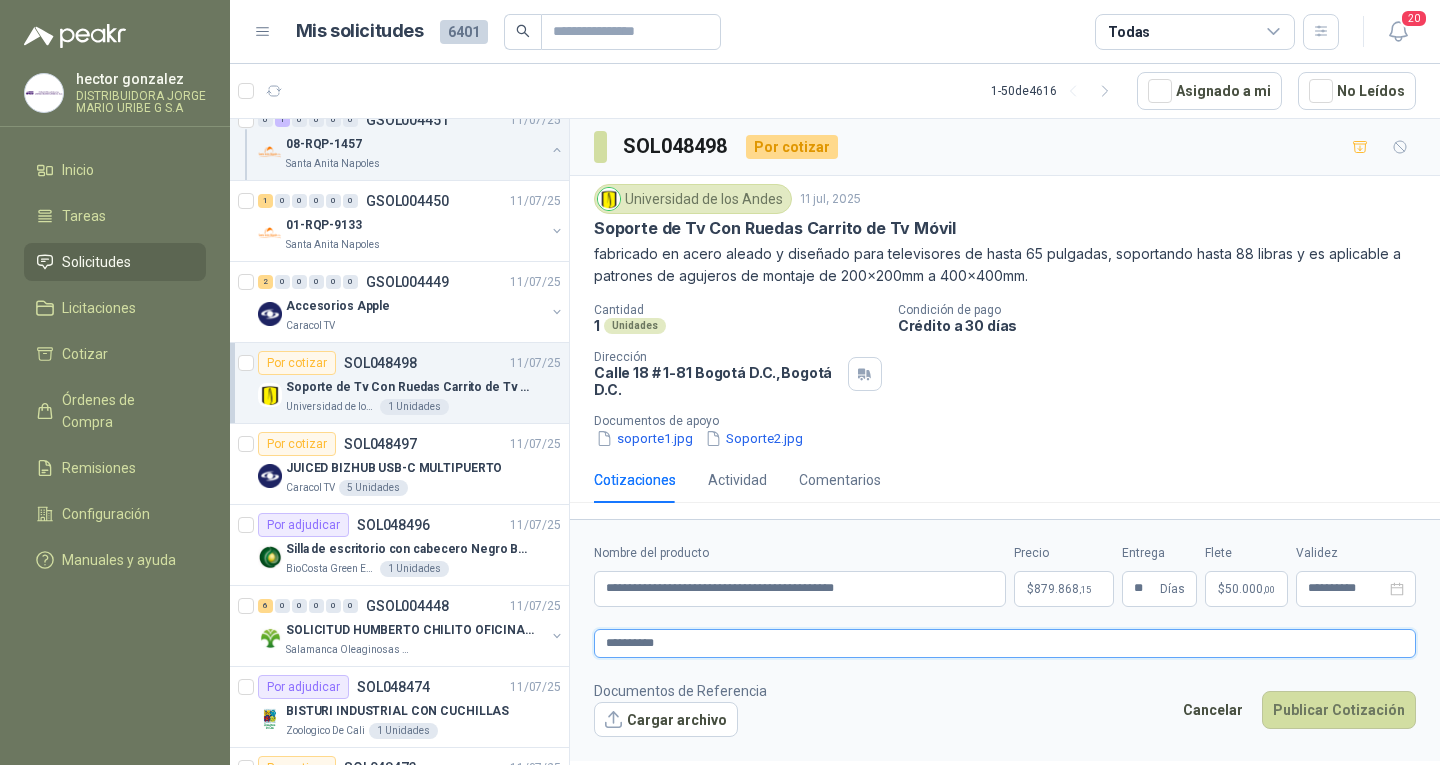 type 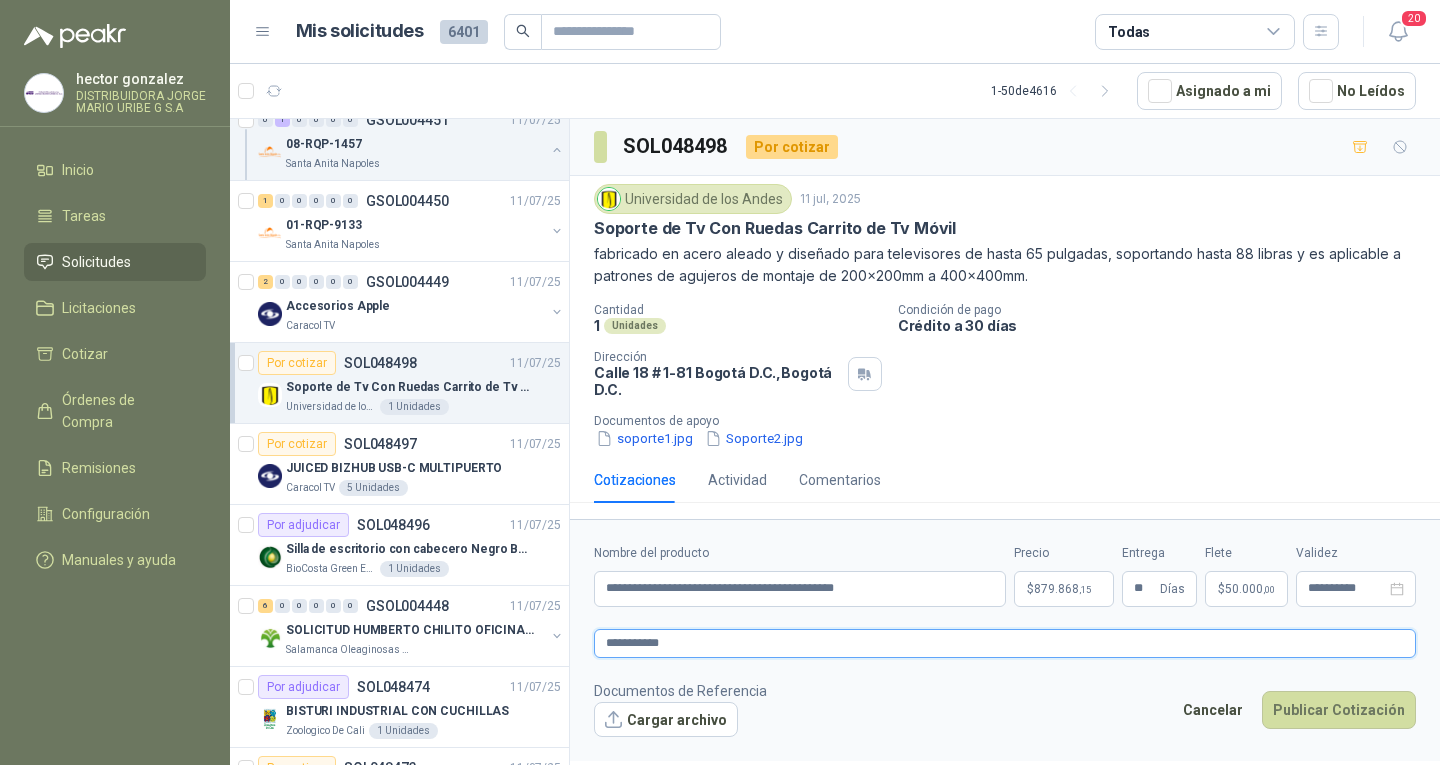 type 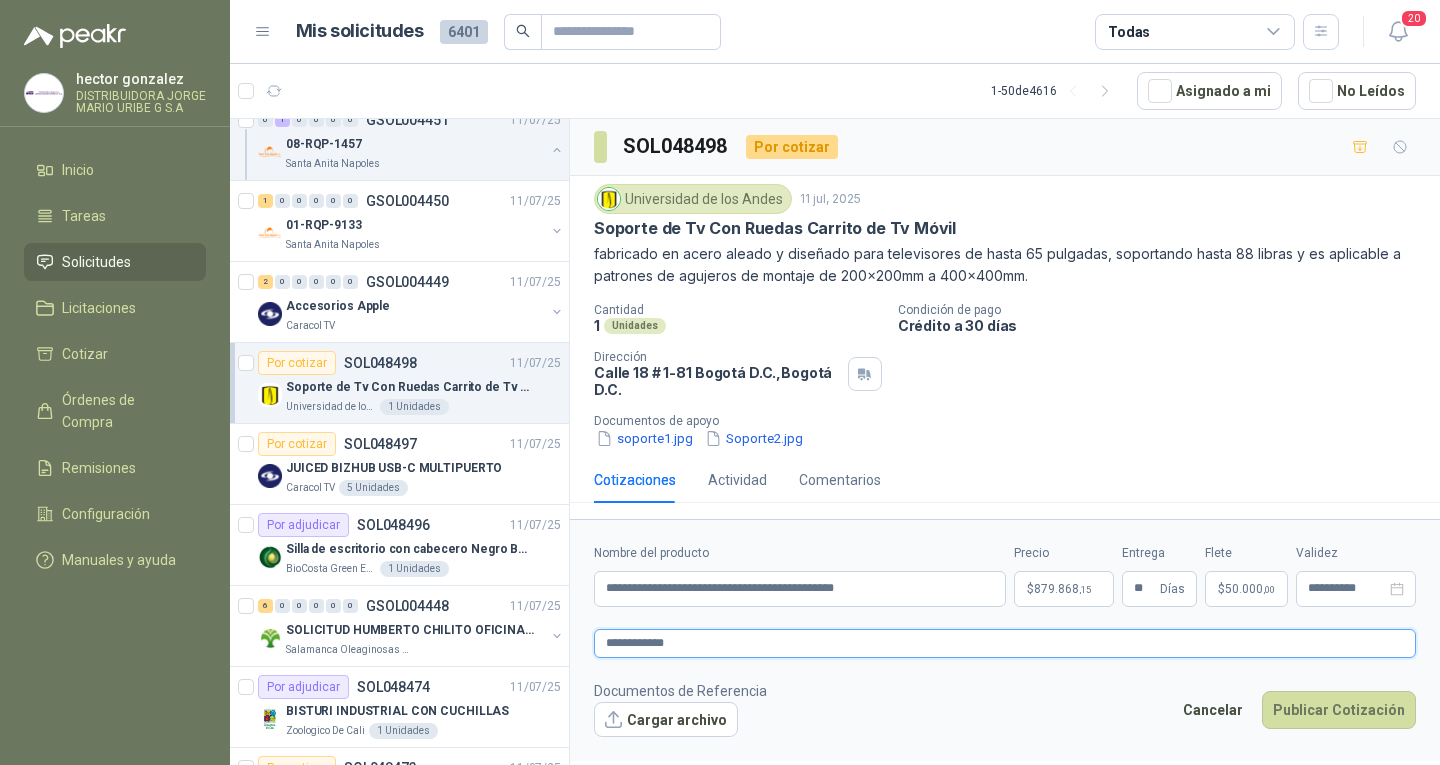 type 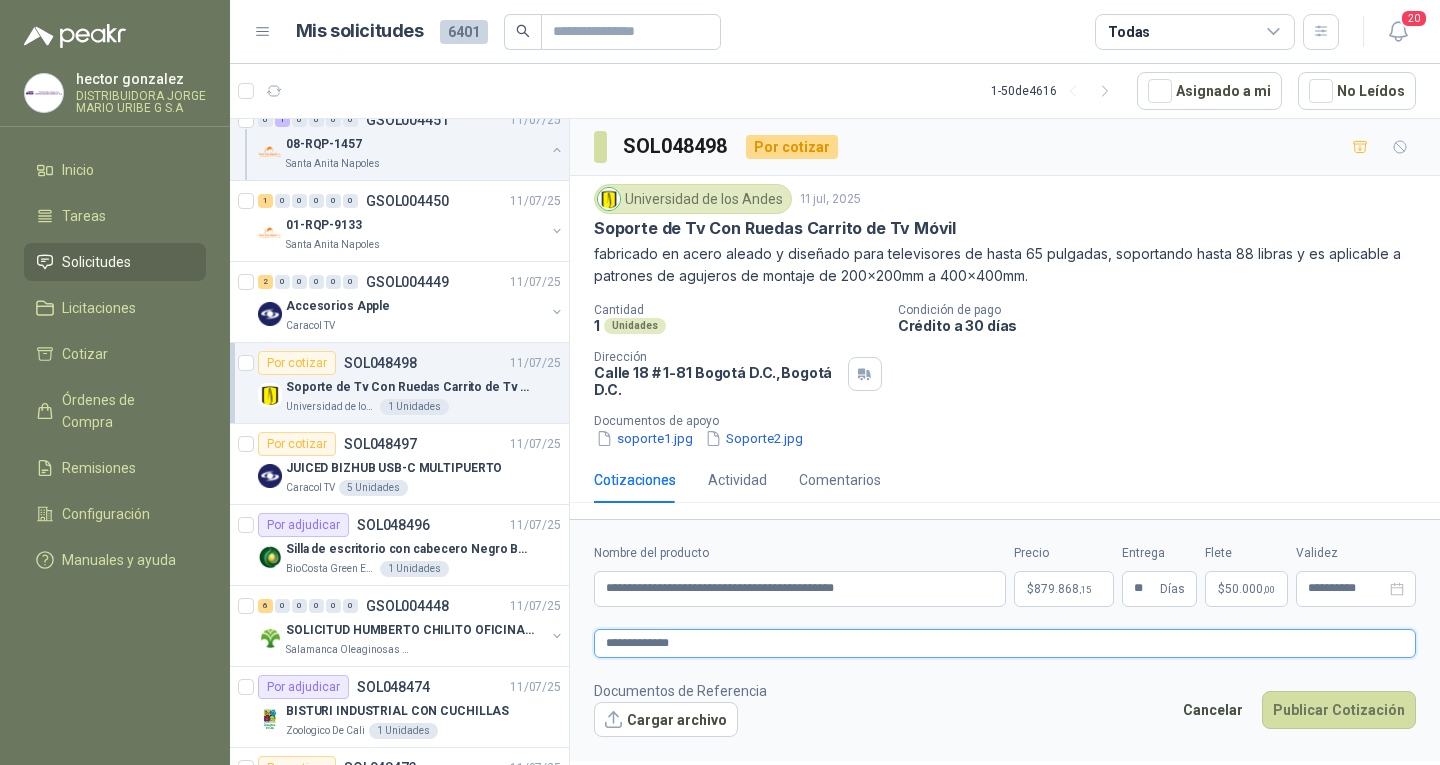 type 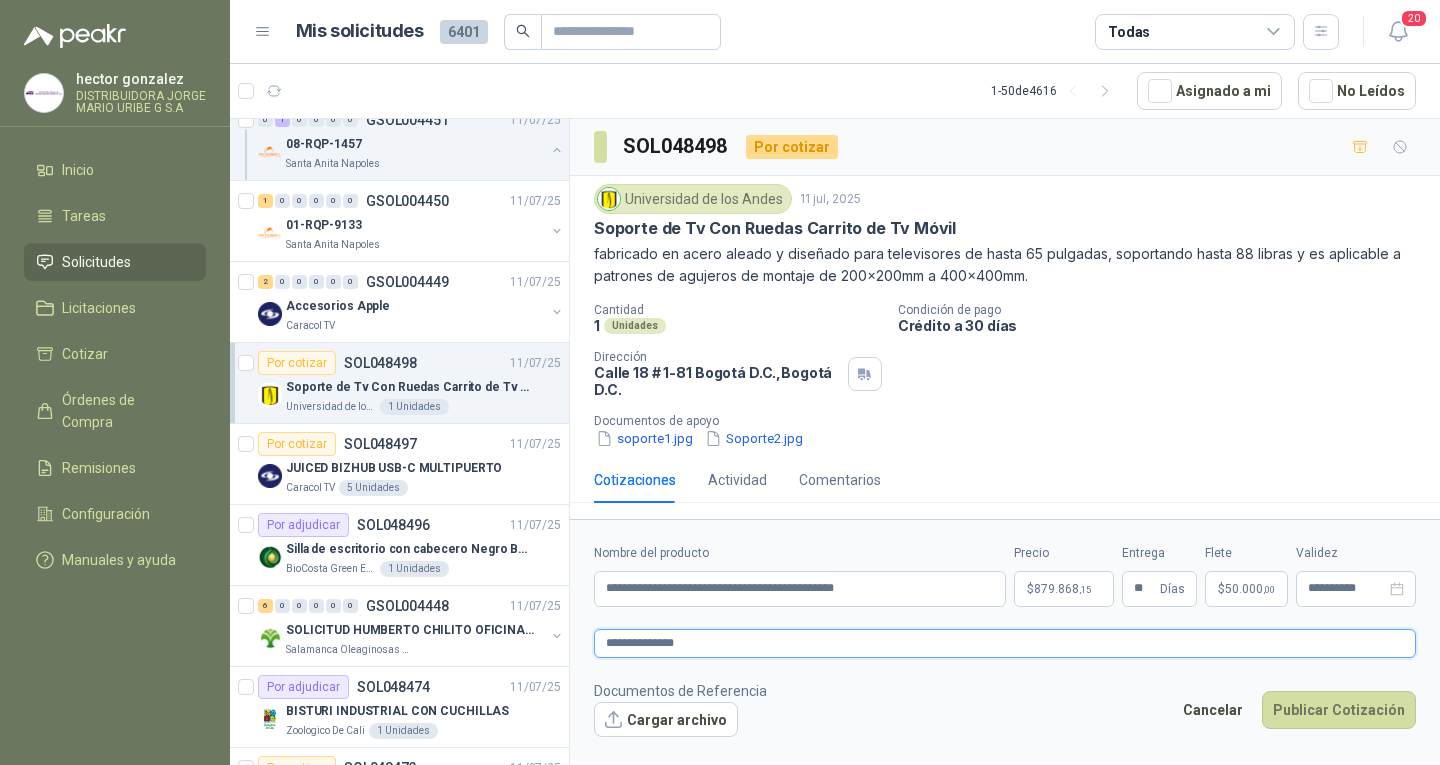 type on "**********" 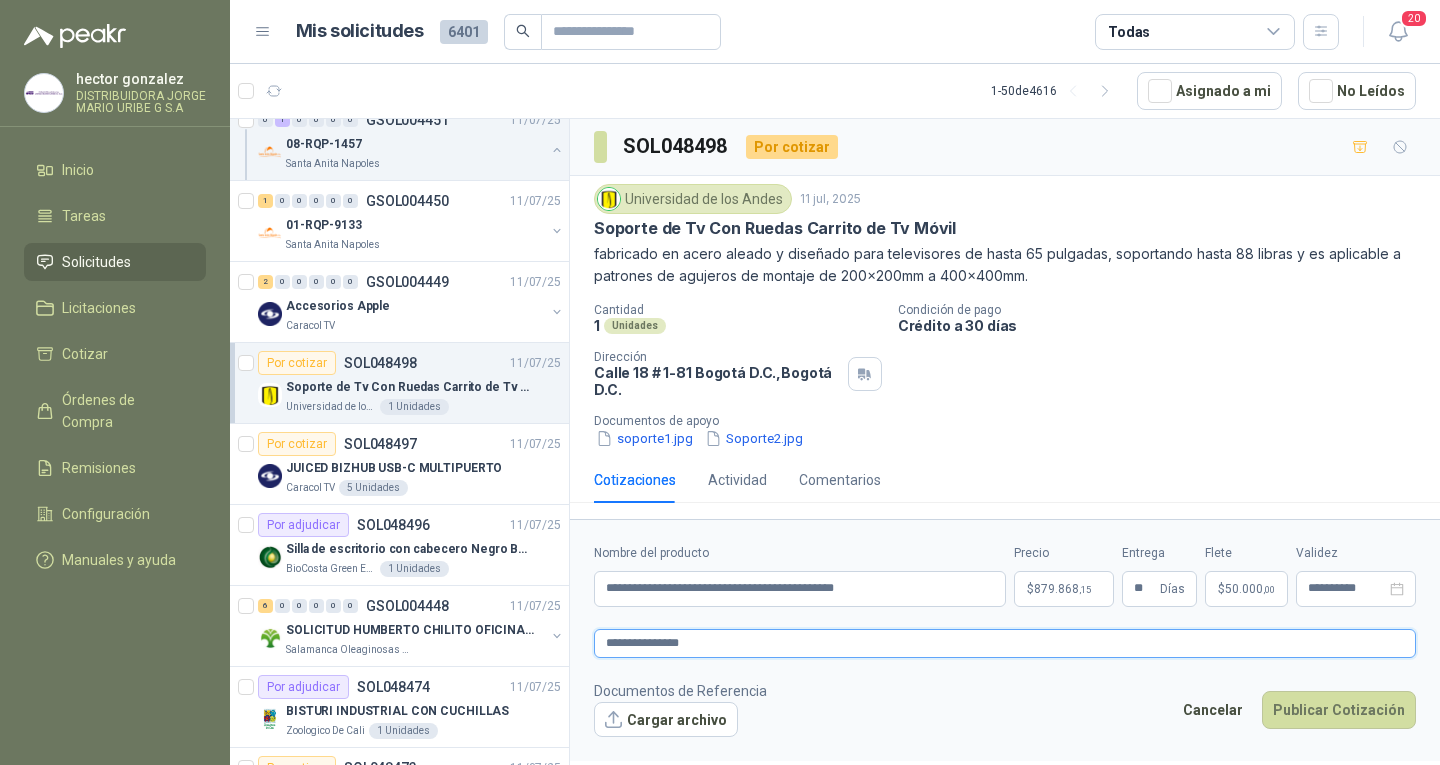 type 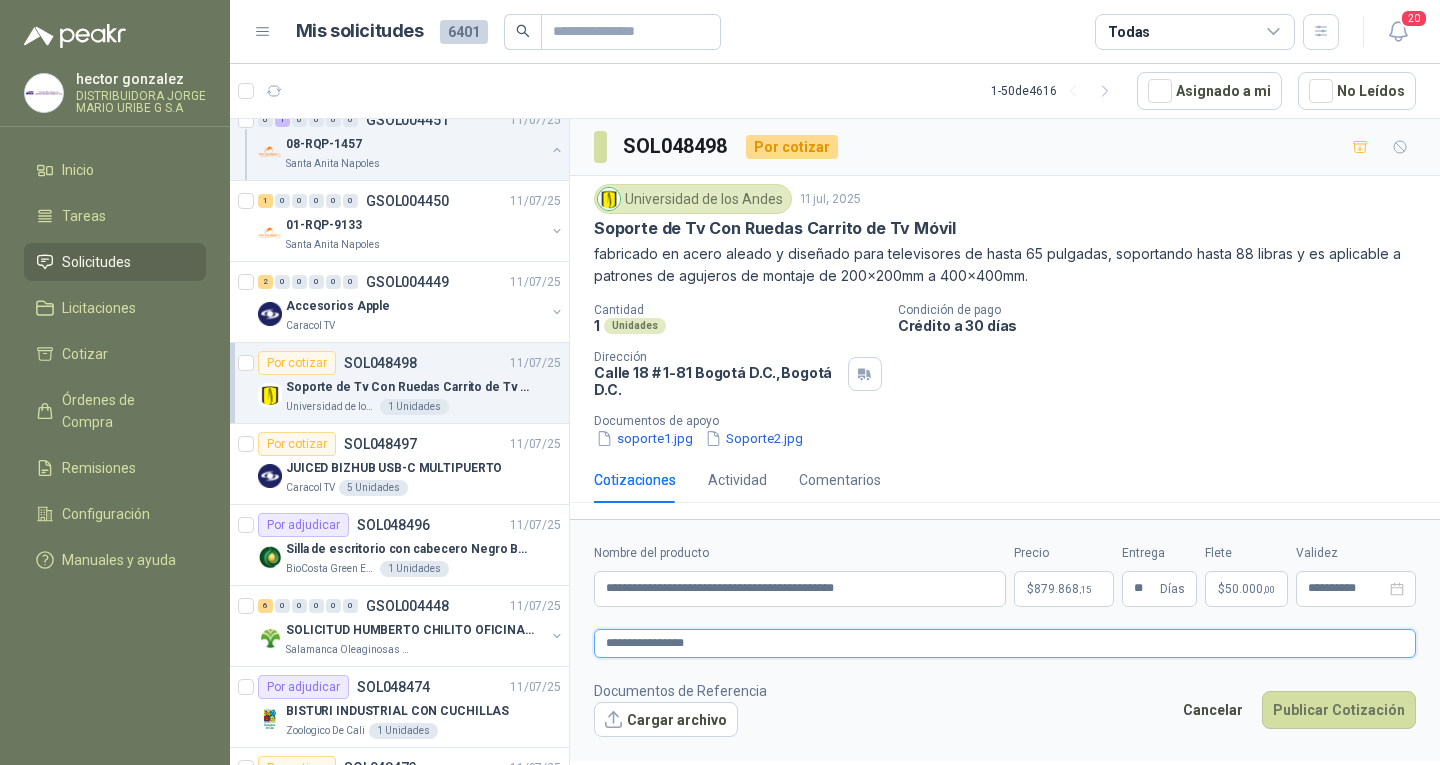 type 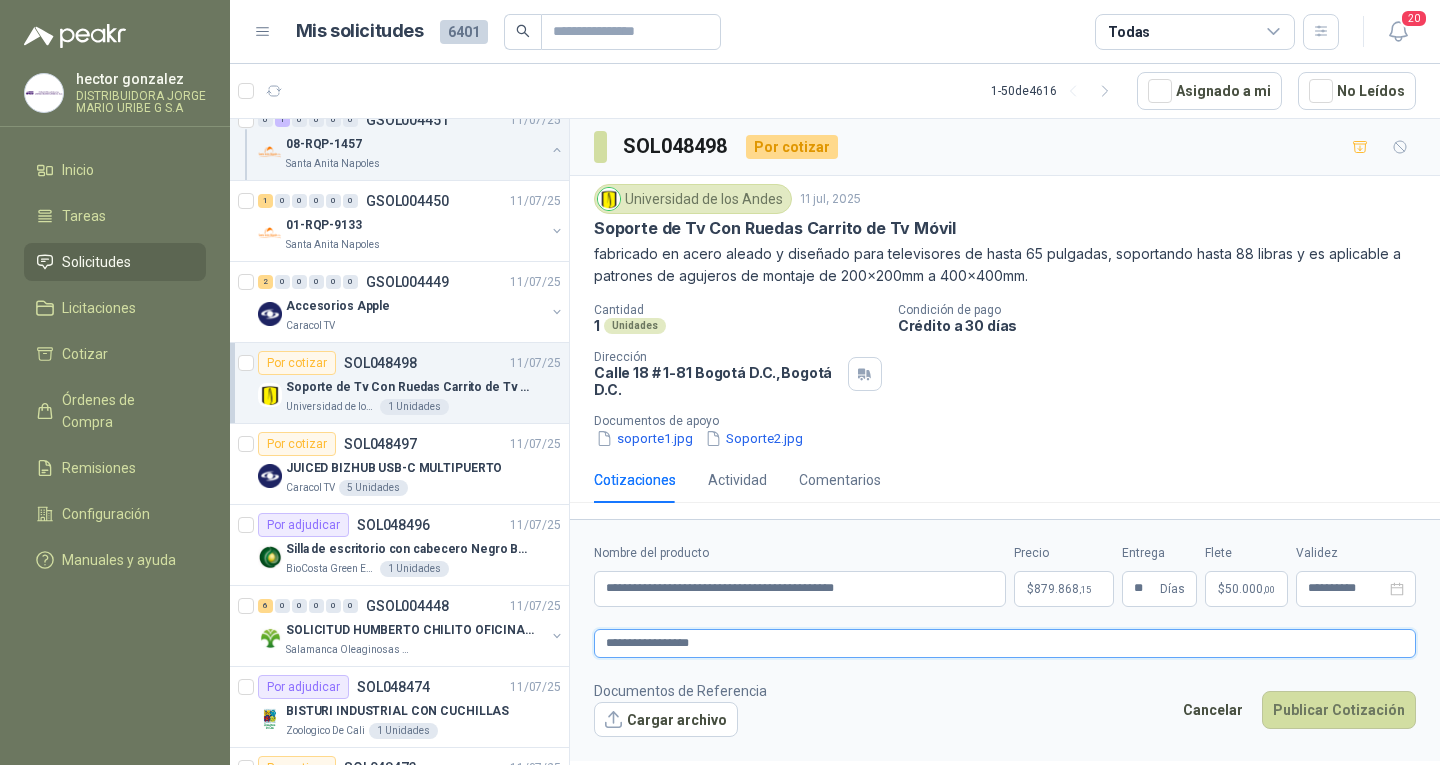 type 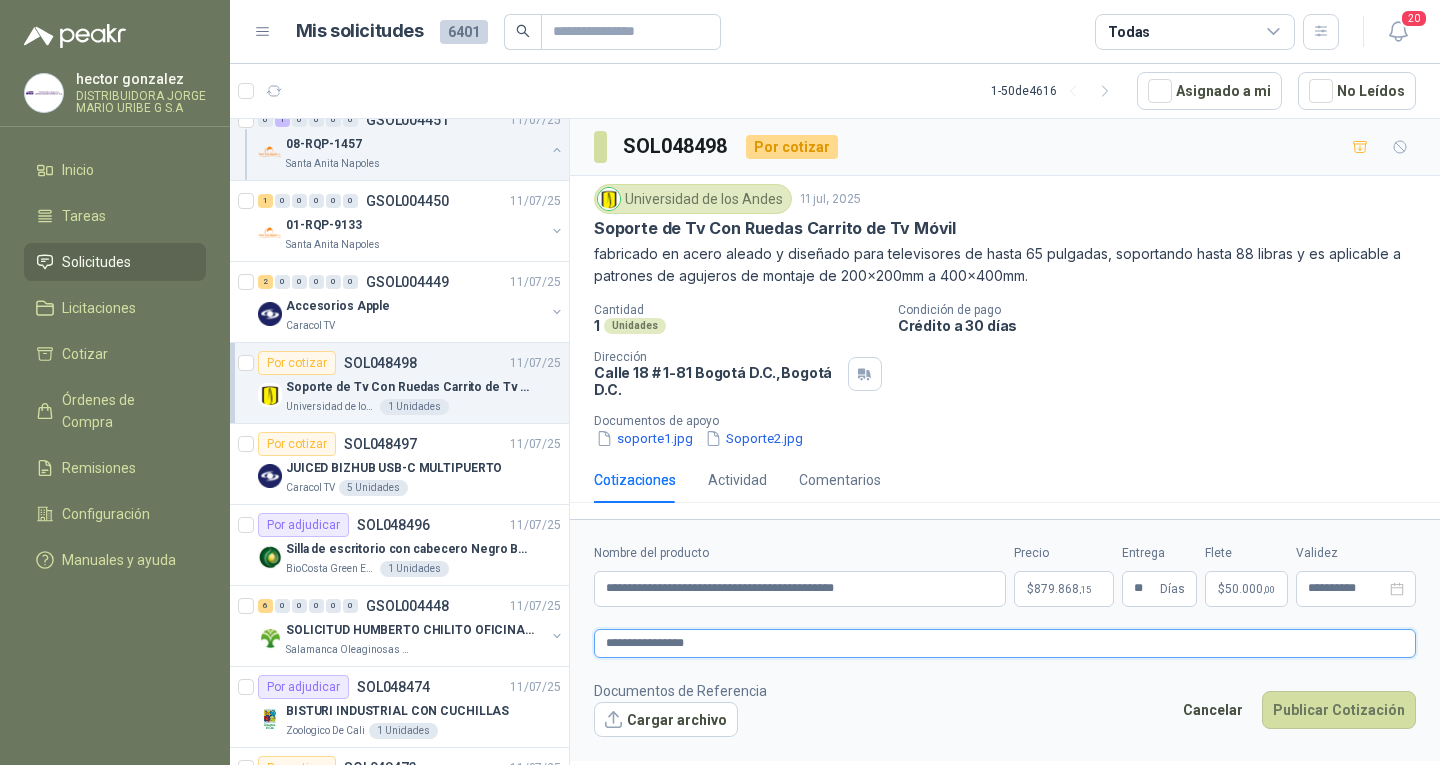 type 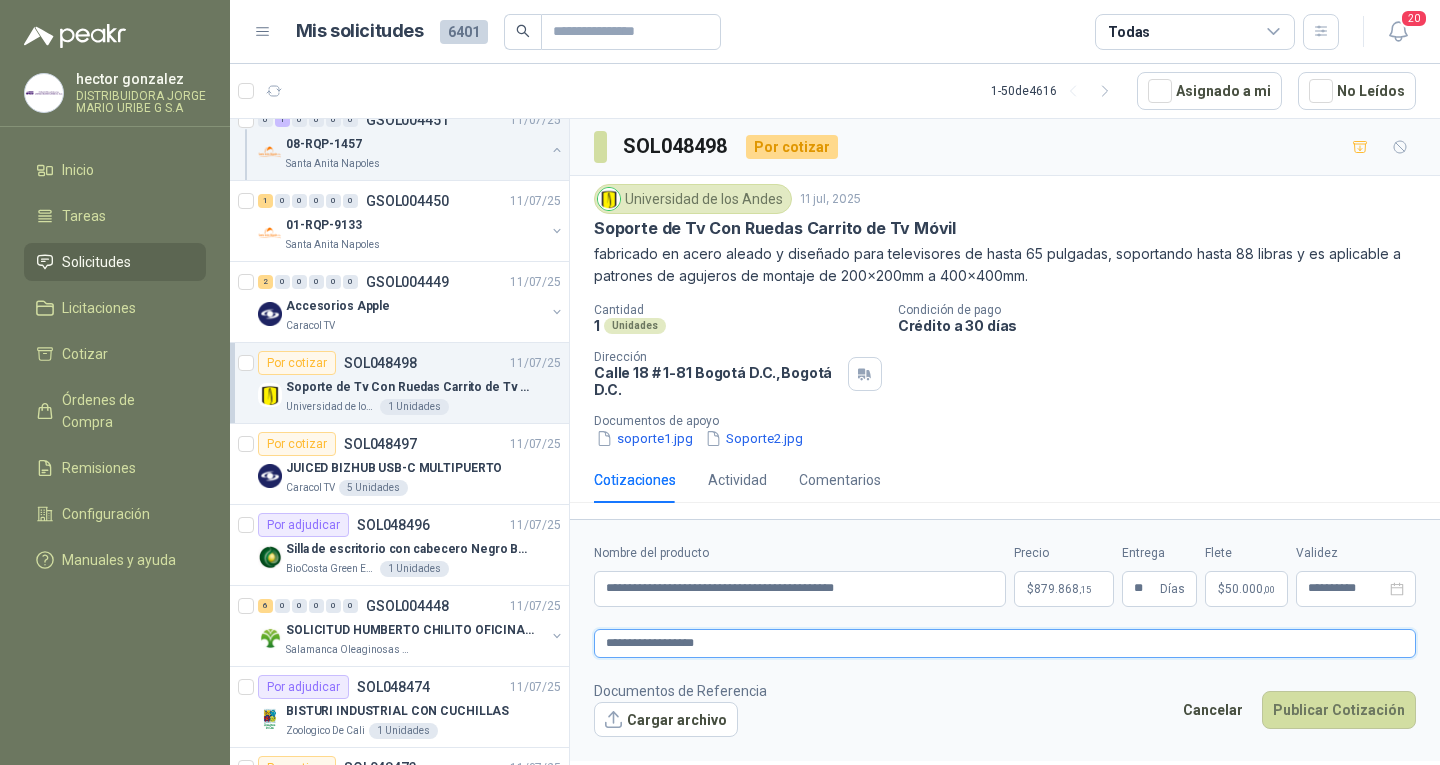 type on "**********" 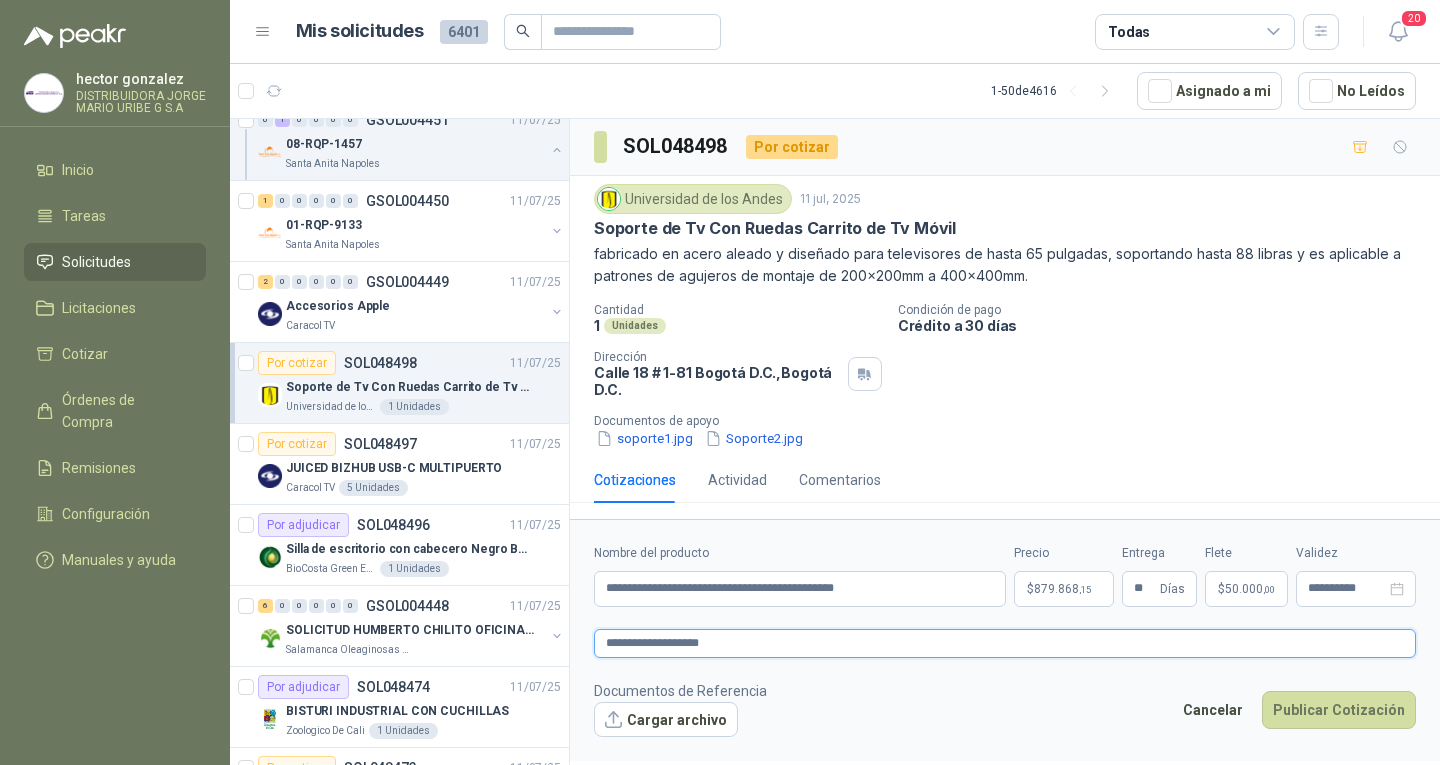 type 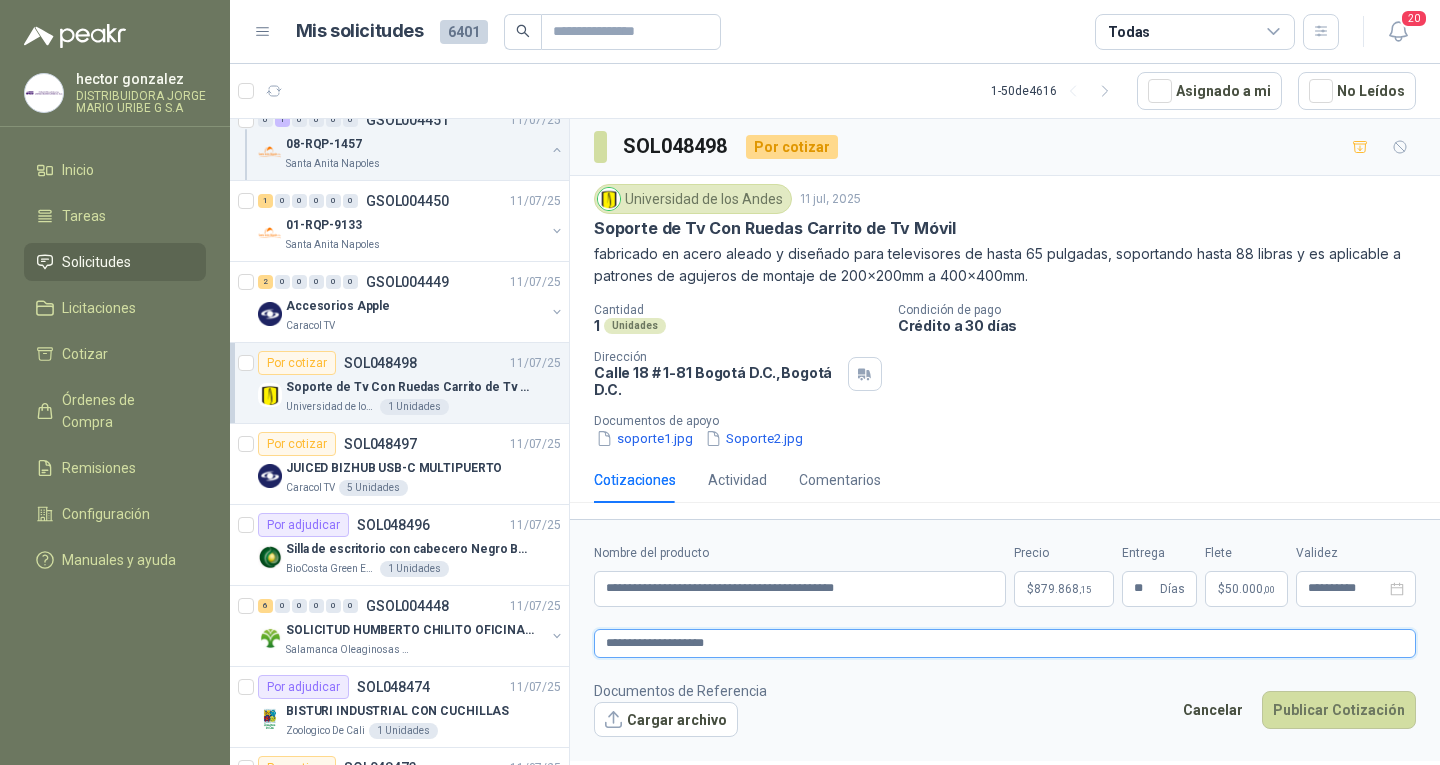 type 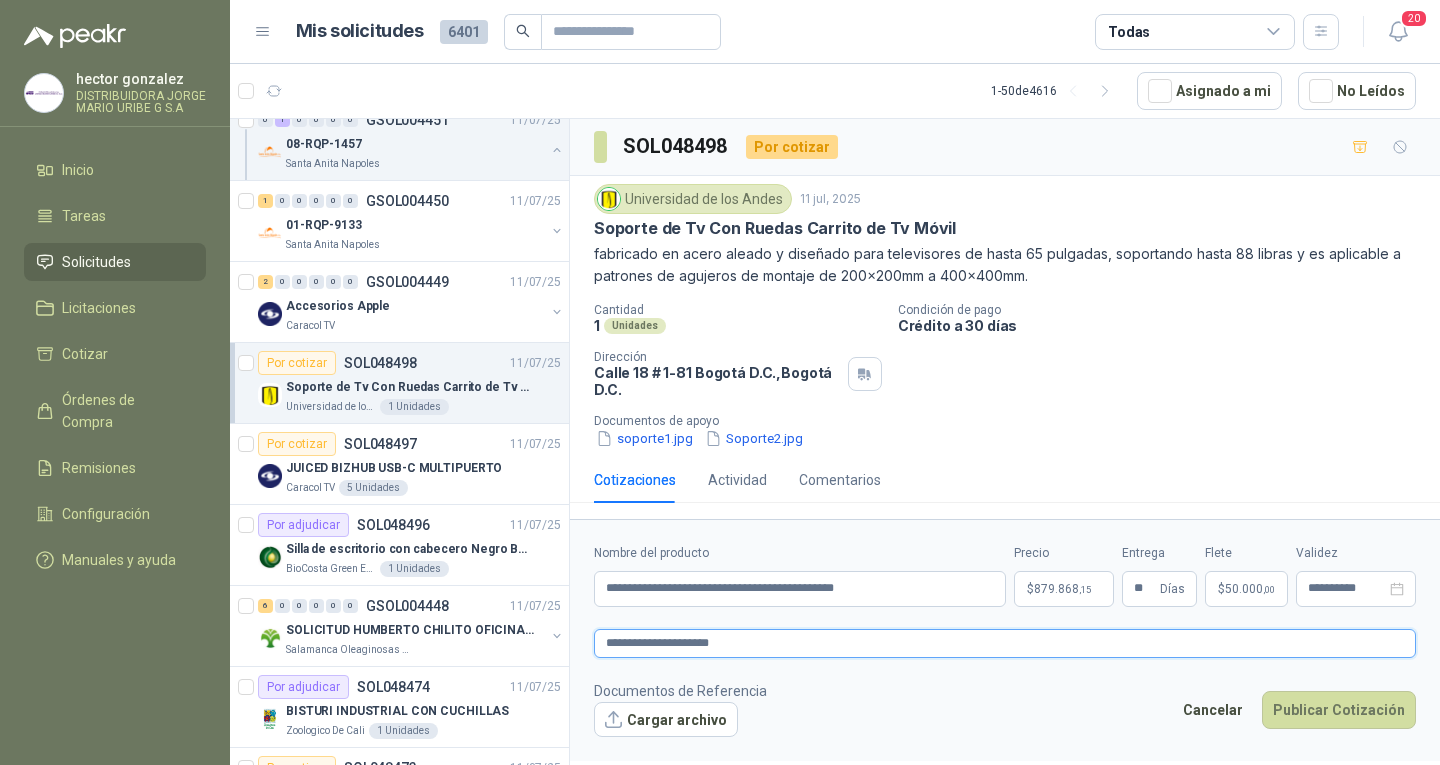 type 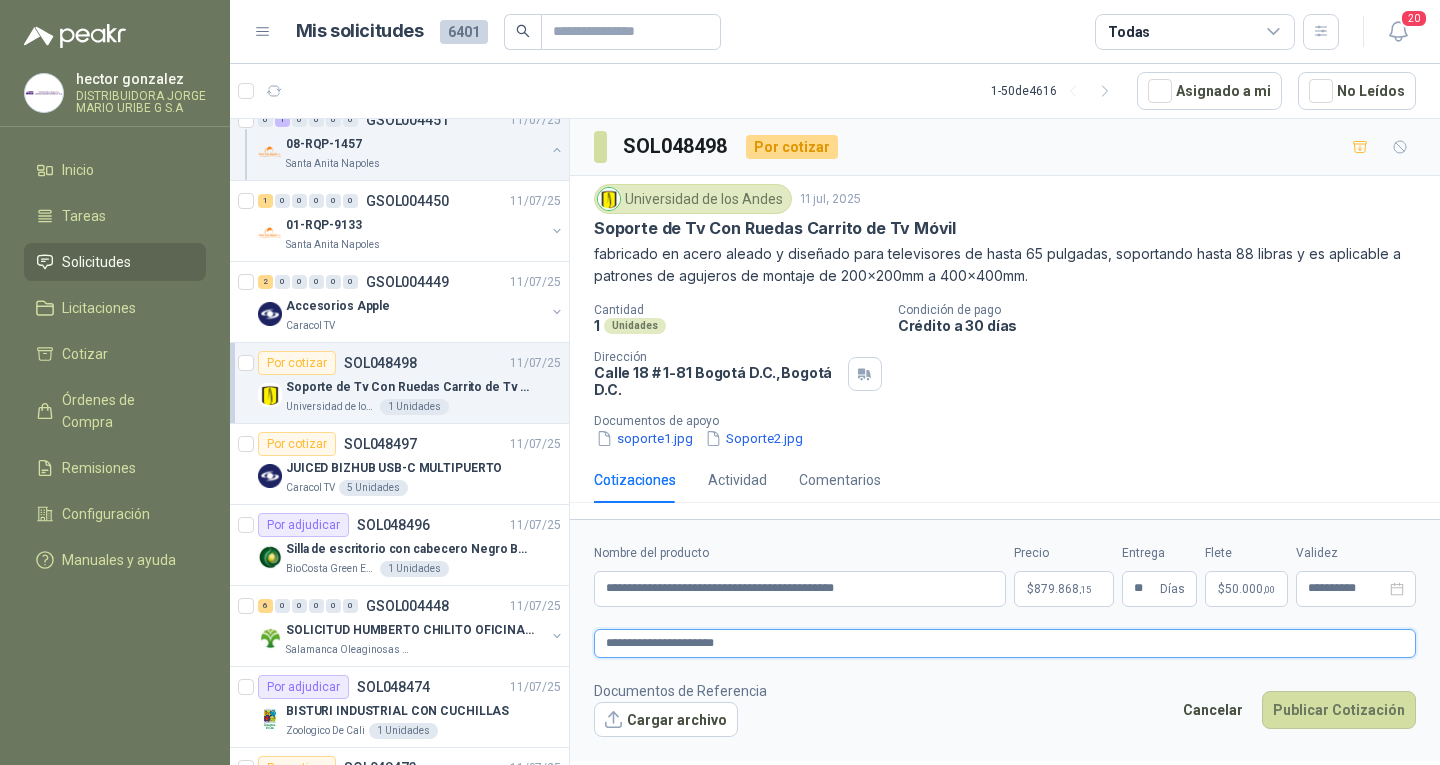 type 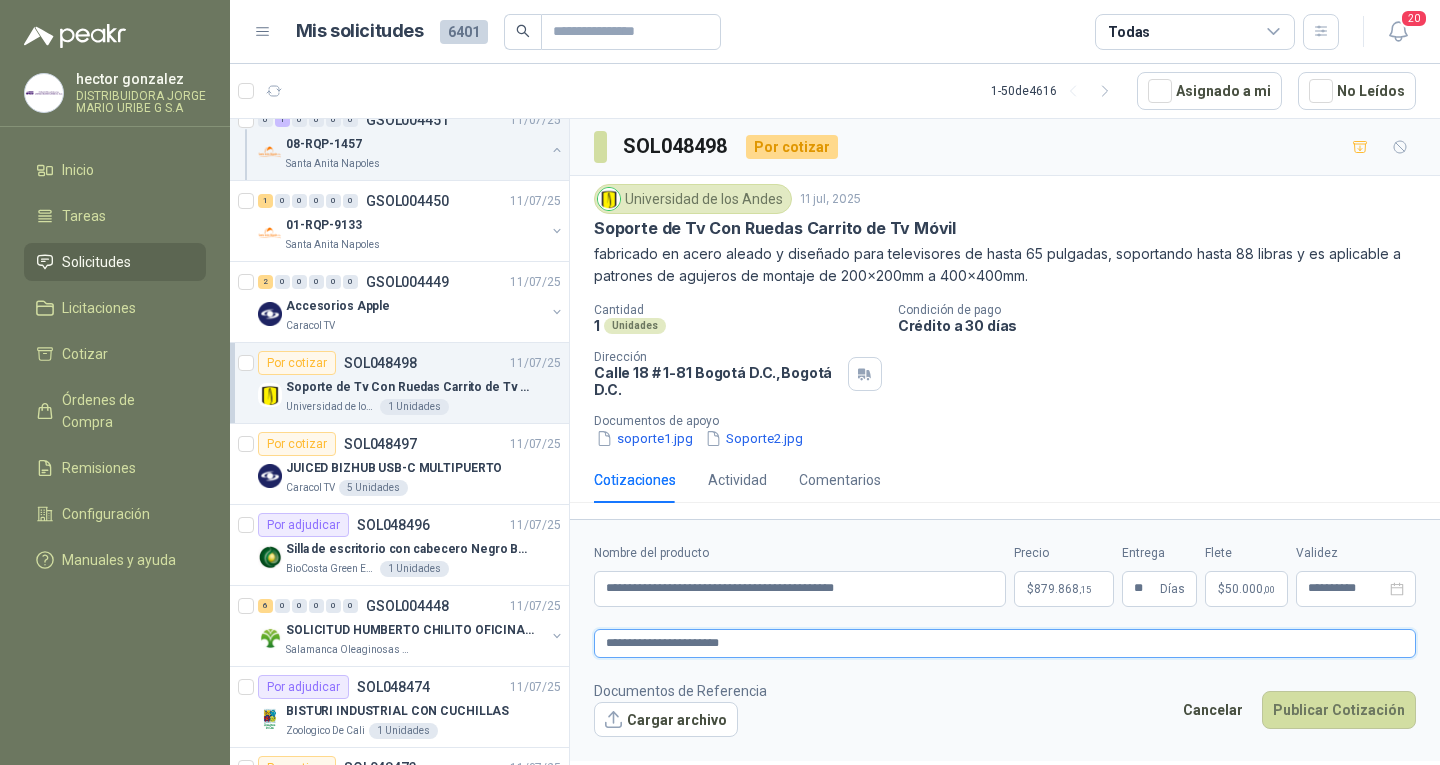 type 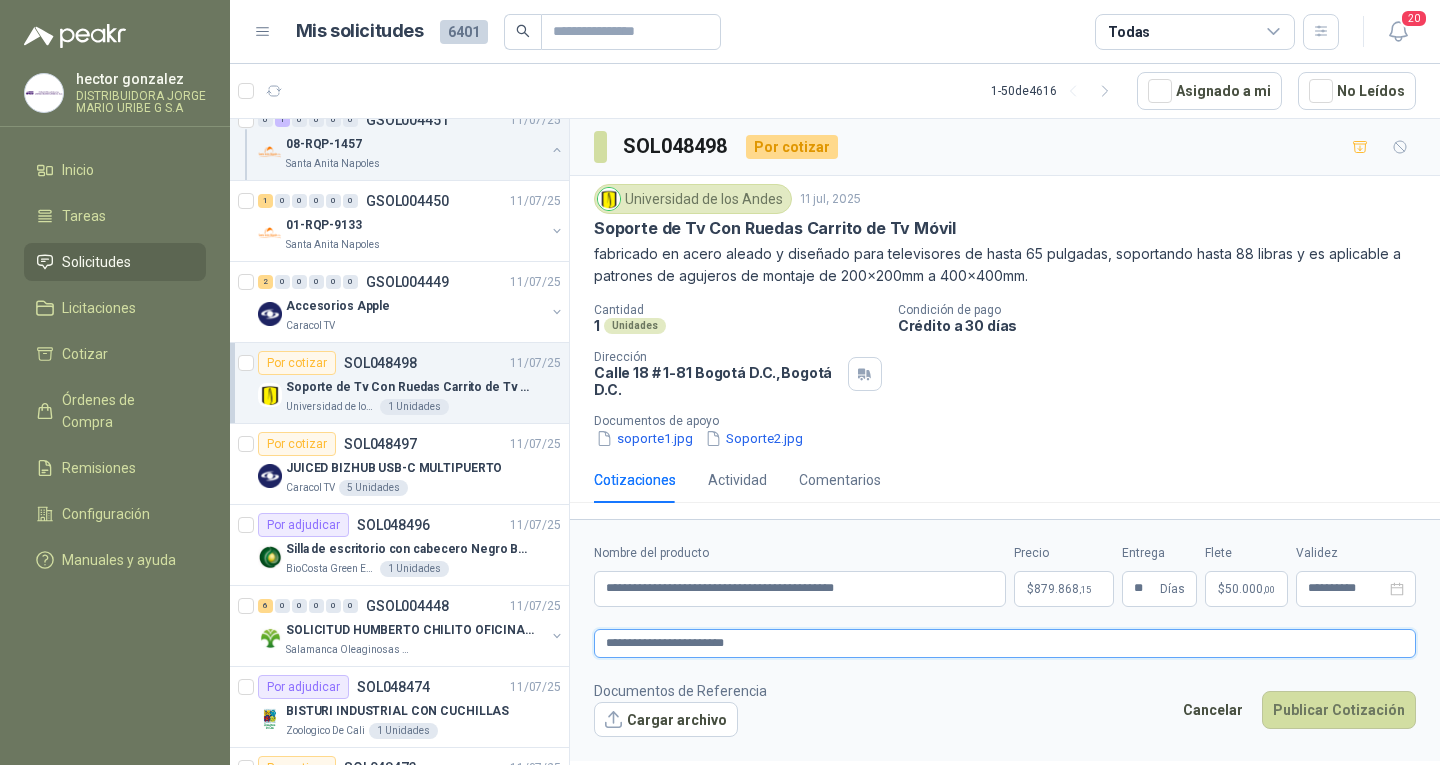 type 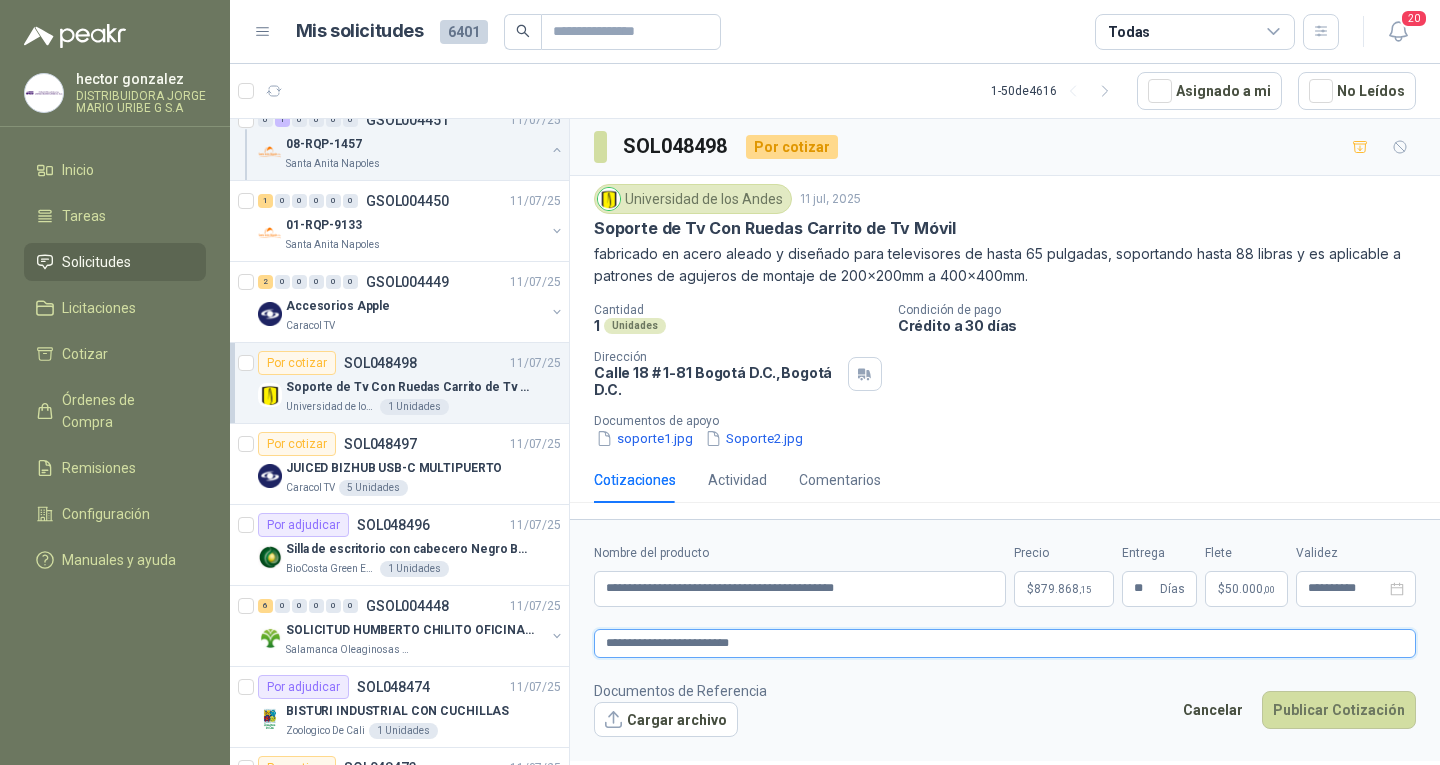 type 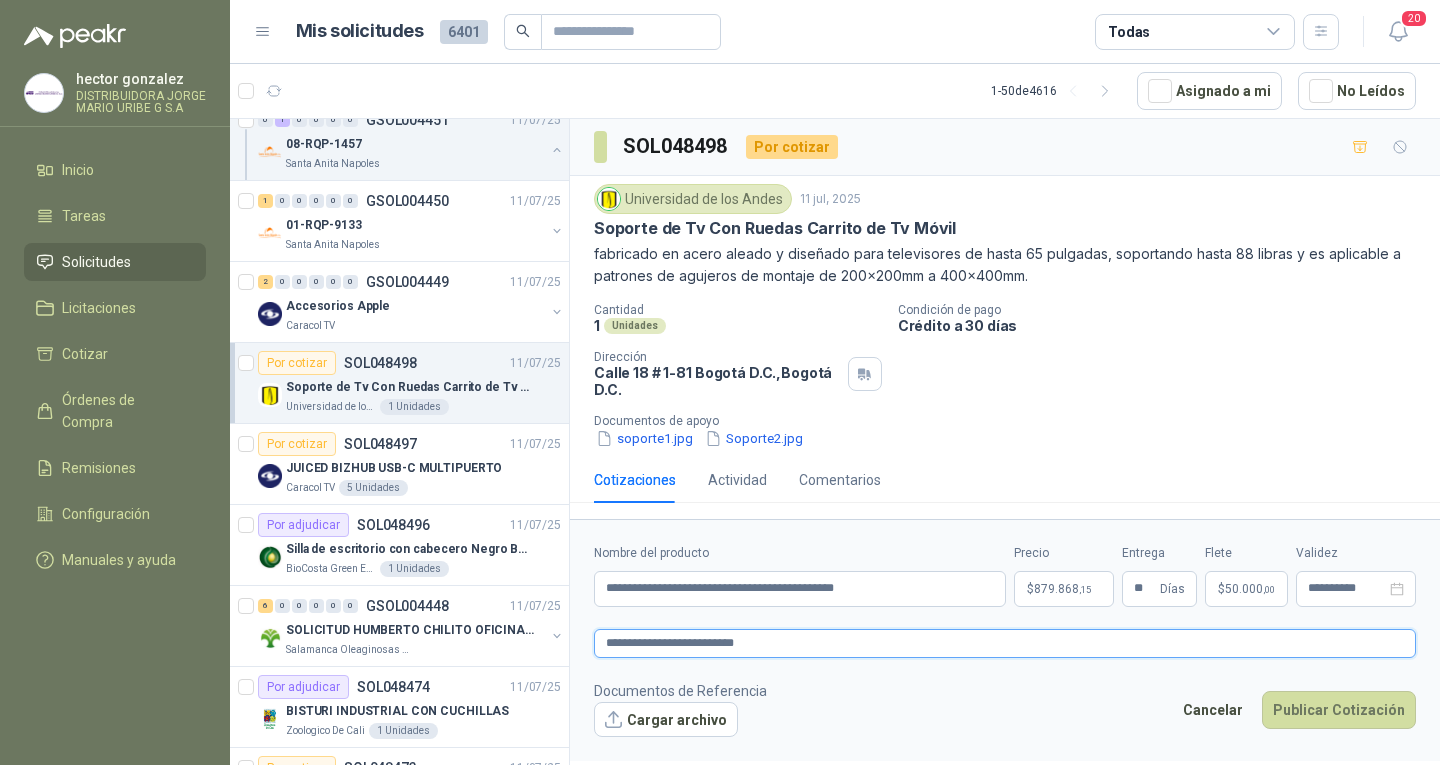 type 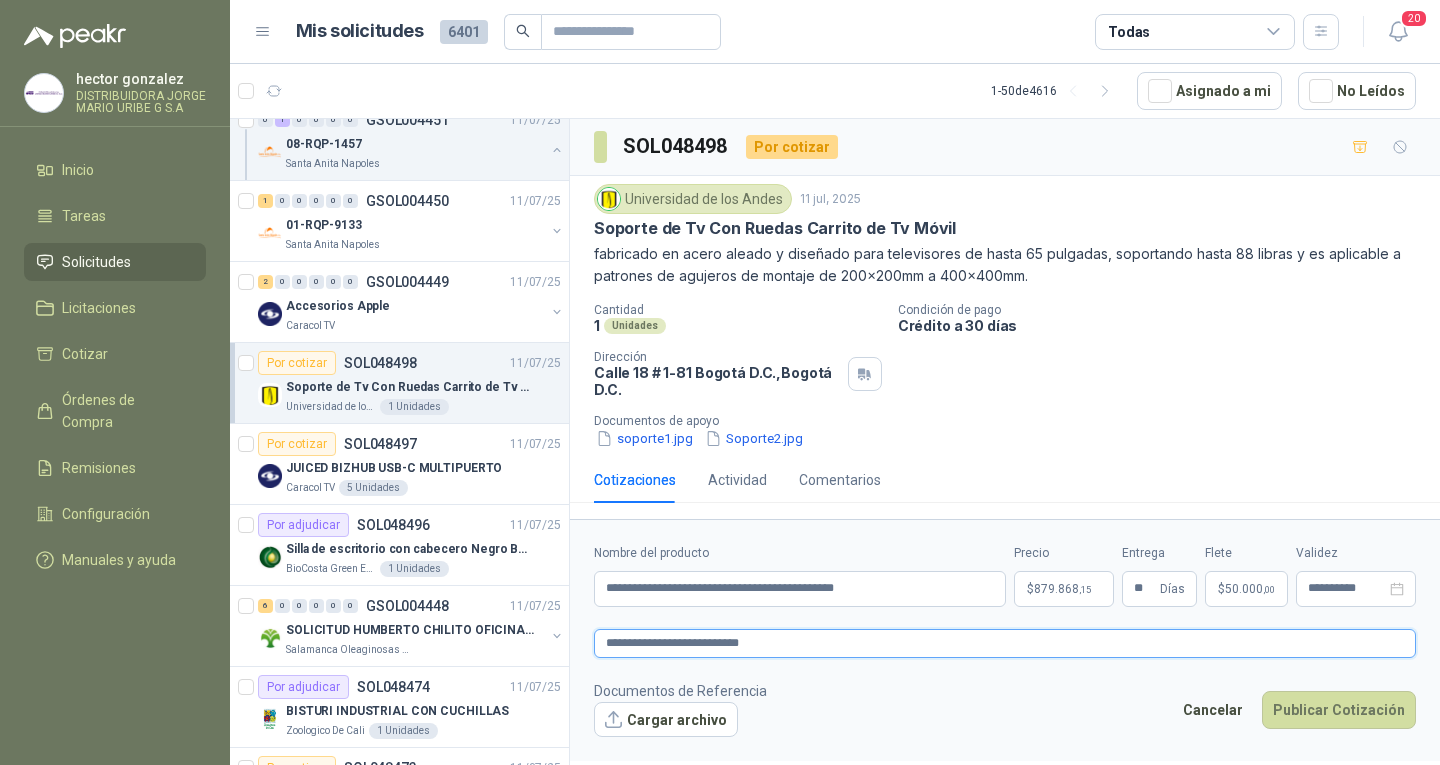 type 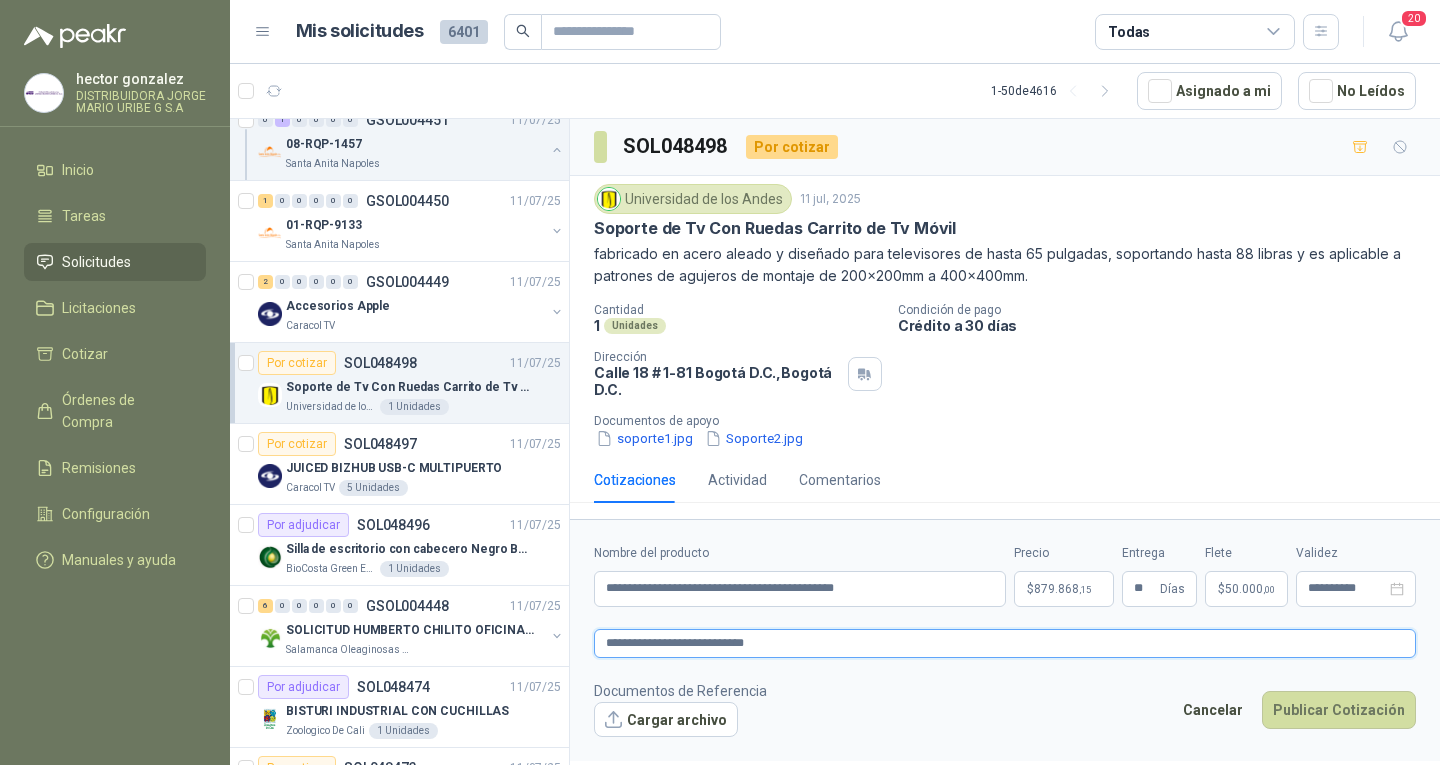 type 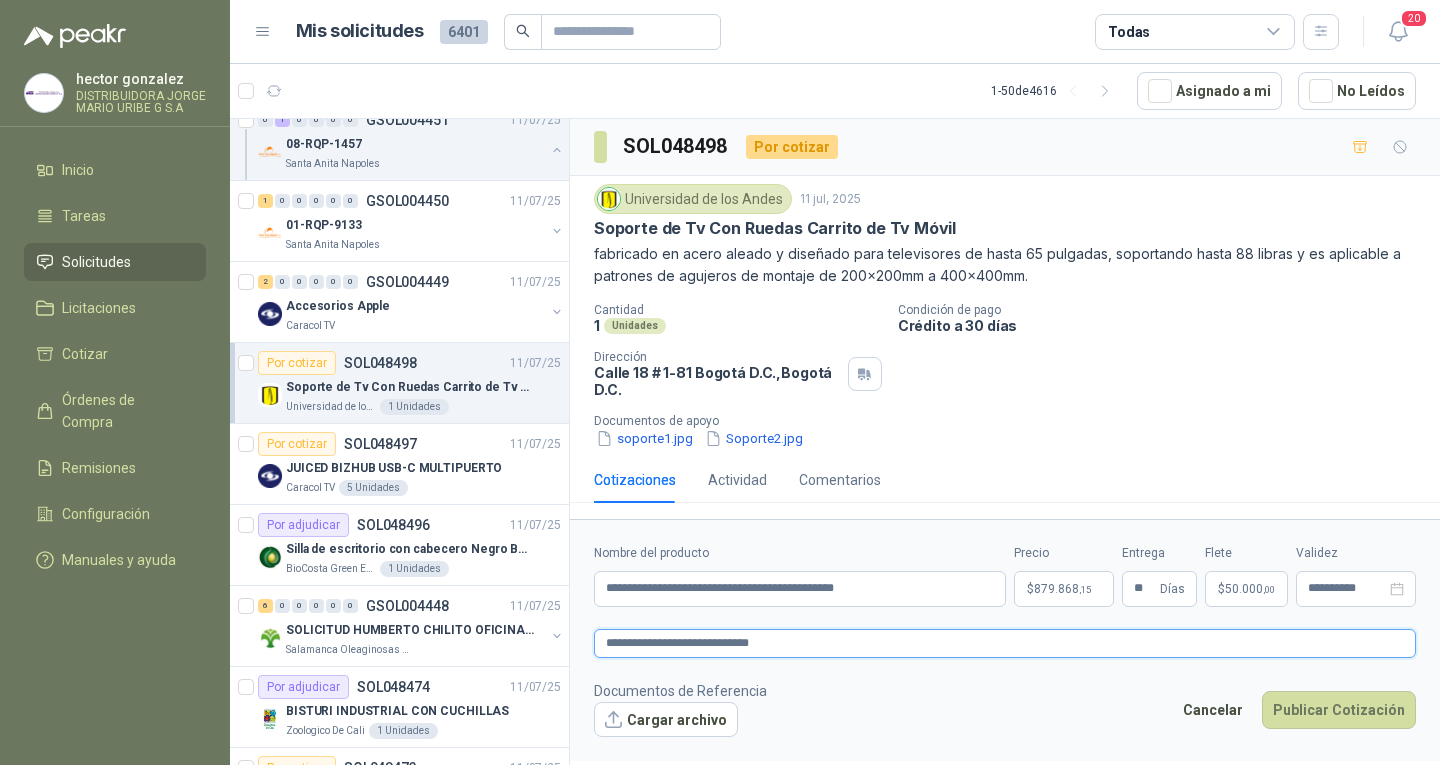 type 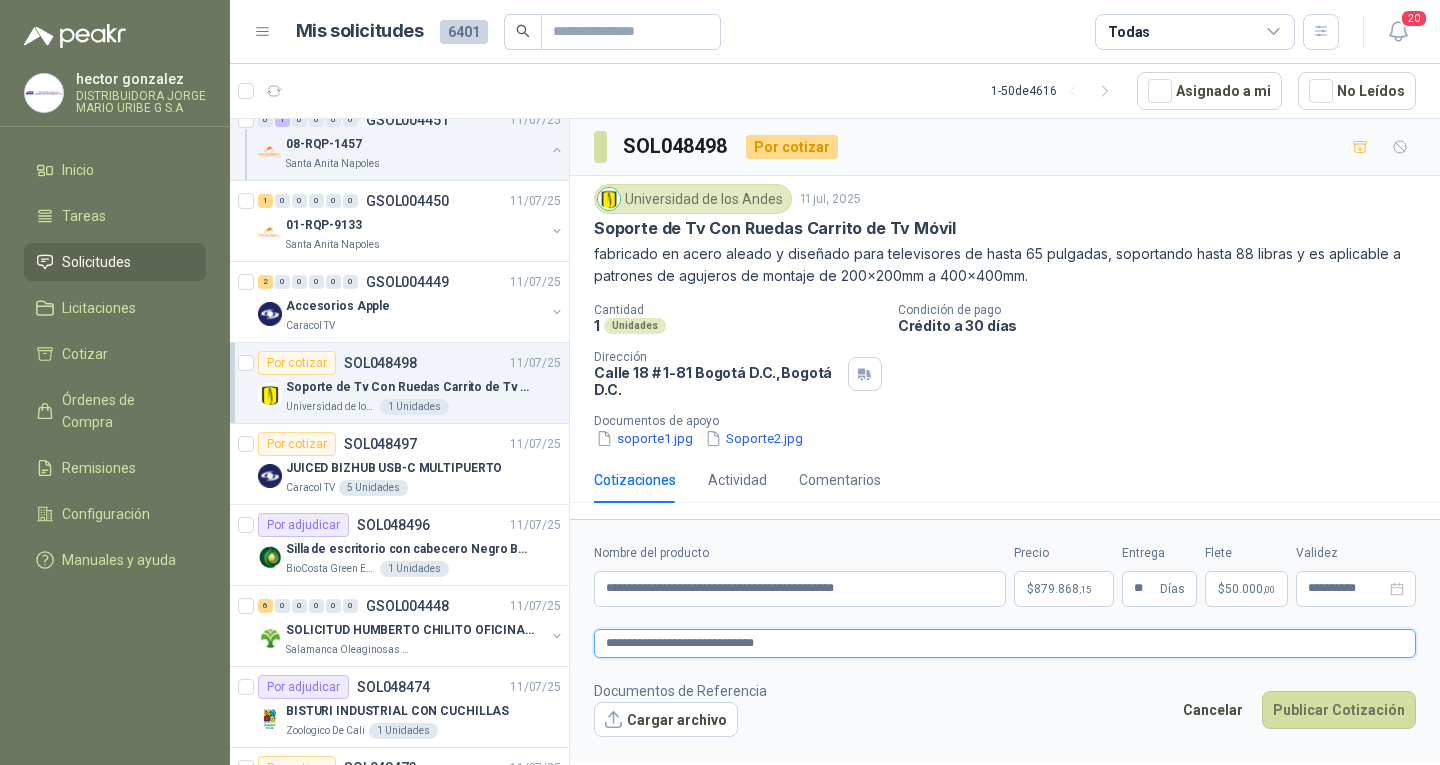 type 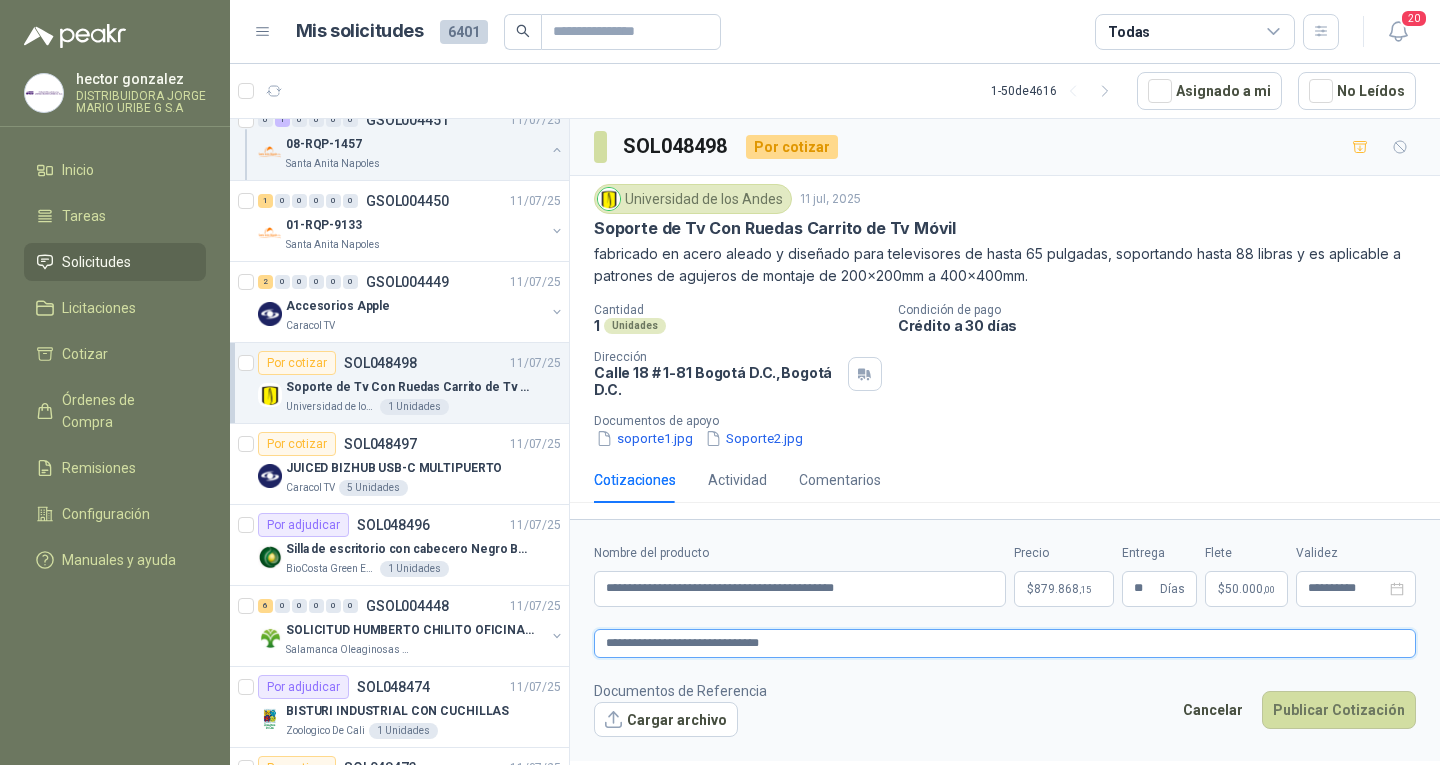 type 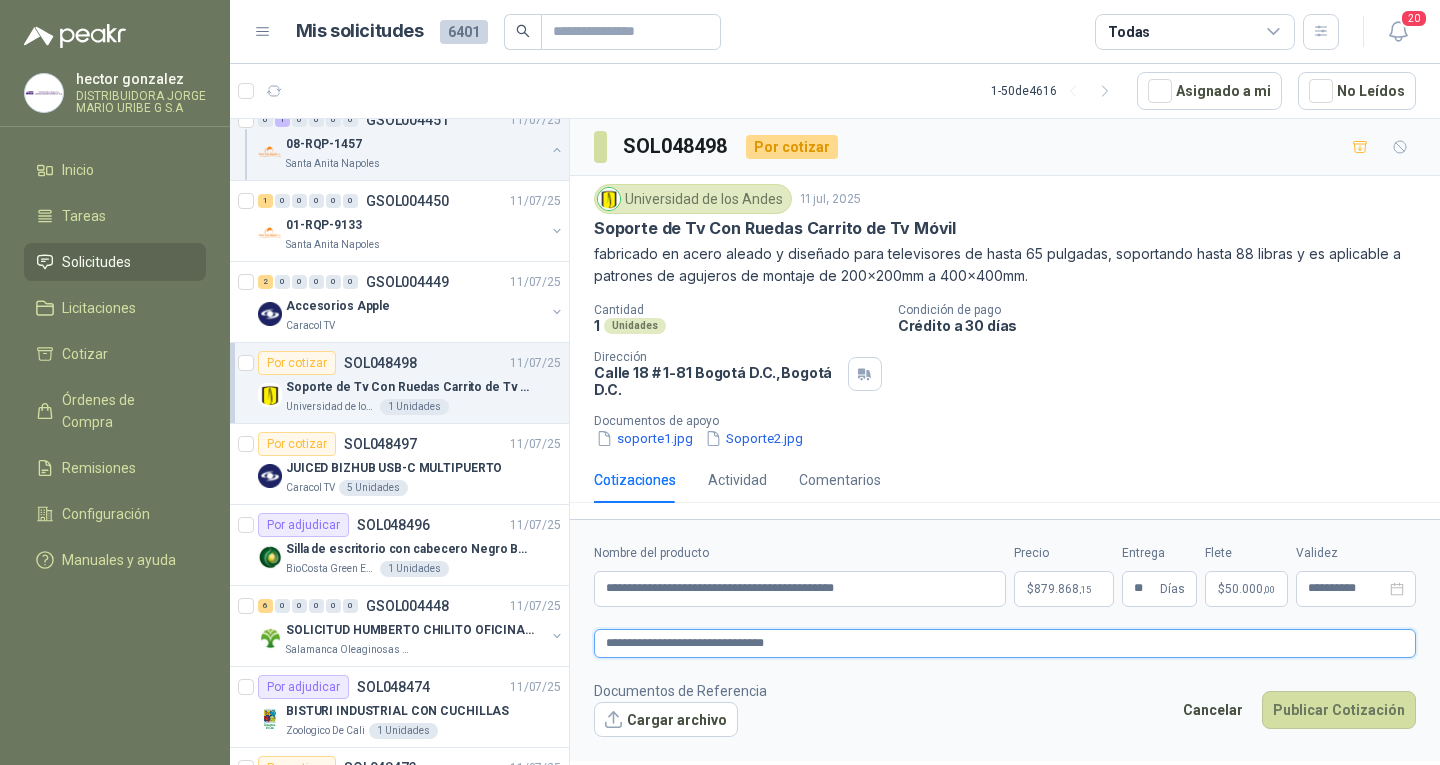 type 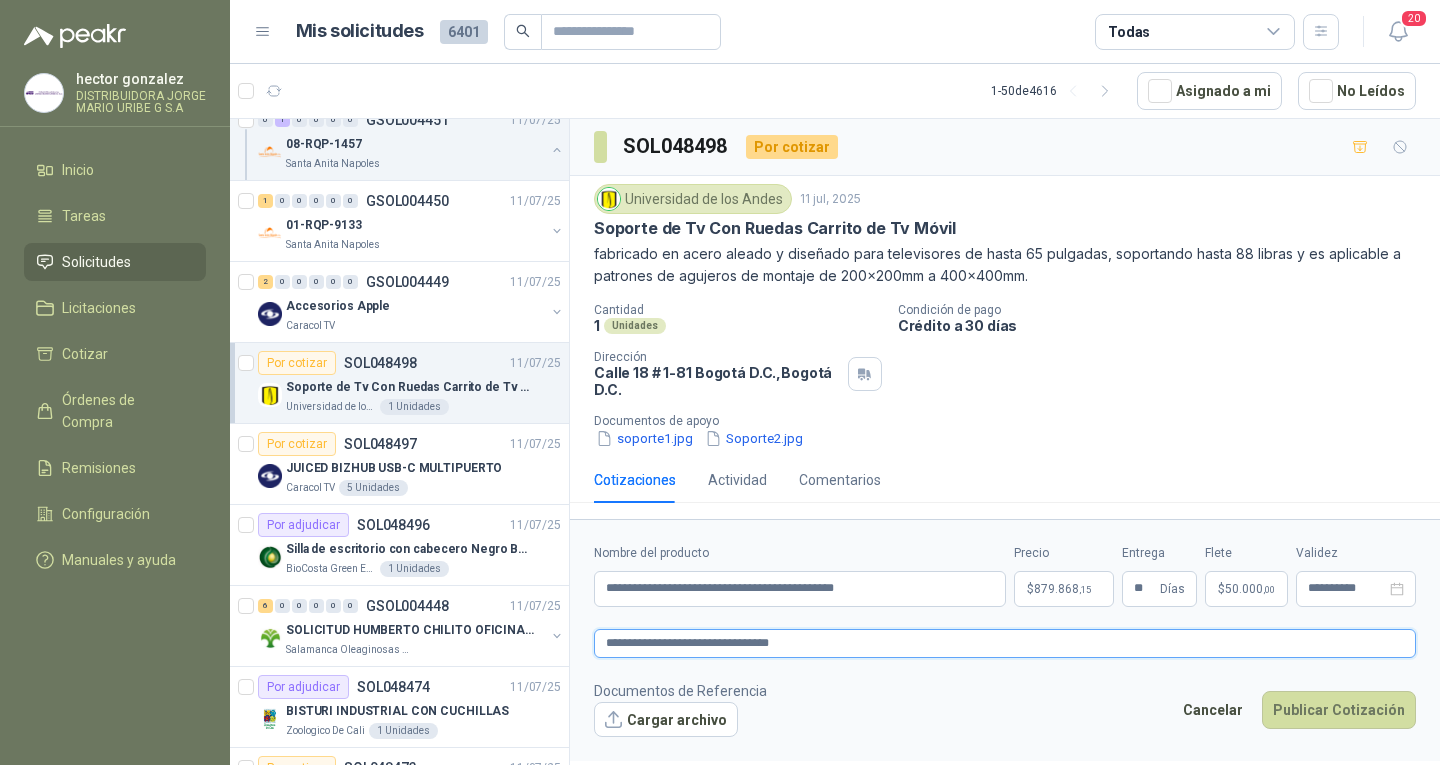 type 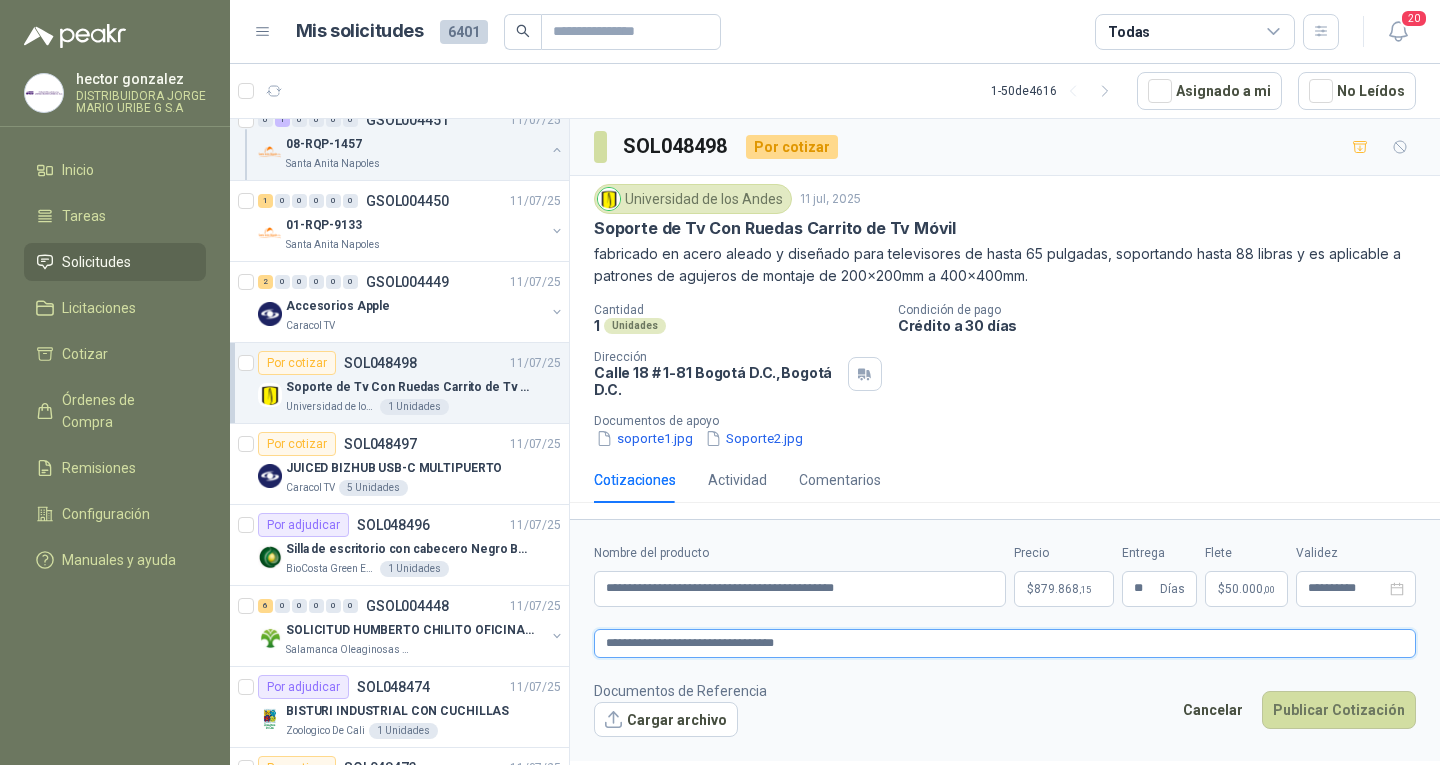 type 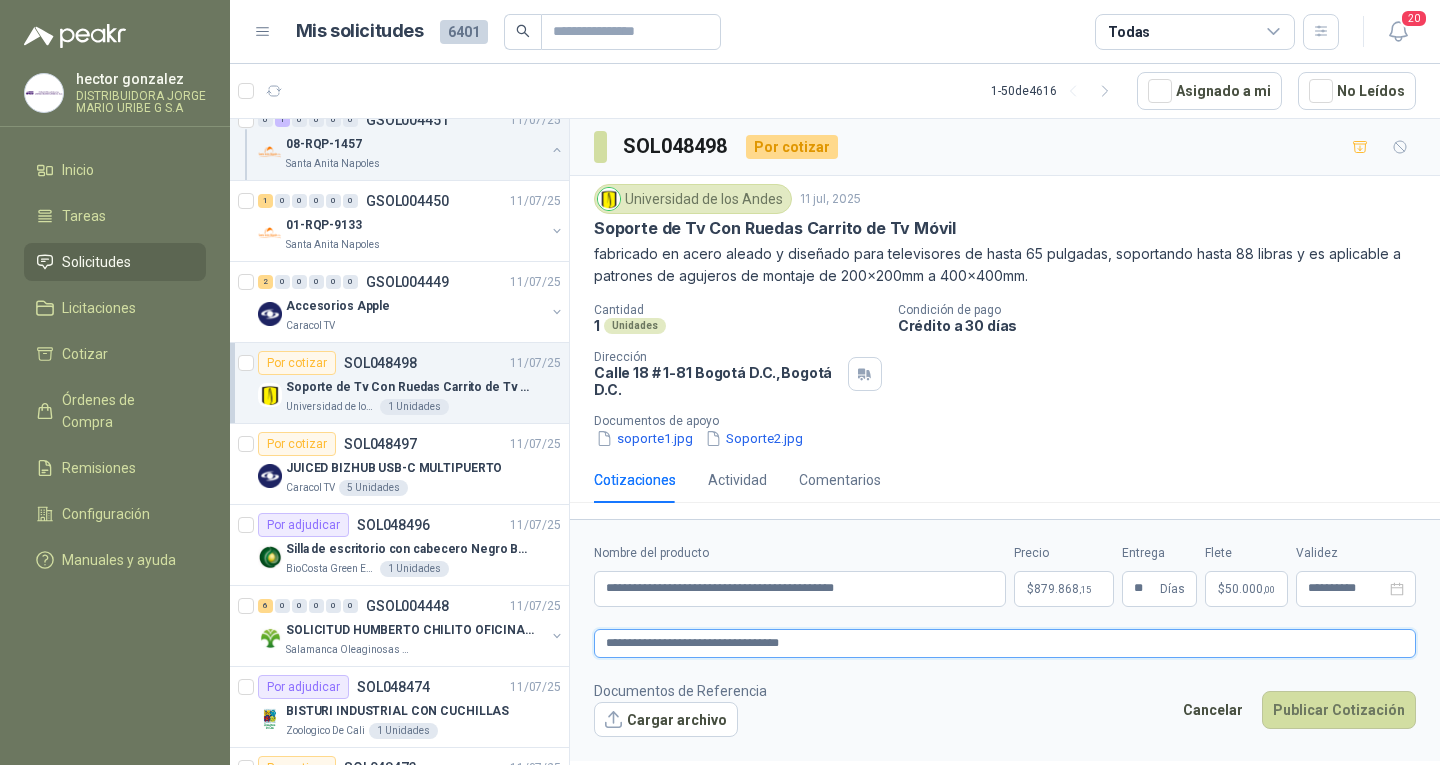 type 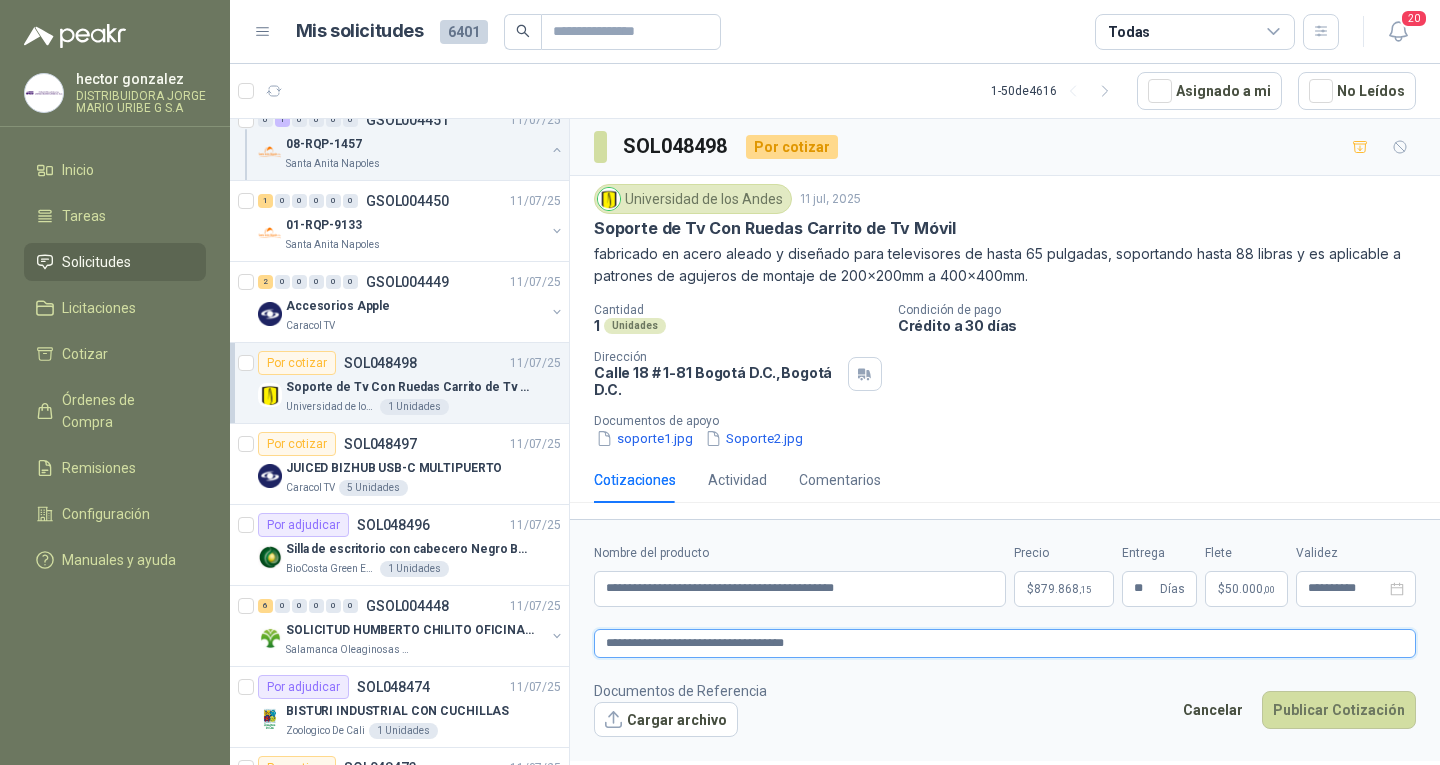 type 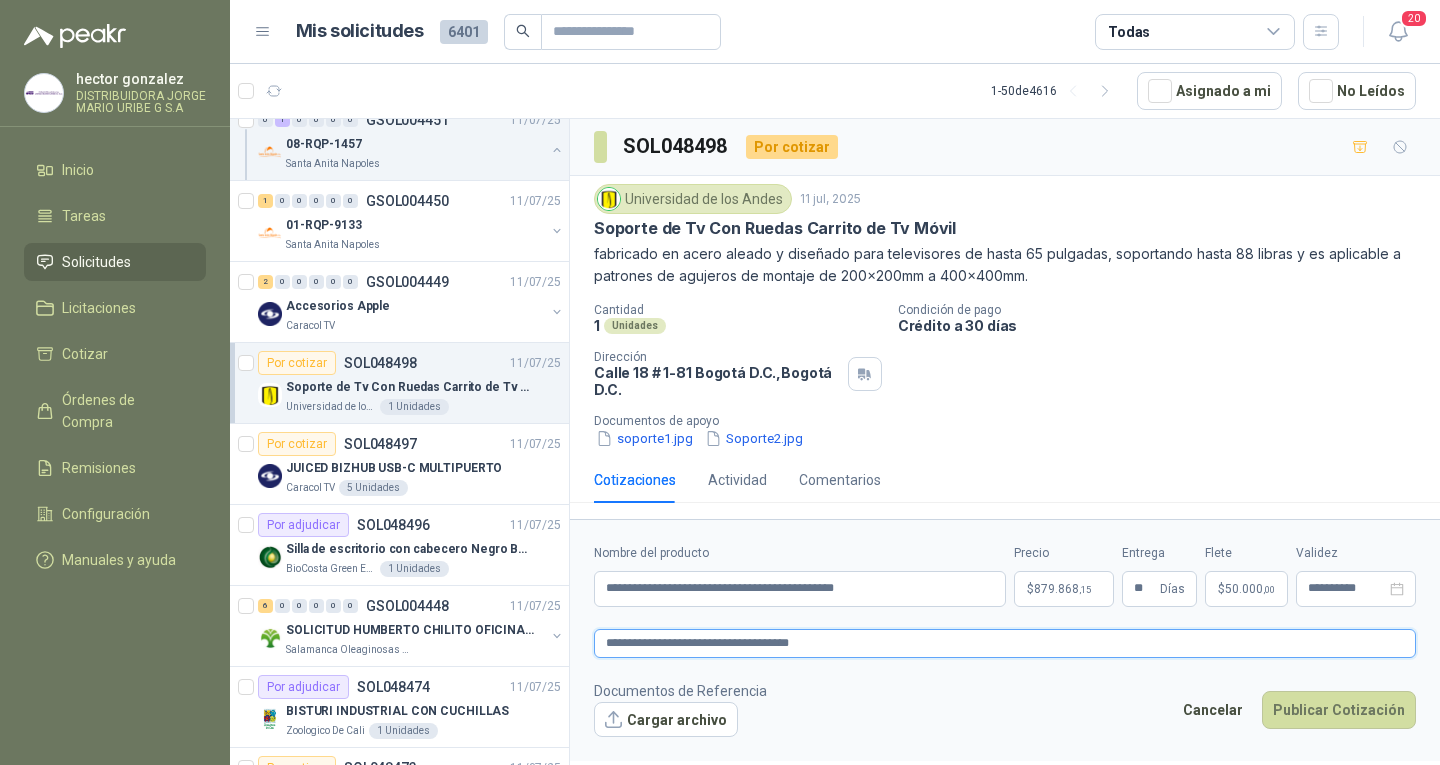 type 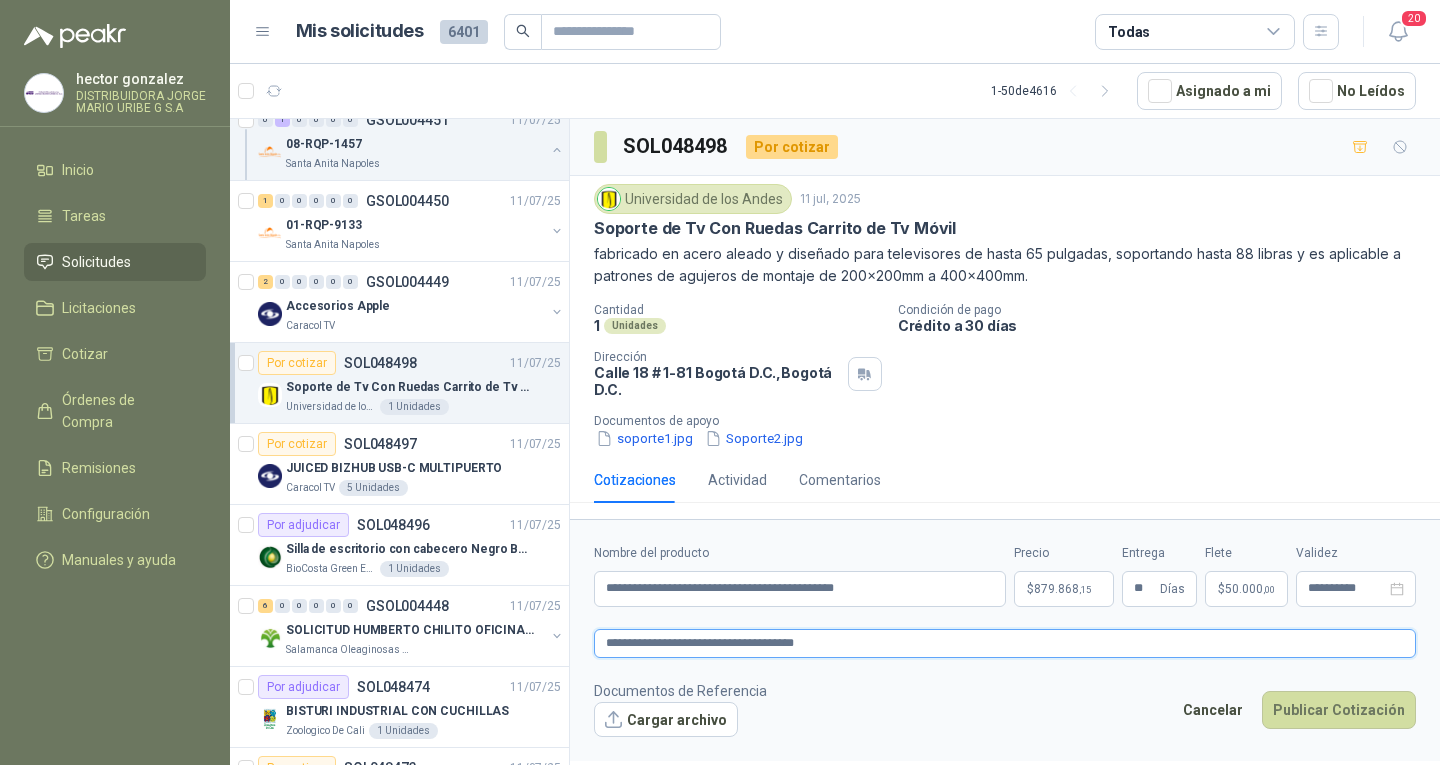 type on "**********" 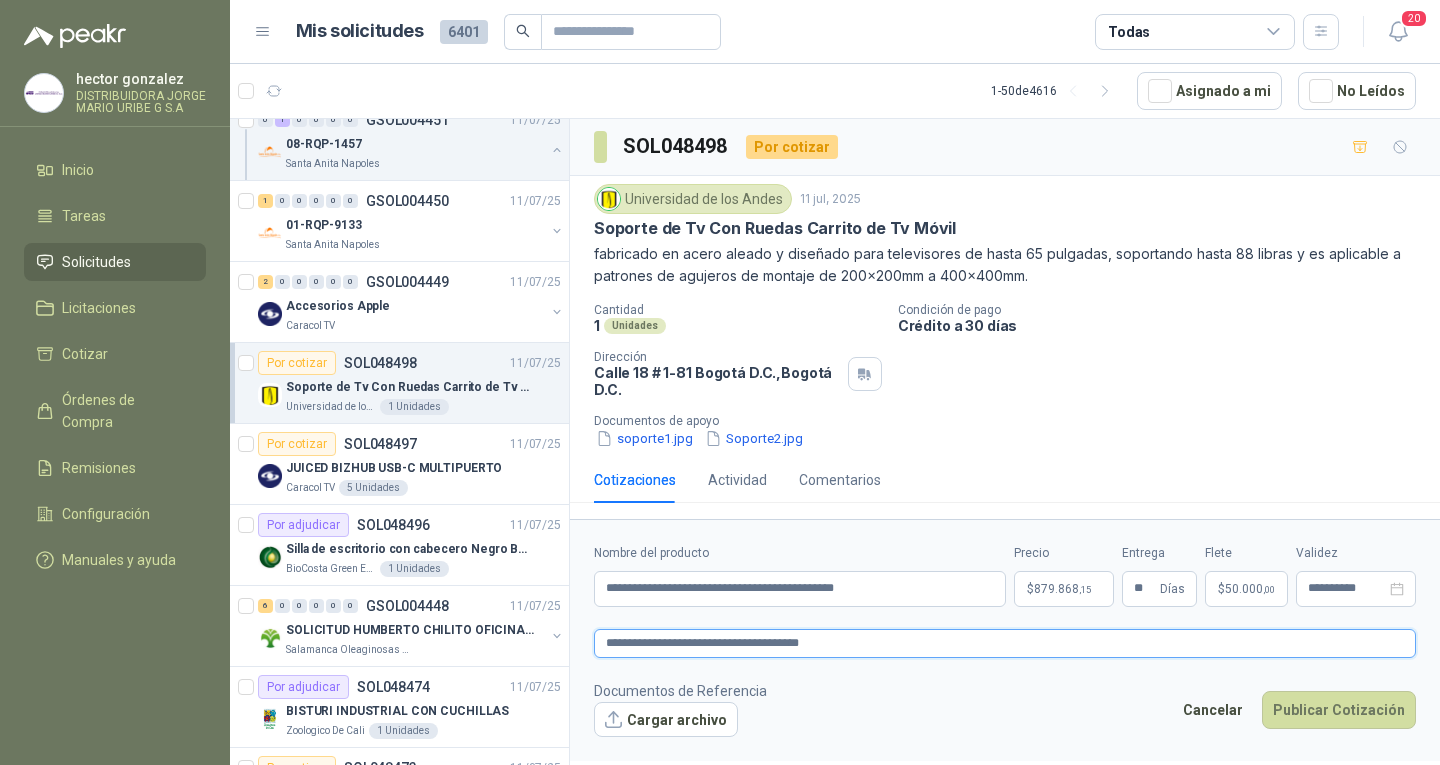 type 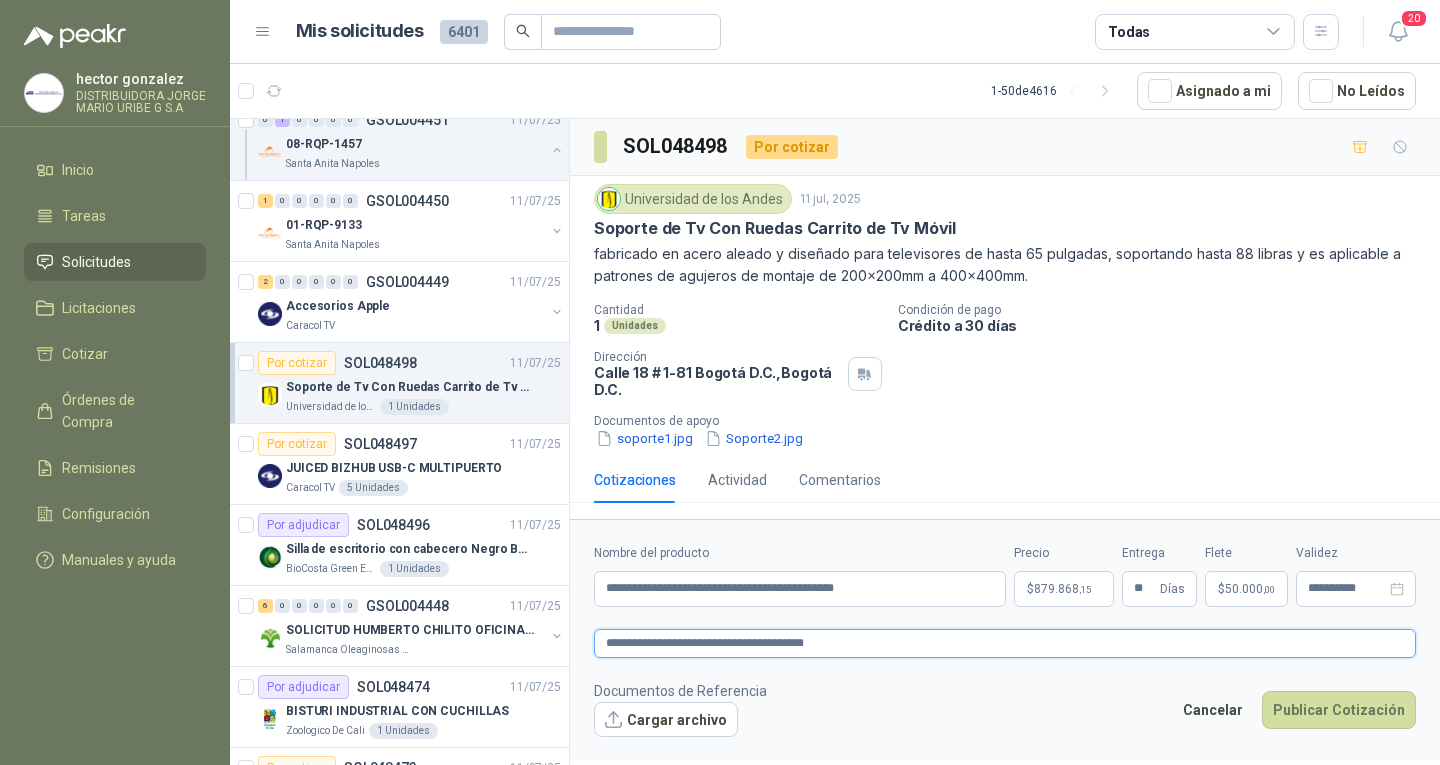 type 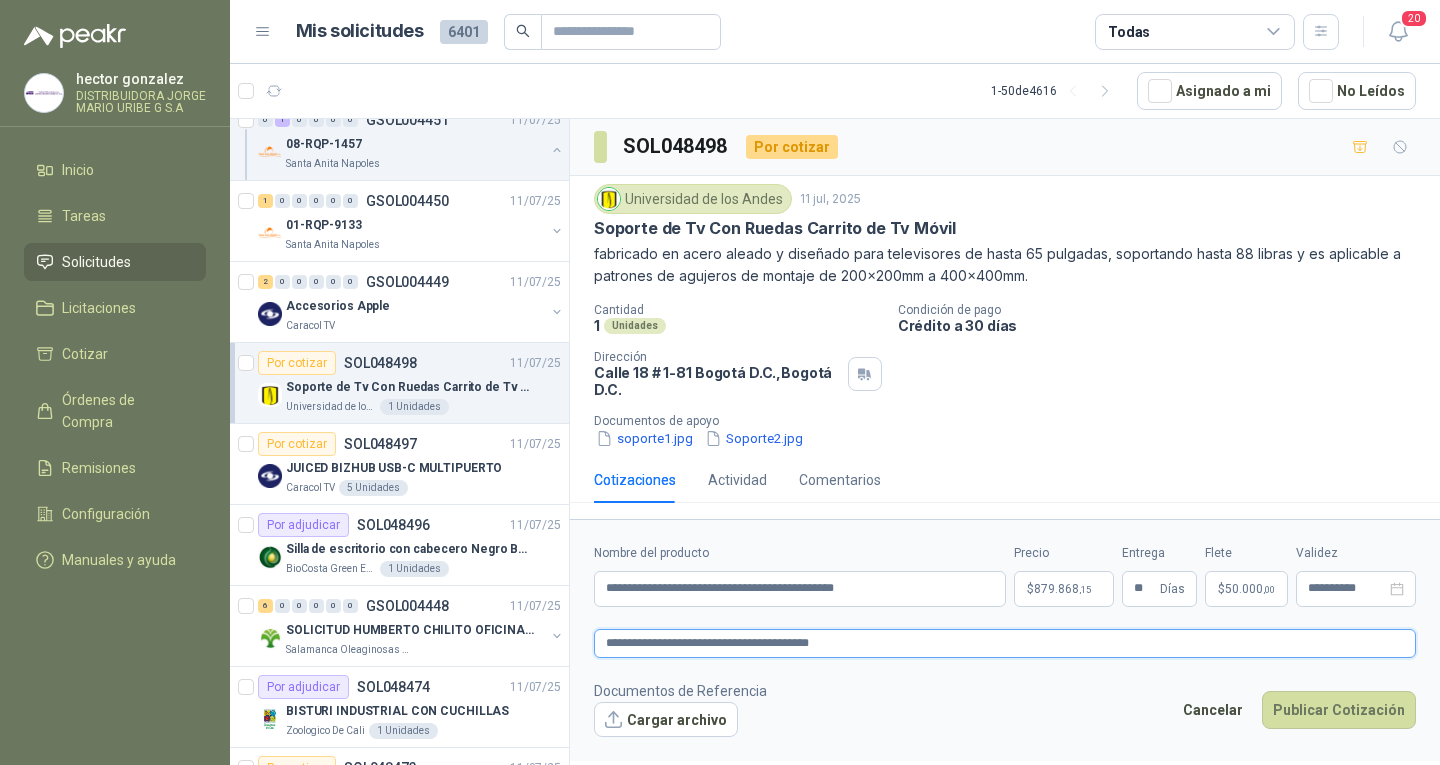 type 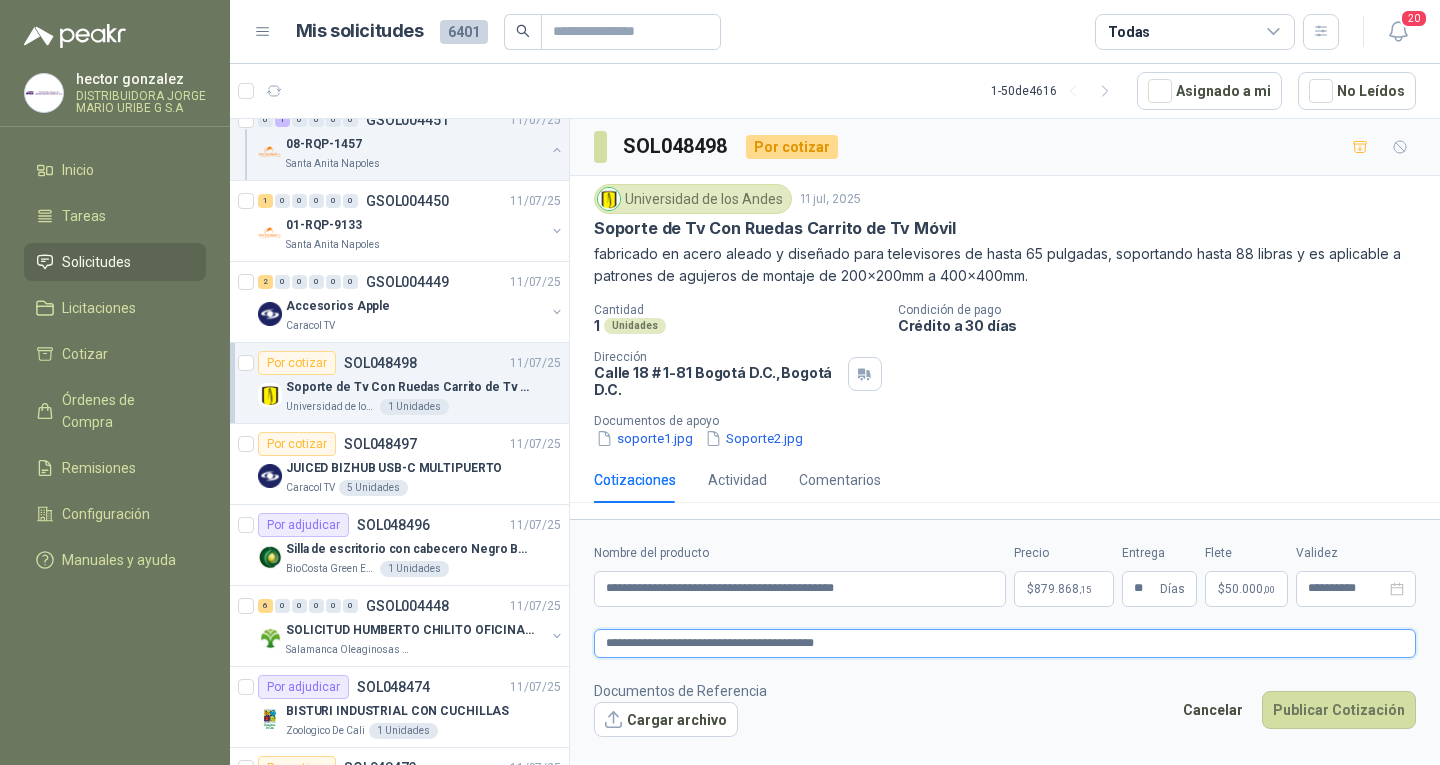 type 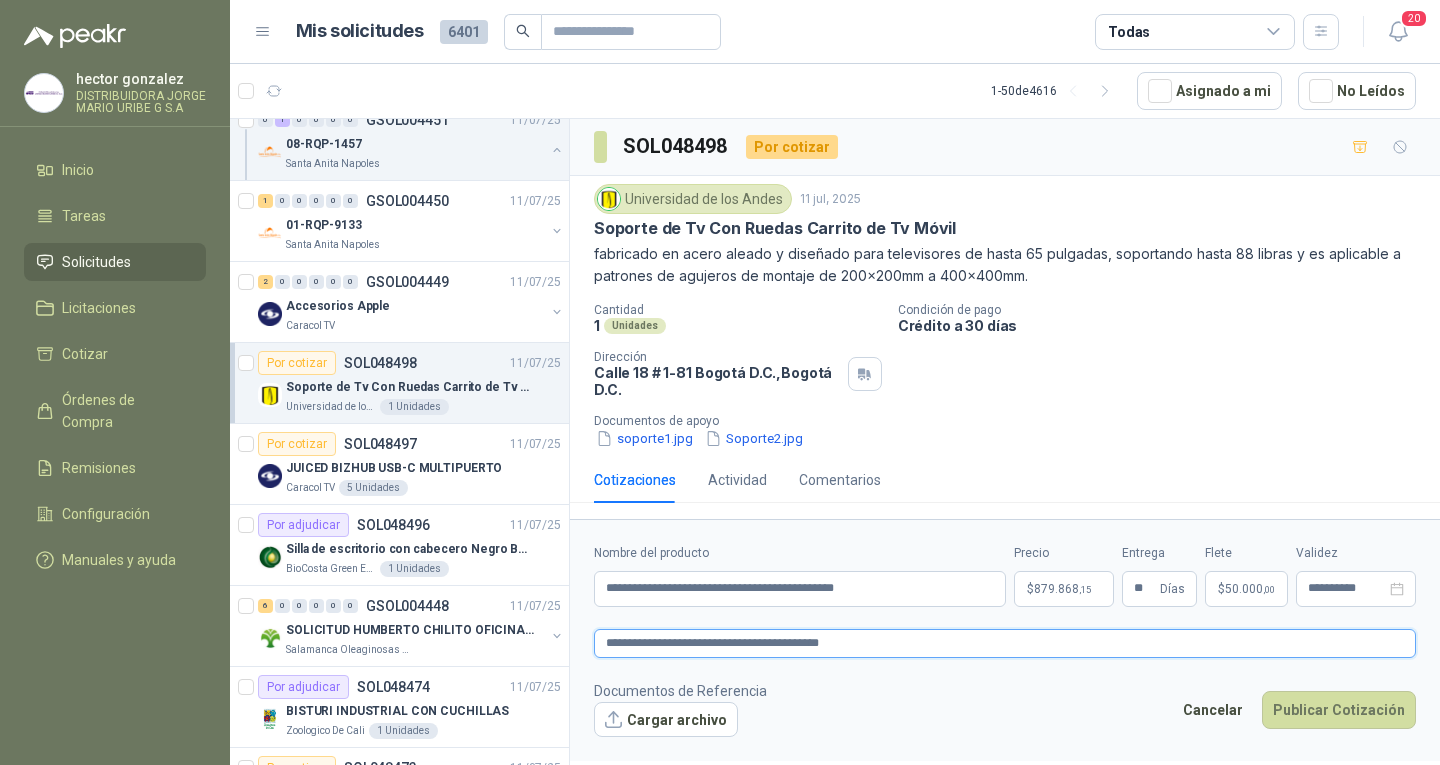 type 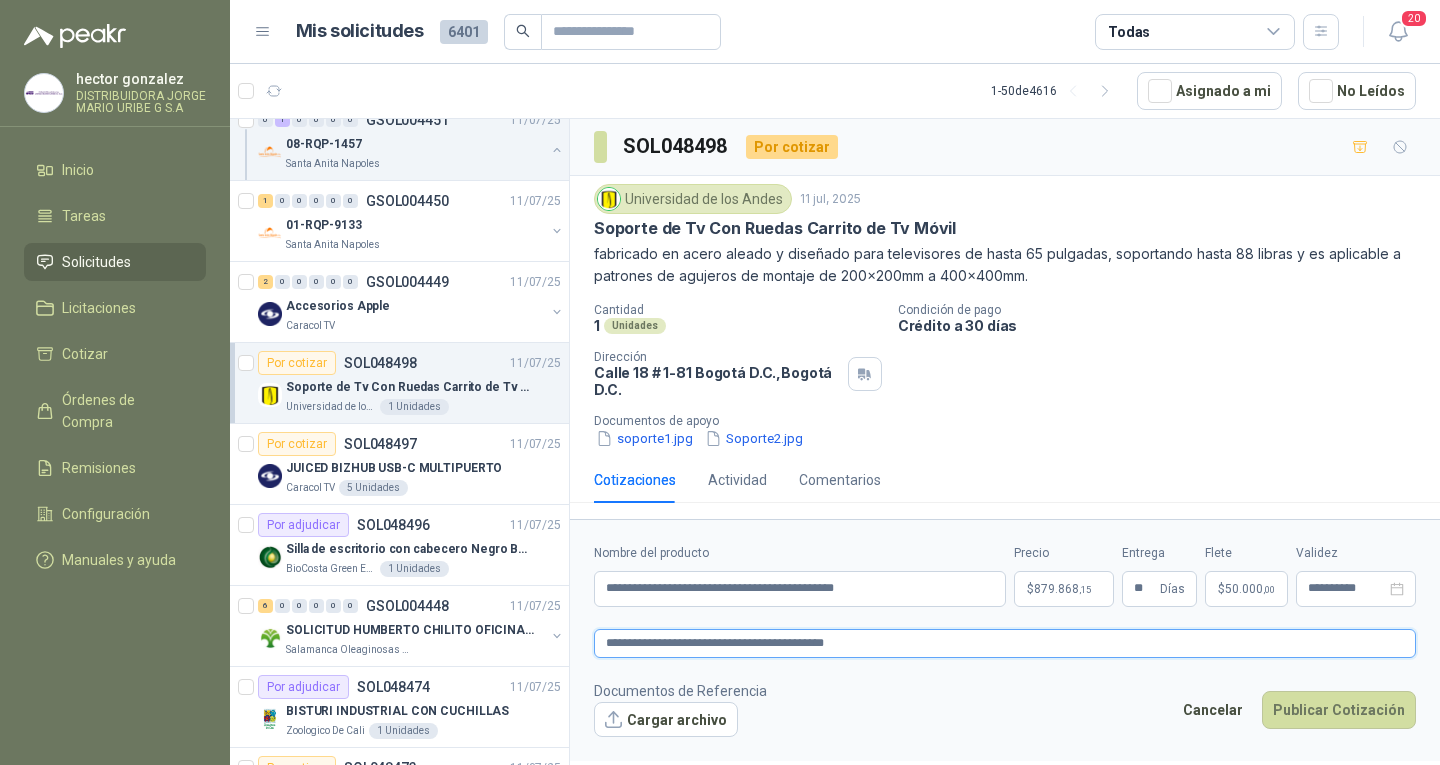 type 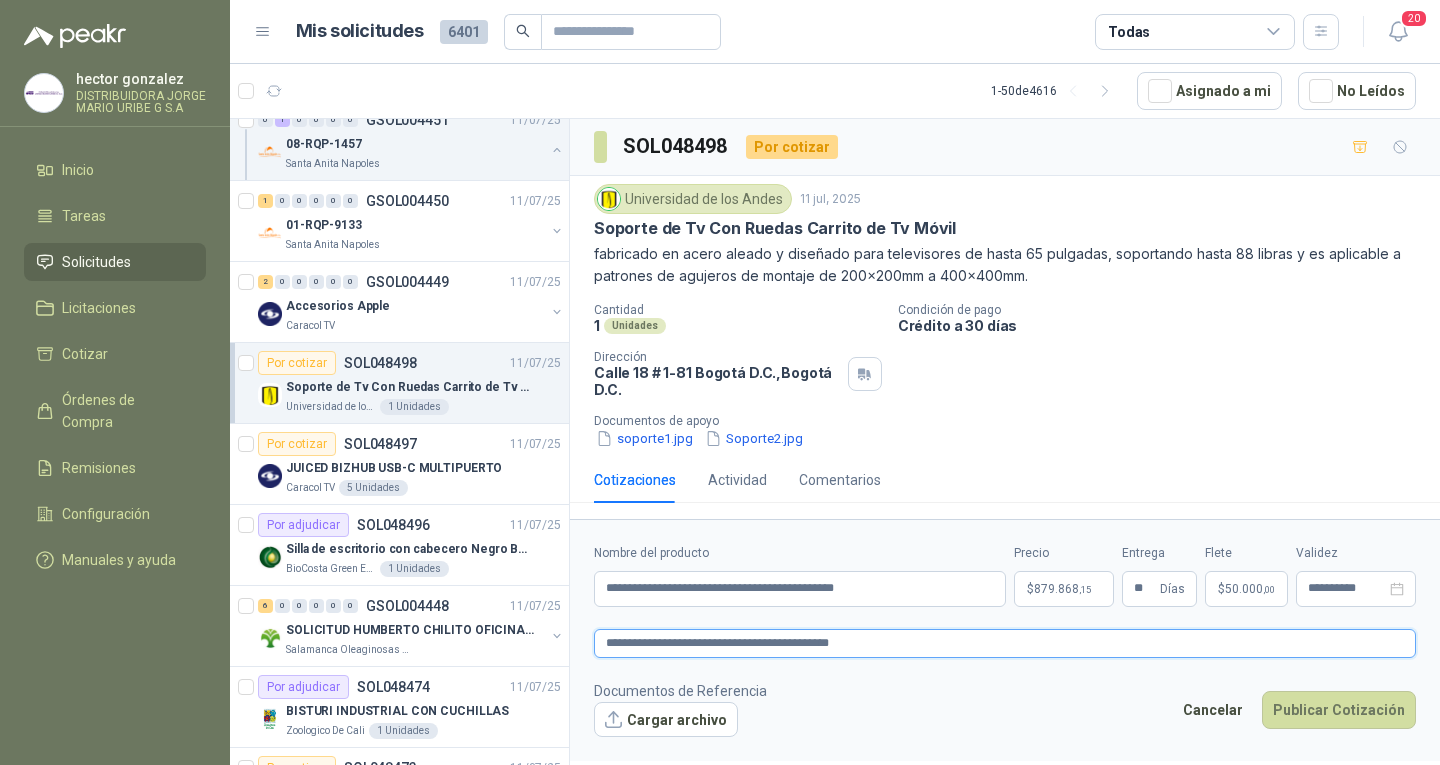type 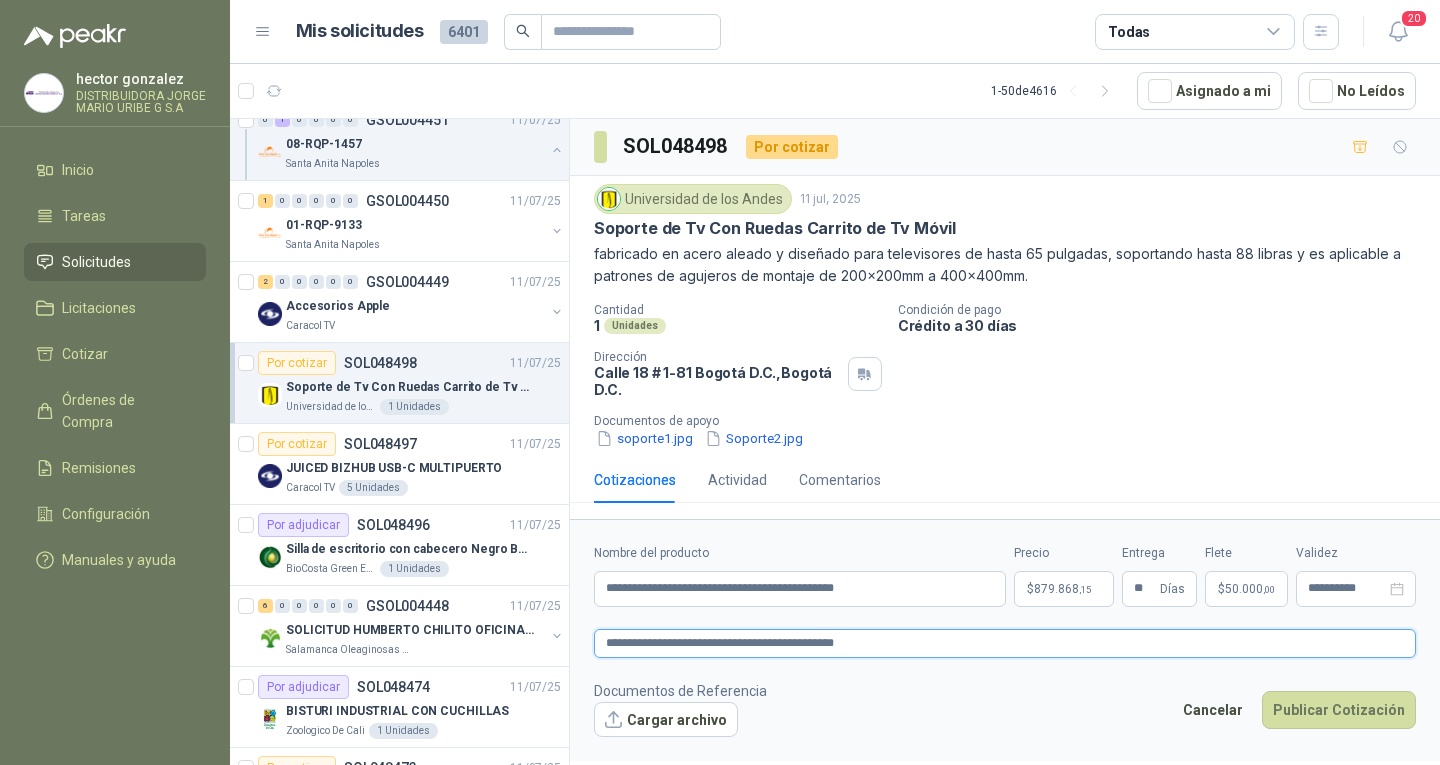 type 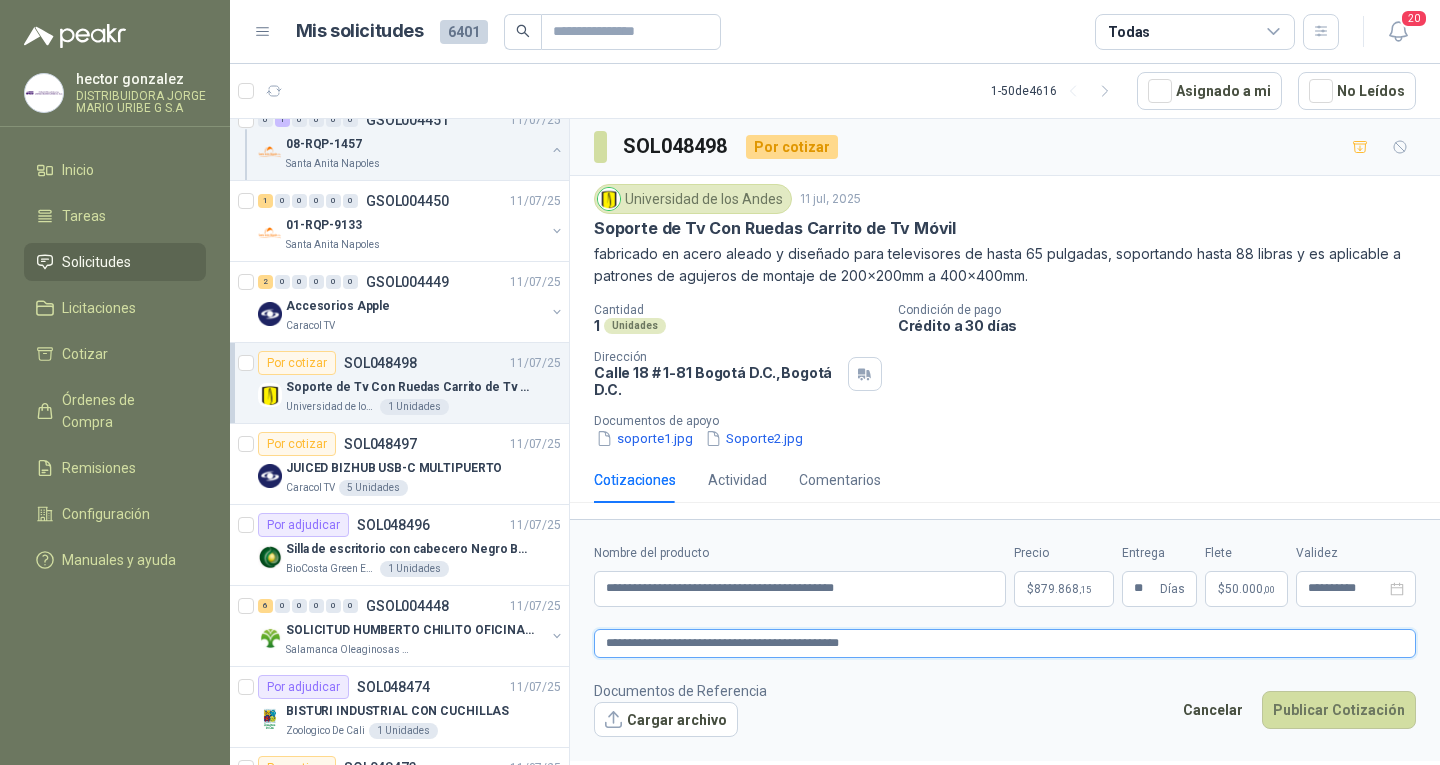 type 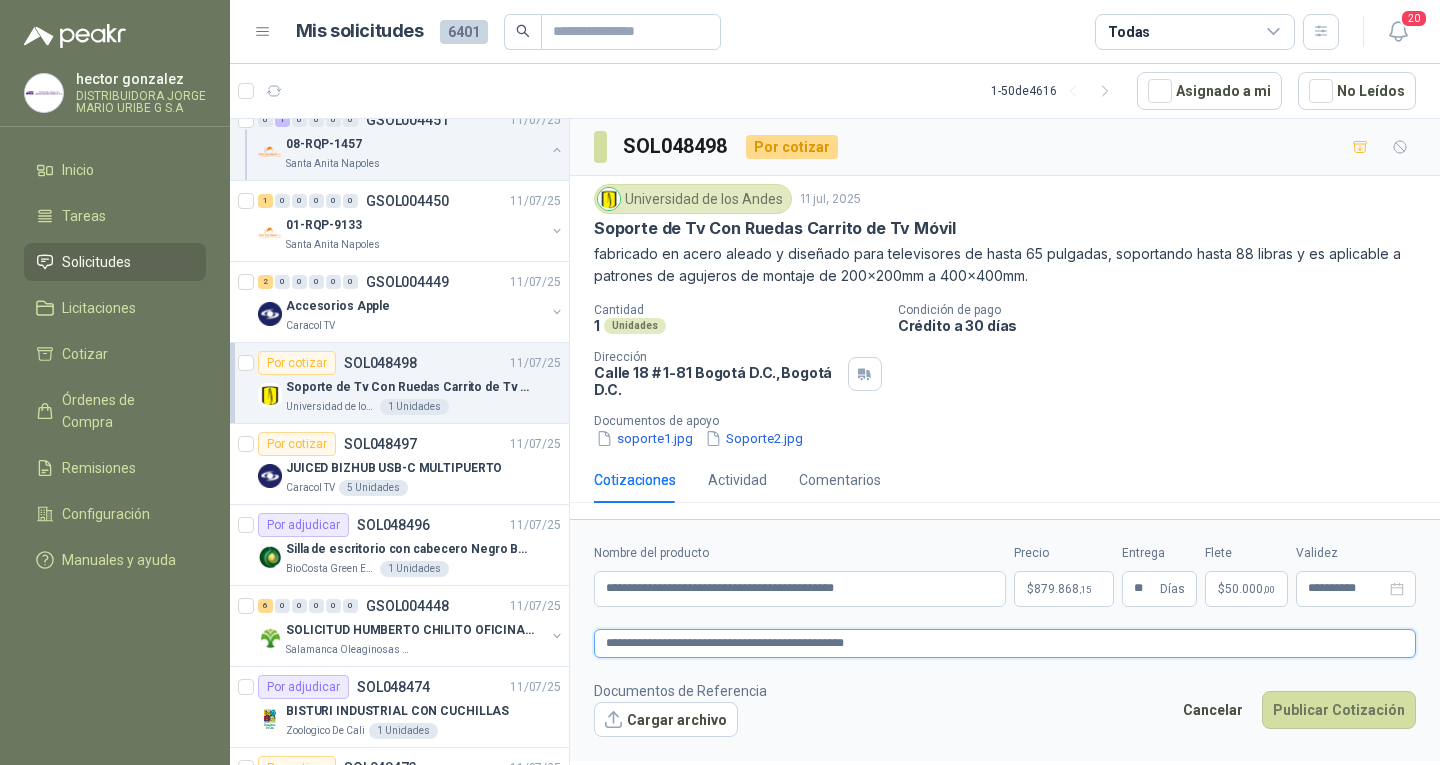 type 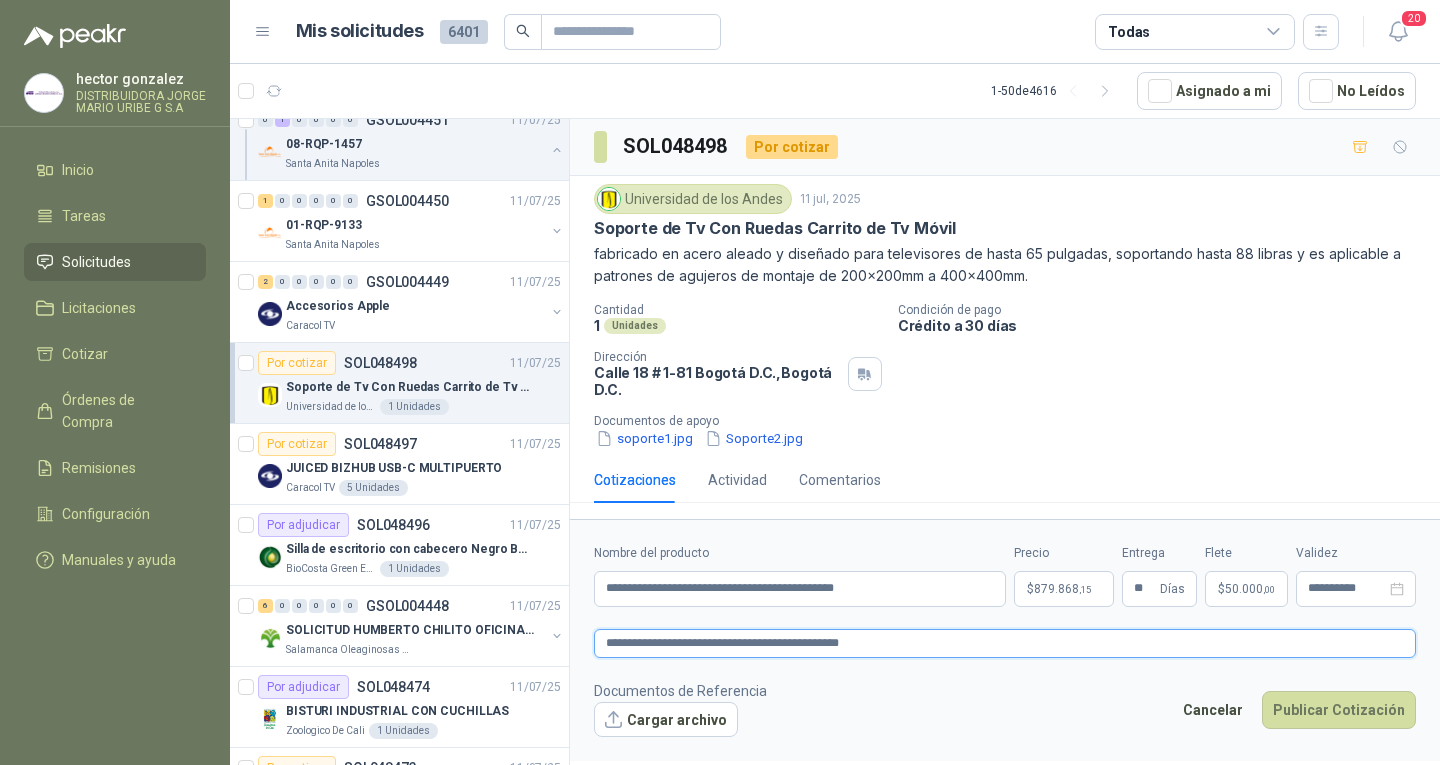 type 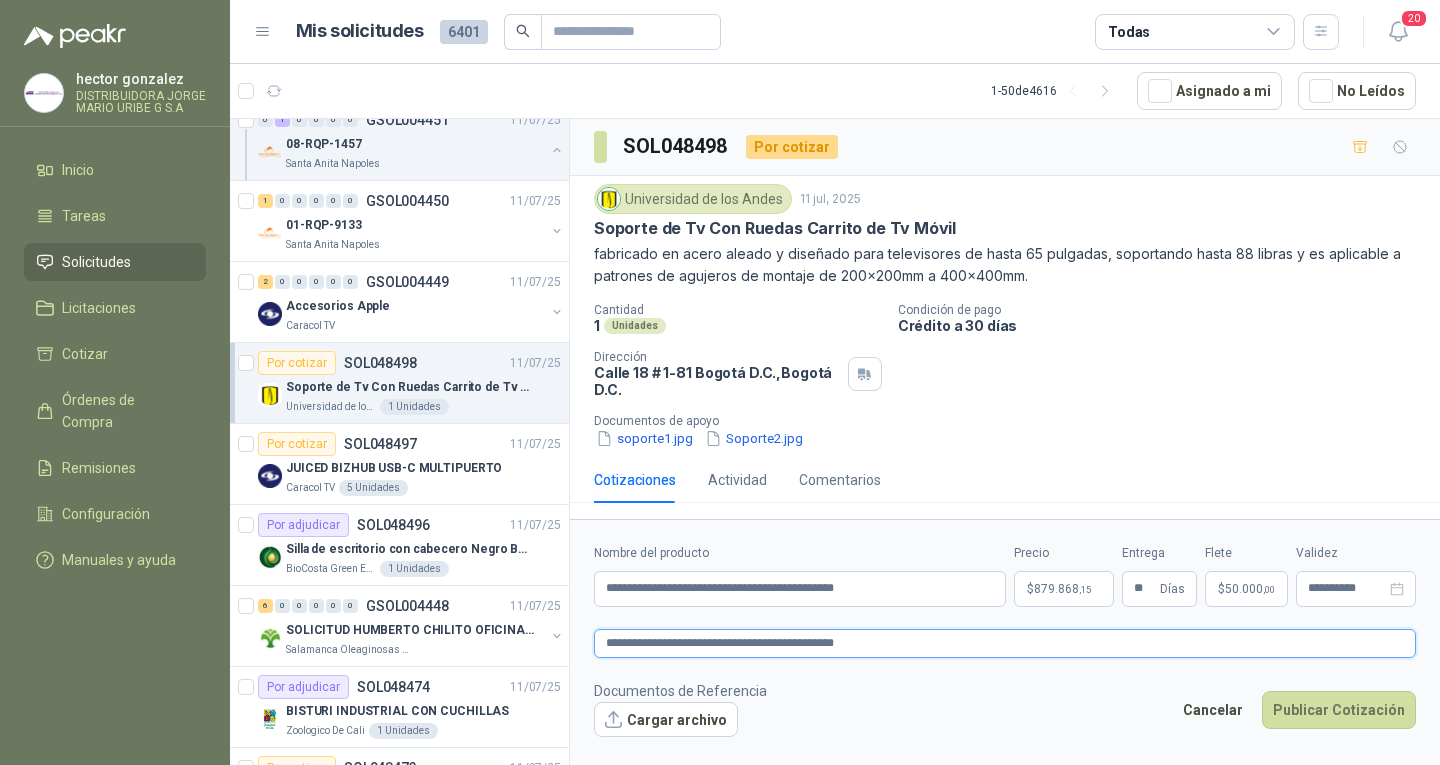 type 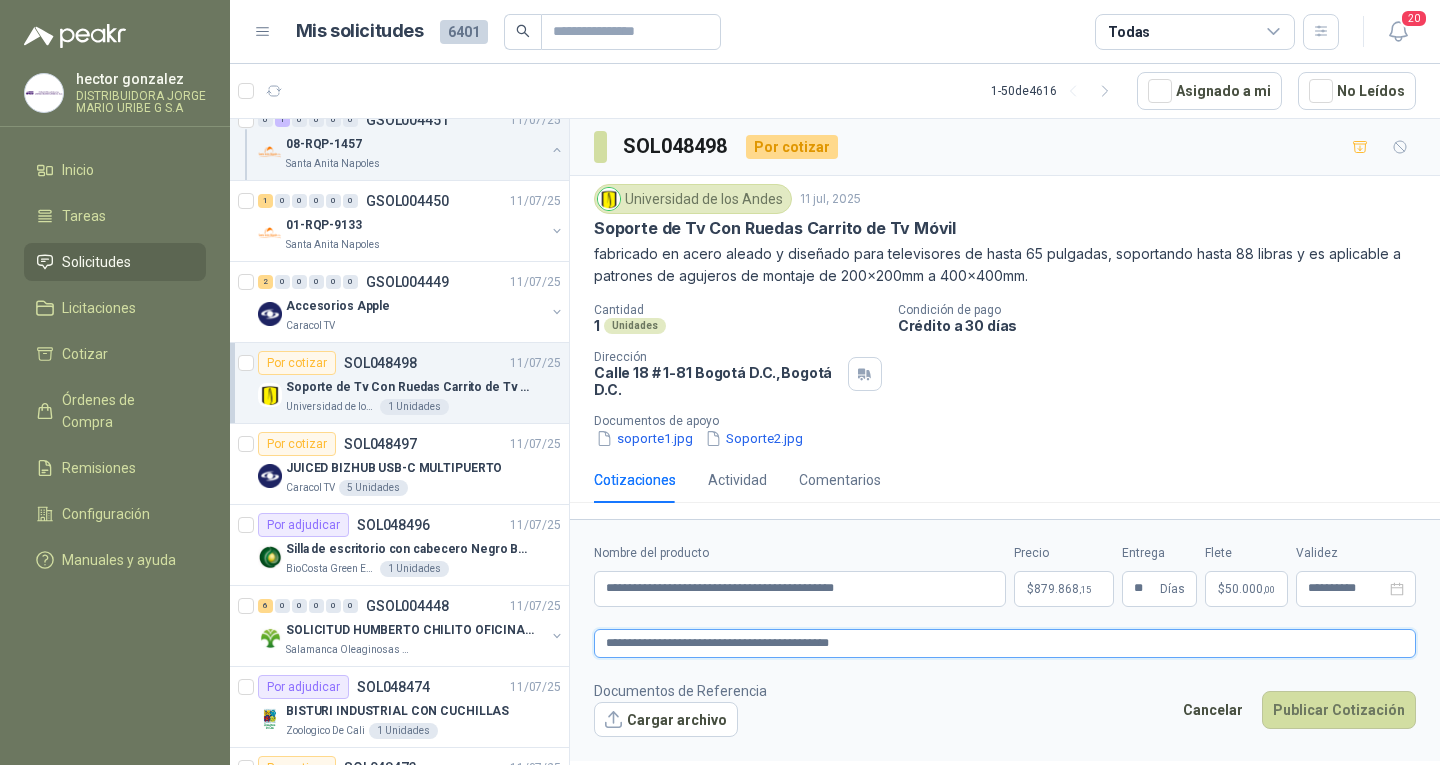 type on "**********" 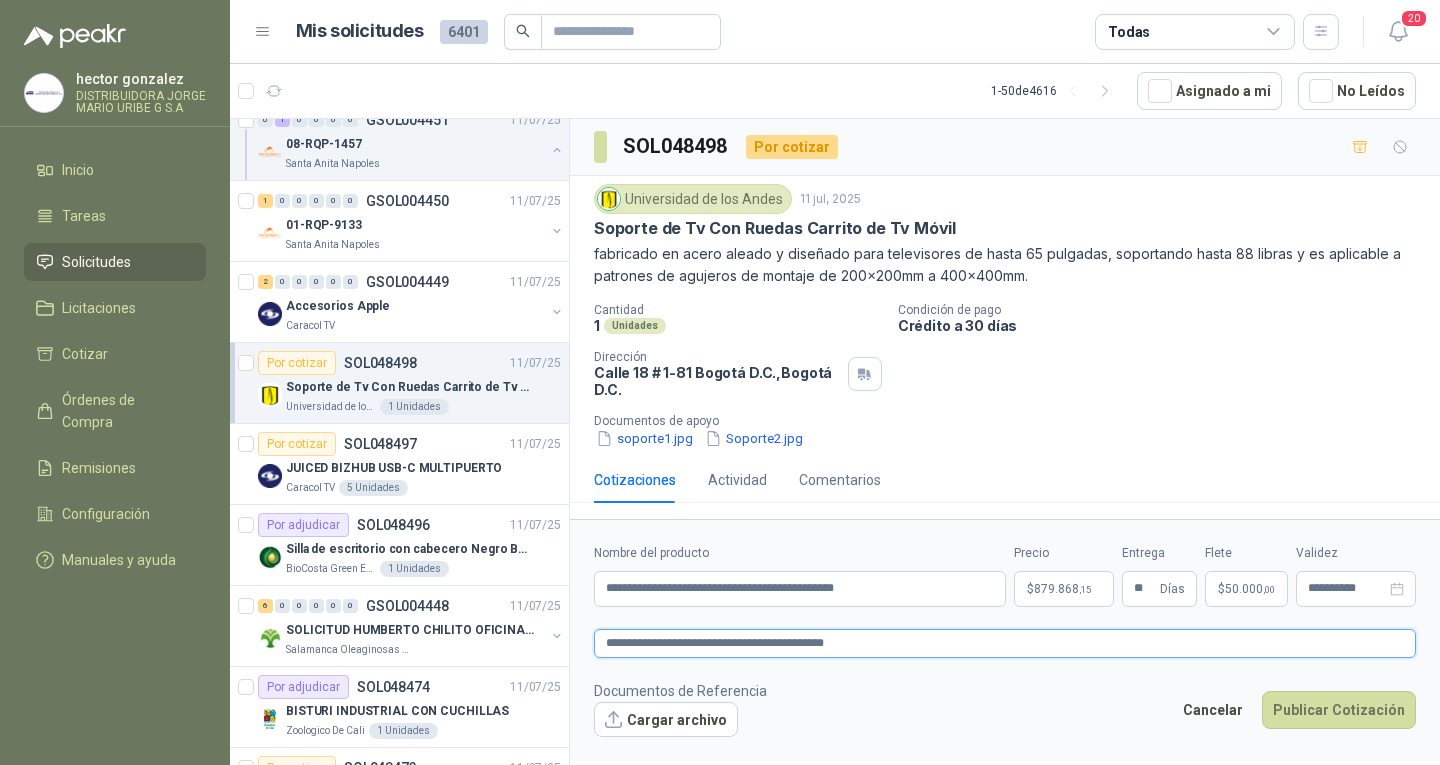 type 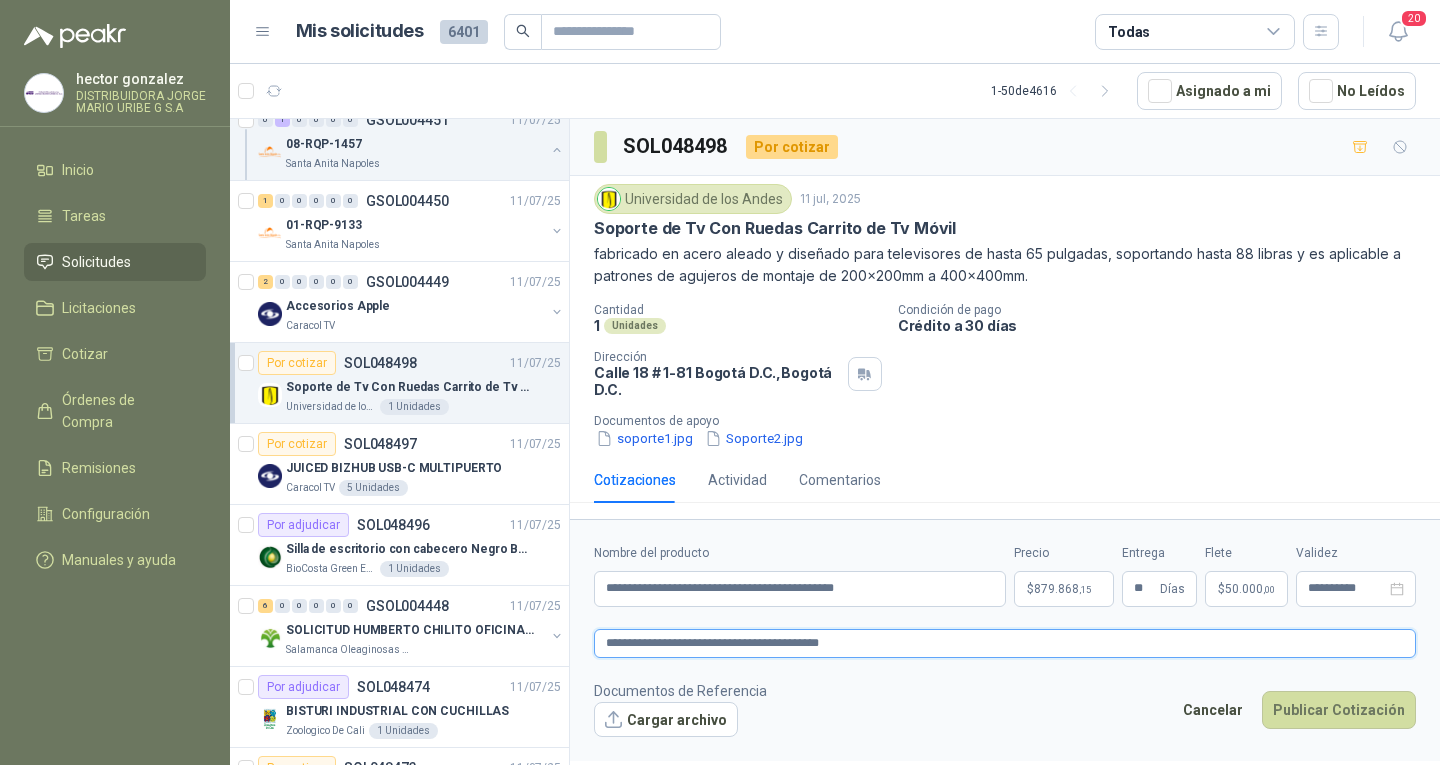type 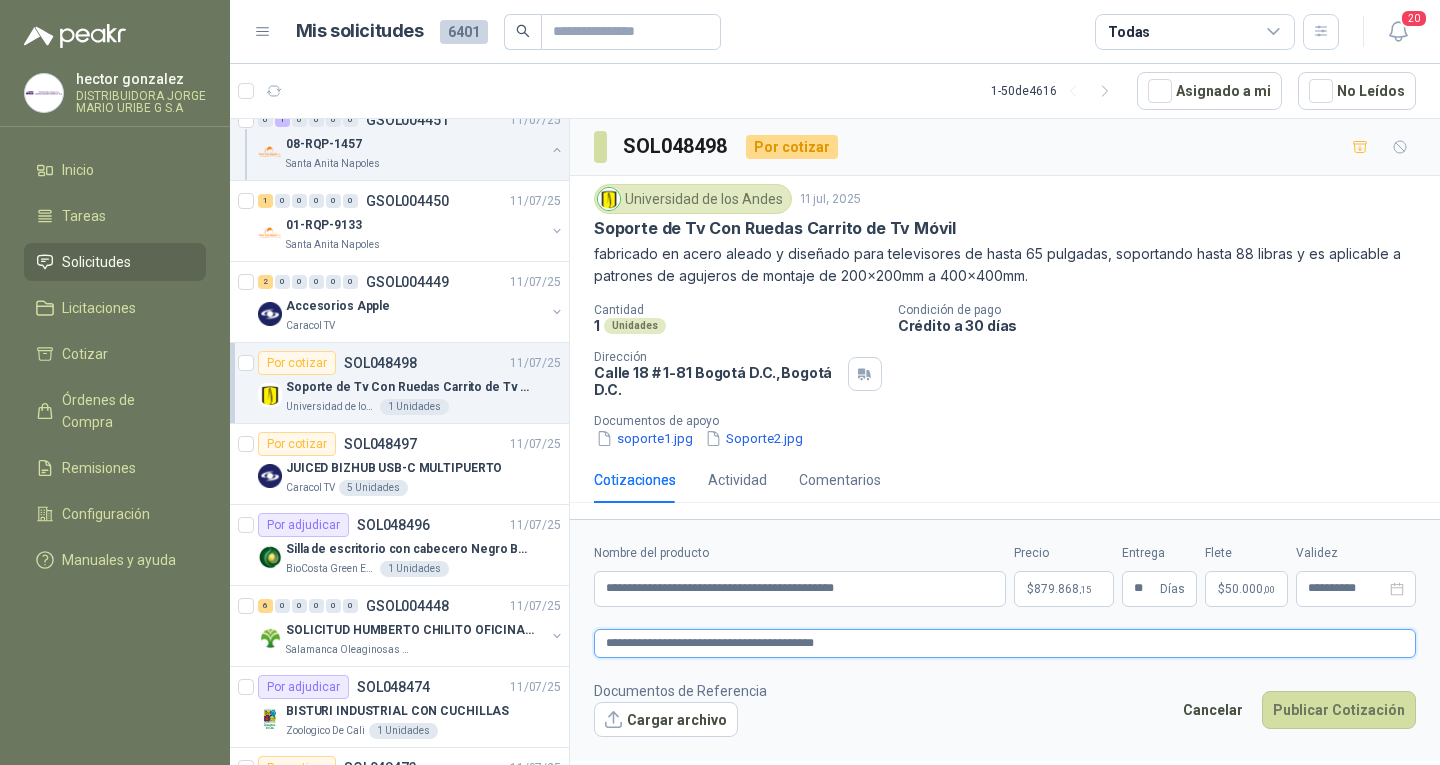 type on "**********" 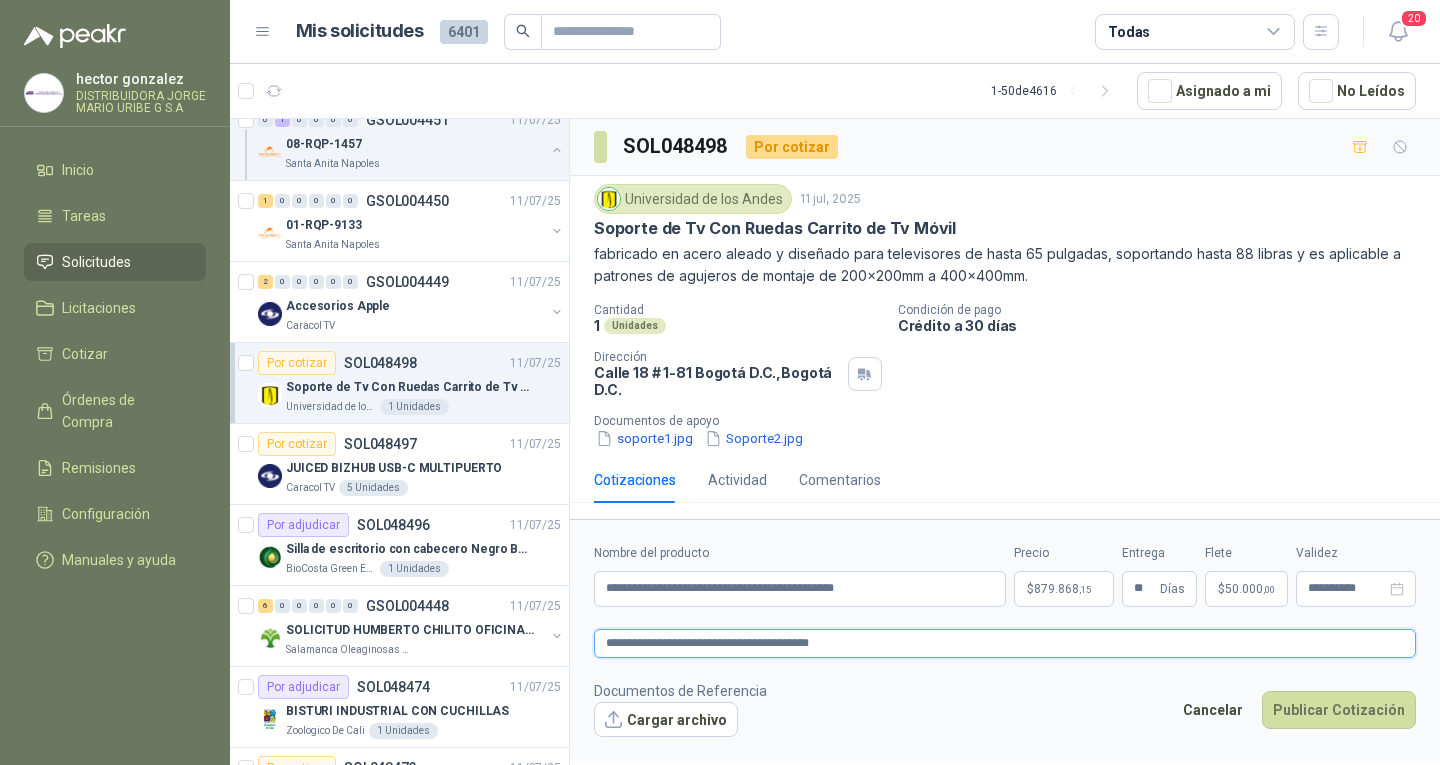 type 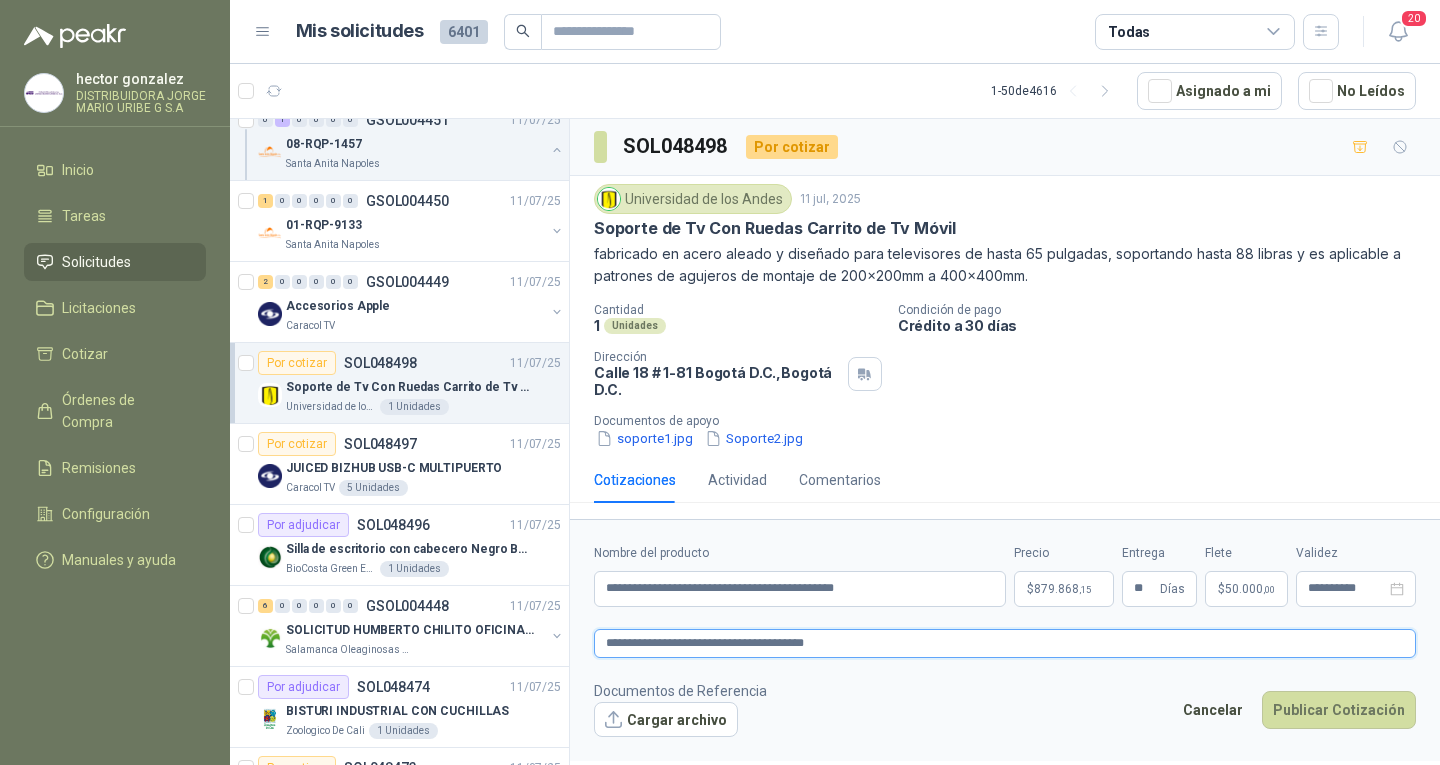 type 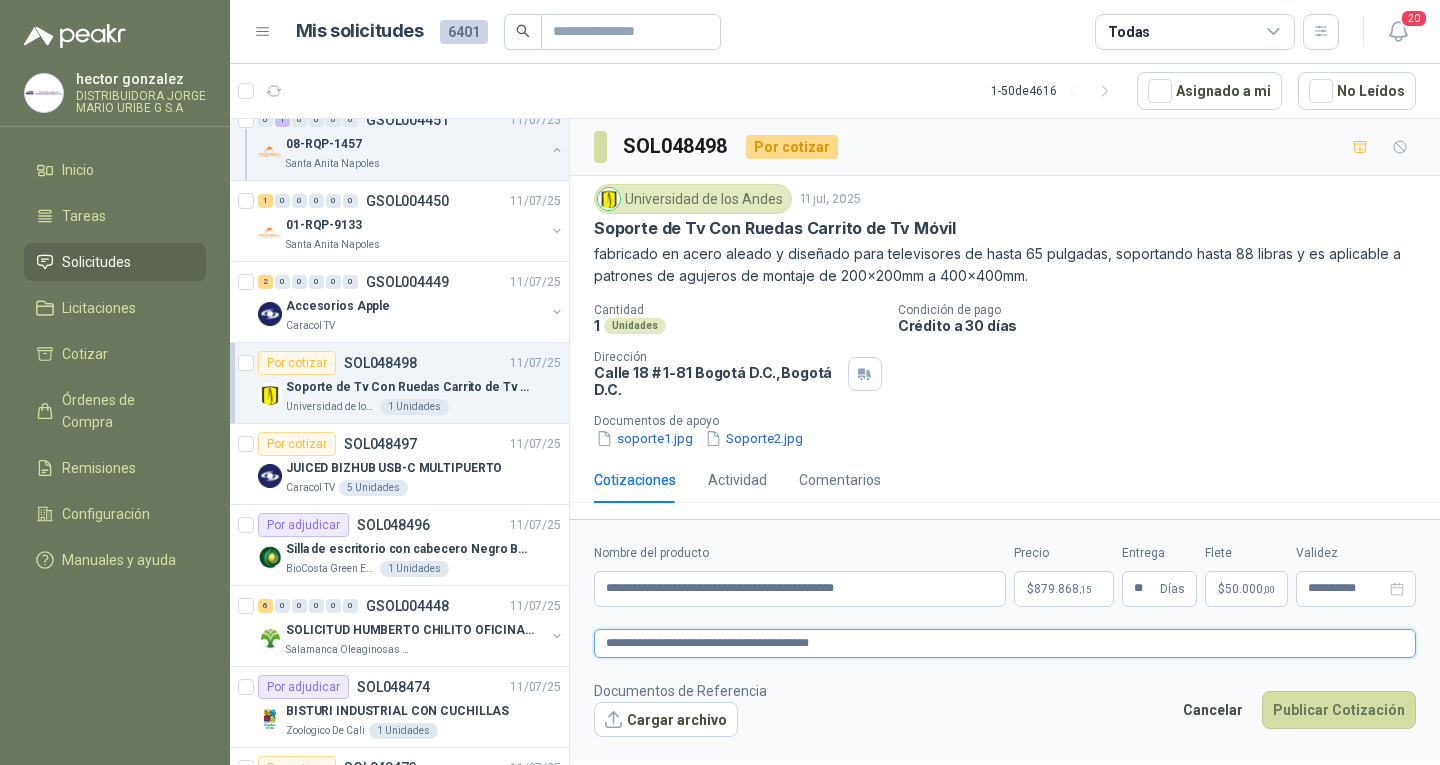 type 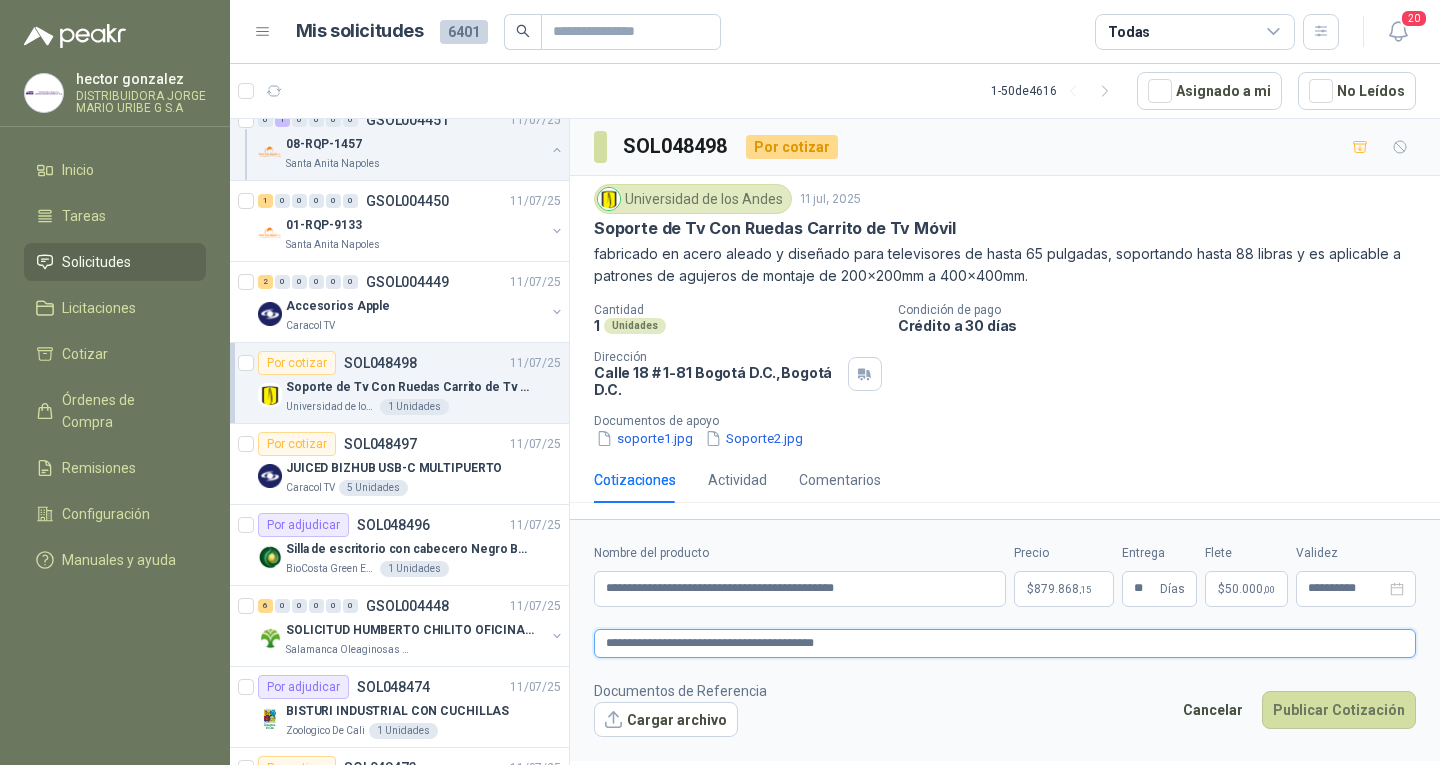 type 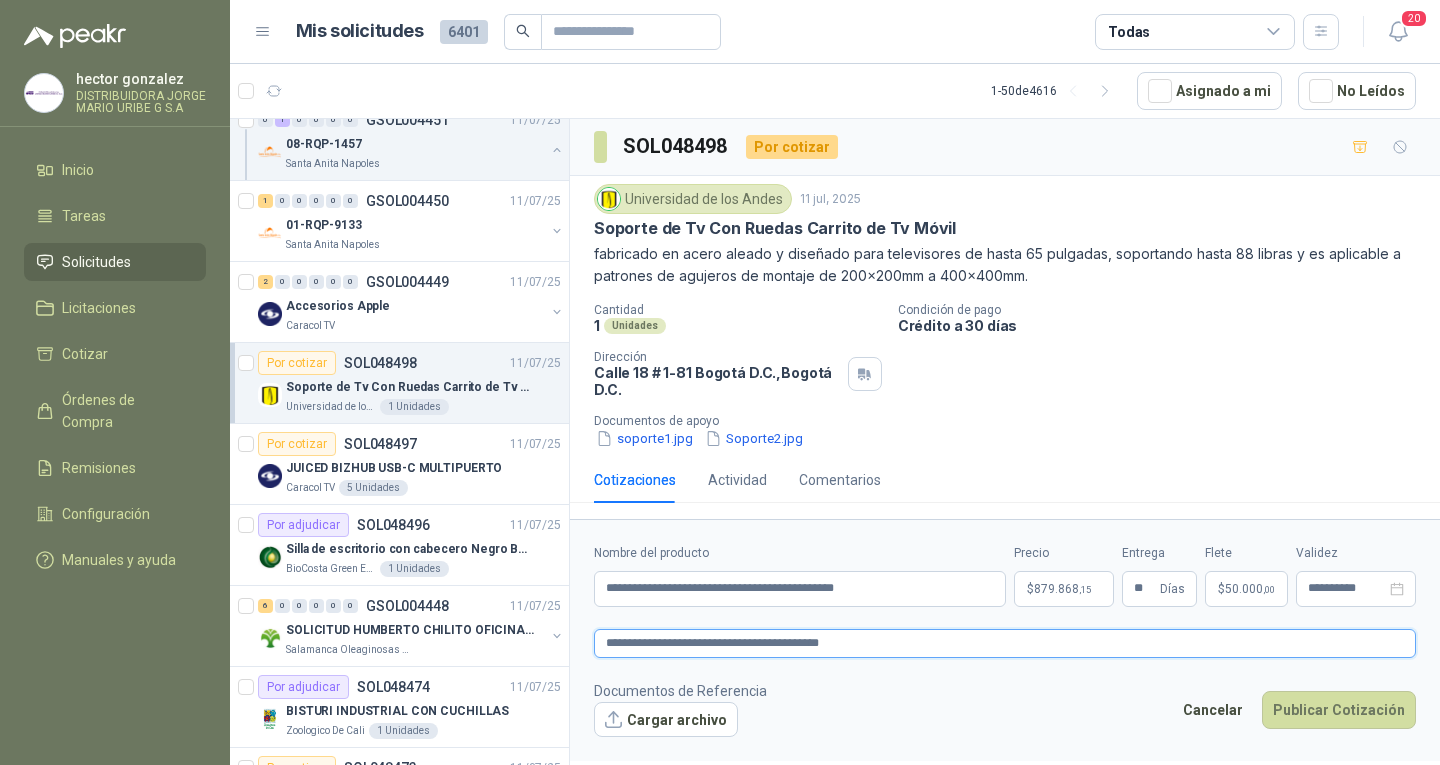 type 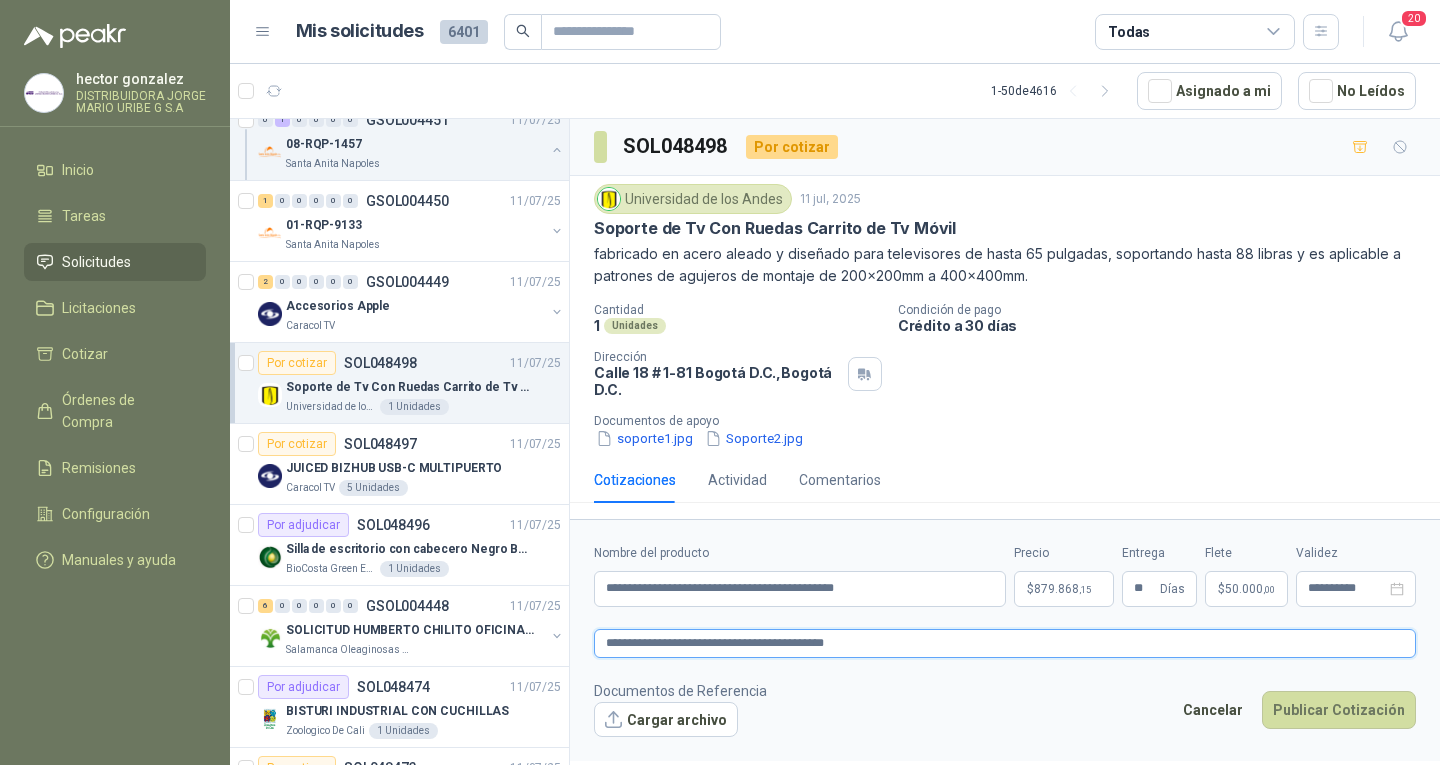 type 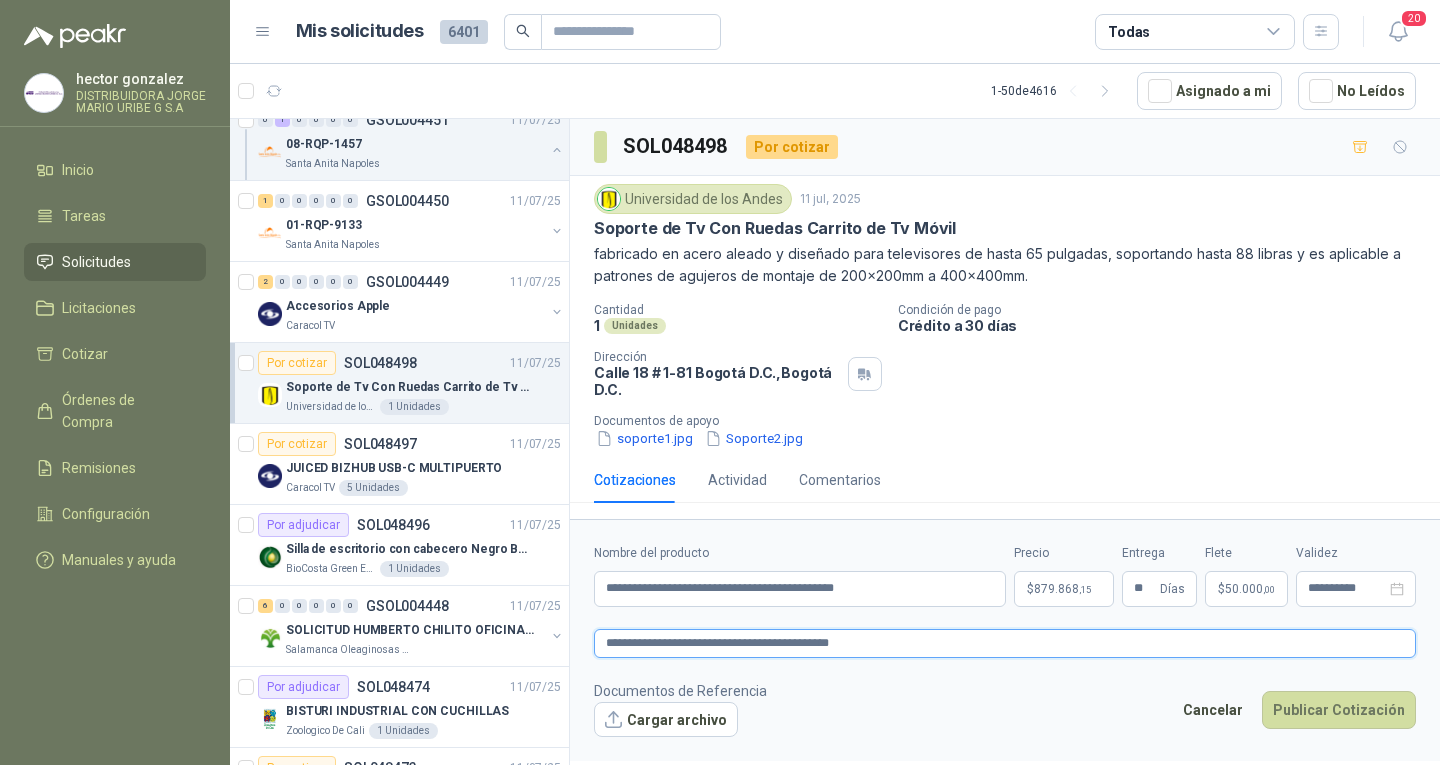 type 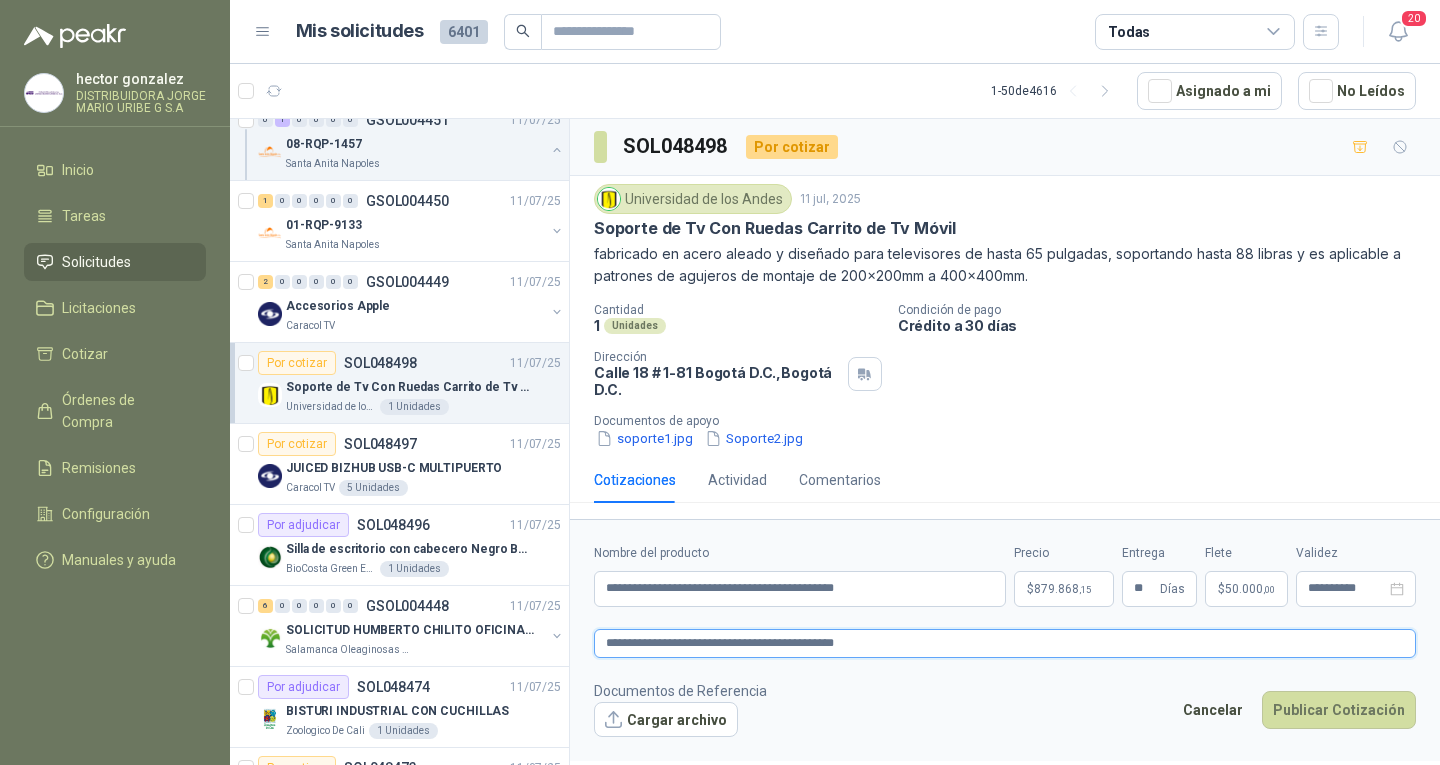 type 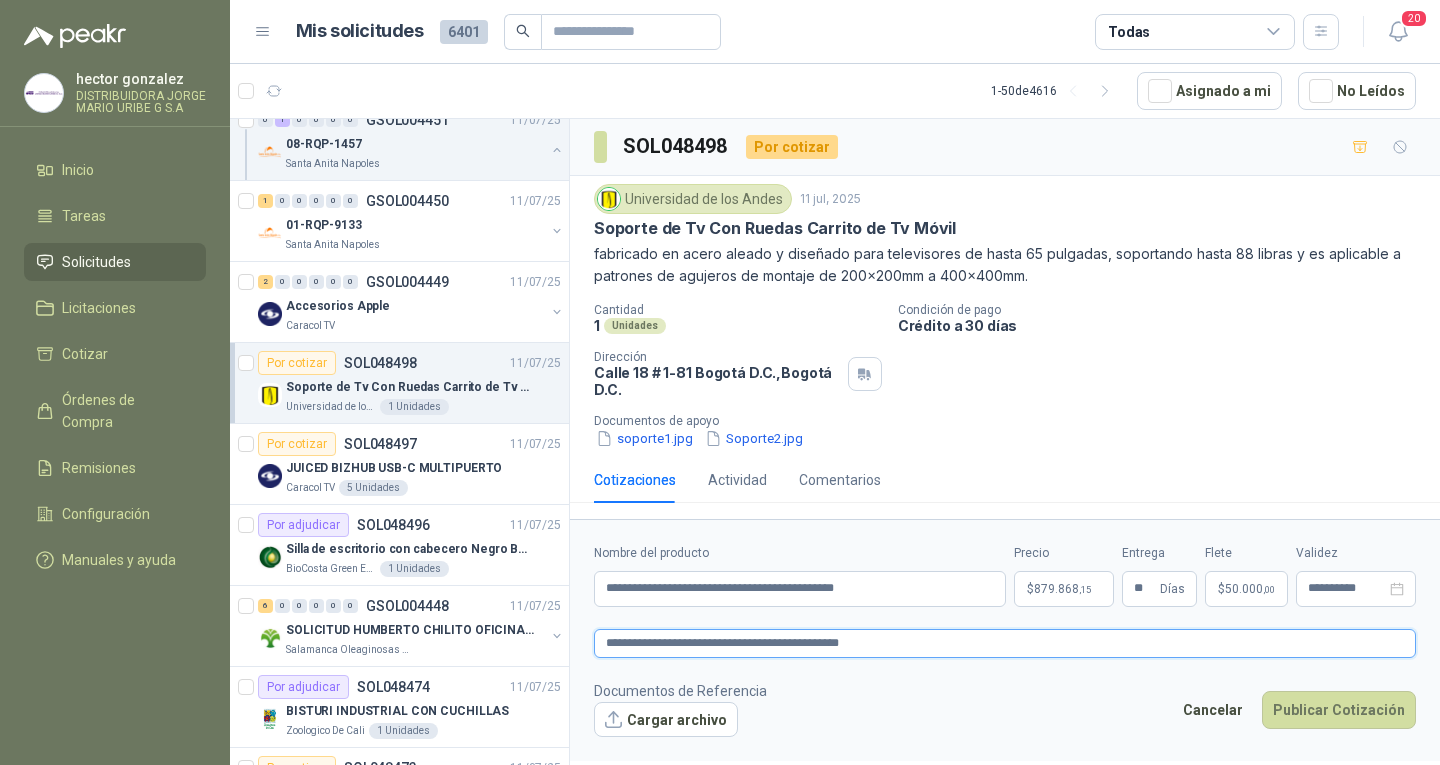 type 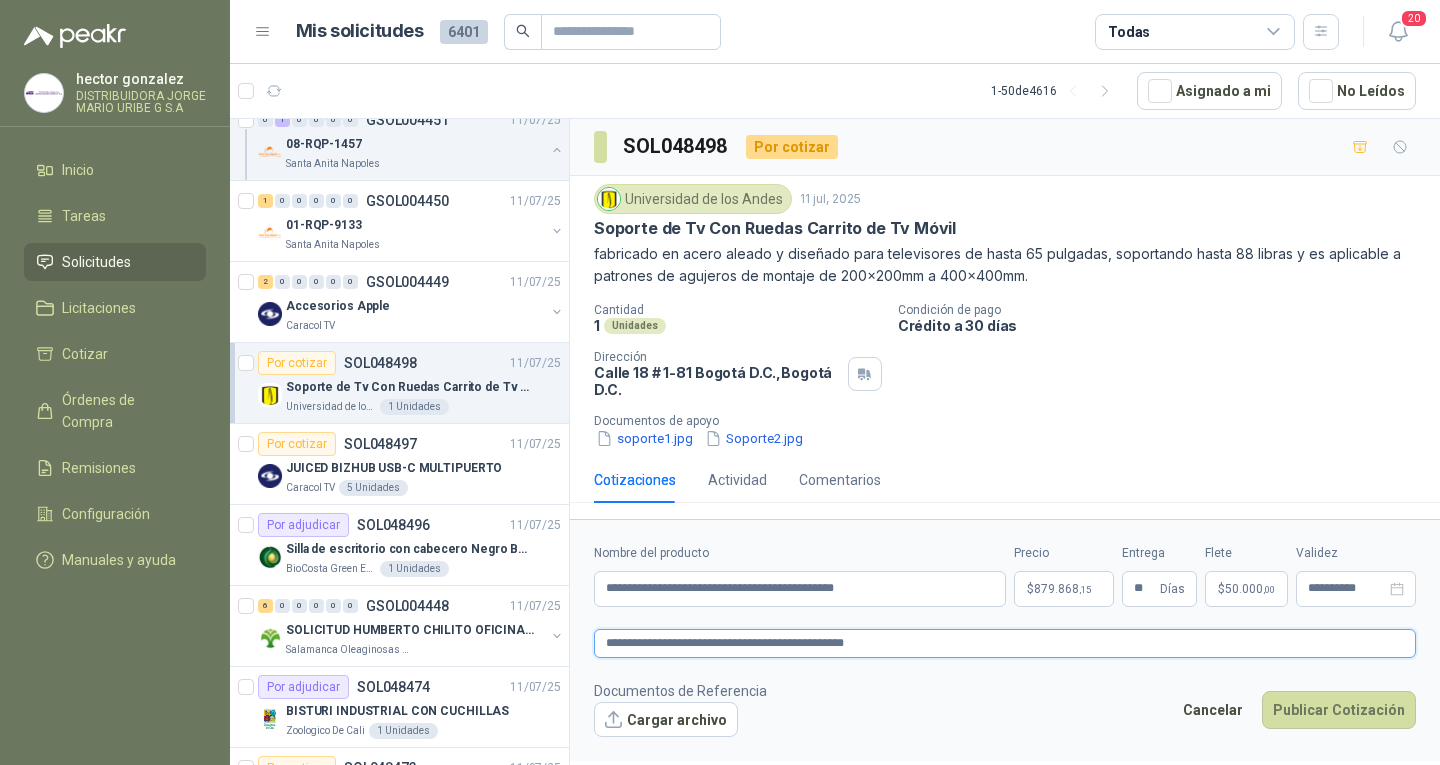 type 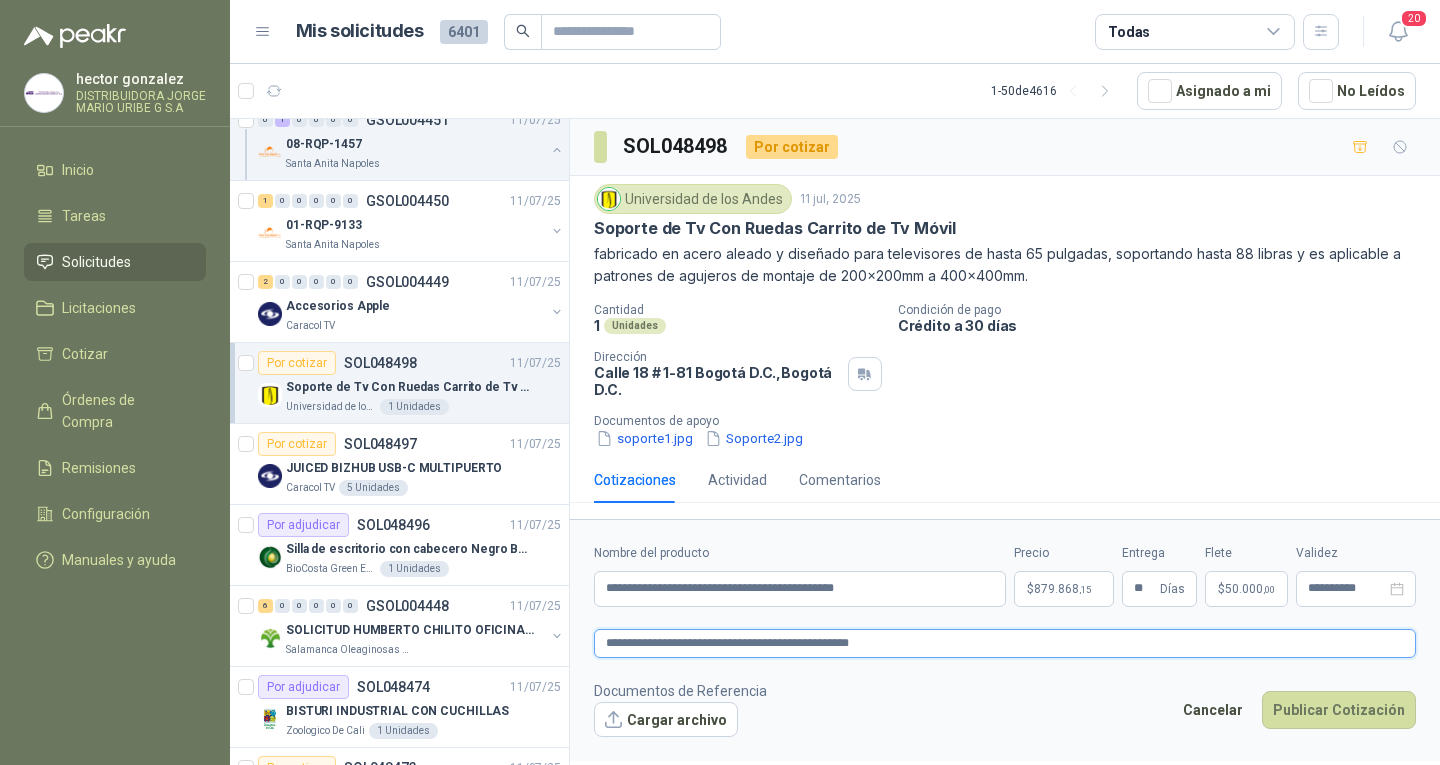 type 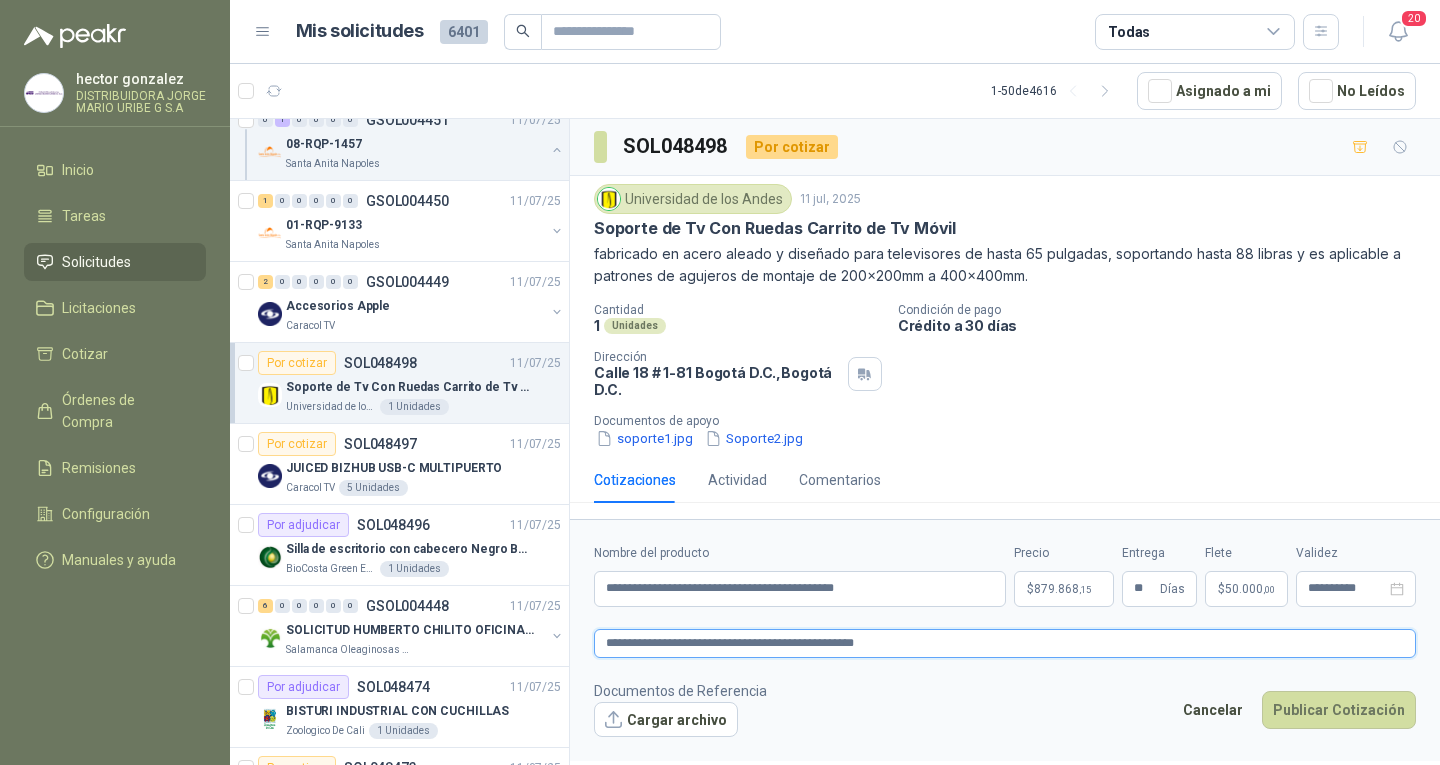 type 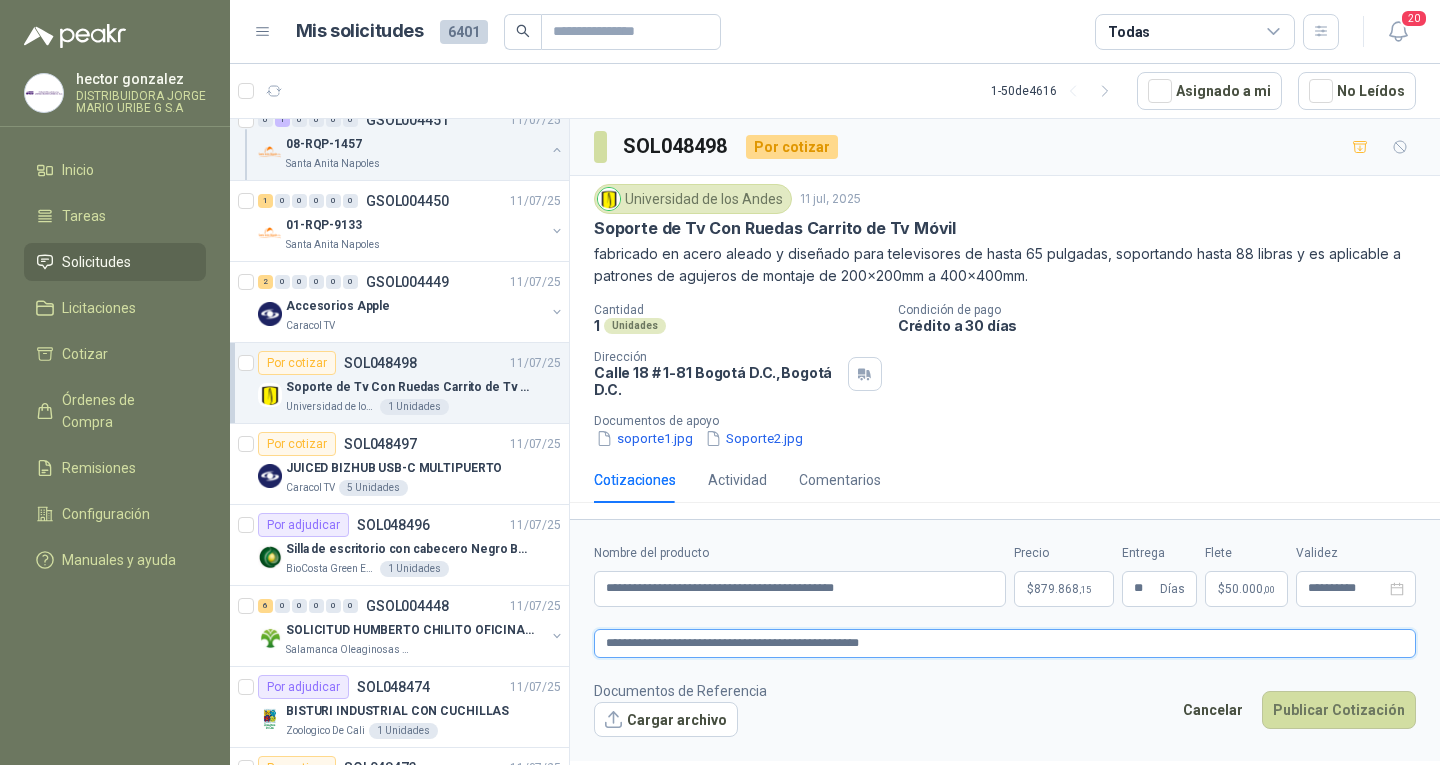 type 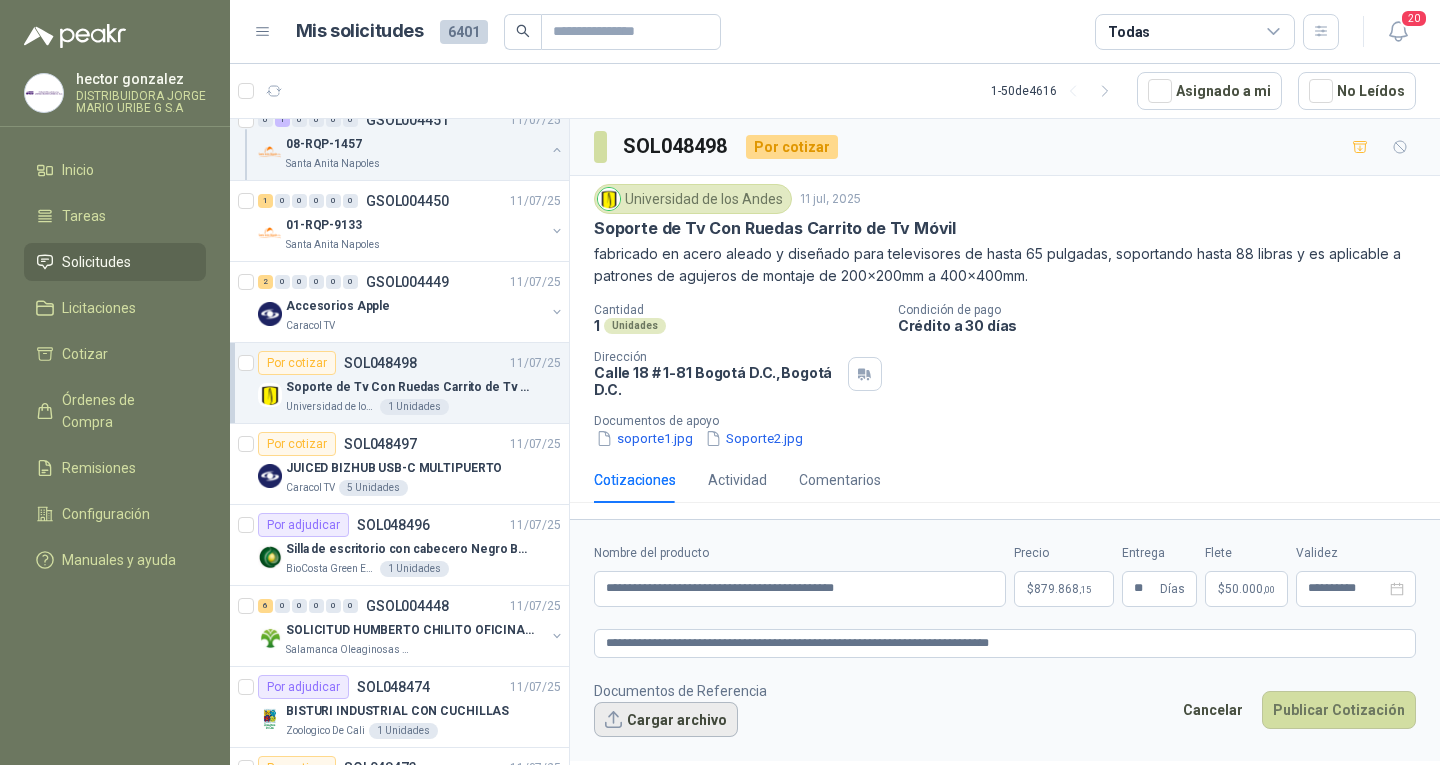 click on "Cargar archivo" at bounding box center [666, 720] 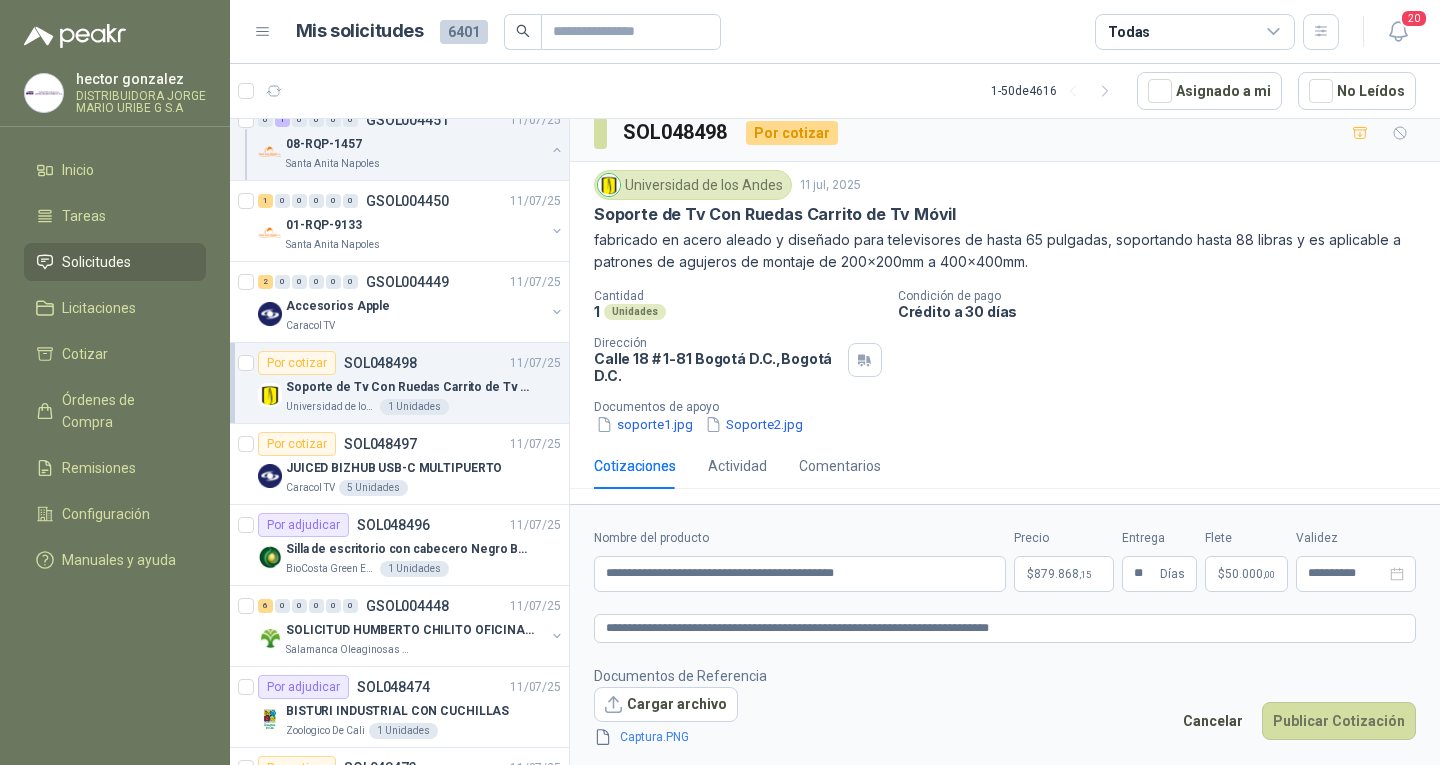scroll, scrollTop: 15, scrollLeft: 0, axis: vertical 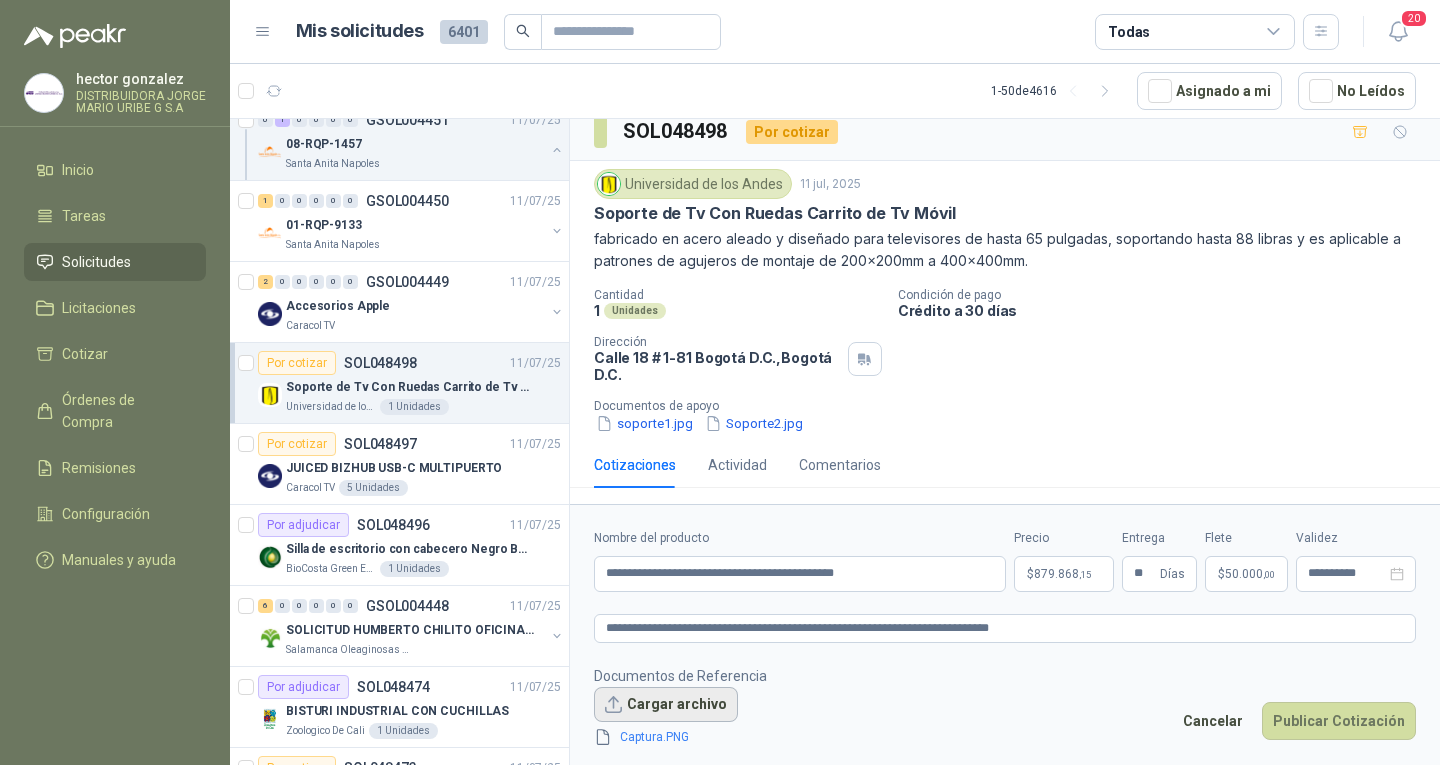 click on "Cargar archivo" at bounding box center [666, 705] 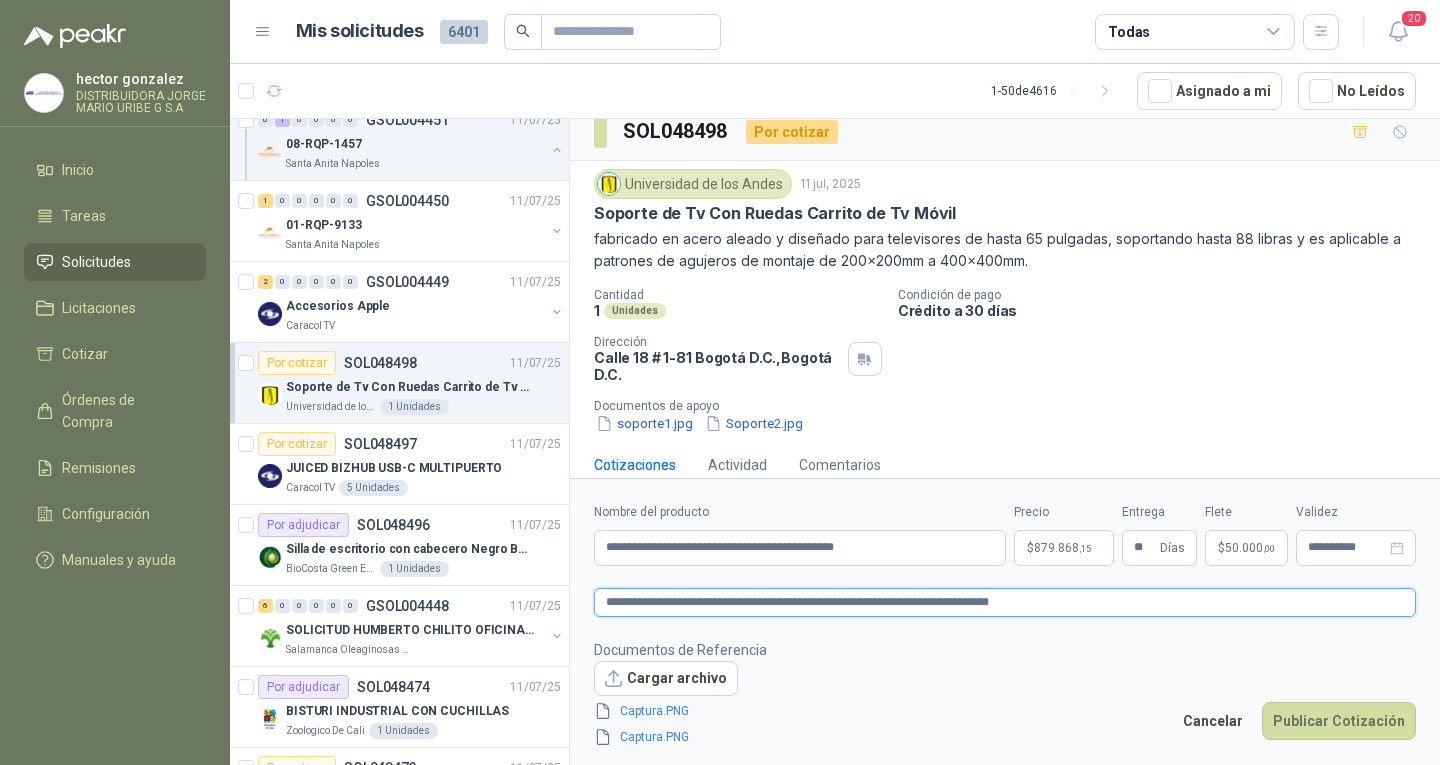 click on "**********" at bounding box center [1005, 602] 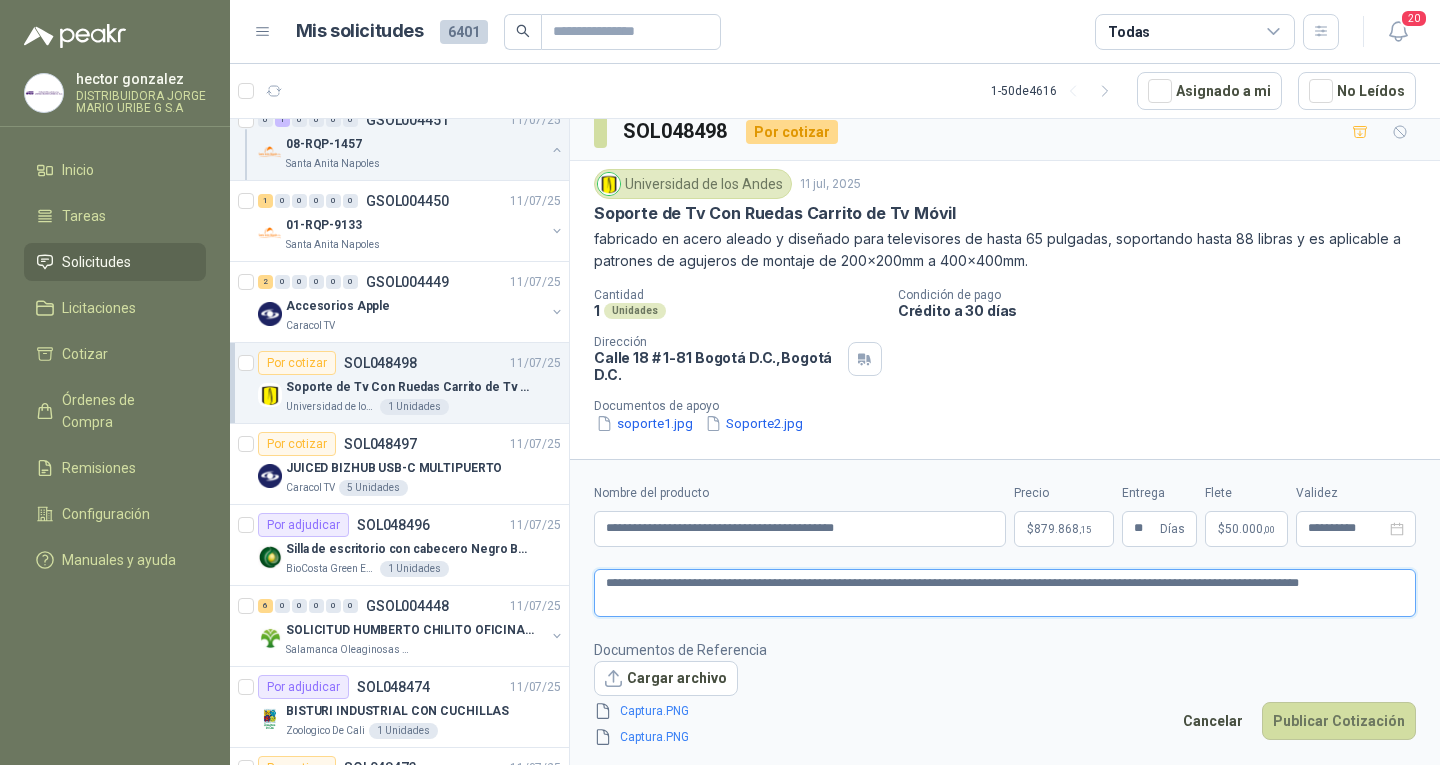 scroll, scrollTop: 60, scrollLeft: 0, axis: vertical 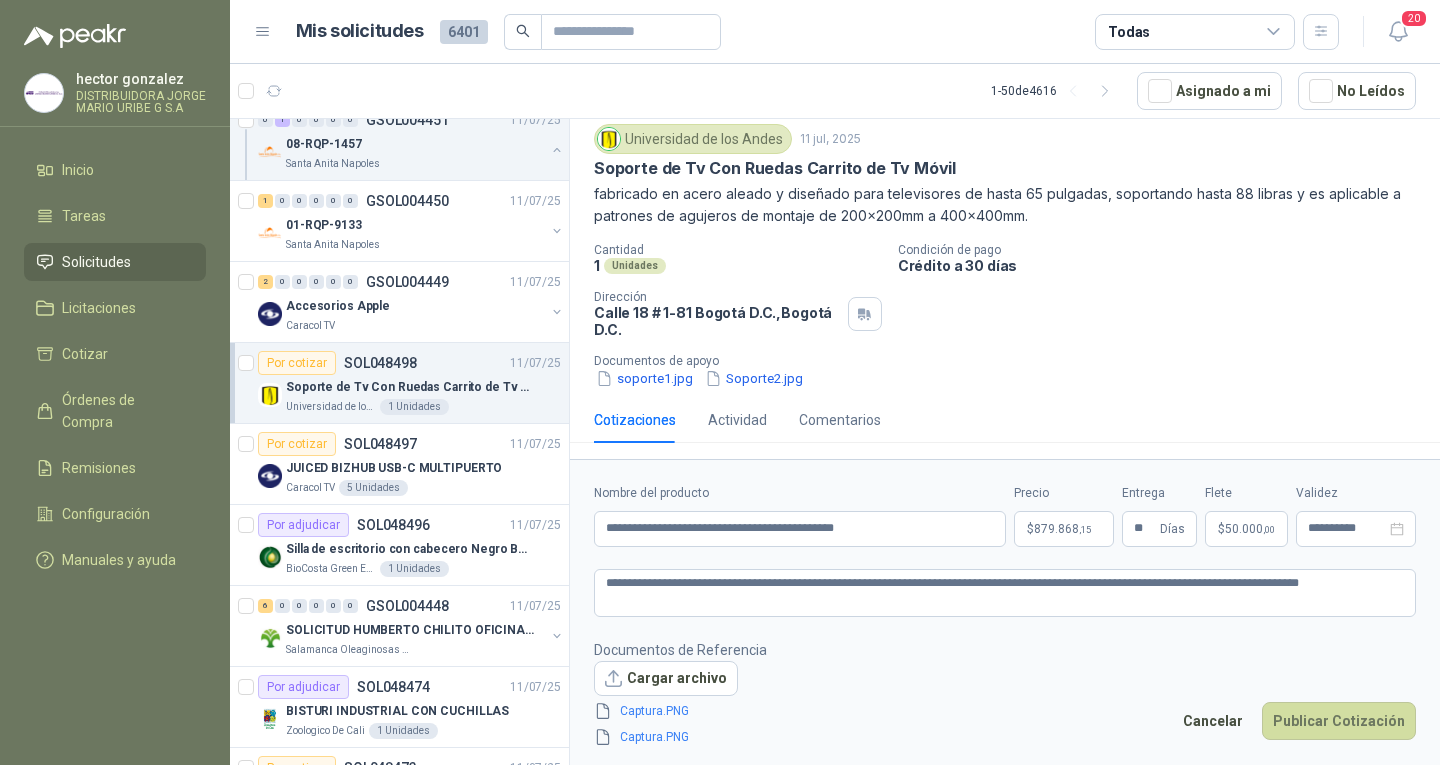 click on "Documentos de Referencia Cargar archivo Captura.PNG Captura.PNG Cancelar Publicar Cotización" at bounding box center [1005, 694] 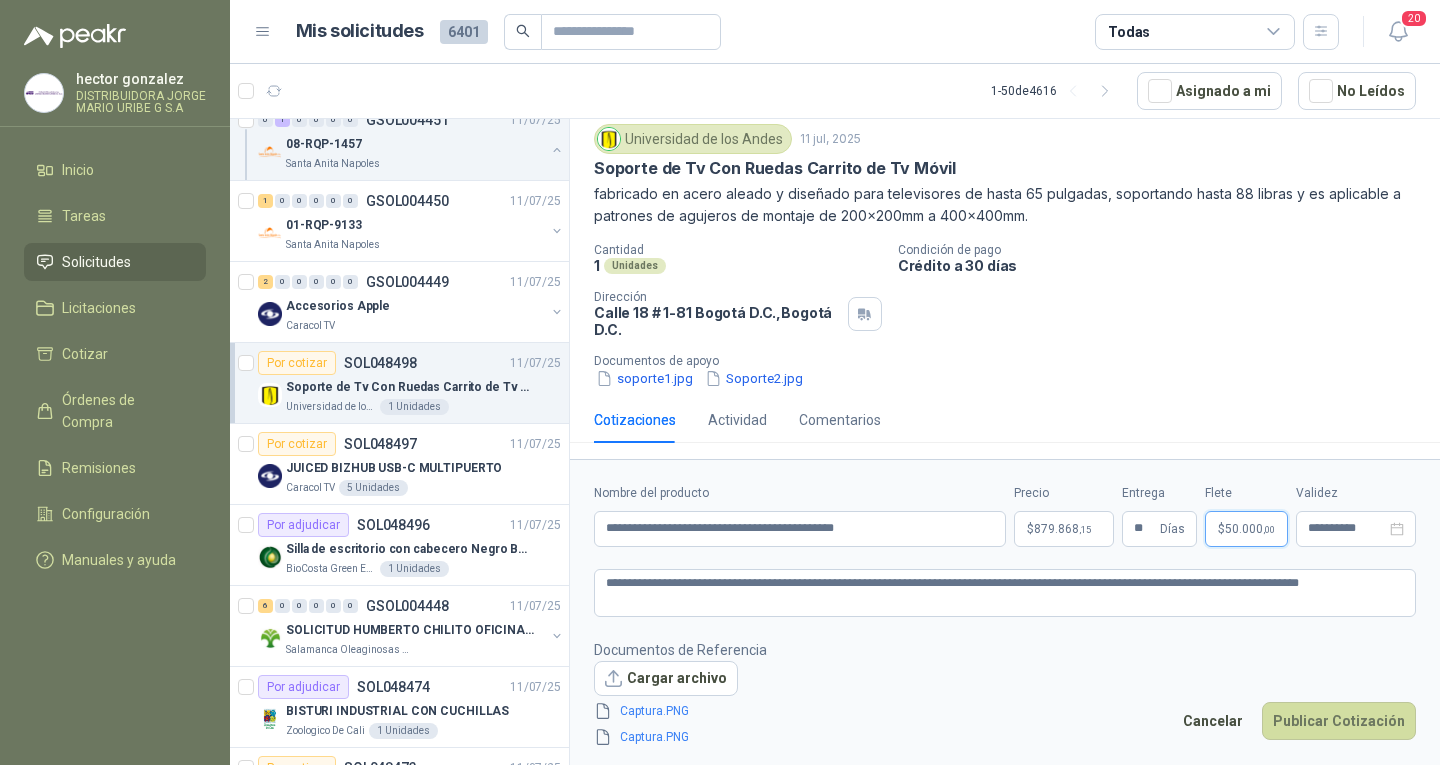 click on "50.000 ,00" at bounding box center [1250, 529] 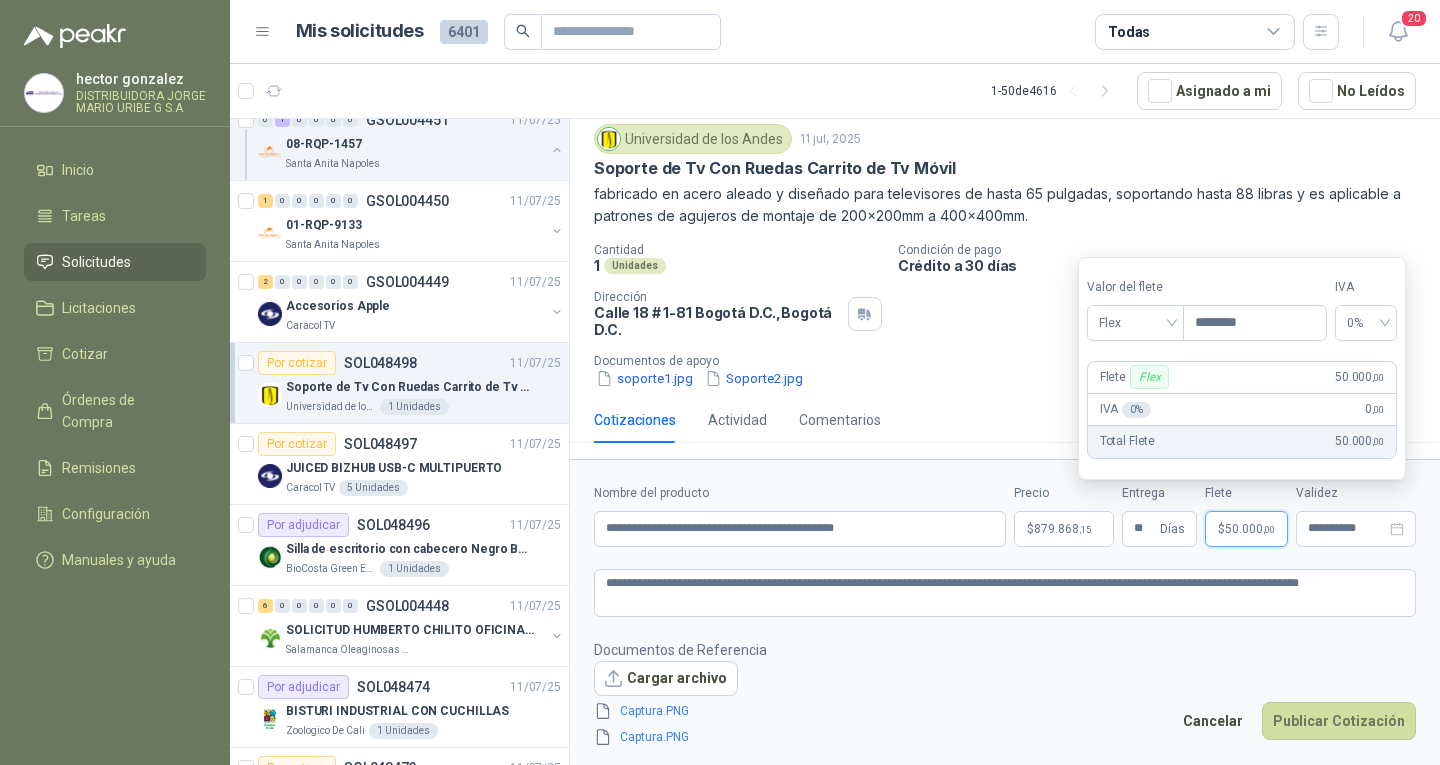 click on "Cotizaciones Actividad Comentarios" at bounding box center (1005, 420) 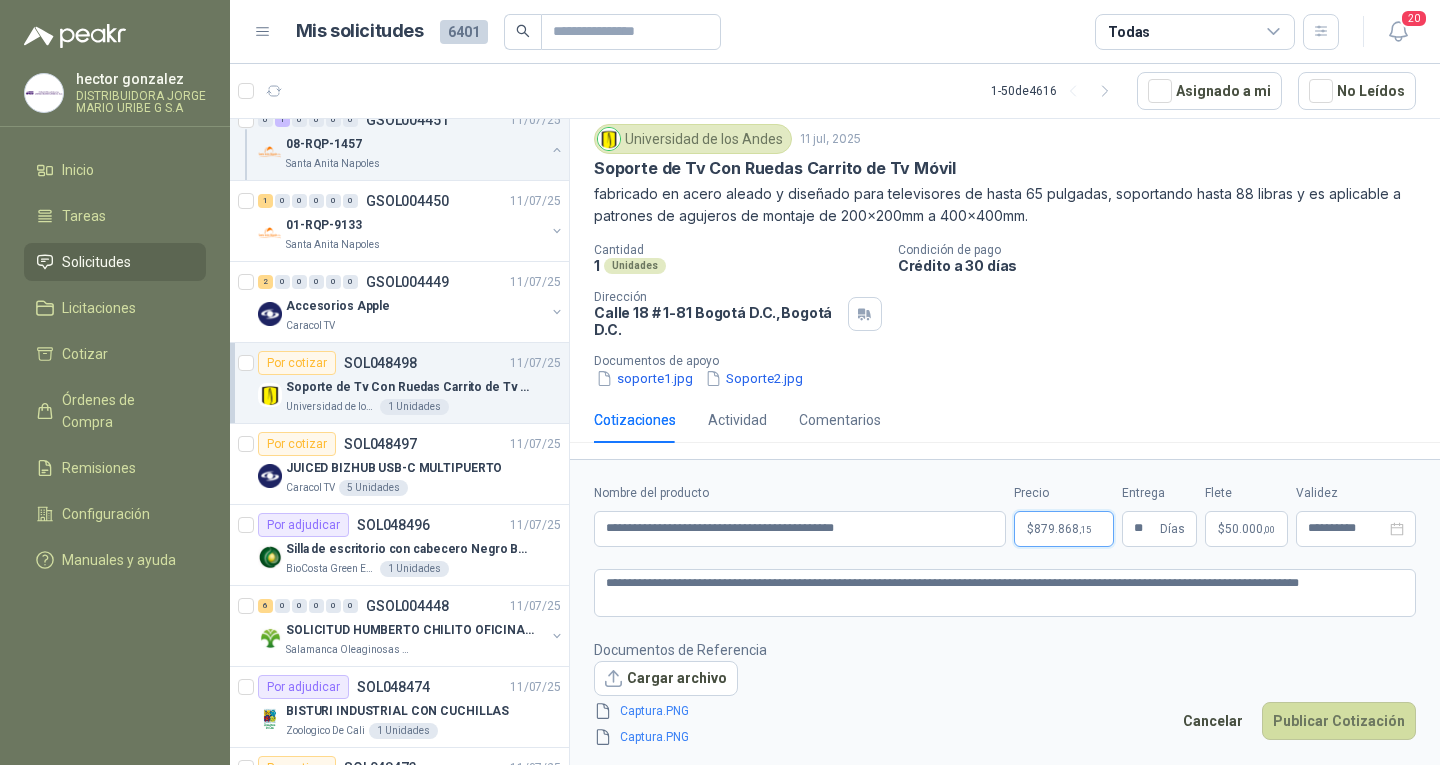 click on "[FIRST]   [LAST] DISTRIBUIDORA JORGE MARIO URIBE G S.A   Inicio   Tareas   Solicitudes   Licitaciones   Cotizar   Órdenes de Compra   Remisiones   Configuración   Manuales y ayuda Mis solicitudes 6401 Todas 20 1 - 50  de  4616 Asignado a mi No Leídos 0   1   0   0   0   0   GSOL004451 [DATE]   01-RQP-9133 [LOCATION] [LOCATION]   Por cotizar SOL048498 [DATE]   Soporte de Tv Con Ruedas Carrito de Tv Móvil Universidad de los Andes 1   Unidades Por cotizar SOL048497 [DATE]   JUICED BIZHUB USB-C MULTIPUERTO Caracol TV 5   Unidades Por adjudicar SOL048496 [DATE]   Silla de escritorio con cabecero Negro Bonno Sam Syncro BioCosta Green Energy S.A.S 1   Unidades 6   0   0   0   0   0   GSOL004448 [DATE]   SOLICITUD [FIRST] [LAST] OFICINA - CALI Salamanca Oleaginosas SAS   Por adjudicar SOL048474 [DATE]" at bounding box center (720, 382) 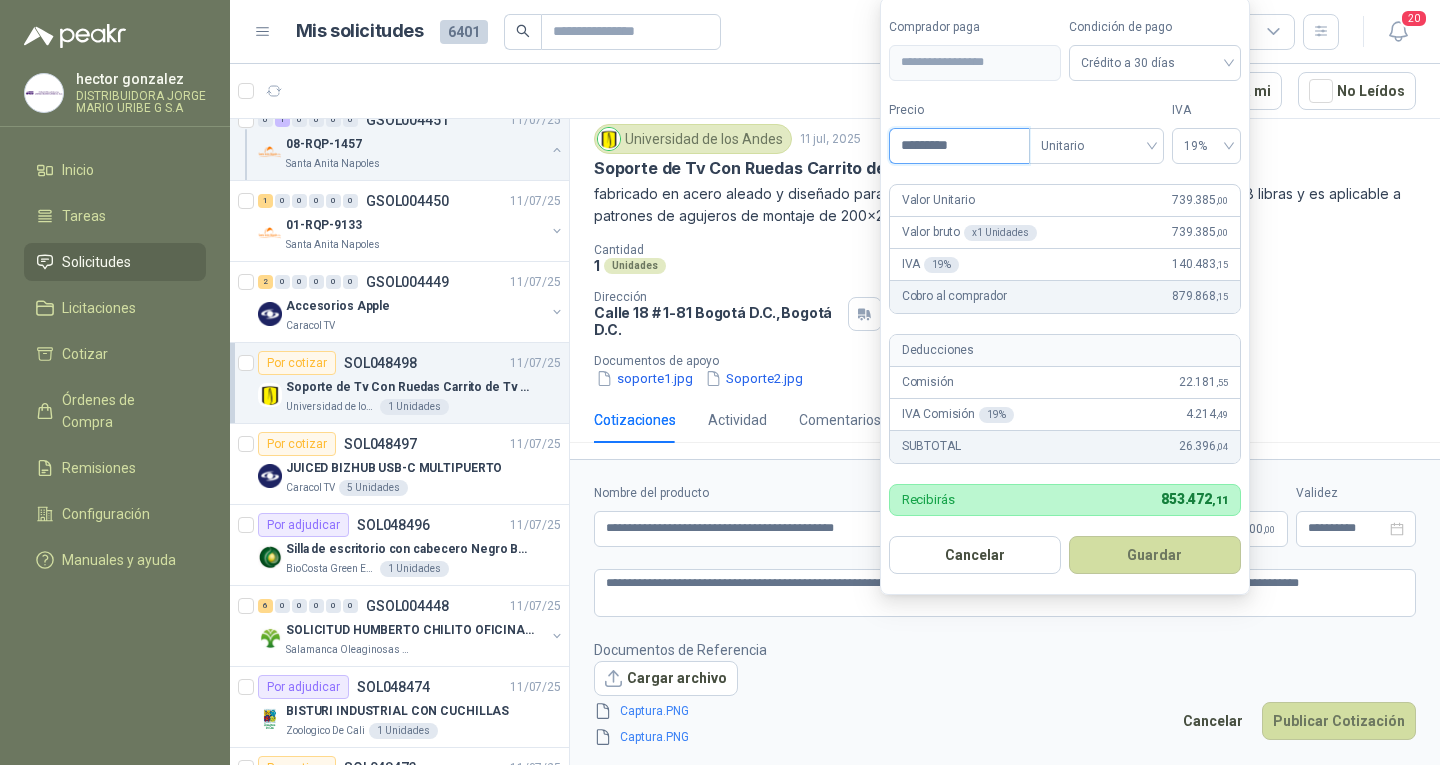 click on "*********" at bounding box center (959, 146) 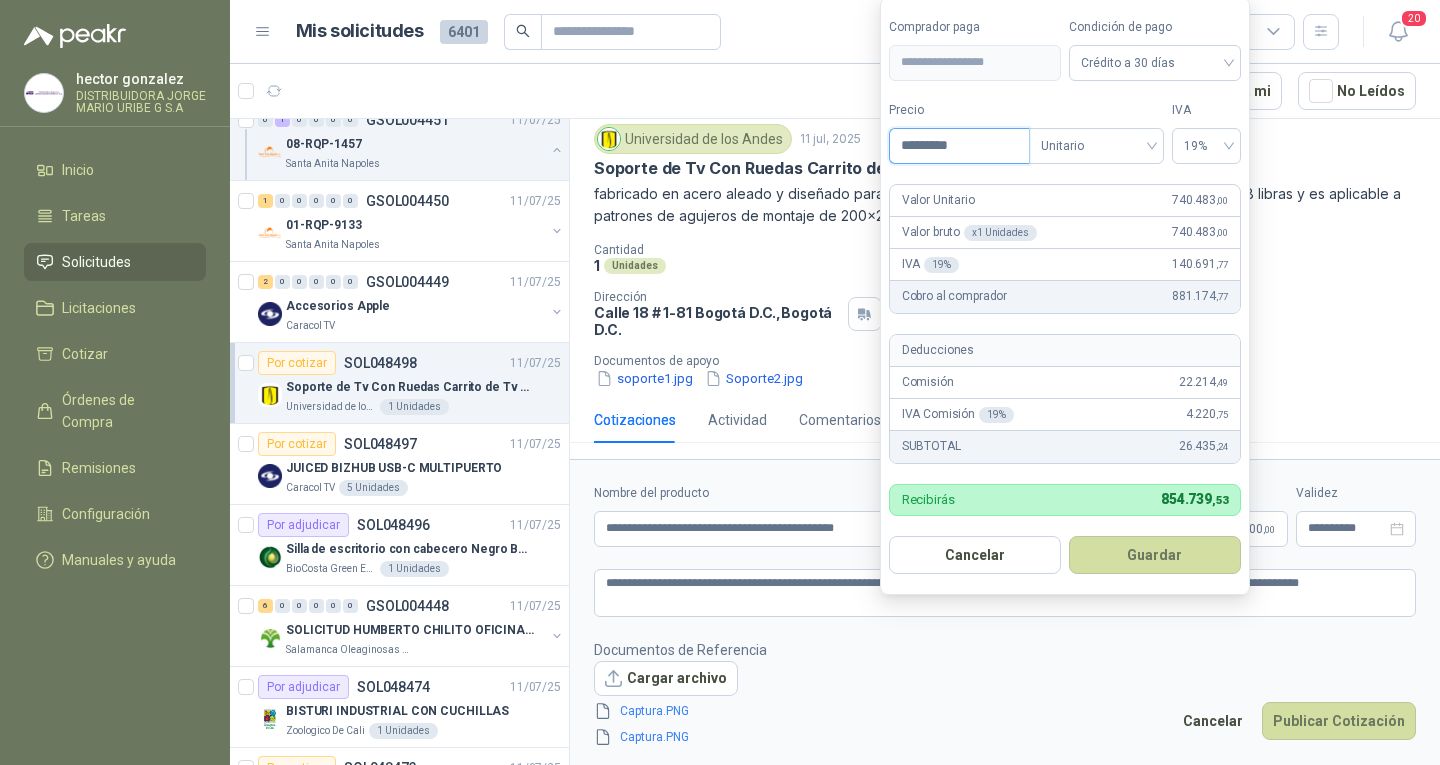 click on "Guardar" at bounding box center (1155, 555) 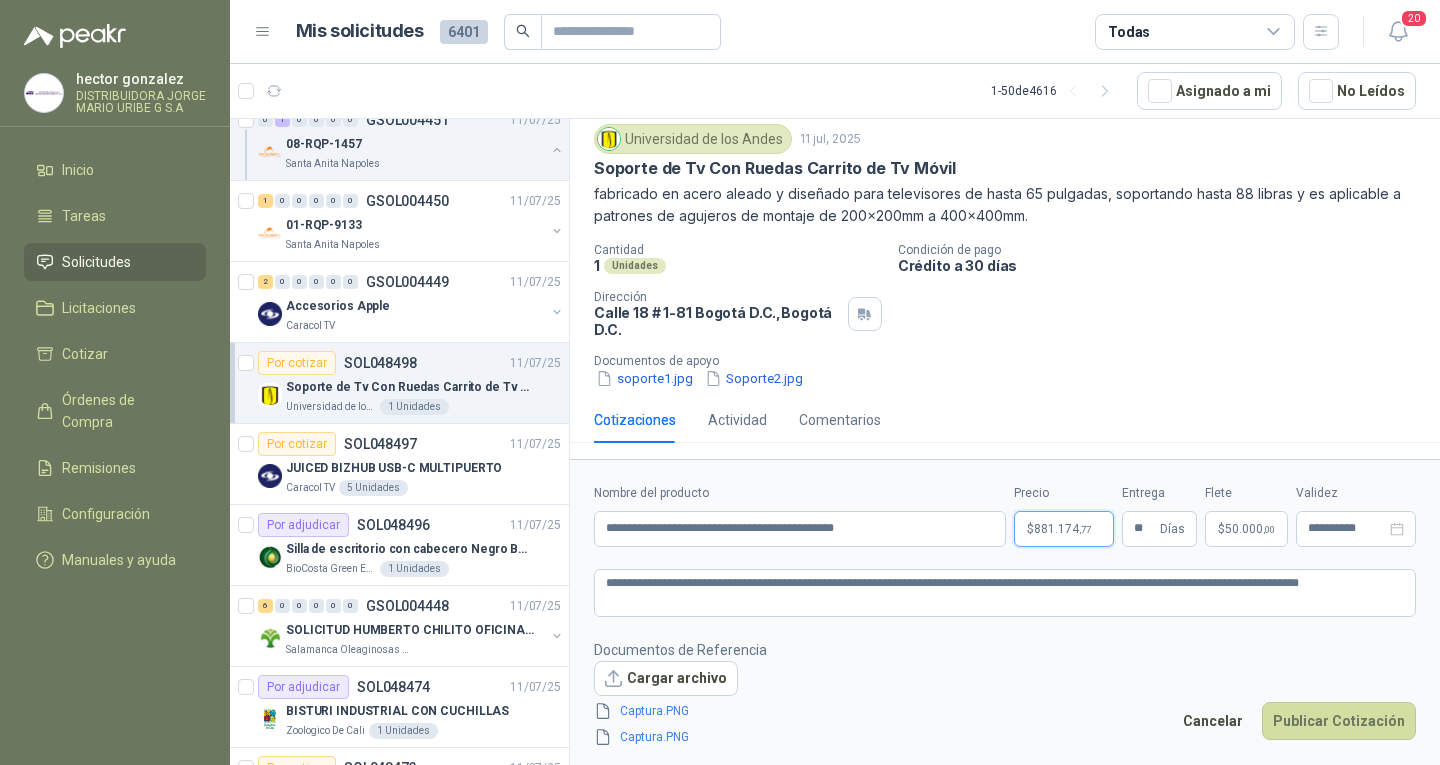 click on "881.174 ,77" at bounding box center [1062, 529] 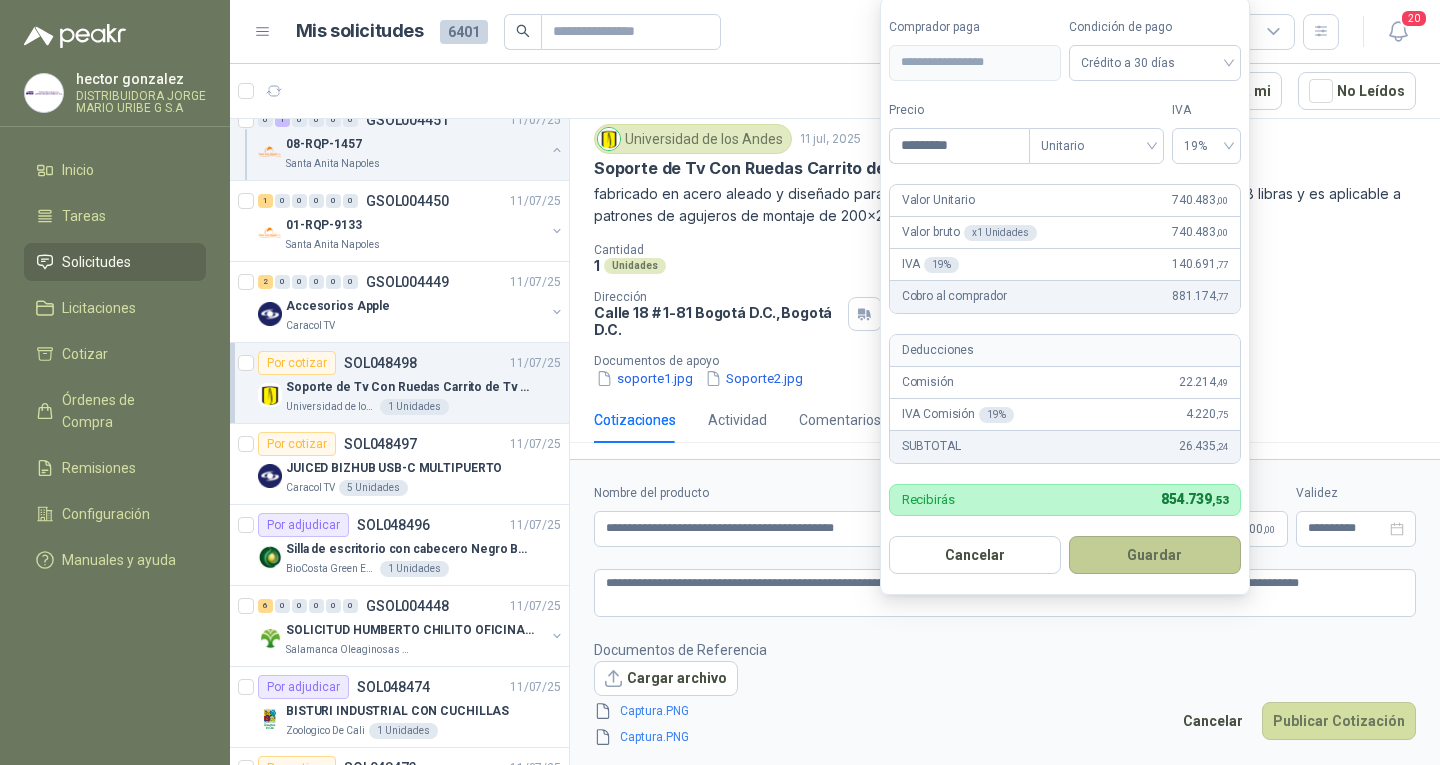 click on "Guardar" at bounding box center (1155, 555) 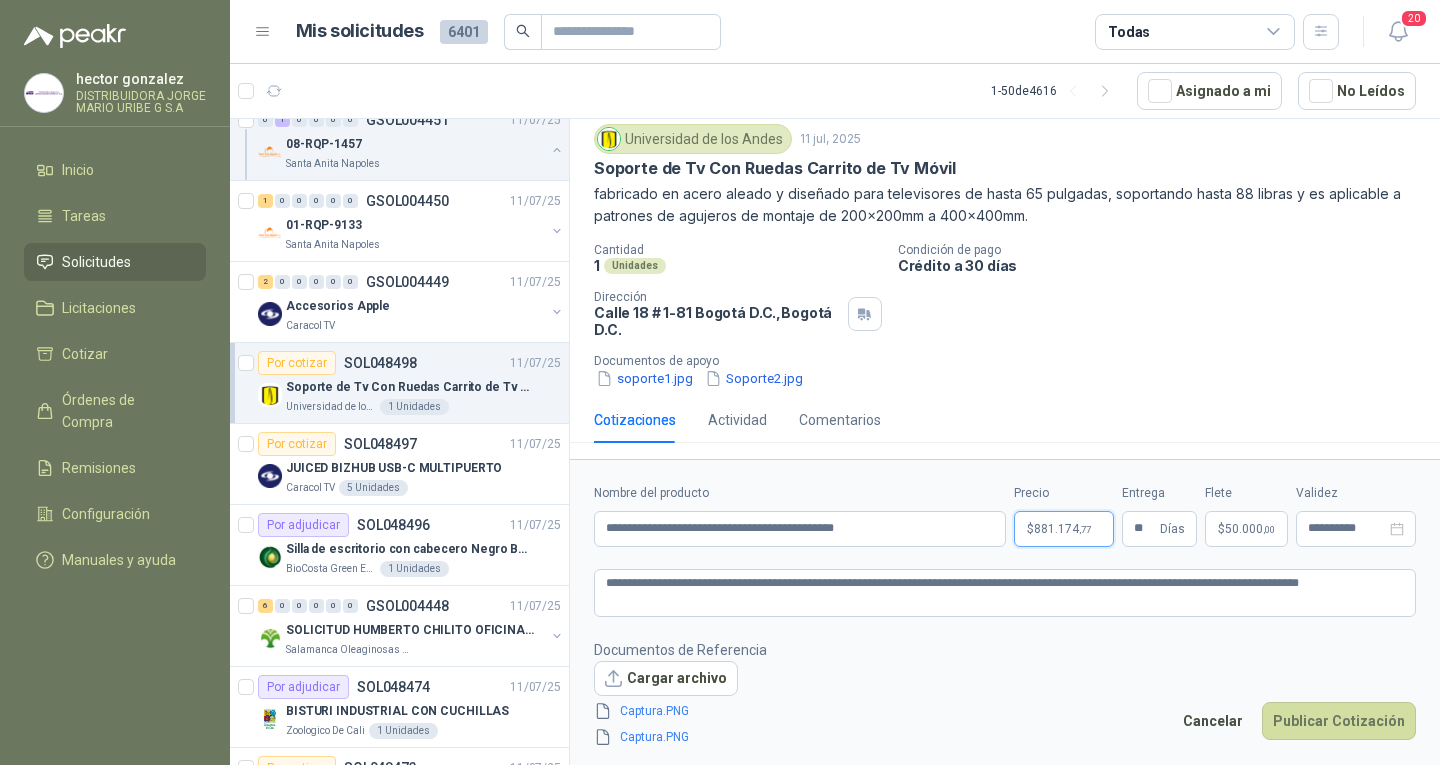 click on "[FIRST]   [LAST] DISTRIBUIDORA JORGE MARIO URIBE G S.A   Inicio   Tareas   Solicitudes   Licitaciones   Cotizar   Órdenes de Compra   Remisiones   Configuración   Manuales y ayuda Mis solicitudes 6401 Todas 20 1 - 50  de  4616 Asignado a mi No Leídos 0   1   0   0   0   0   GSOL004451 [DATE]   01-RQP-9133 [LOCATION] [LOCATION]   Por cotizar SOL048498 [DATE]   Soporte de Tv Con Ruedas Carrito de Tv Móvil Universidad de los Andes 1   Unidades Por cotizar SOL048497 [DATE]   JUICED BIZHUB USB-C MULTIPUERTO Caracol TV 5   Unidades Por adjudicar SOL048496 [DATE]   Silla de escritorio con cabecero Negro Bonno Sam Syncro BioCosta Green Energy S.A.S 1   Unidades 6   0   0   0   0   0   GSOL004448 [DATE]   SOLICITUD [FIRST] [LAST] OFICINA - CALI Salamanca Oleaginosas SAS   Por adjudicar SOL048474 [DATE]" at bounding box center (720, 382) 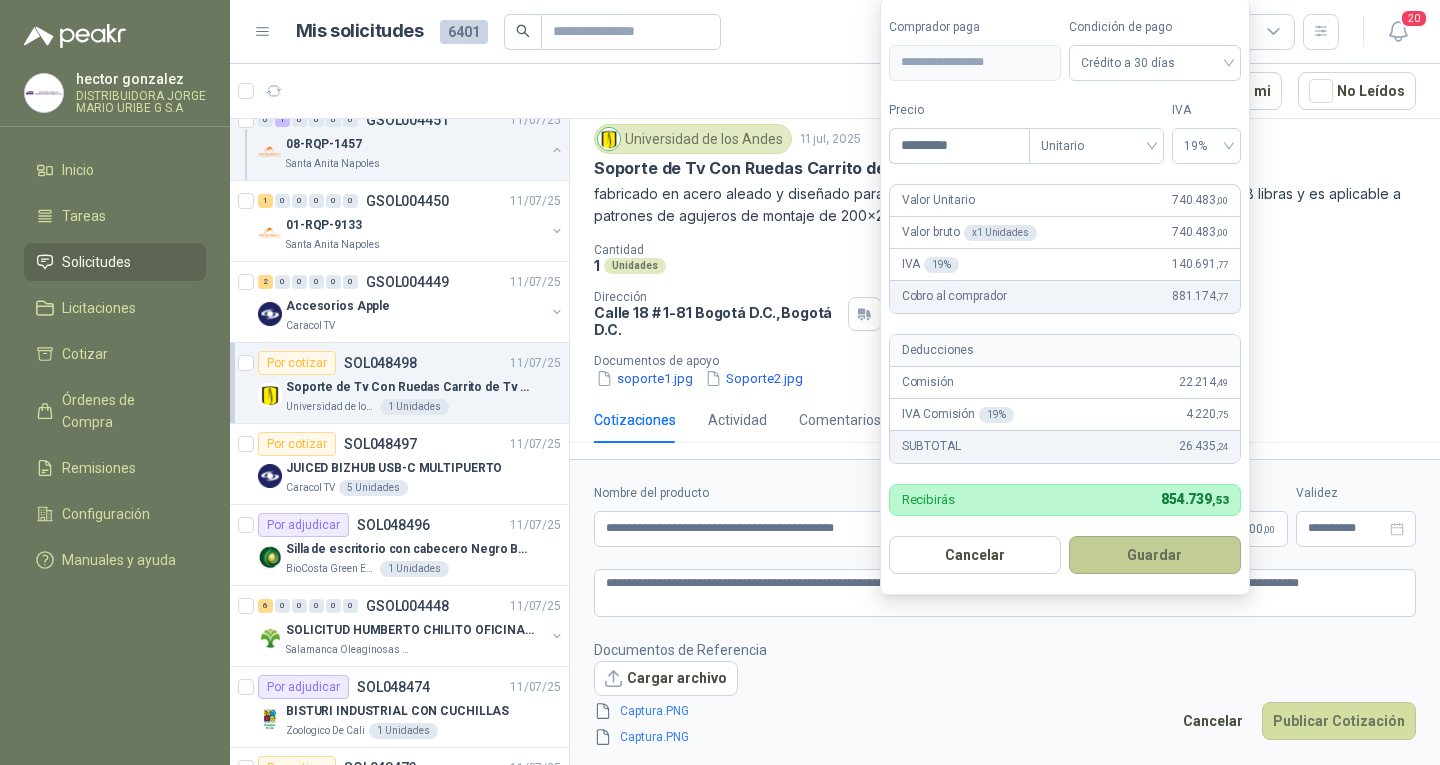 click on "Guardar" at bounding box center [1155, 555] 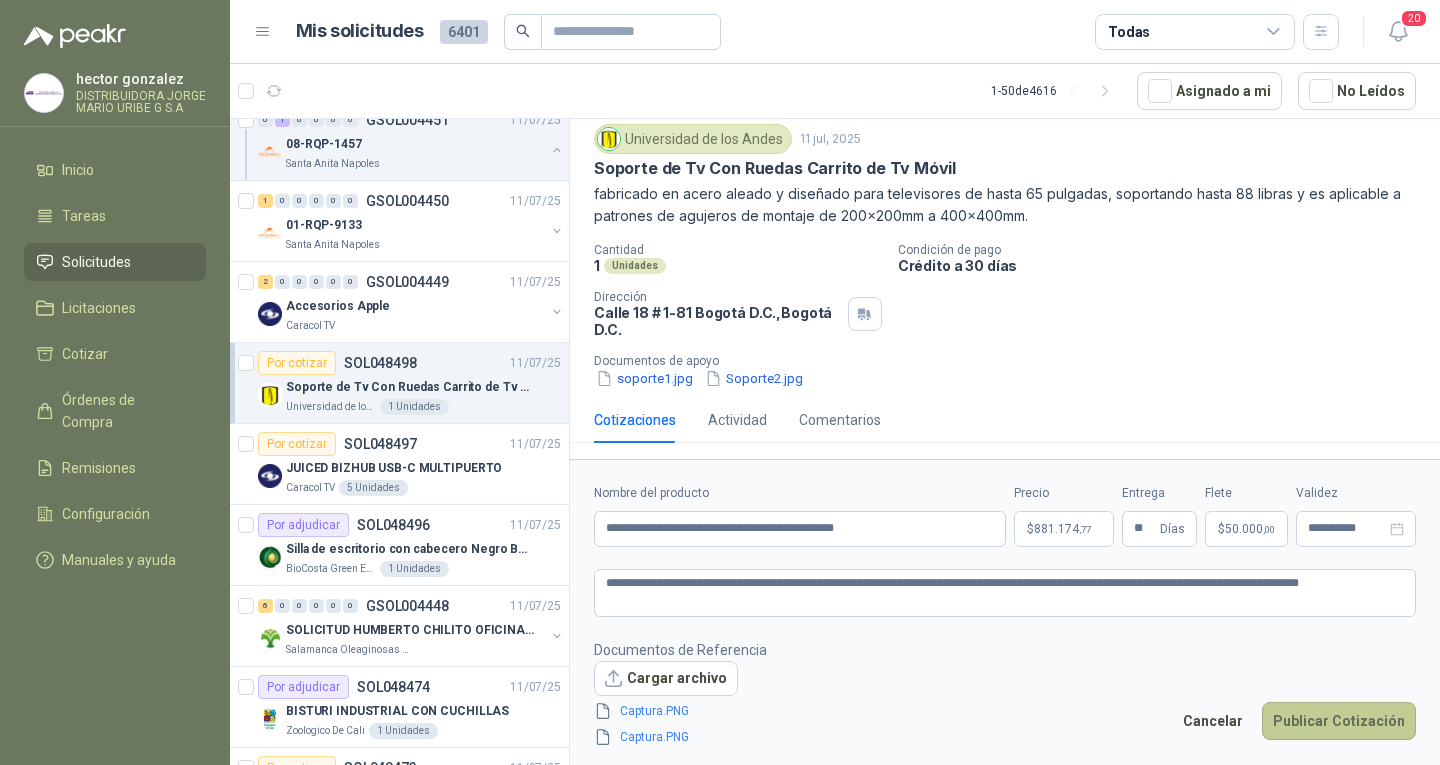 click on "Publicar Cotización" at bounding box center (1339, 721) 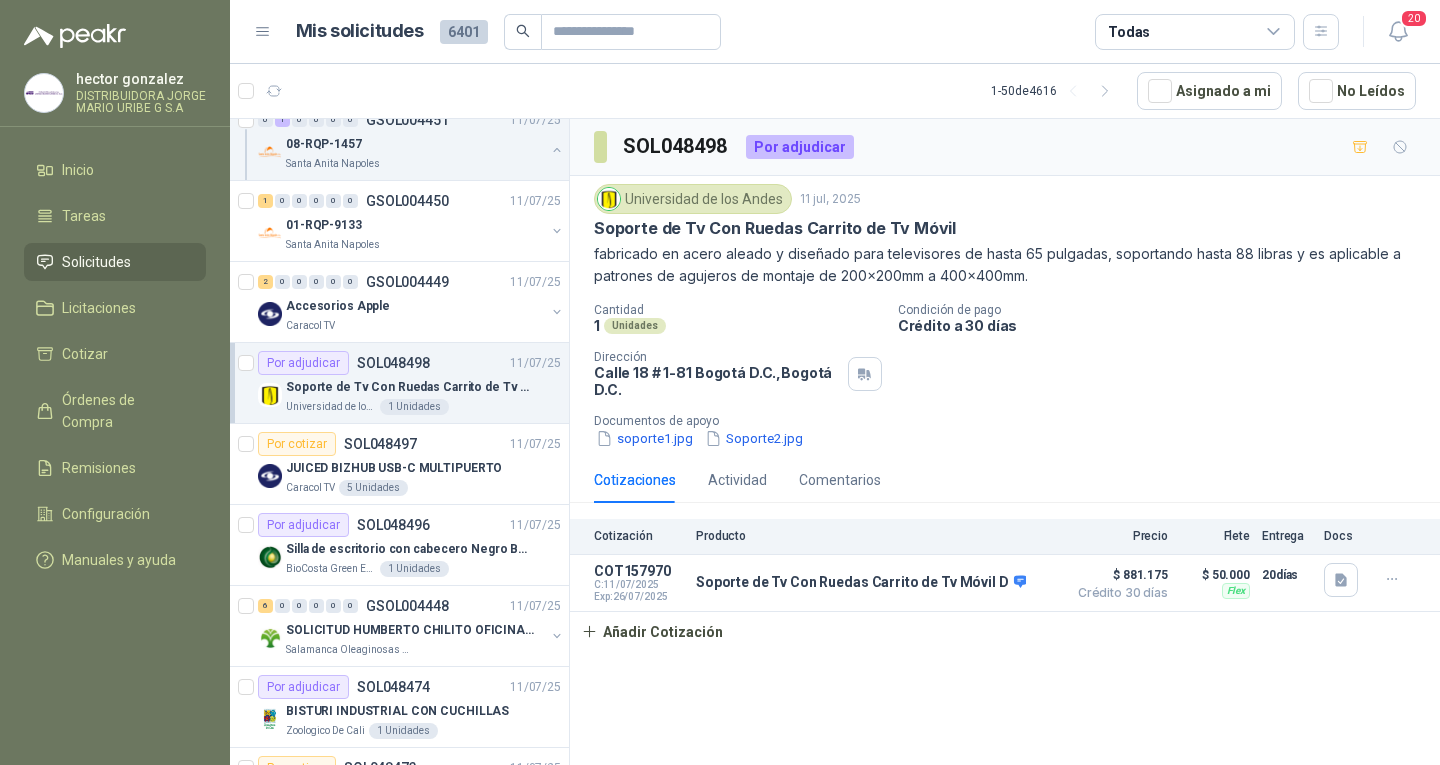 scroll, scrollTop: 0, scrollLeft: 0, axis: both 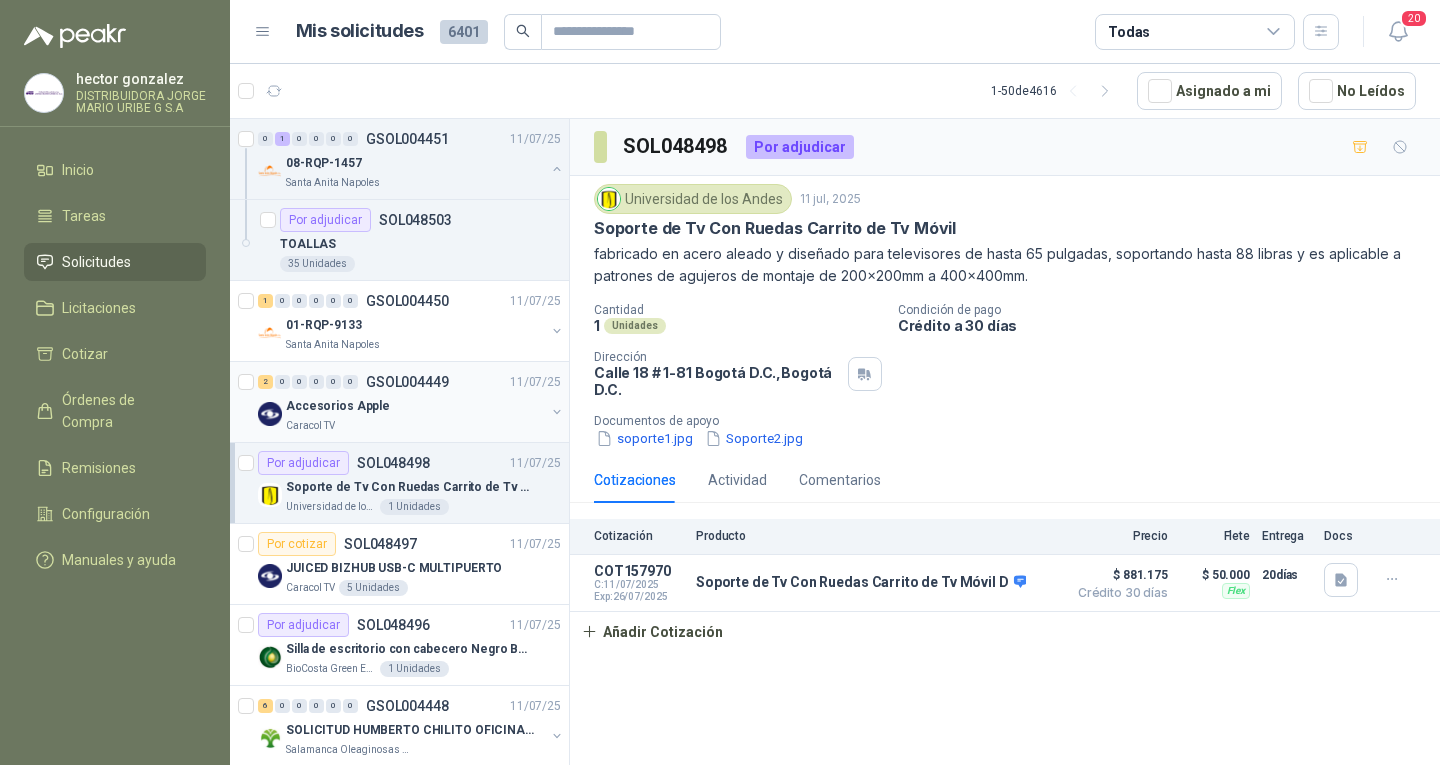 click on "Caracol TV" at bounding box center [415, 426] 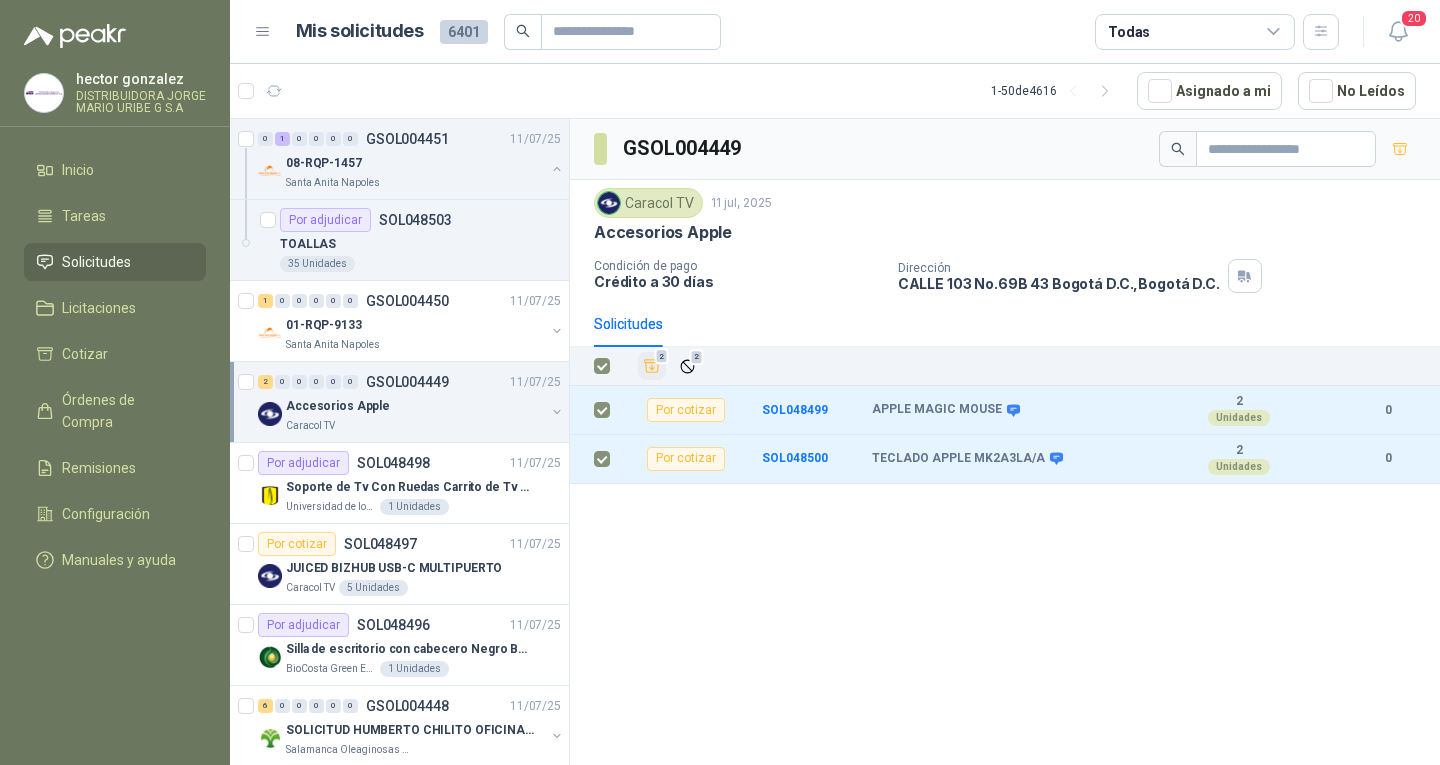 click on "2" at bounding box center (662, 357) 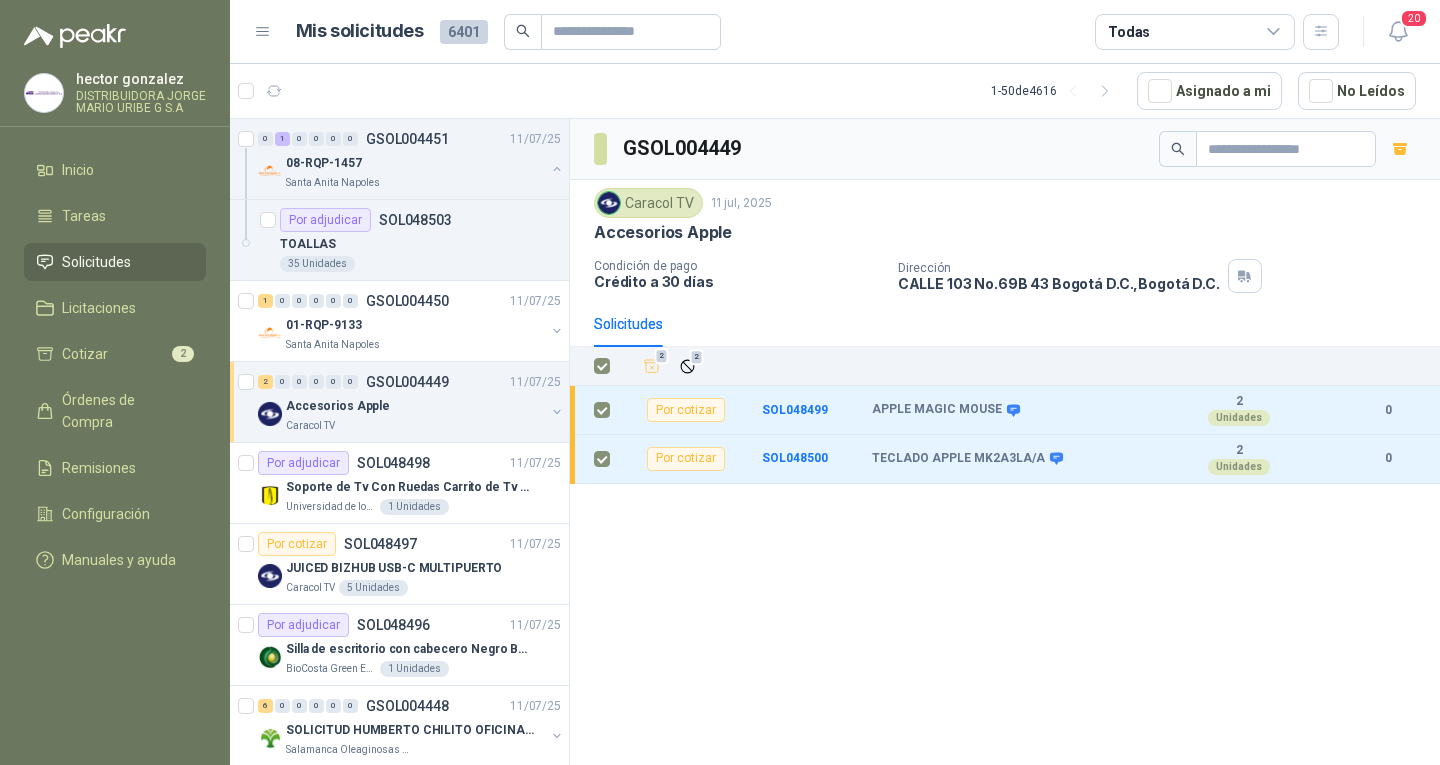 click on "2" at bounding box center [183, 354] 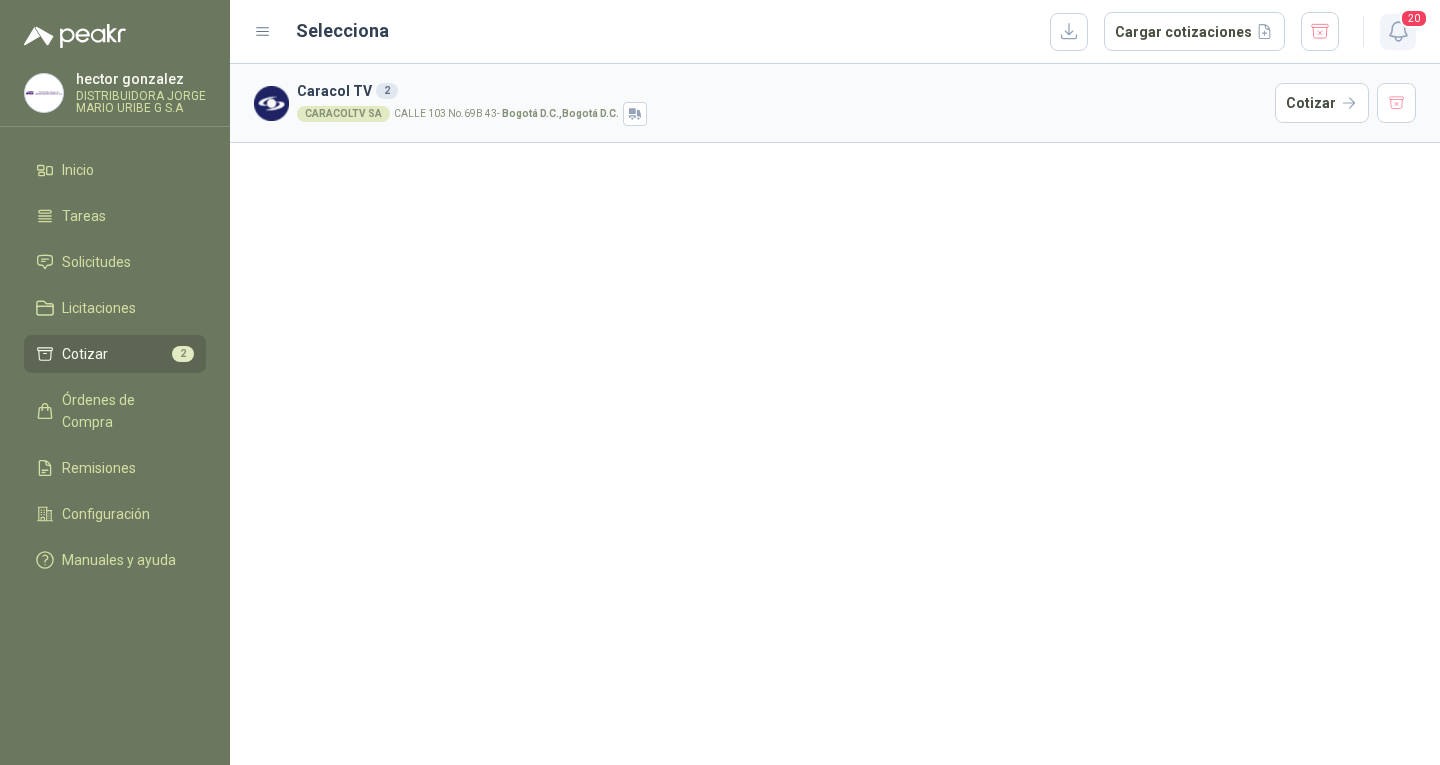 click 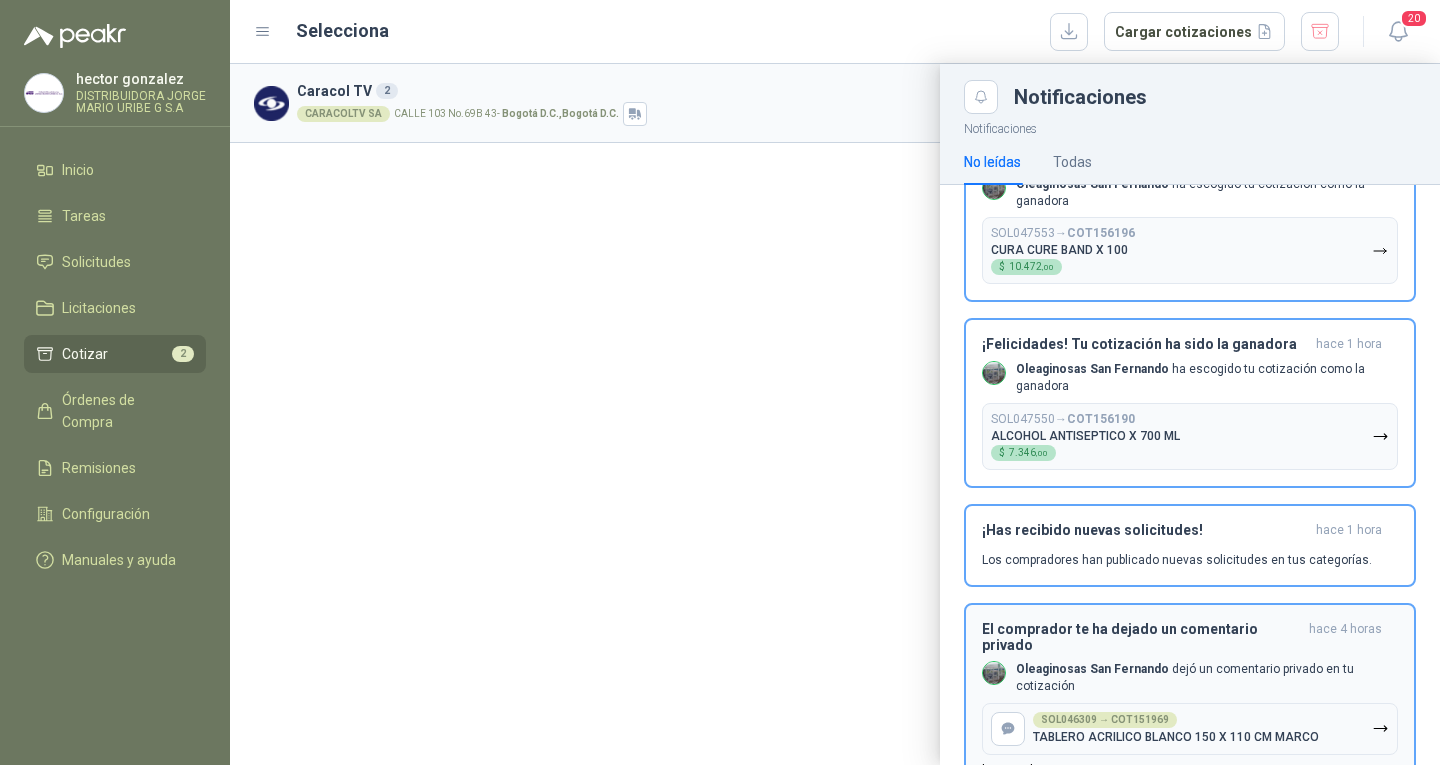 scroll, scrollTop: 0, scrollLeft: 0, axis: both 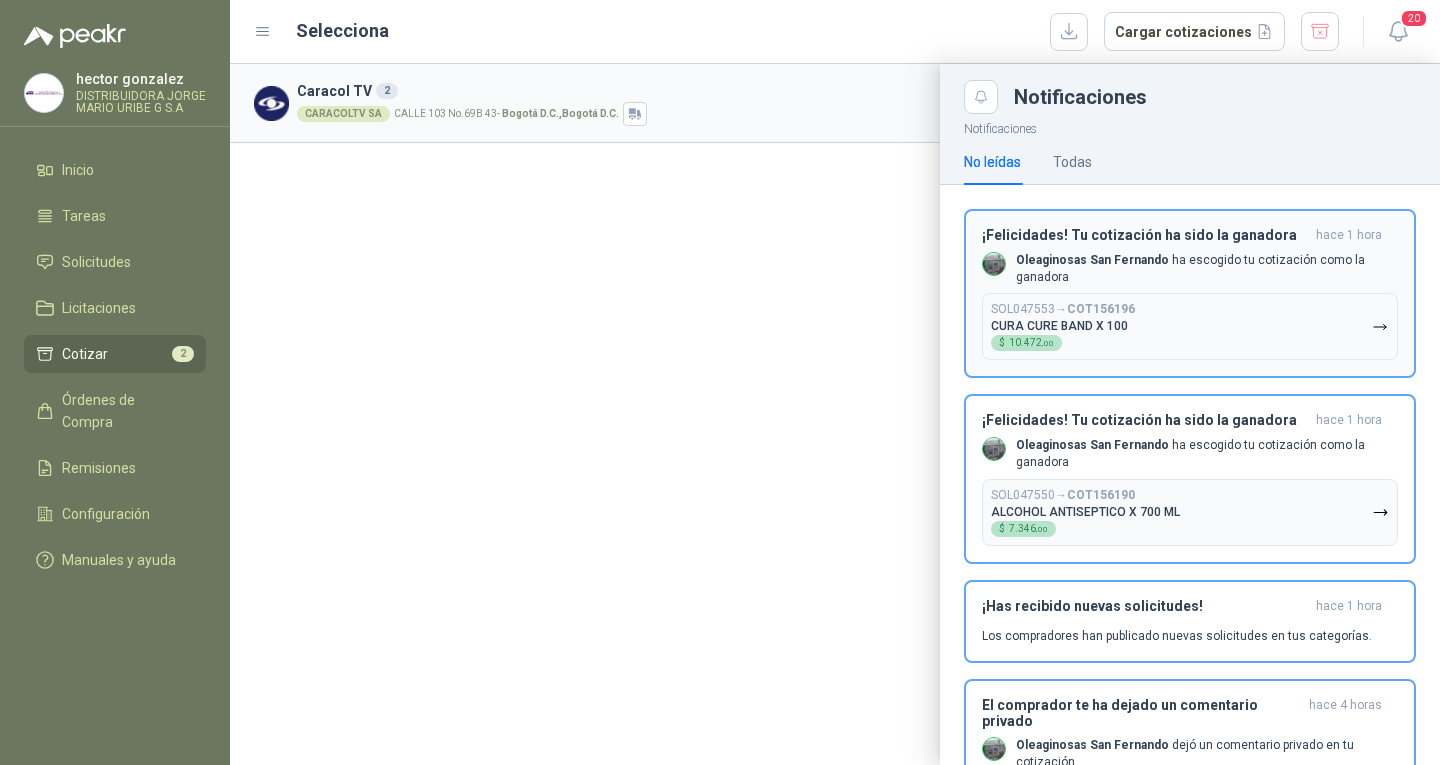 click on "SOL047553  →  COT156196 CURA CURE BAND X 100 $  10.472 ,00" at bounding box center [1190, 326] 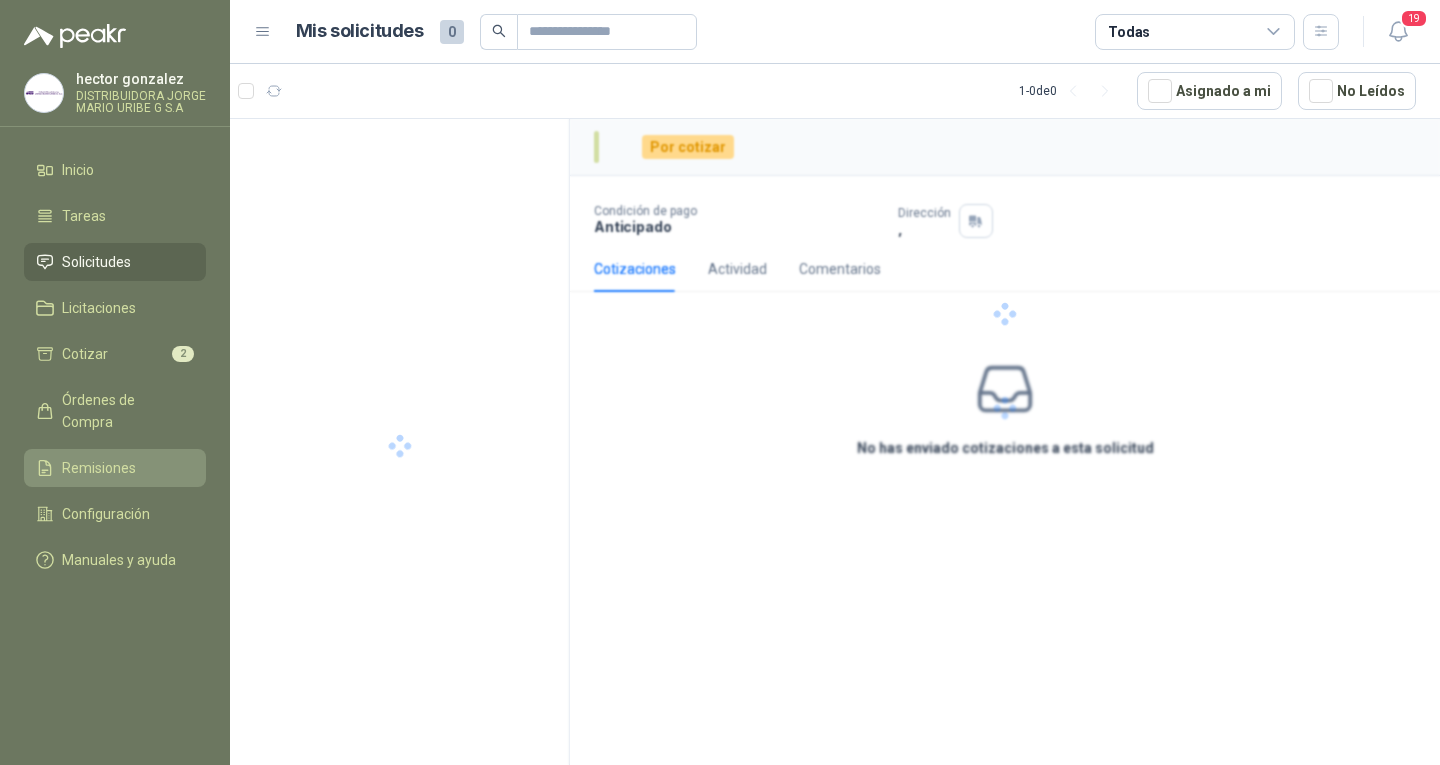click on "Remisiones" at bounding box center (99, 468) 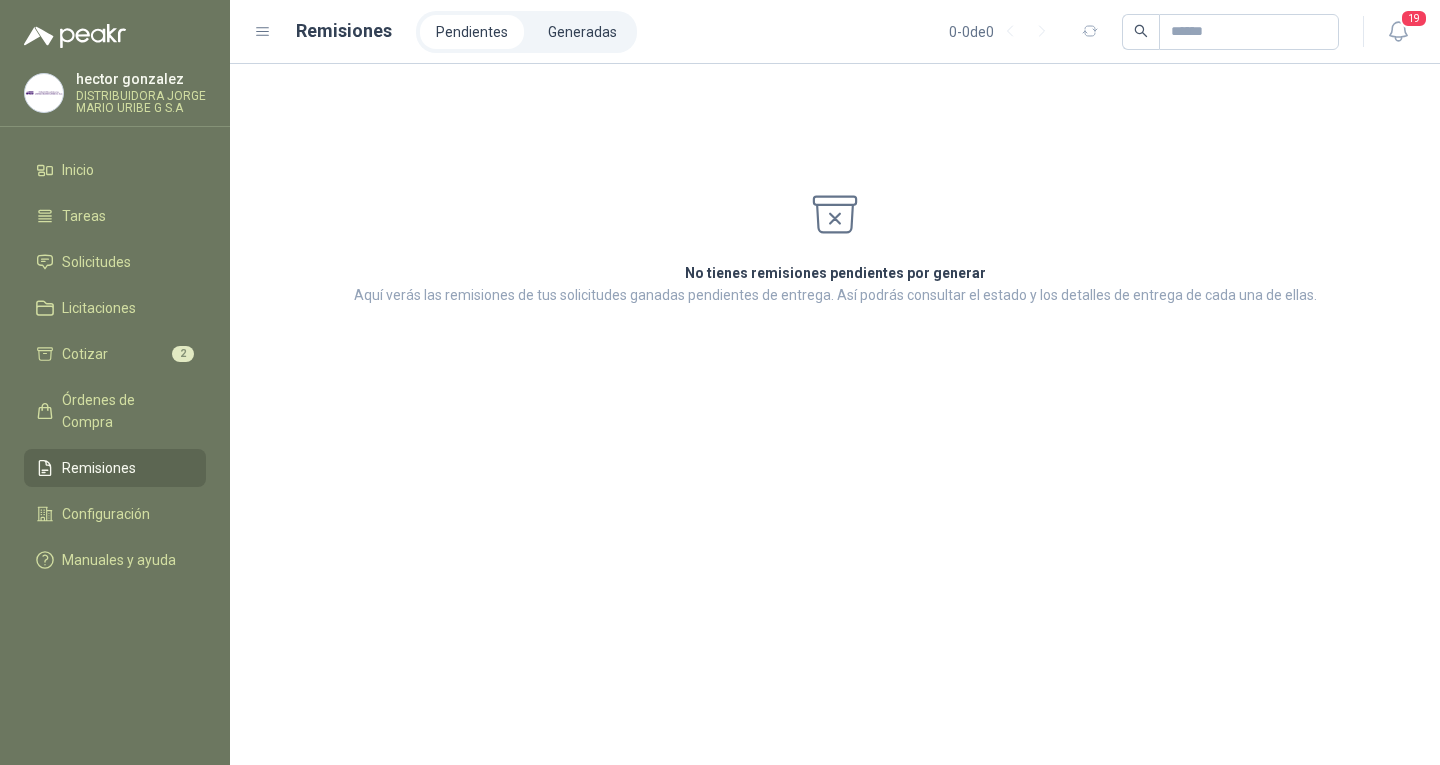 click on "No tienes remisiones pendientes por generar Aquí verás las remisiones de tus solicitudes ganadas pendientes de entrega. Así podrás consultar el estado y los detalles de entrega de cada una de ellas." at bounding box center [835, 414] 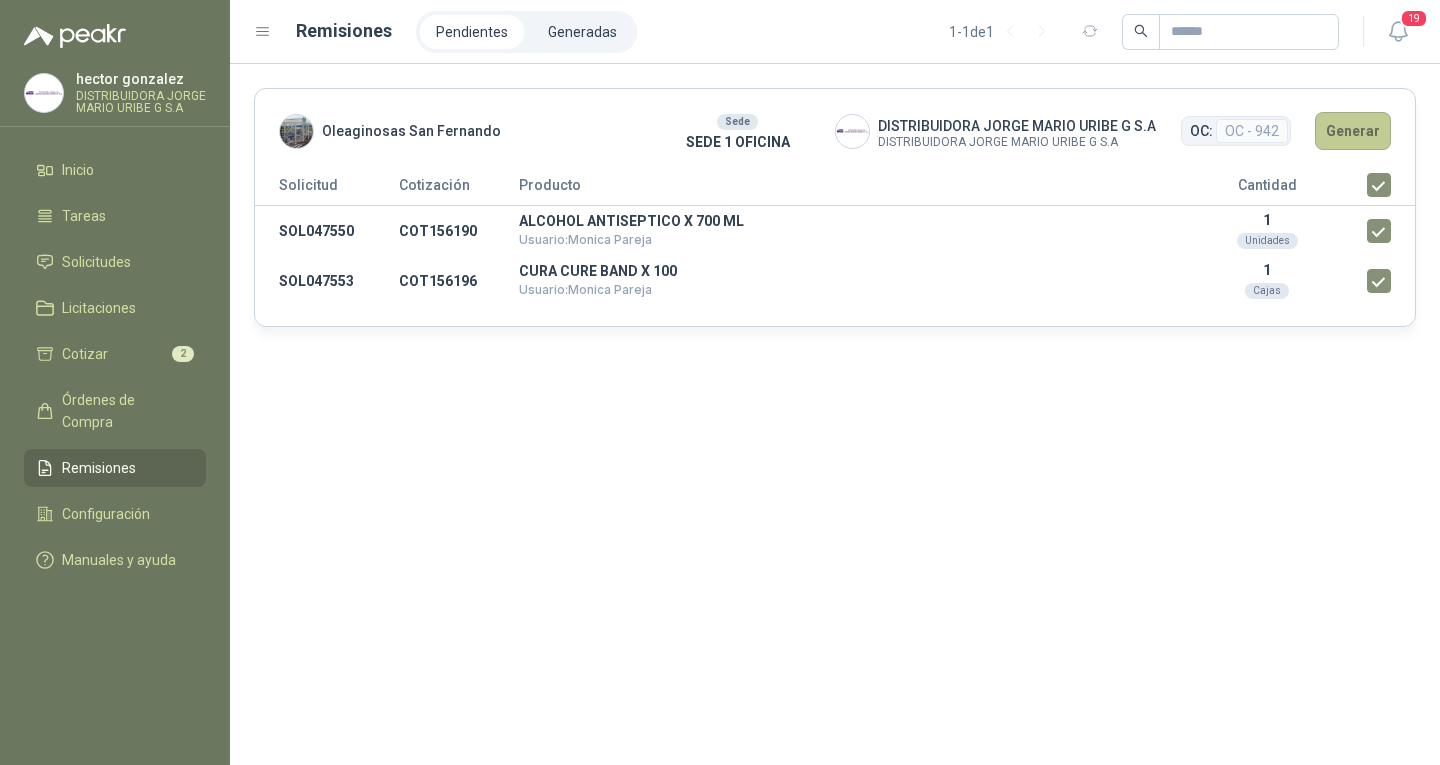 click on "Generar" at bounding box center [1353, 131] 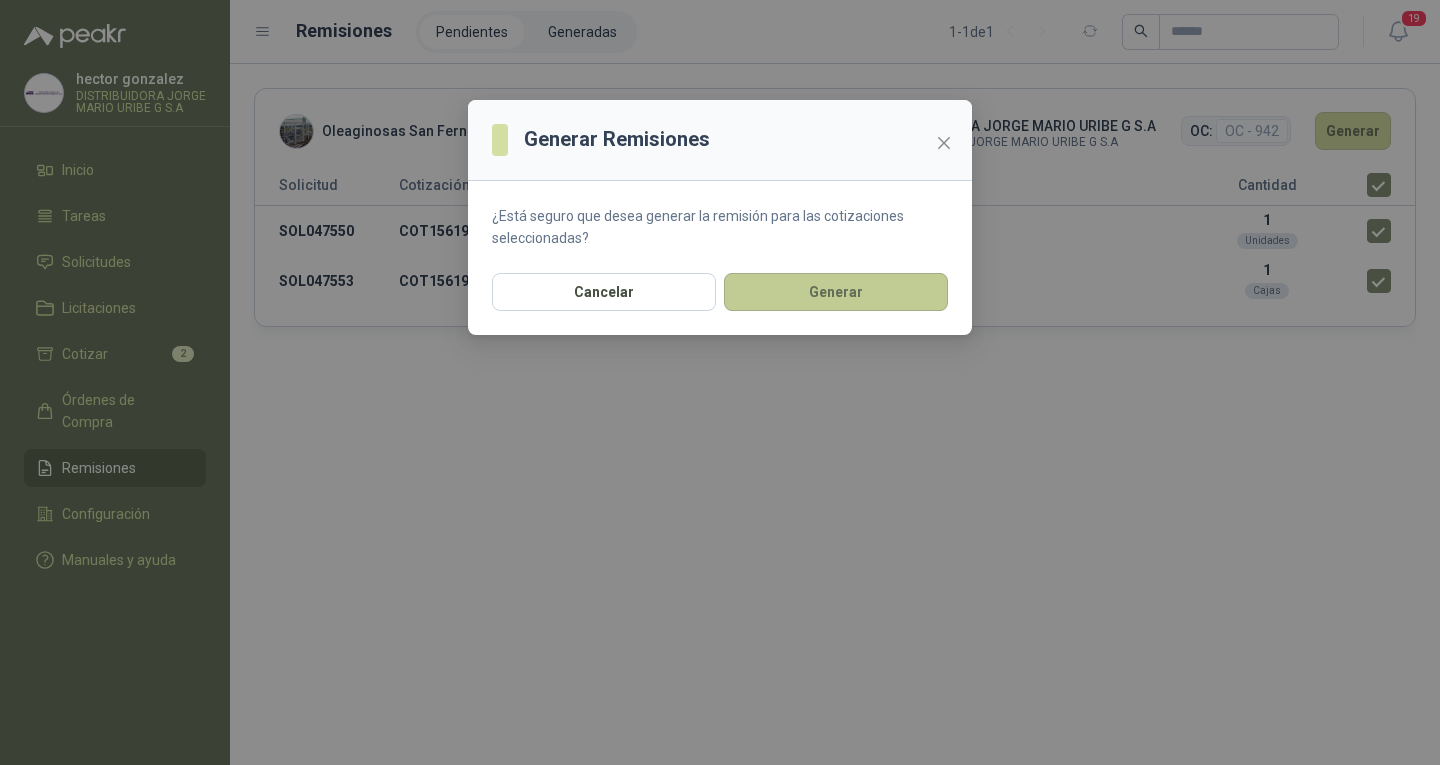 click on "Generar" at bounding box center (836, 292) 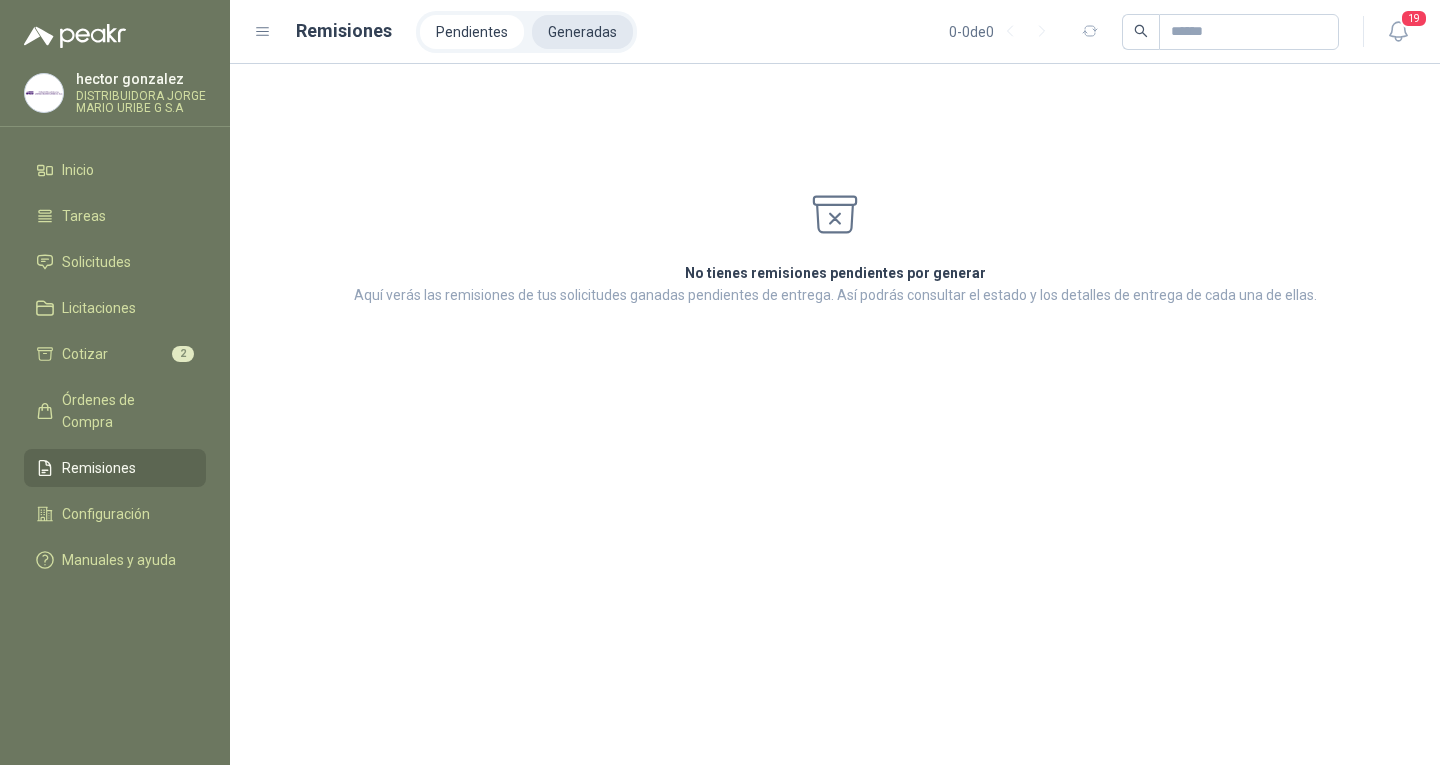 click on "Generadas" at bounding box center (582, 32) 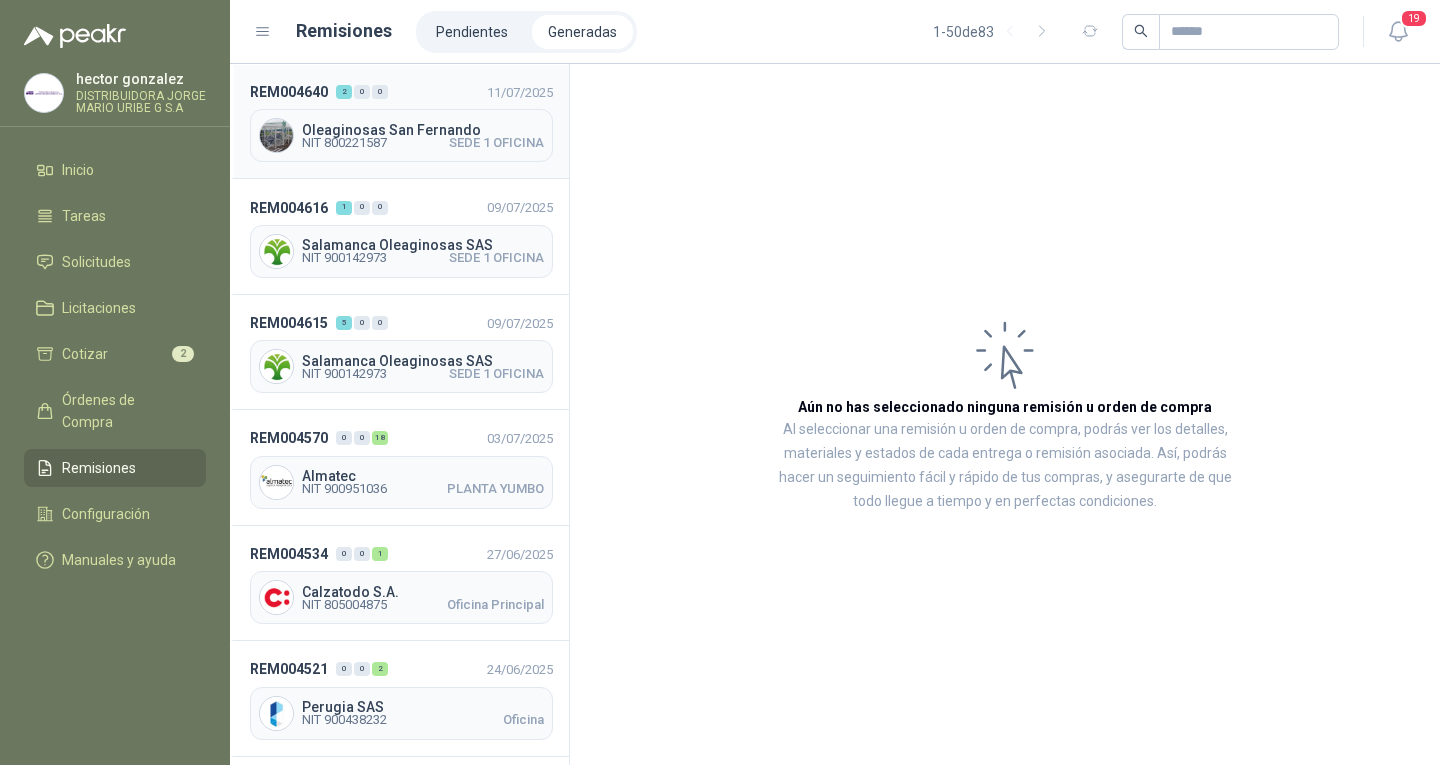 click on "SEDE 1 OFICINA" at bounding box center (496, 143) 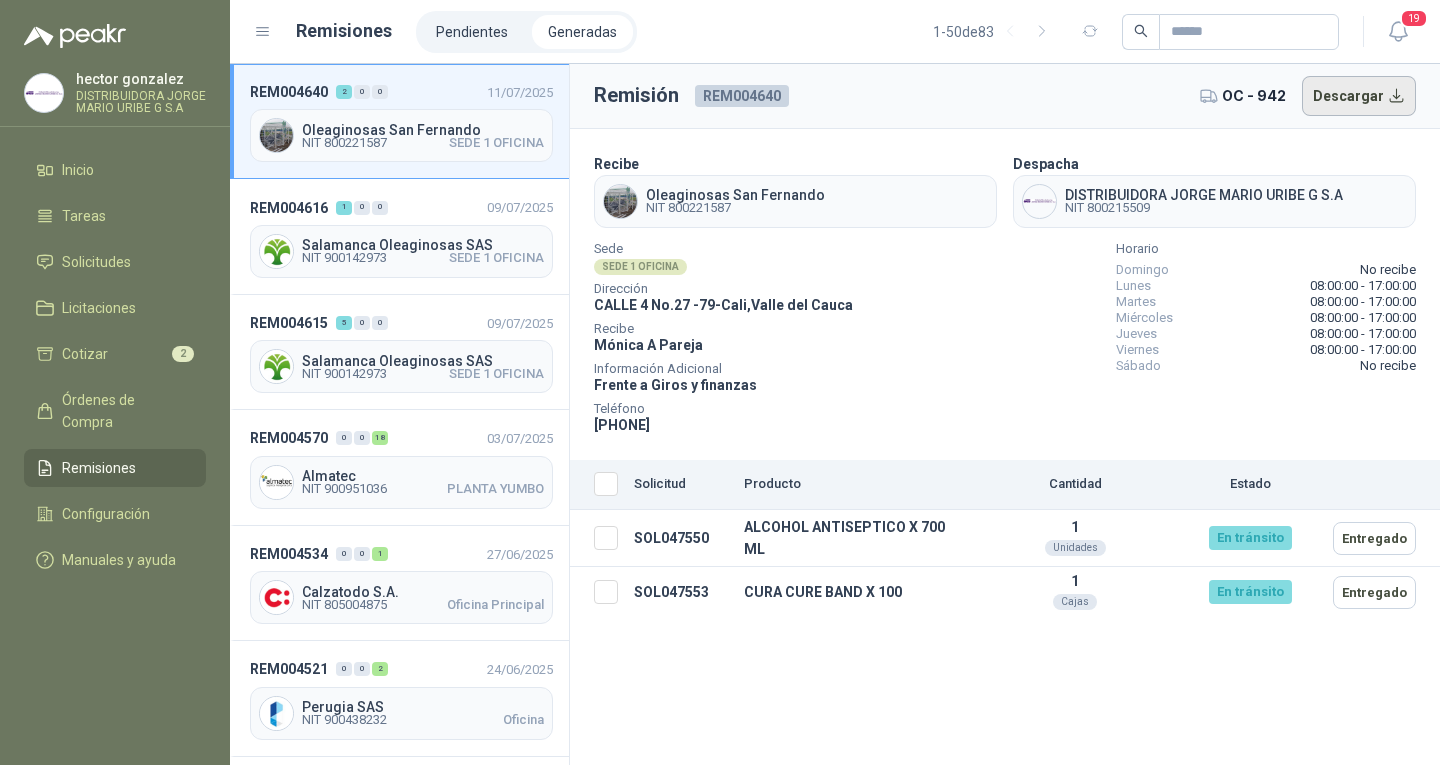 click on "Descargar" at bounding box center [1359, 96] 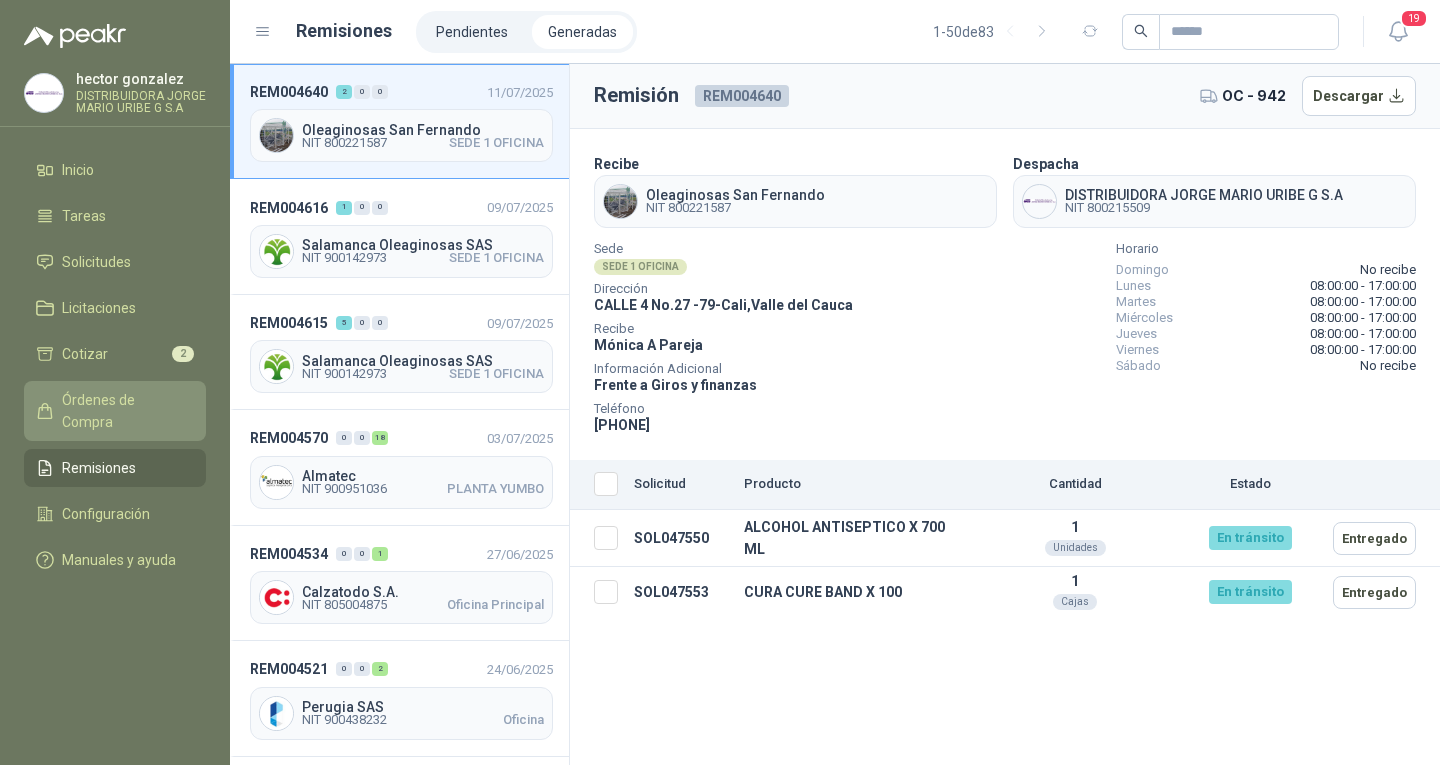 click on "Órdenes de Compra" at bounding box center (124, 411) 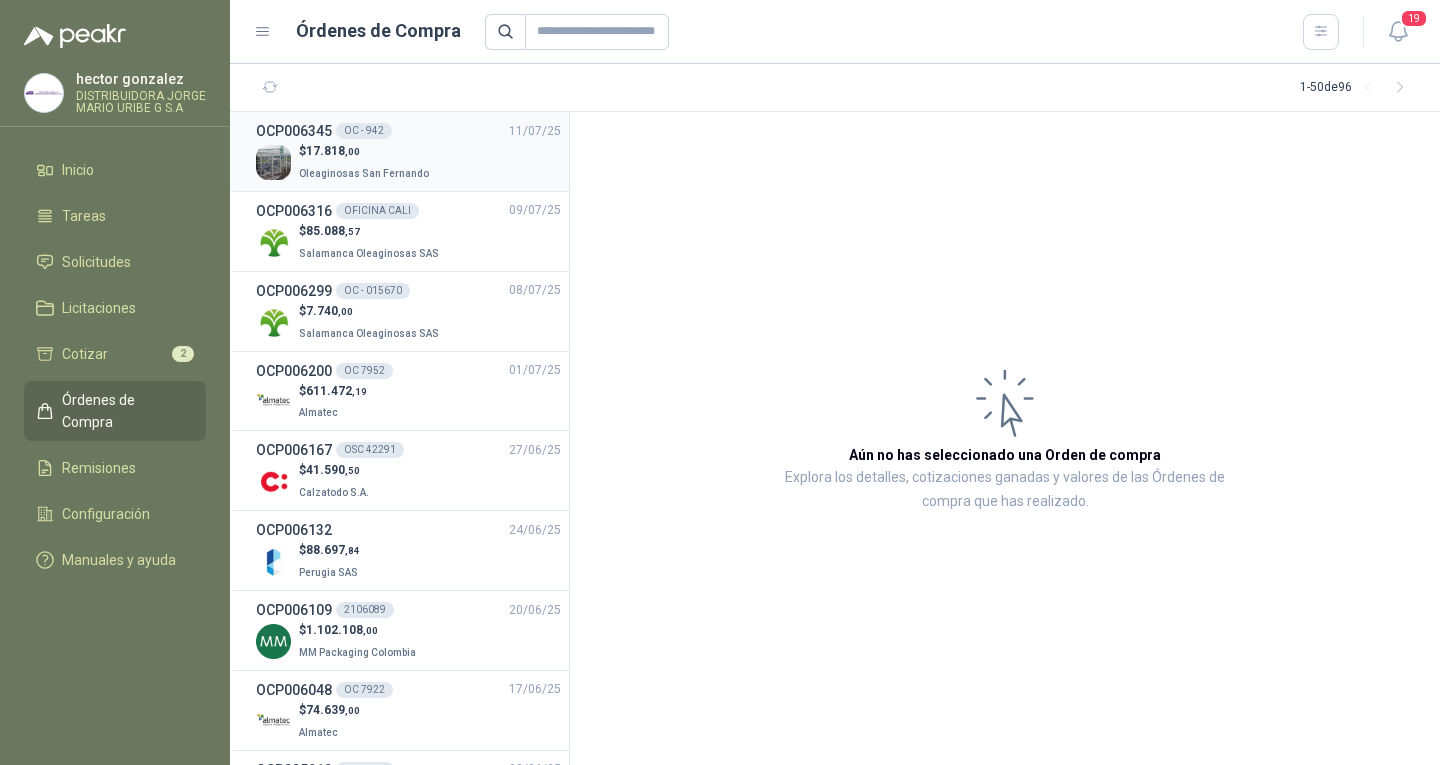 click on "$  17.818 ,00 Oleaginosas San Fernando" at bounding box center [408, 162] 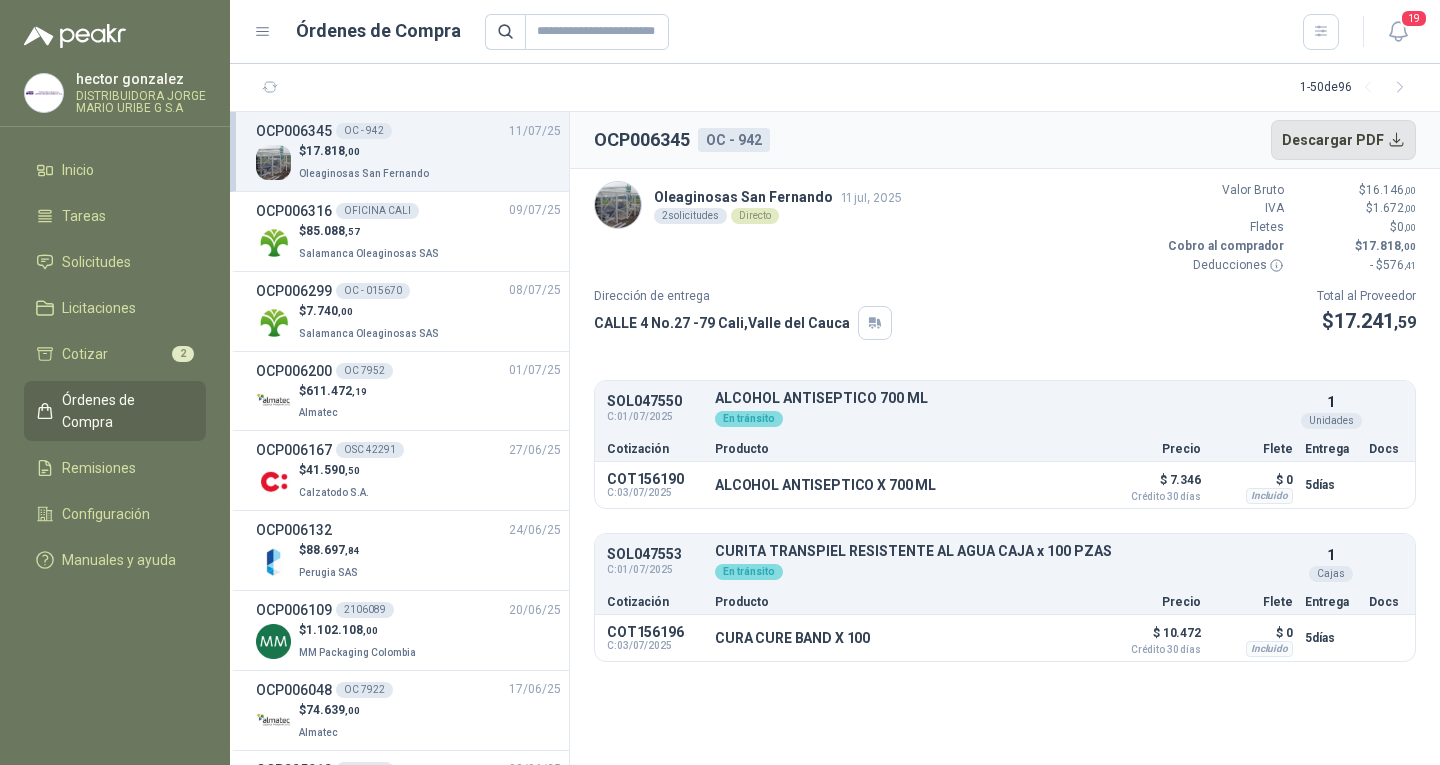 click on "Descargar PDF" at bounding box center [1344, 140] 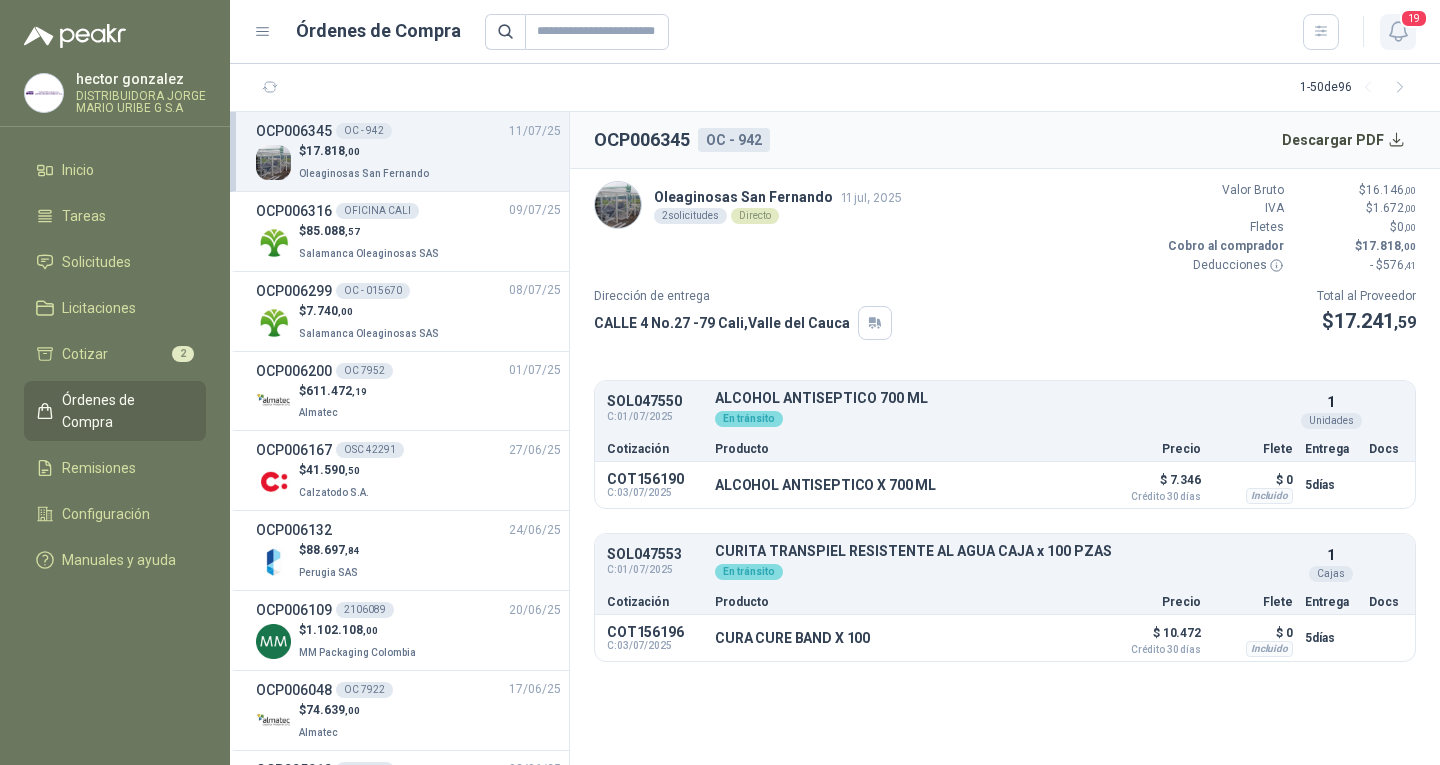 click 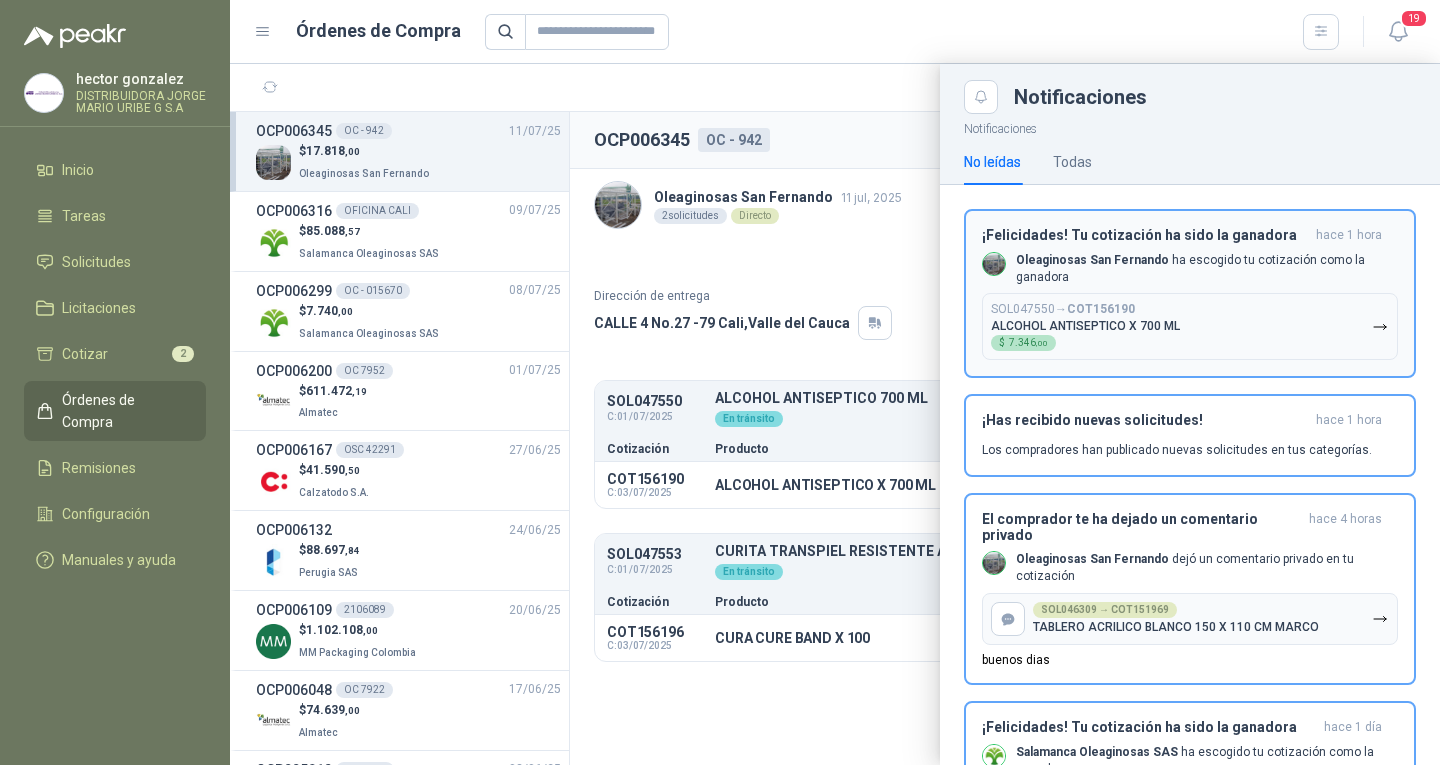 click on "Oleaginosas San Fernando" at bounding box center [1092, 260] 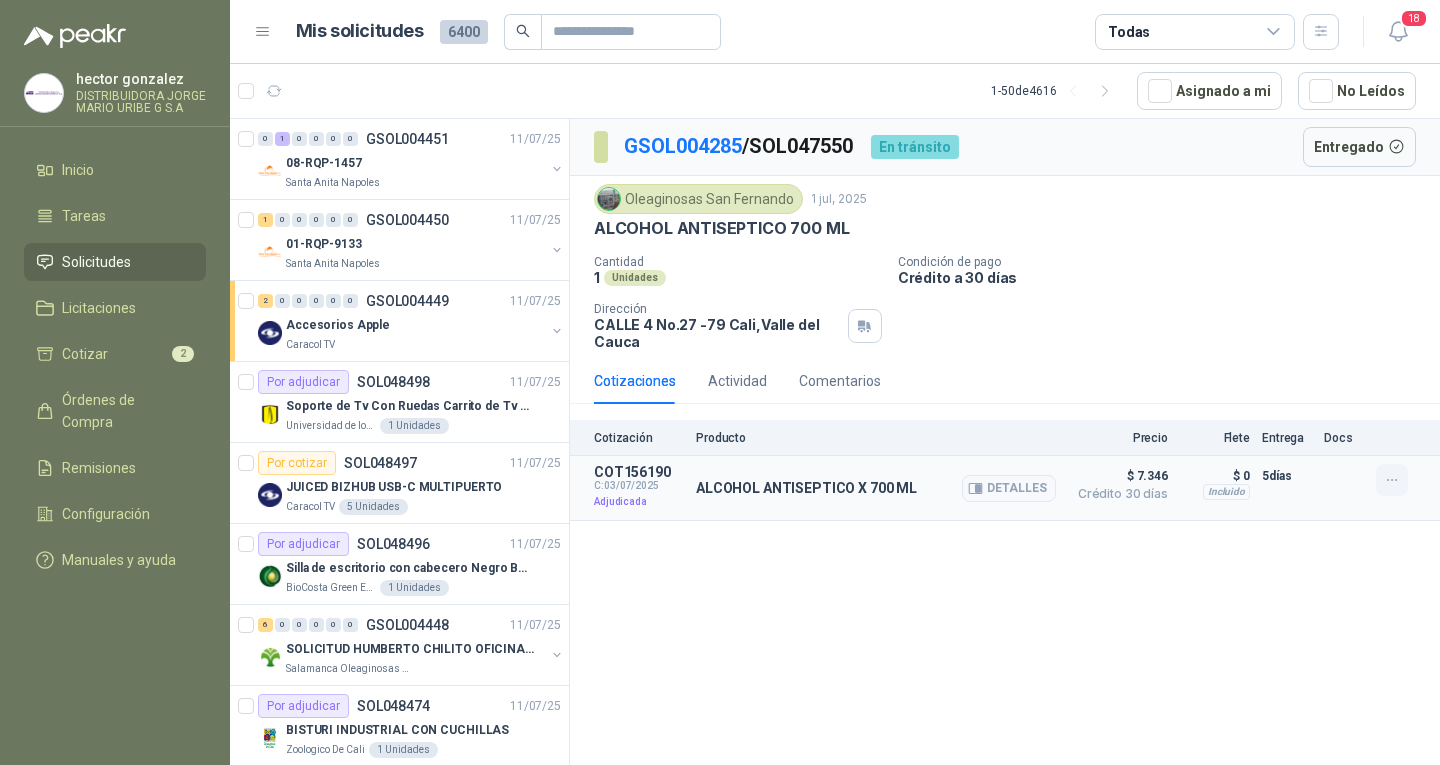 click 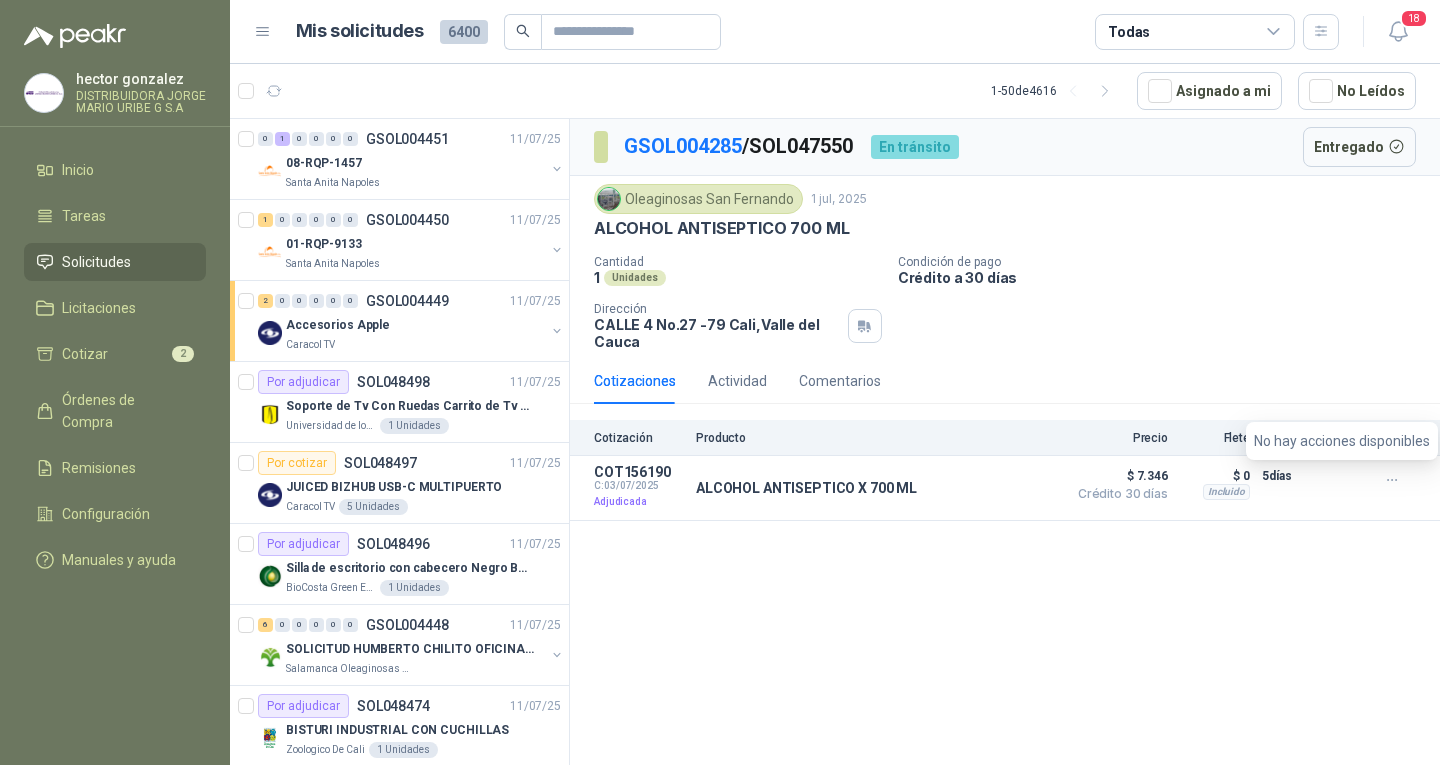 click on "GSOL004285  /  SOL047550 En tránsito Entregado  Oleaginosas San Fernando [DATE]   ALCOHOL ANTISEPTICO 700 ML Cantidad 1   Unidades Condición de pago Crédito a 30 días Dirección CALLE [NUMBER] No.[NUMBER]   [CITY] ,  [STATE] Cotizaciones Actividad Comentarios Cotización Producto Precio Flete Entrega Docs COT156190 C:  [DATE] Adjudicada ALCOHOL ANTISEPTICO X 700 ML Detalles $ 7.346 Crédito 30 días $ 7.346 Crédito 30 días Incluido   $ 0 Entrega:    5  días $ 0 Incluido   5  días" at bounding box center (1005, 445) 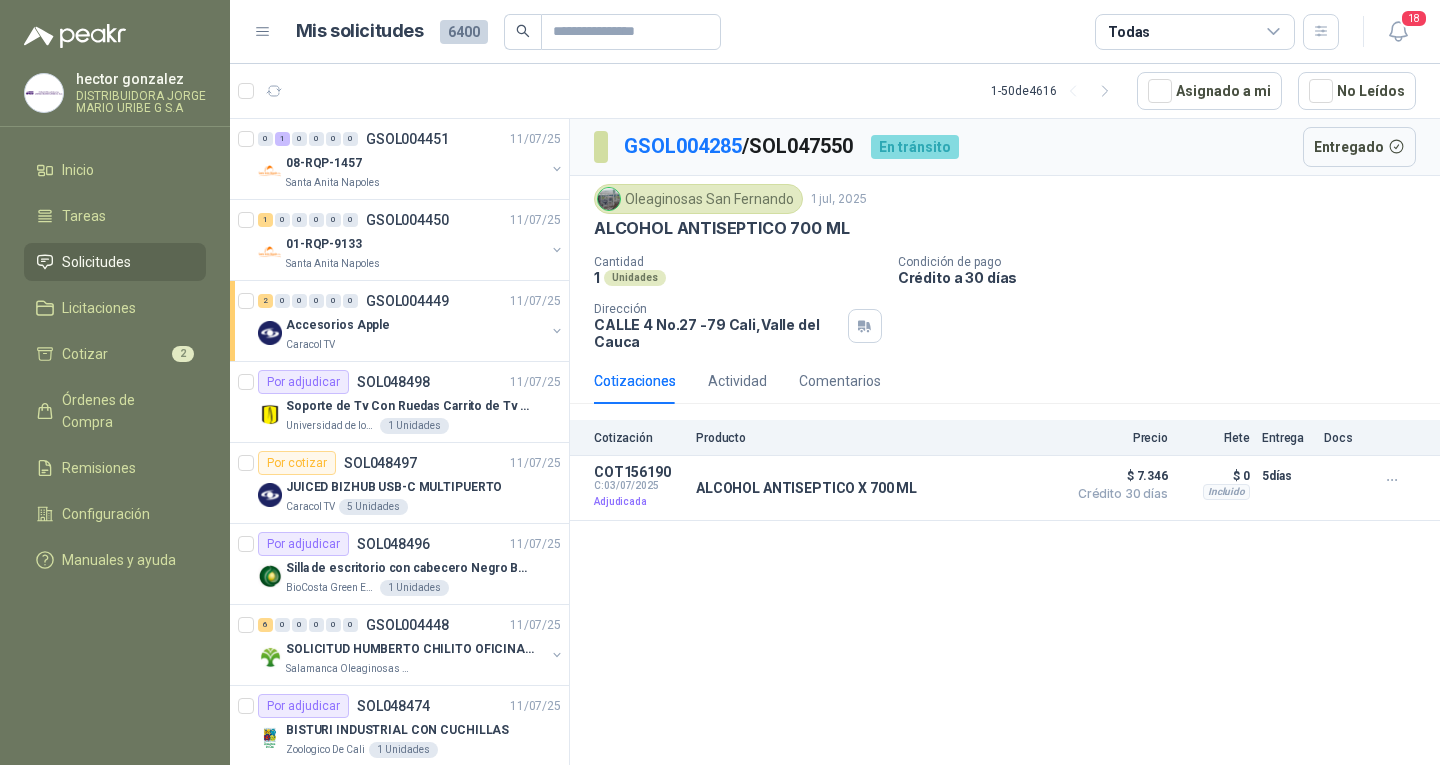 scroll, scrollTop: 0, scrollLeft: 0, axis: both 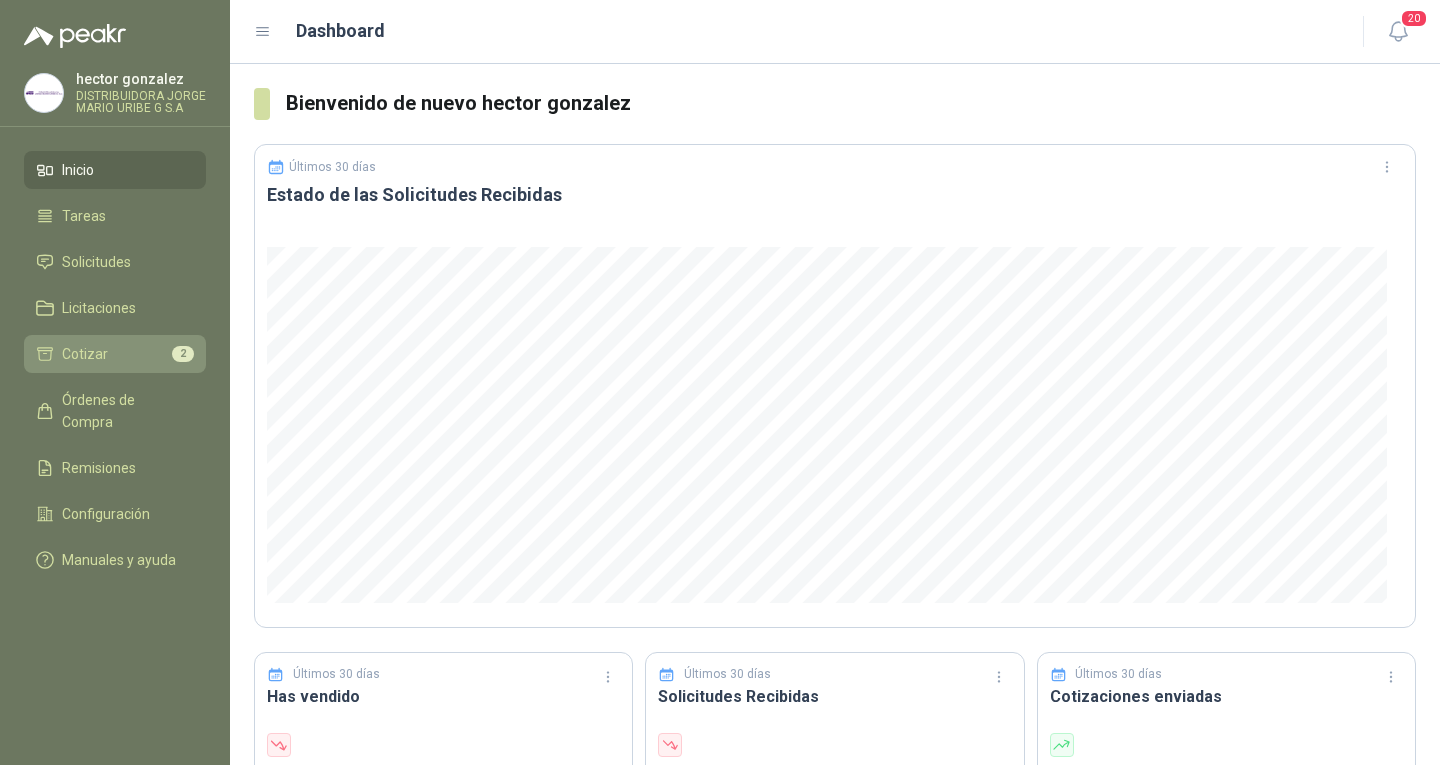 click on "Cotizar" at bounding box center (85, 354) 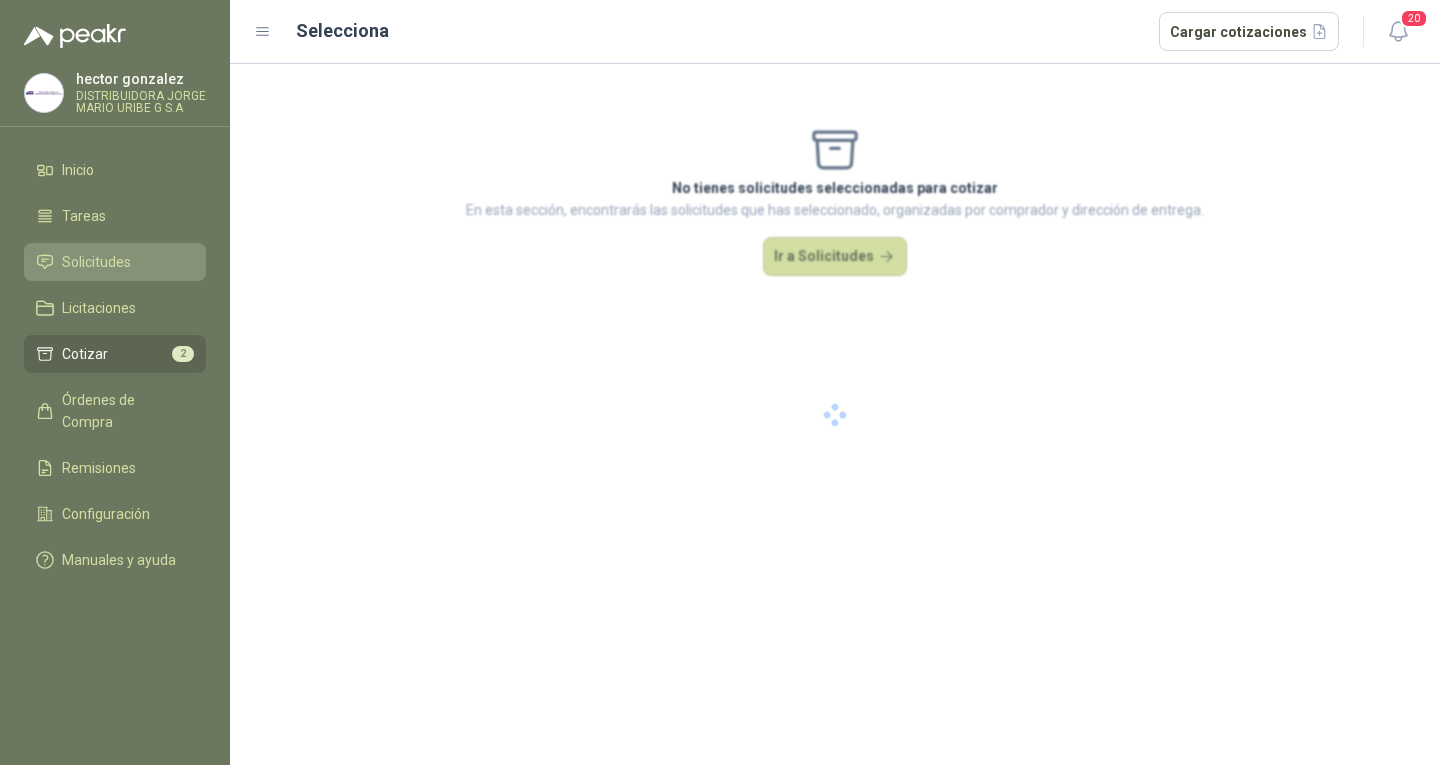 click on "Solicitudes" at bounding box center [115, 262] 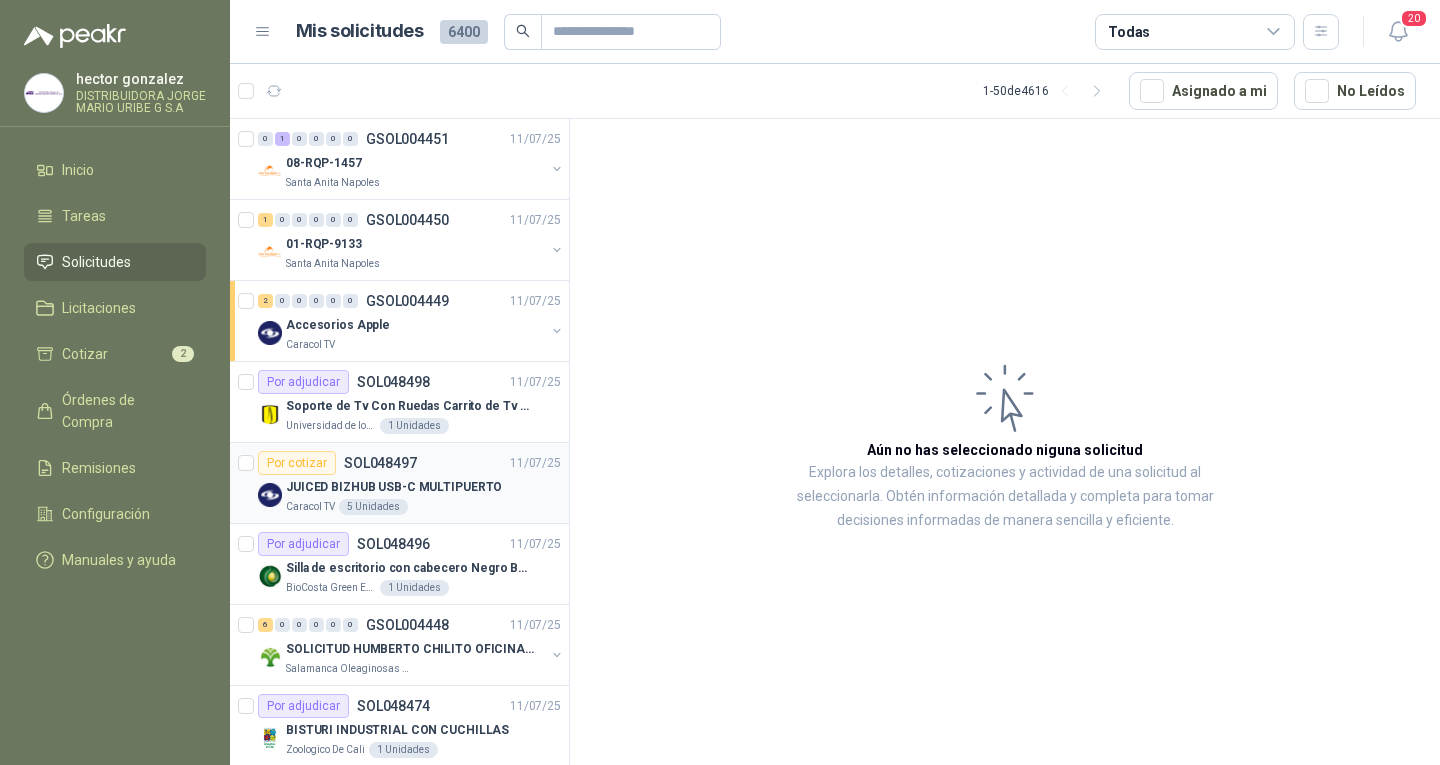click on "JUICED BIZHUB USB-C MULTIPUERTO" at bounding box center (394, 487) 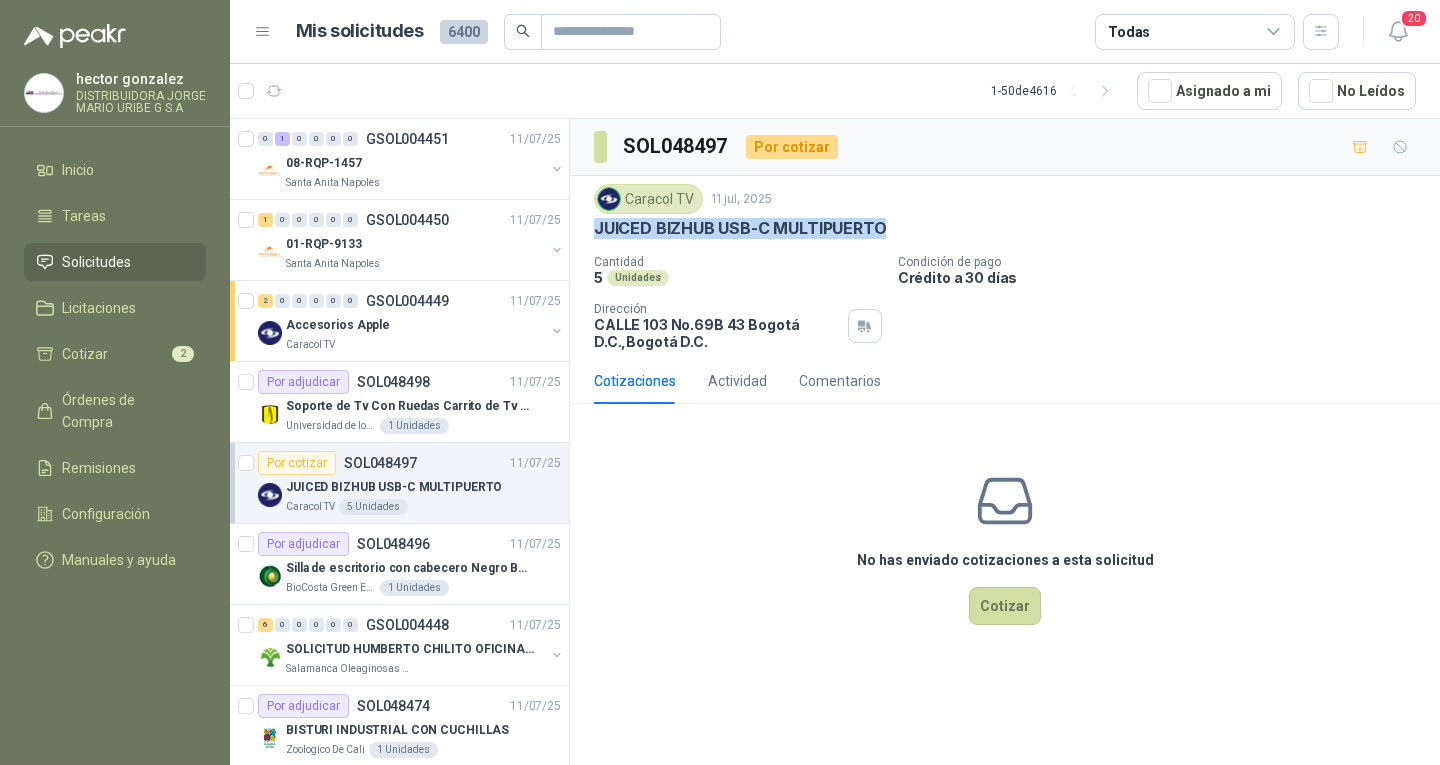 drag, startPoint x: 590, startPoint y: 228, endPoint x: 910, endPoint y: 228, distance: 320 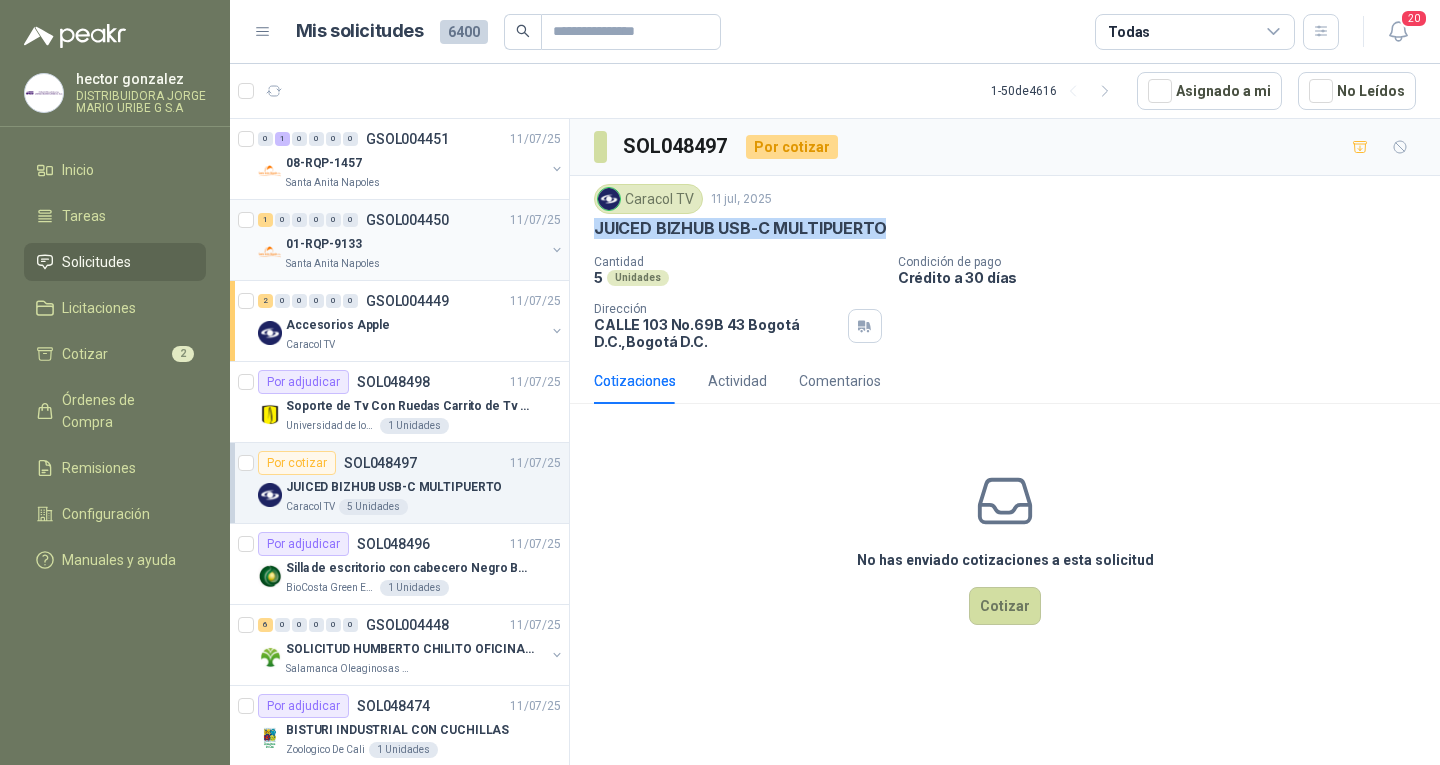 click on "Santa Anita Napoles" at bounding box center [415, 264] 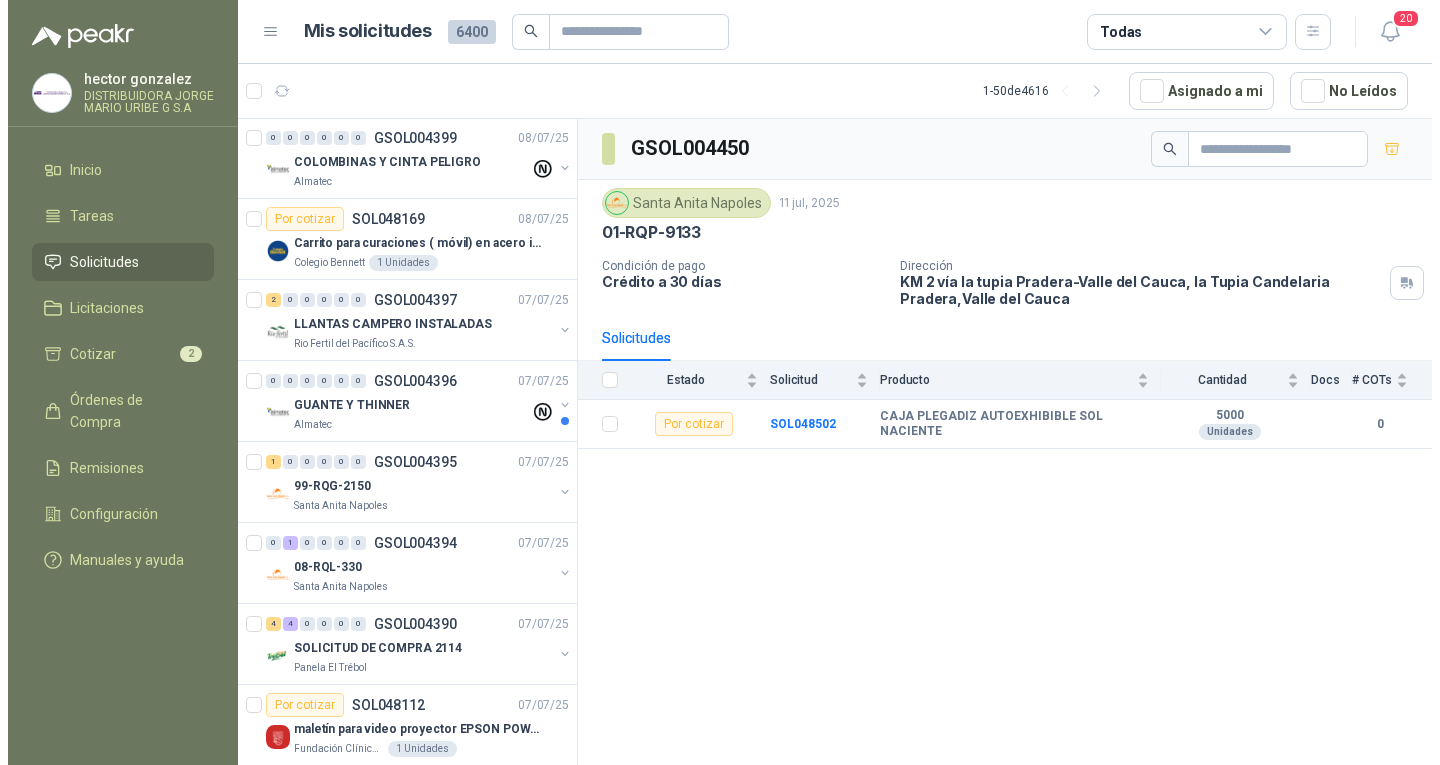 scroll, scrollTop: 3141, scrollLeft: 0, axis: vertical 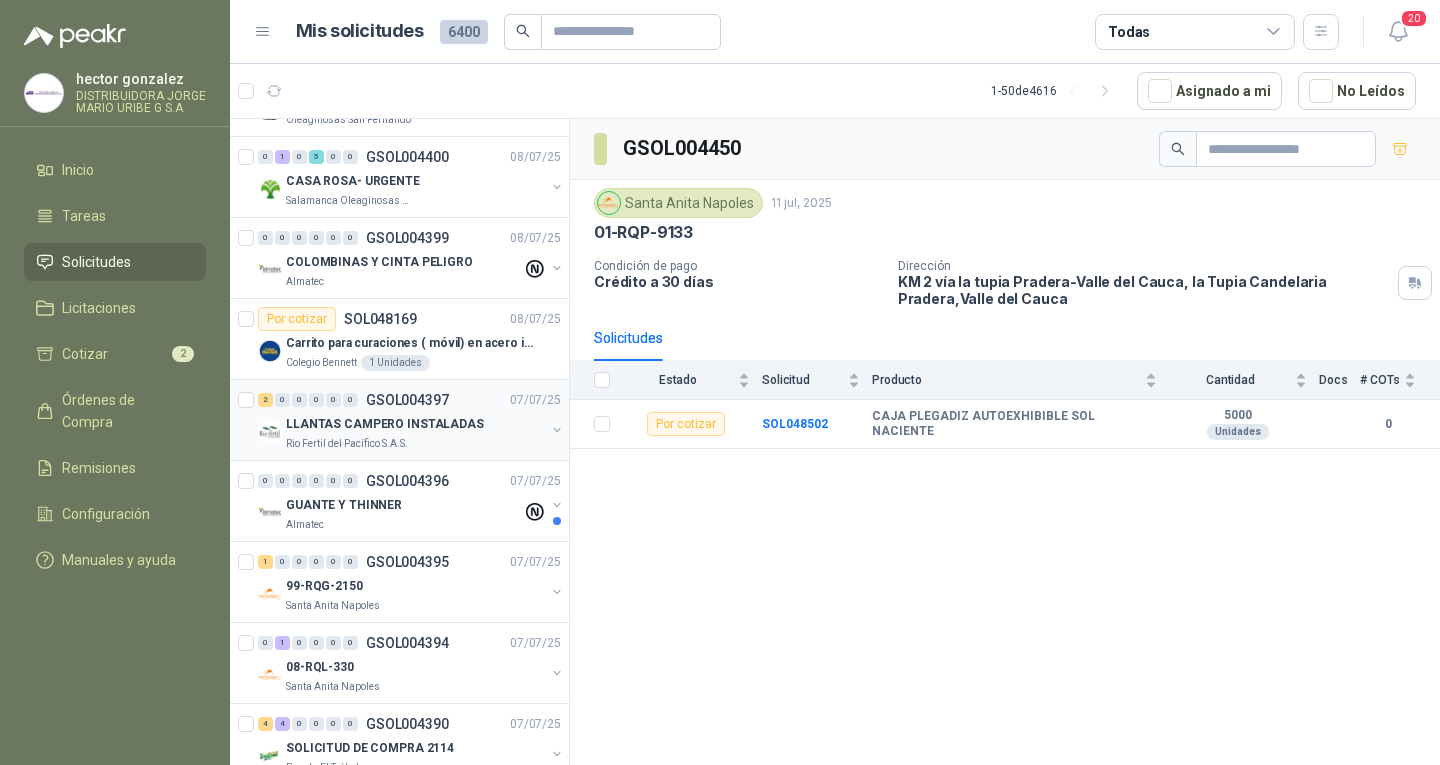 click on "LLANTAS CAMPERO INSTALADAS" at bounding box center (385, 424) 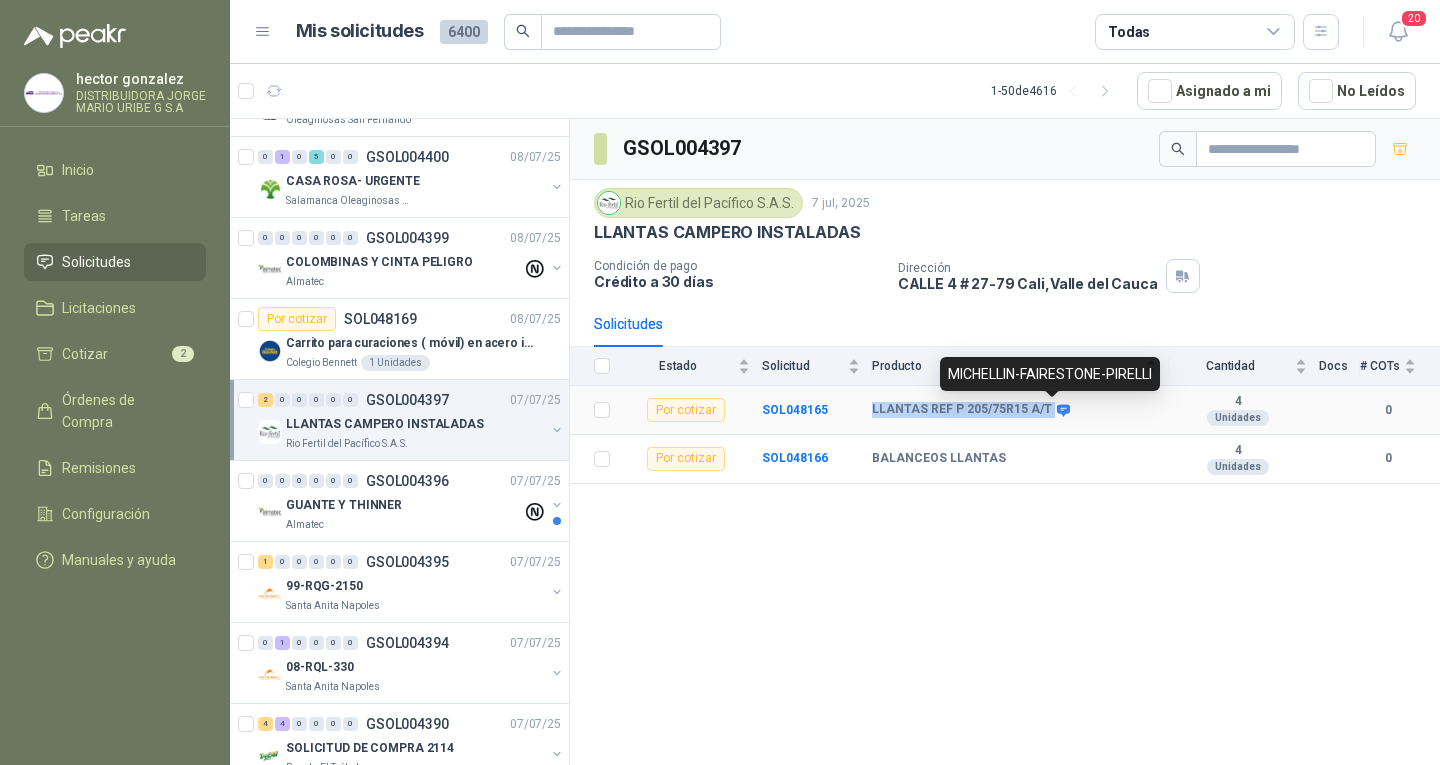 drag, startPoint x: 868, startPoint y: 406, endPoint x: 1052, endPoint y: 402, distance: 184.04347 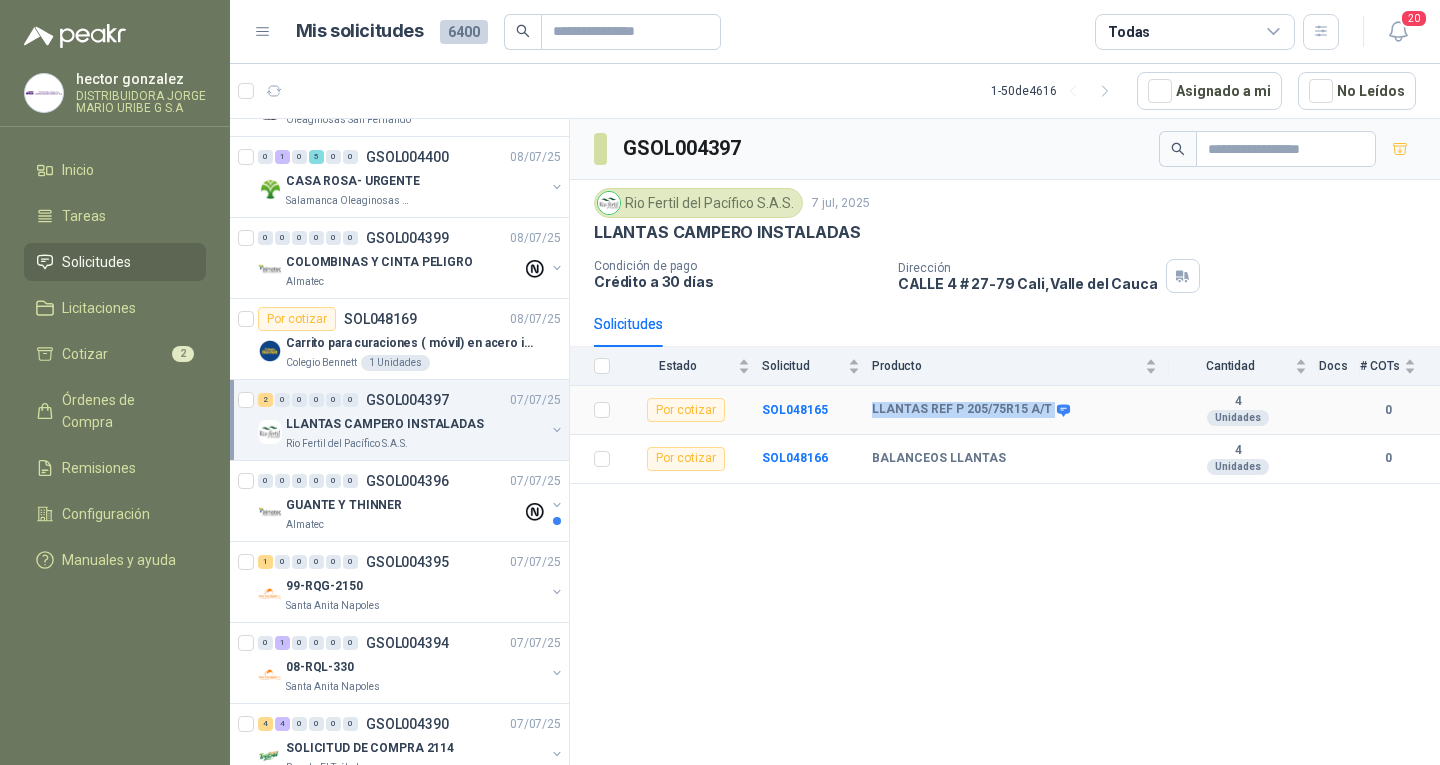 copy on "LLANTAS REF P 205/75R15 A/T" 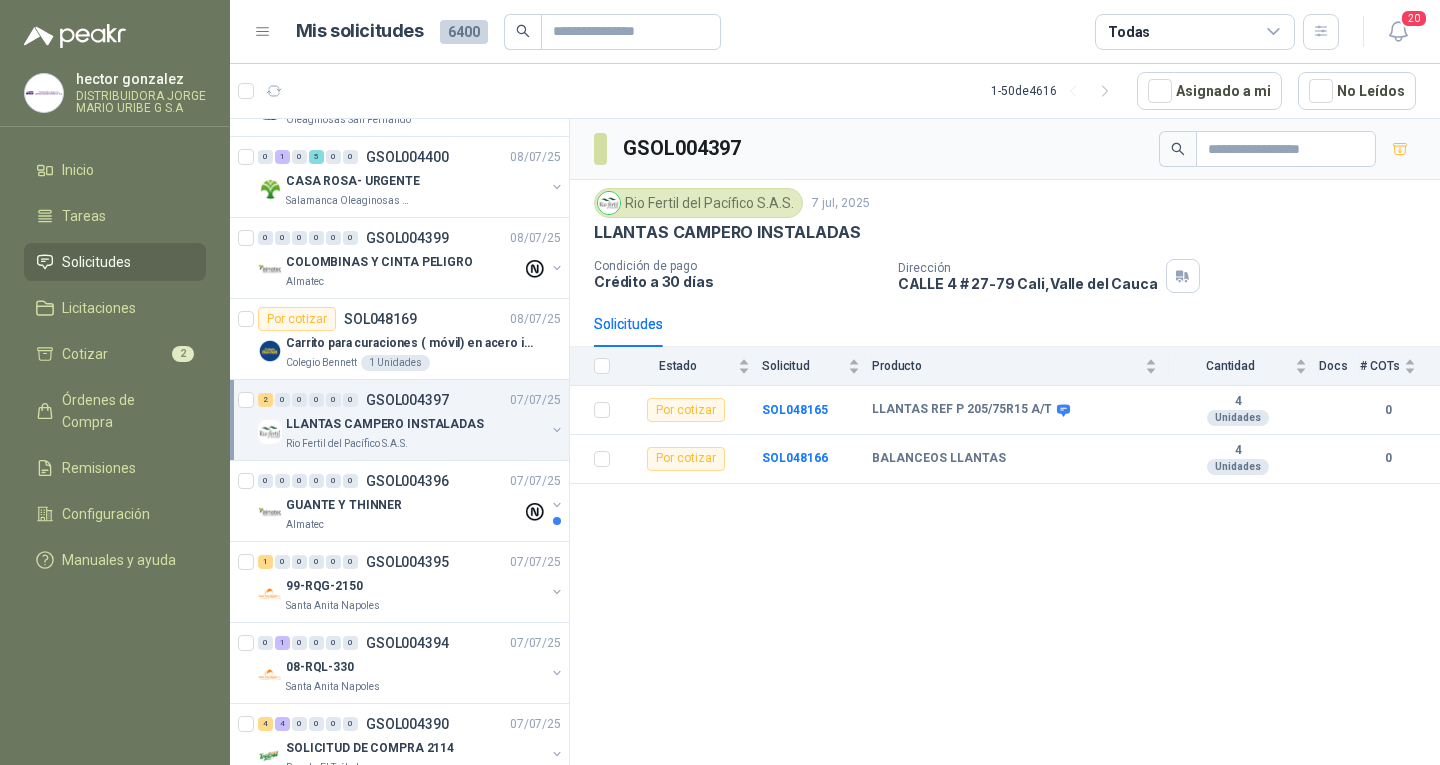 click at bounding box center [596, 366] 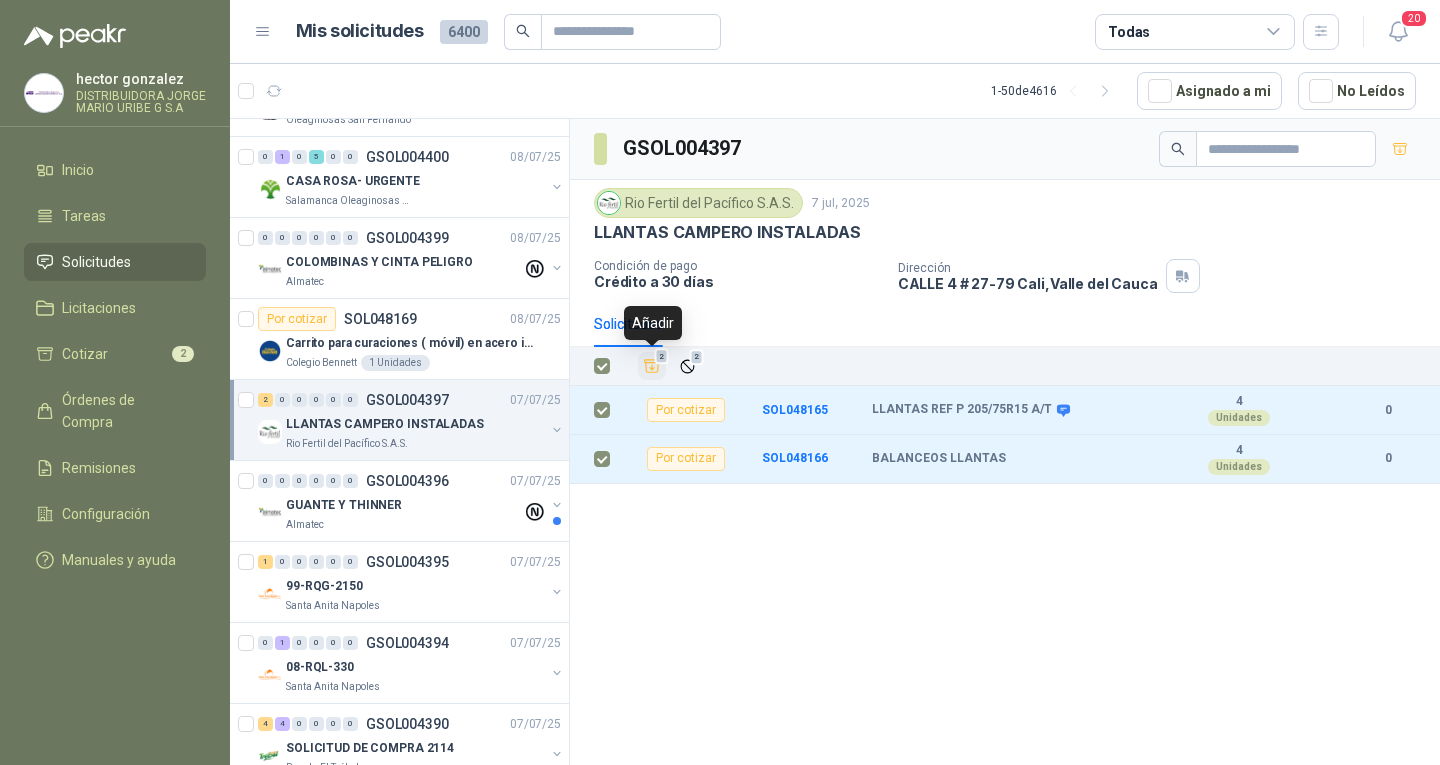 click 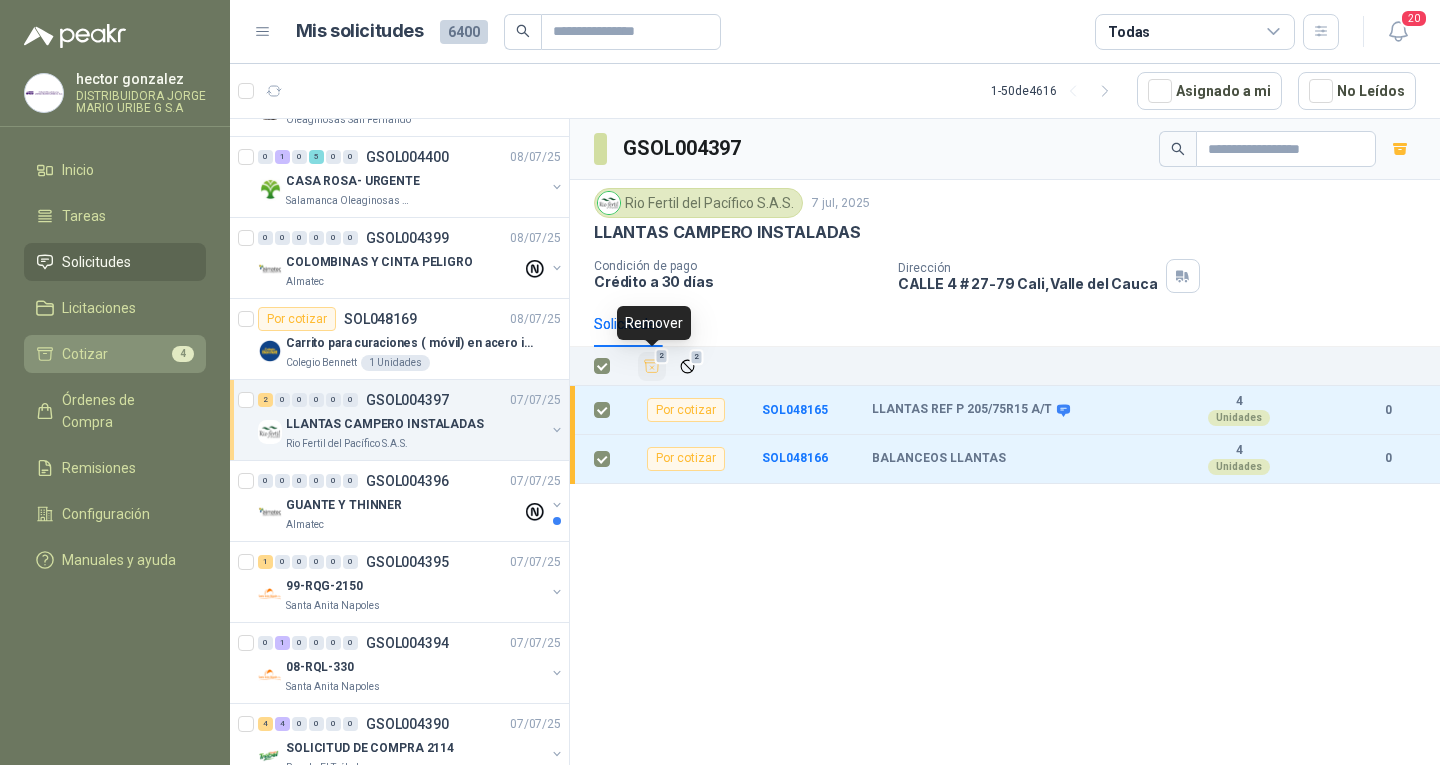click on "Cotizar 4" at bounding box center (115, 354) 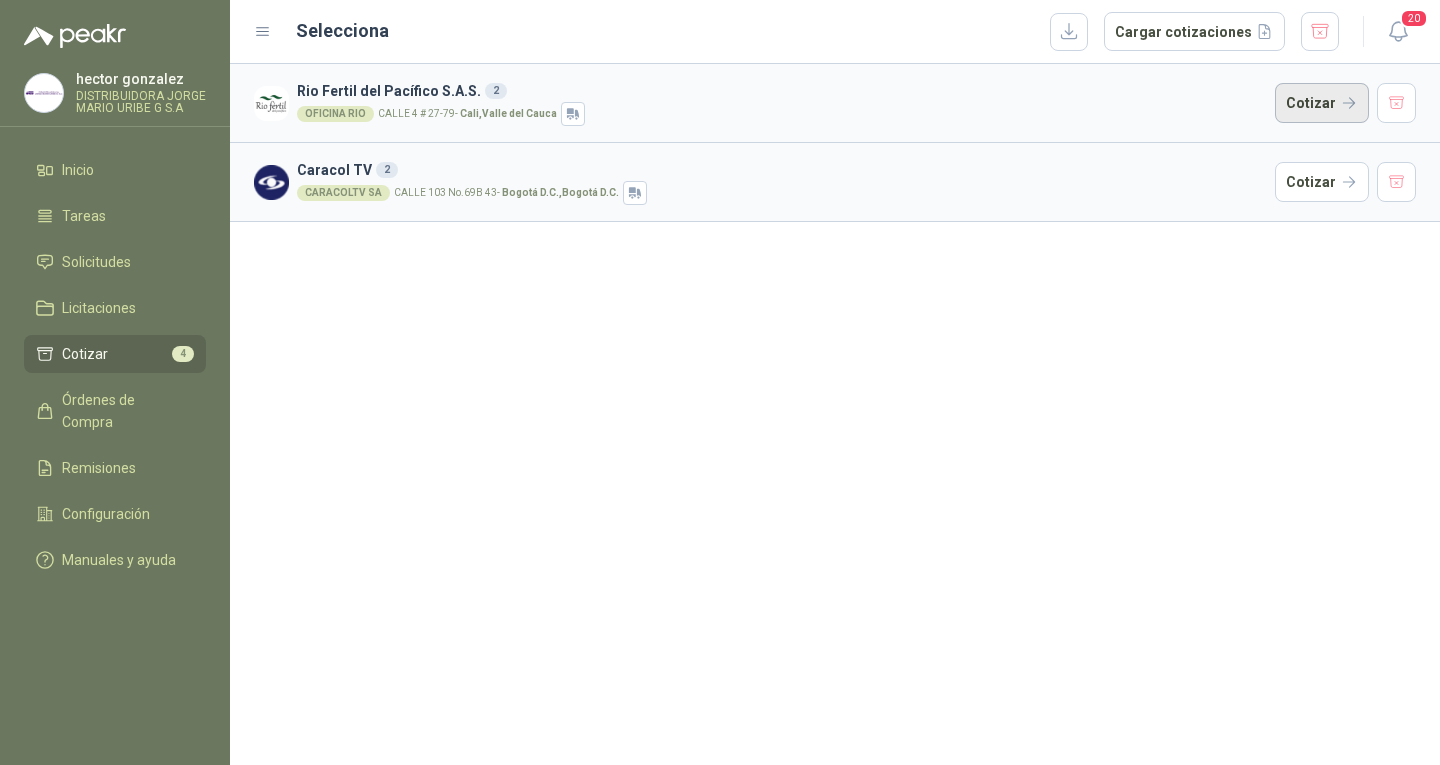 click on "Cotizar" at bounding box center [1322, 103] 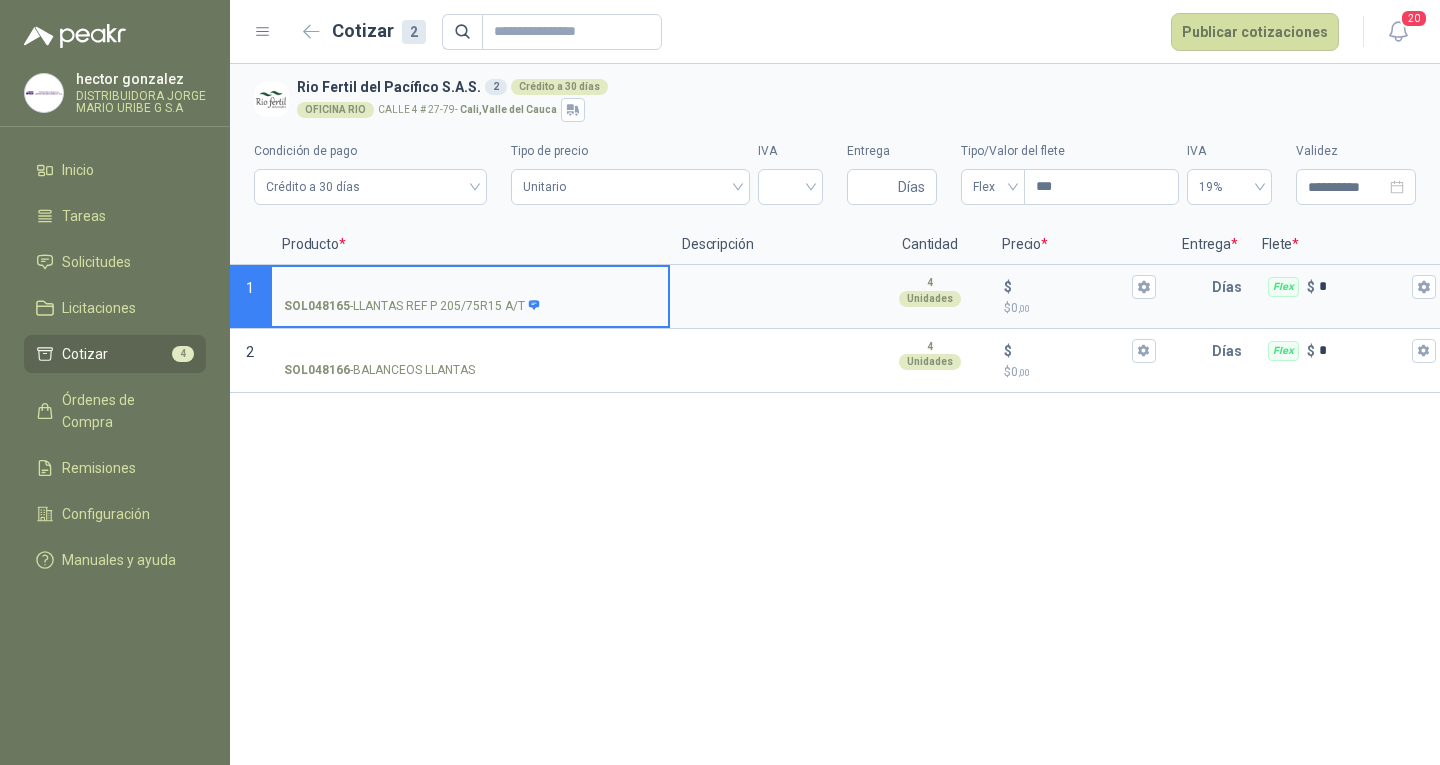 click on "SOL048165  -  LLANTAS REF P 205/75R15 A/T" at bounding box center [470, 287] 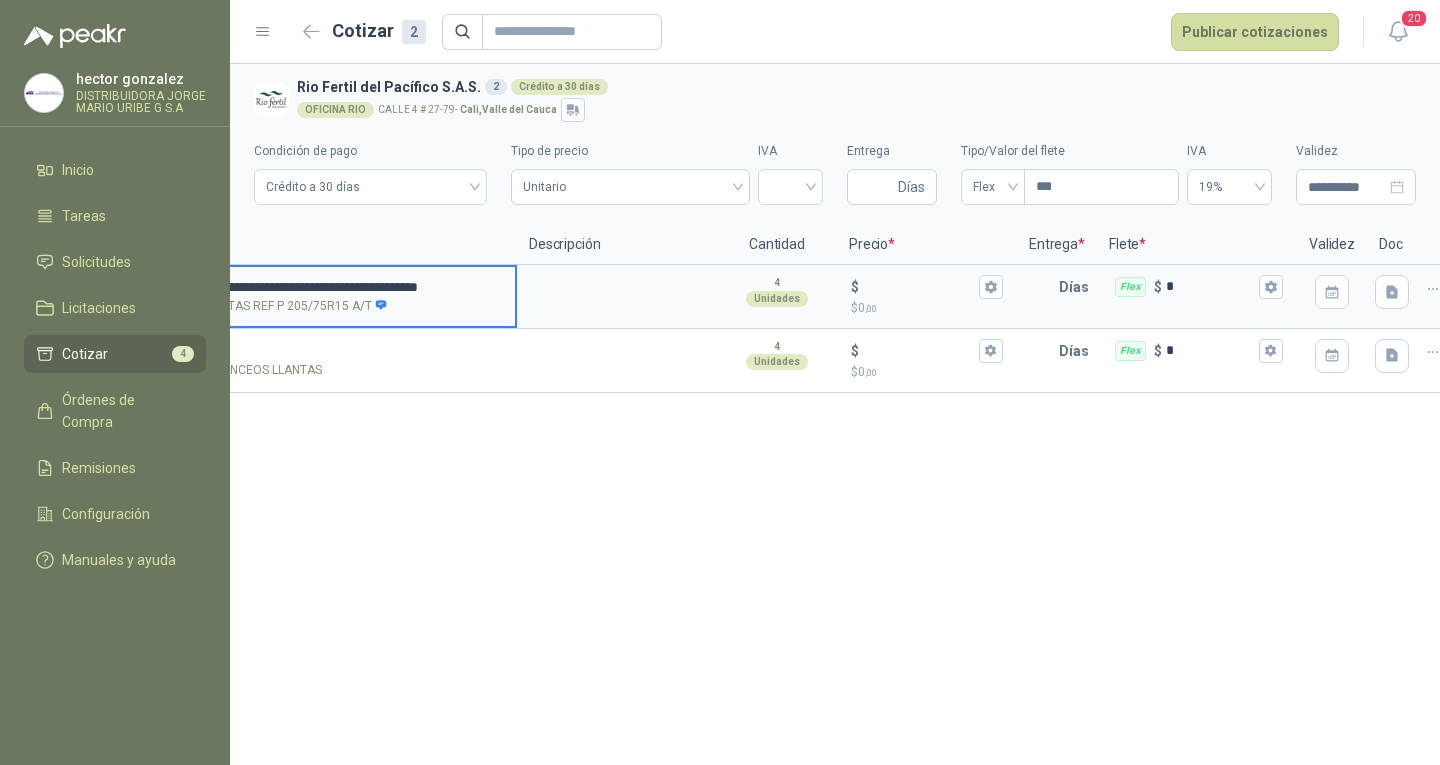 scroll, scrollTop: 0, scrollLeft: 186, axis: horizontal 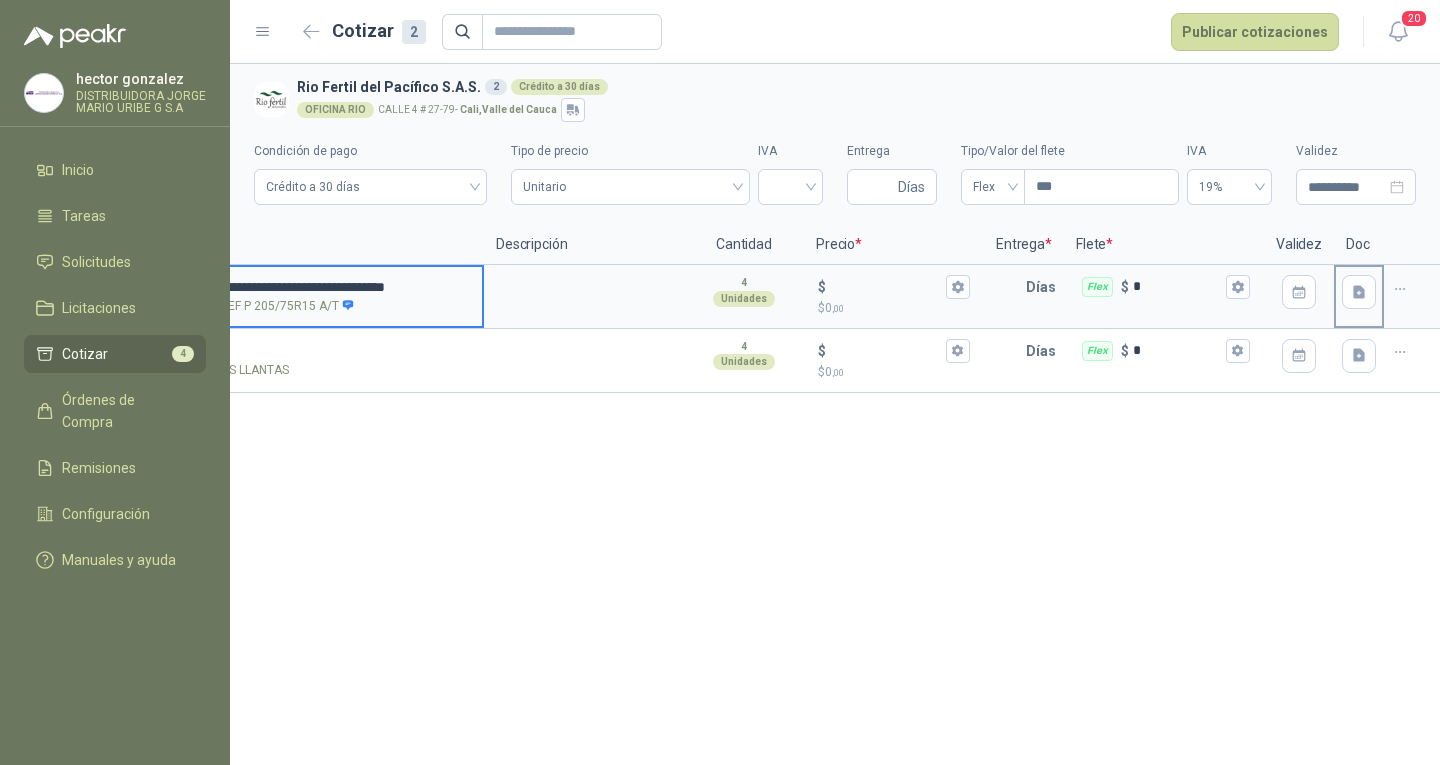 click at bounding box center [1359, 292] 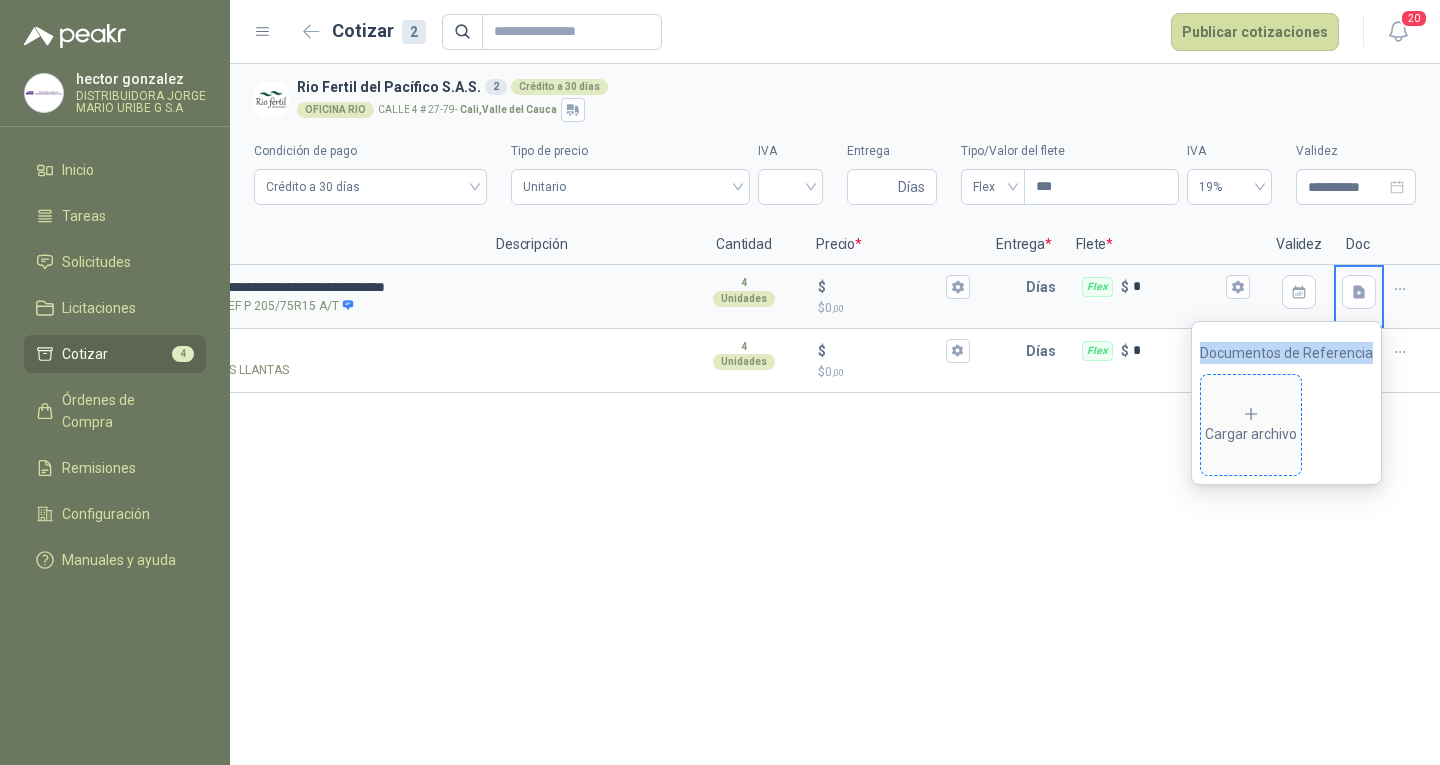 click on "Cargar archivo" at bounding box center (1251, 425) 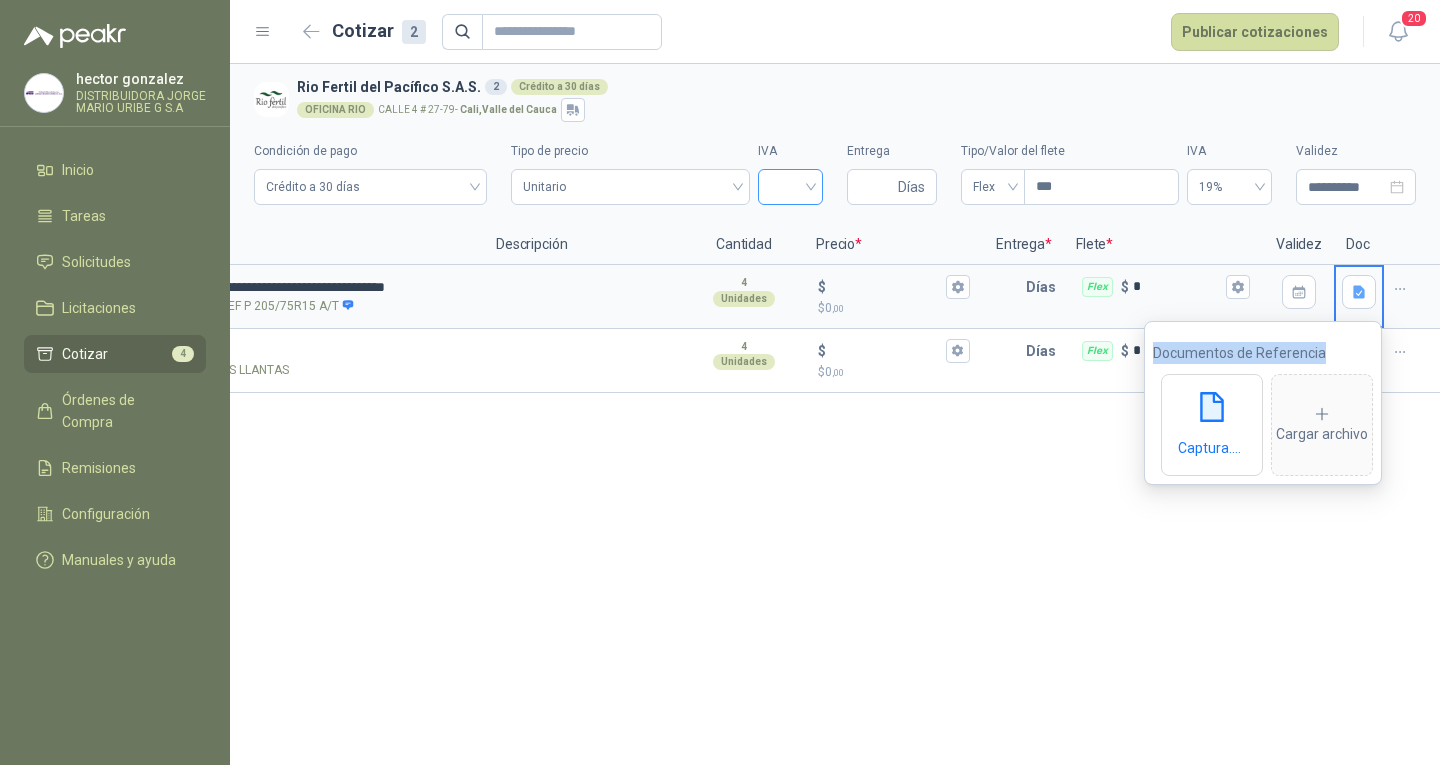 click at bounding box center [790, 185] 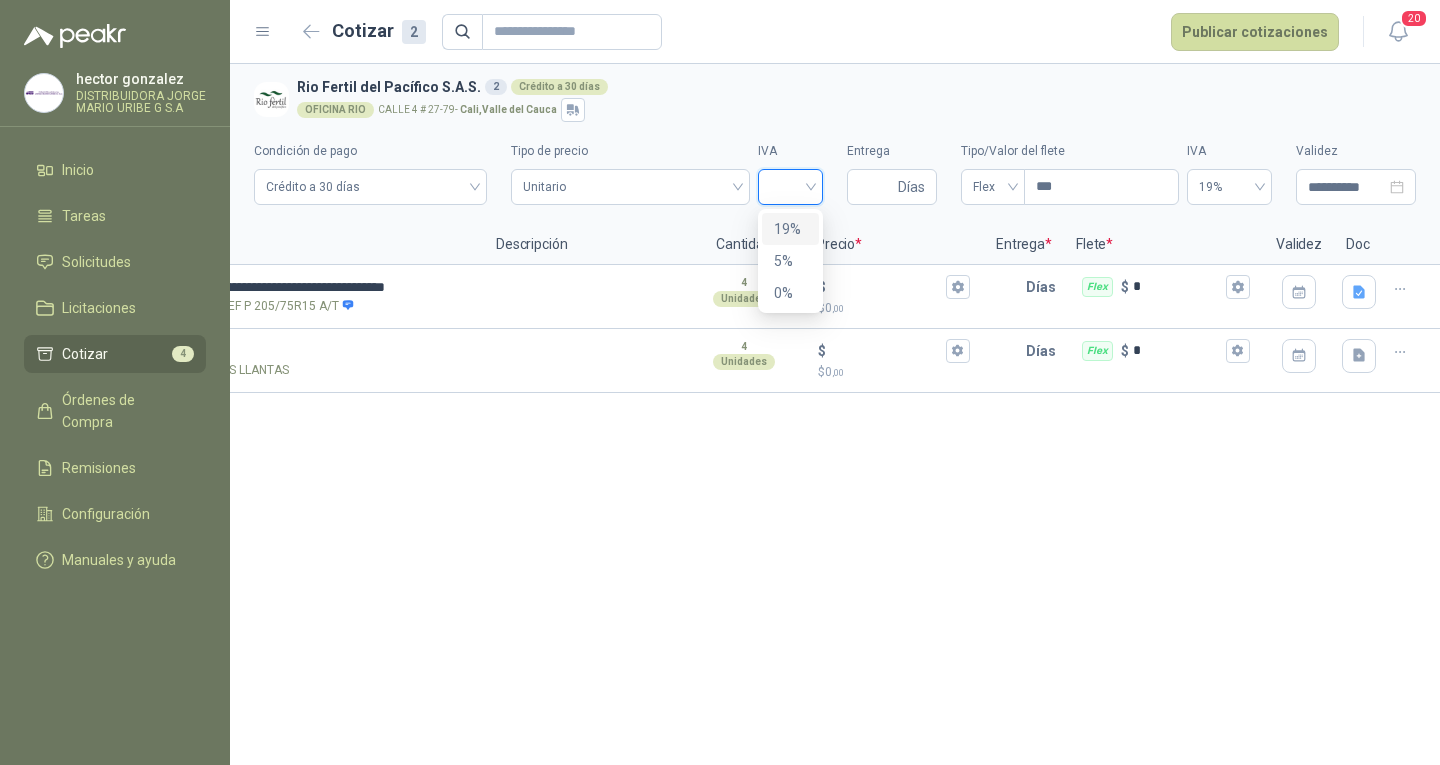click on "19%" at bounding box center (790, 229) 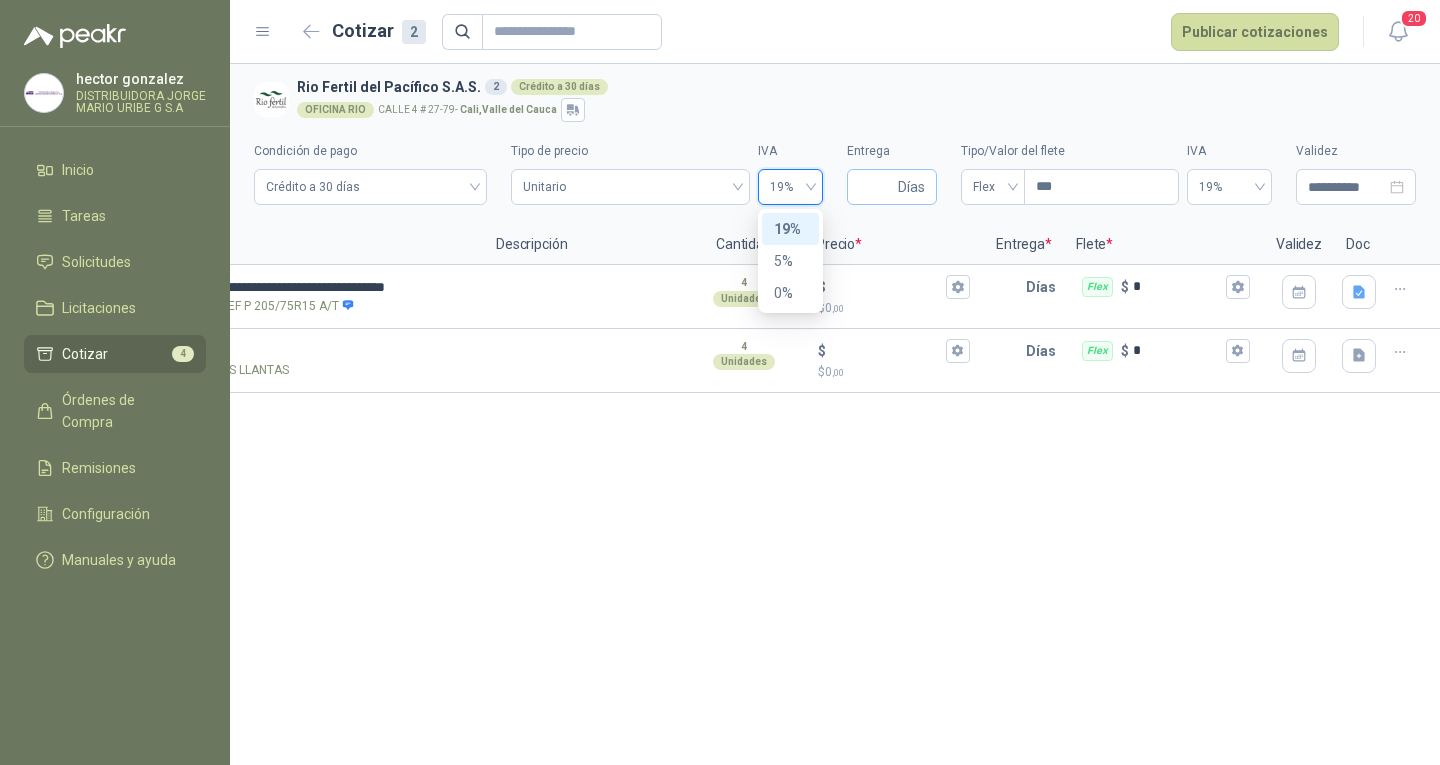 type 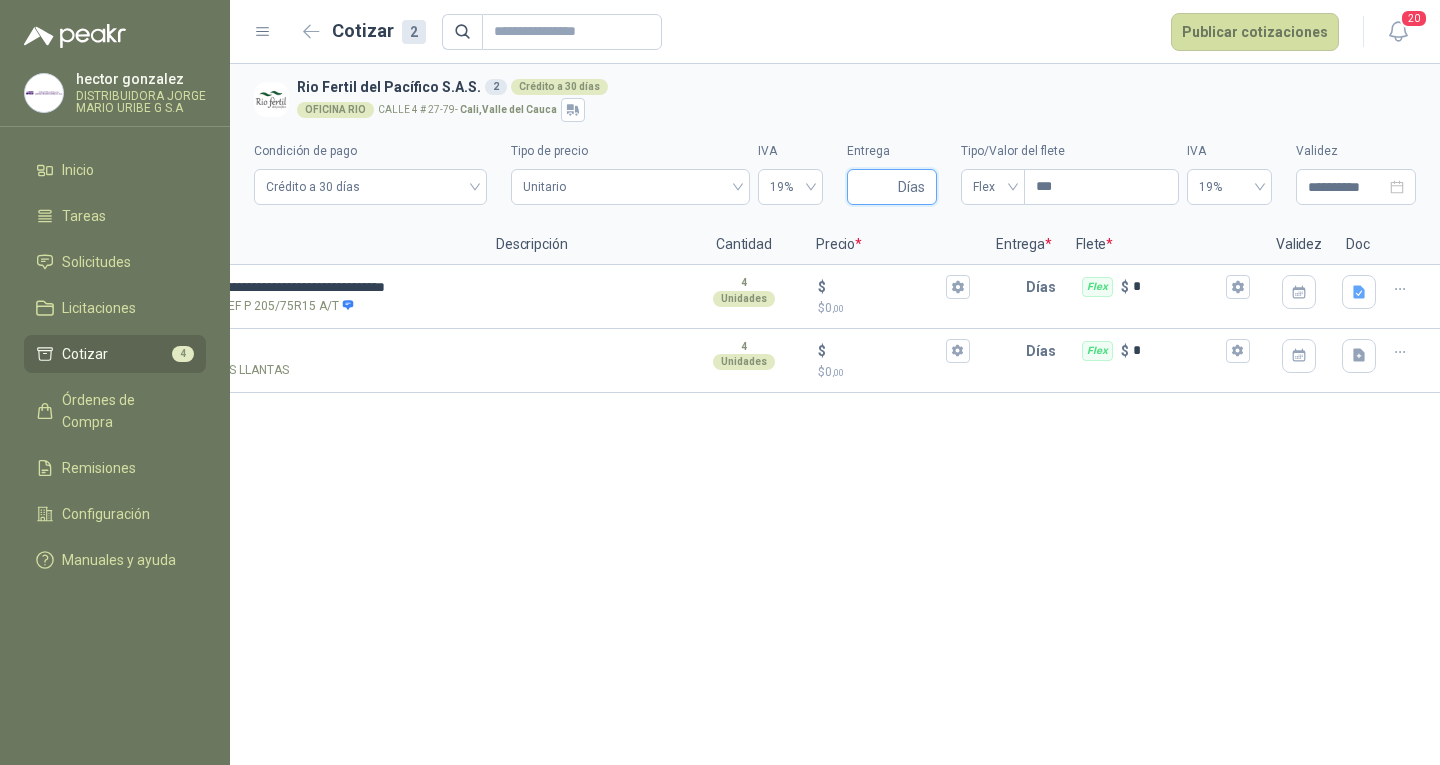 click on "Entrega" at bounding box center [876, 187] 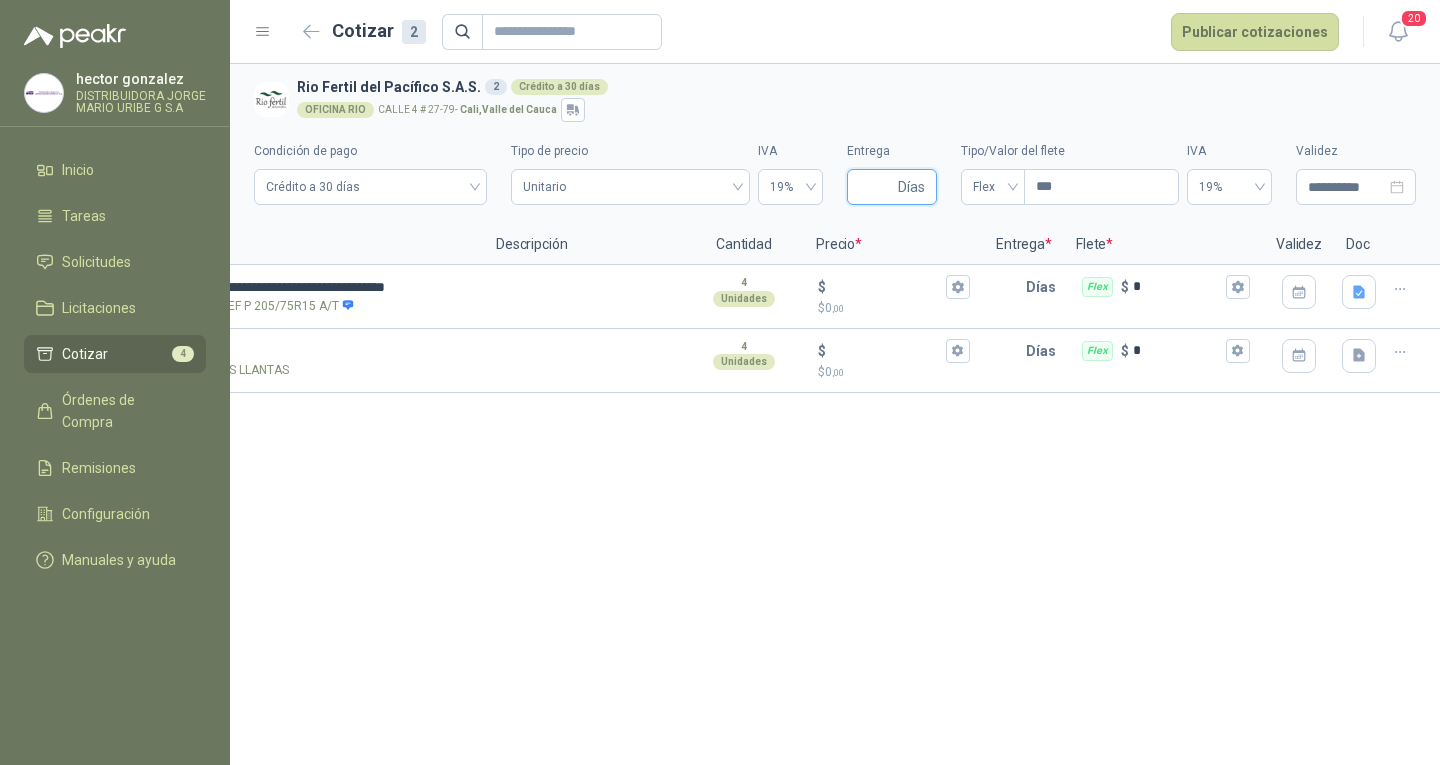 type on "*" 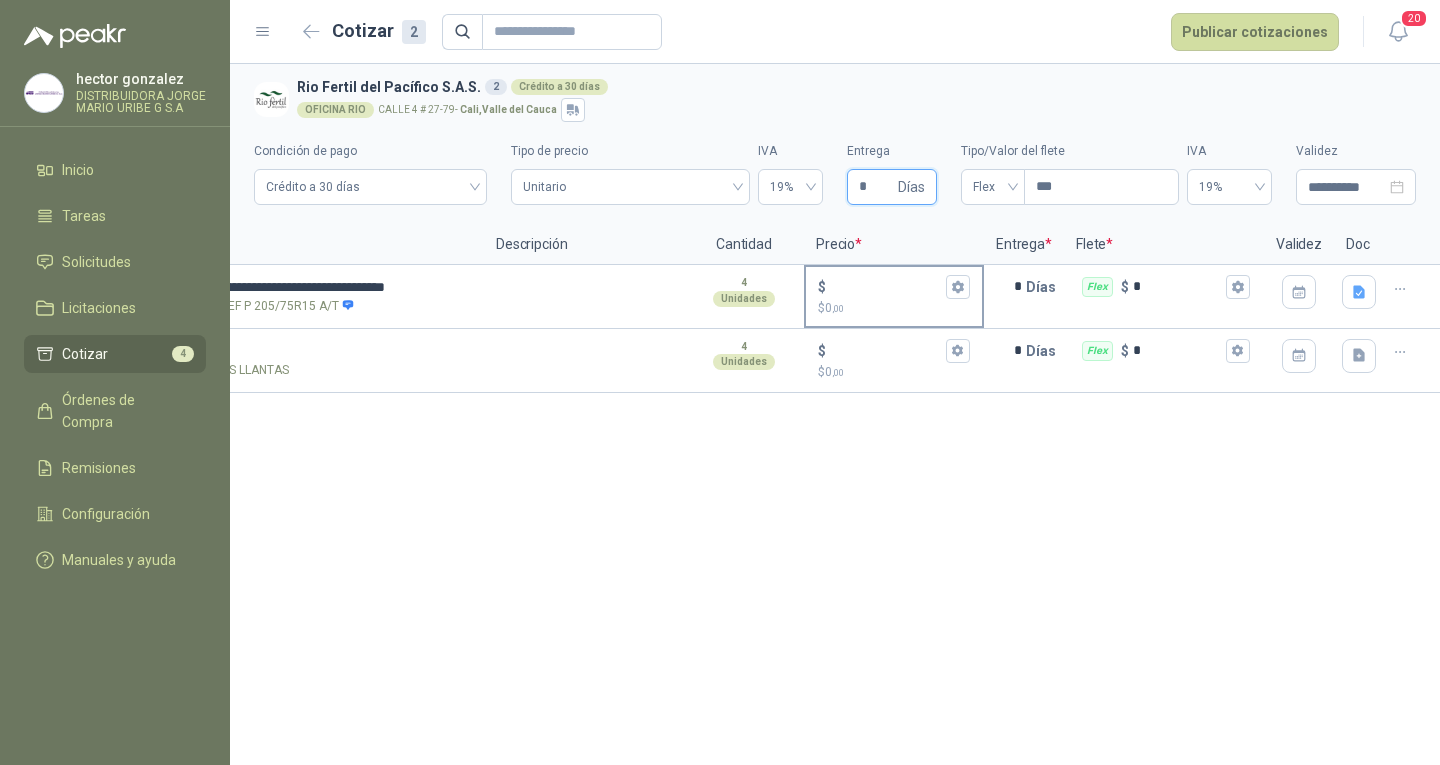 type 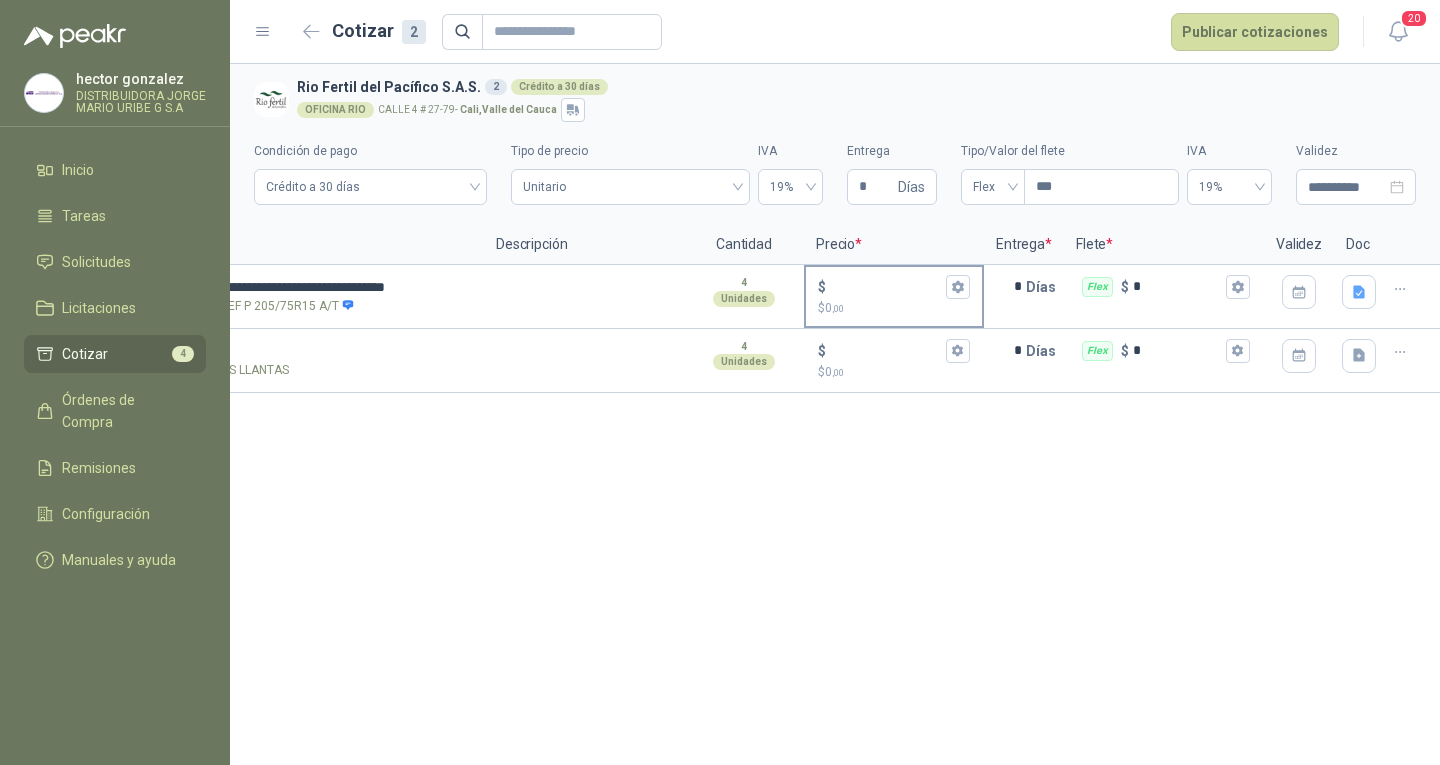 click on "$ $  0 ,00" at bounding box center (886, 286) 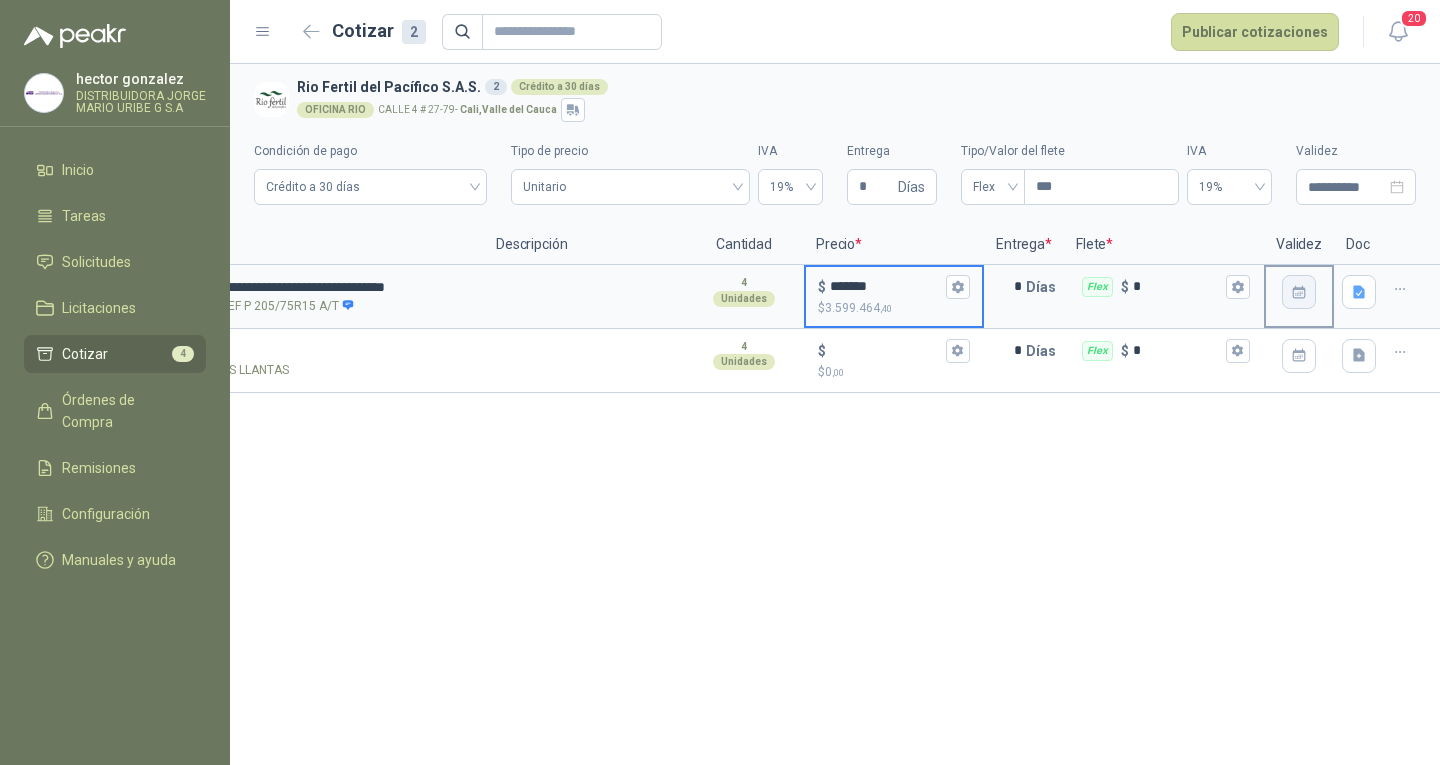 click at bounding box center [1299, 292] 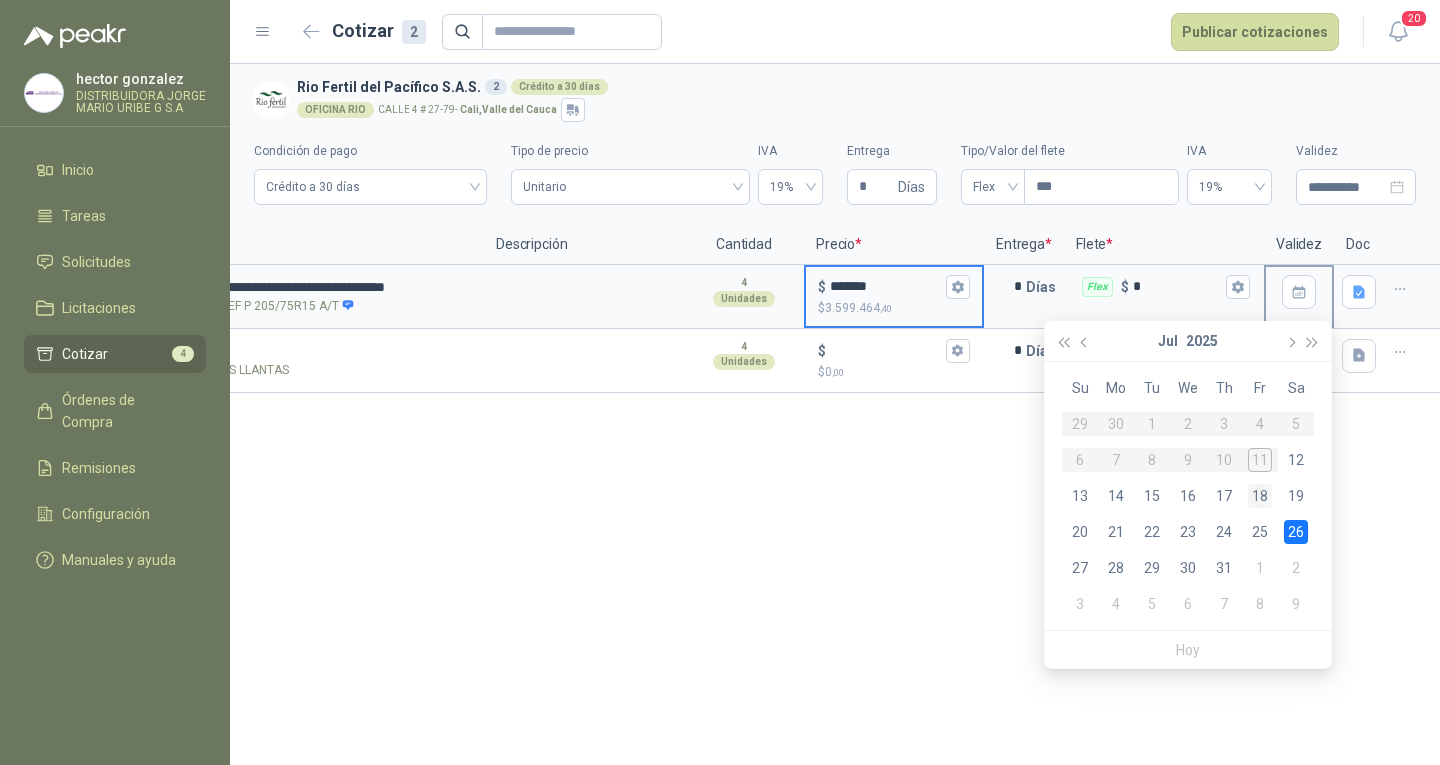 click on "18" at bounding box center [1260, 496] 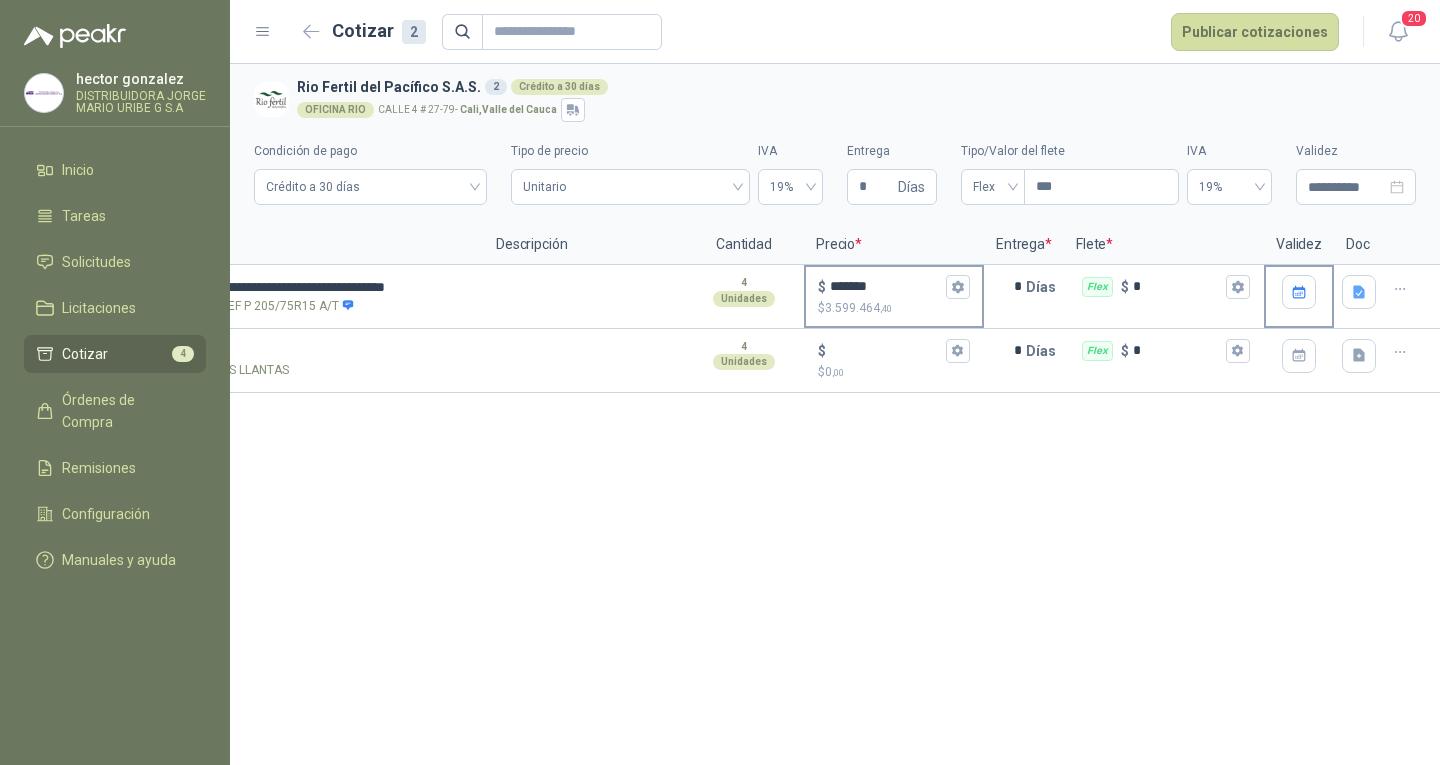 click on "*******" at bounding box center (886, 286) 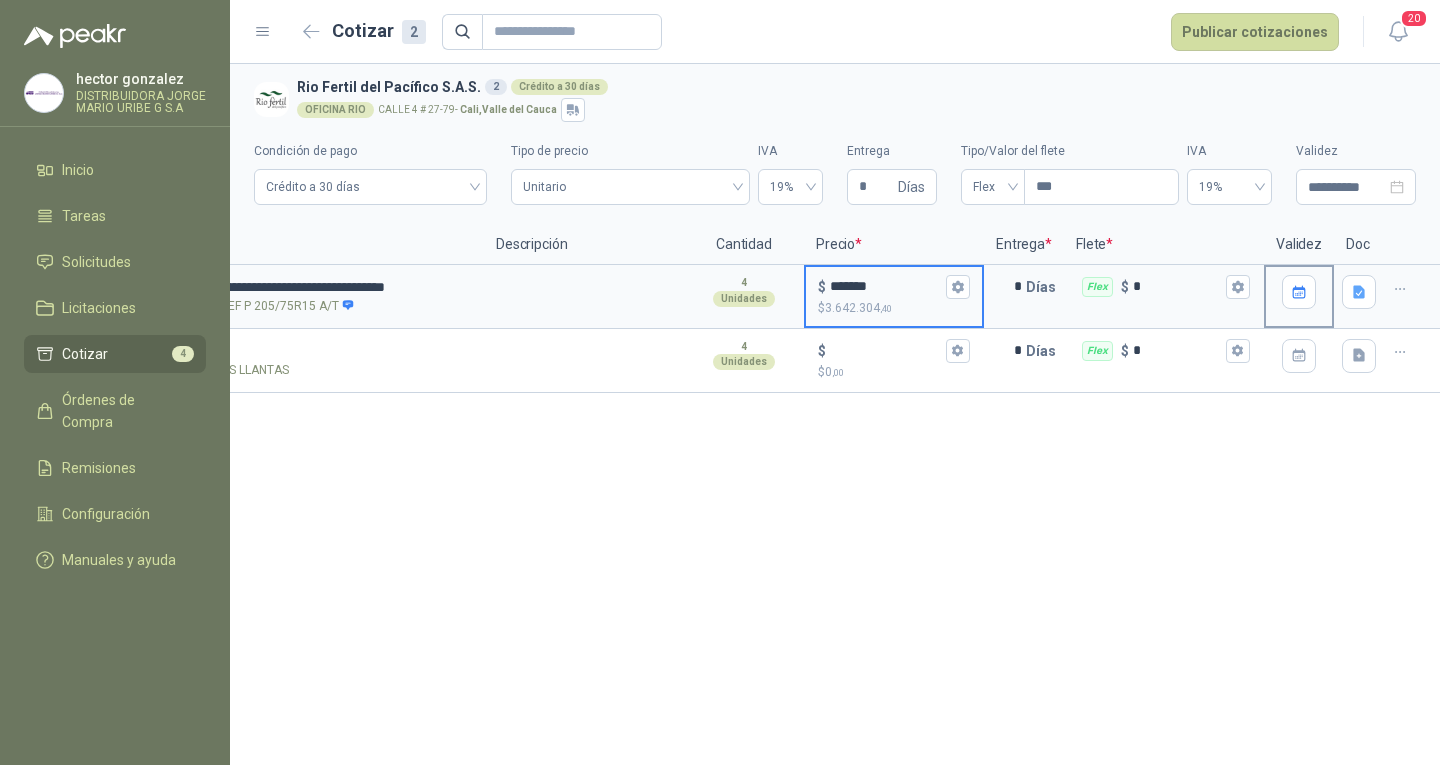 type on "*******" 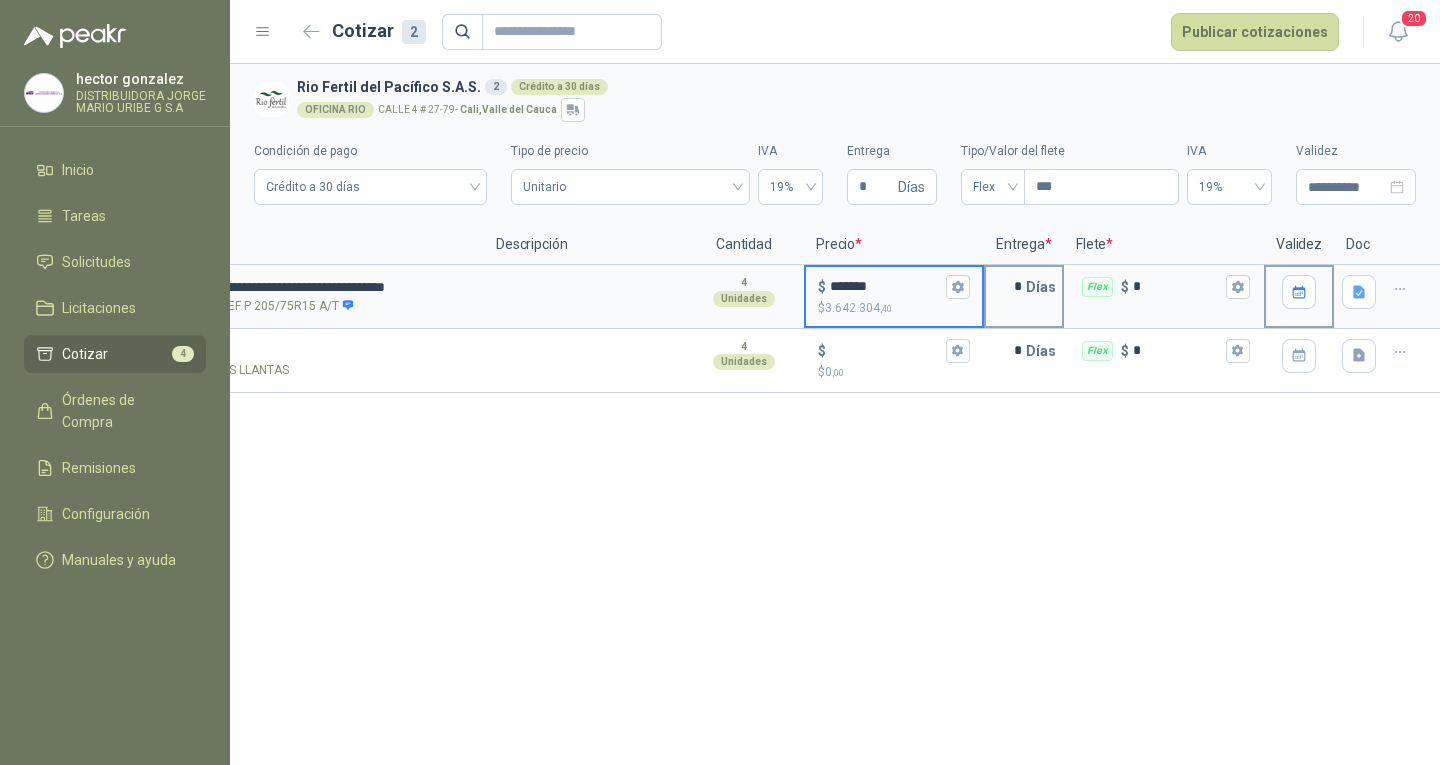 click on "Días" at bounding box center (1045, 287) 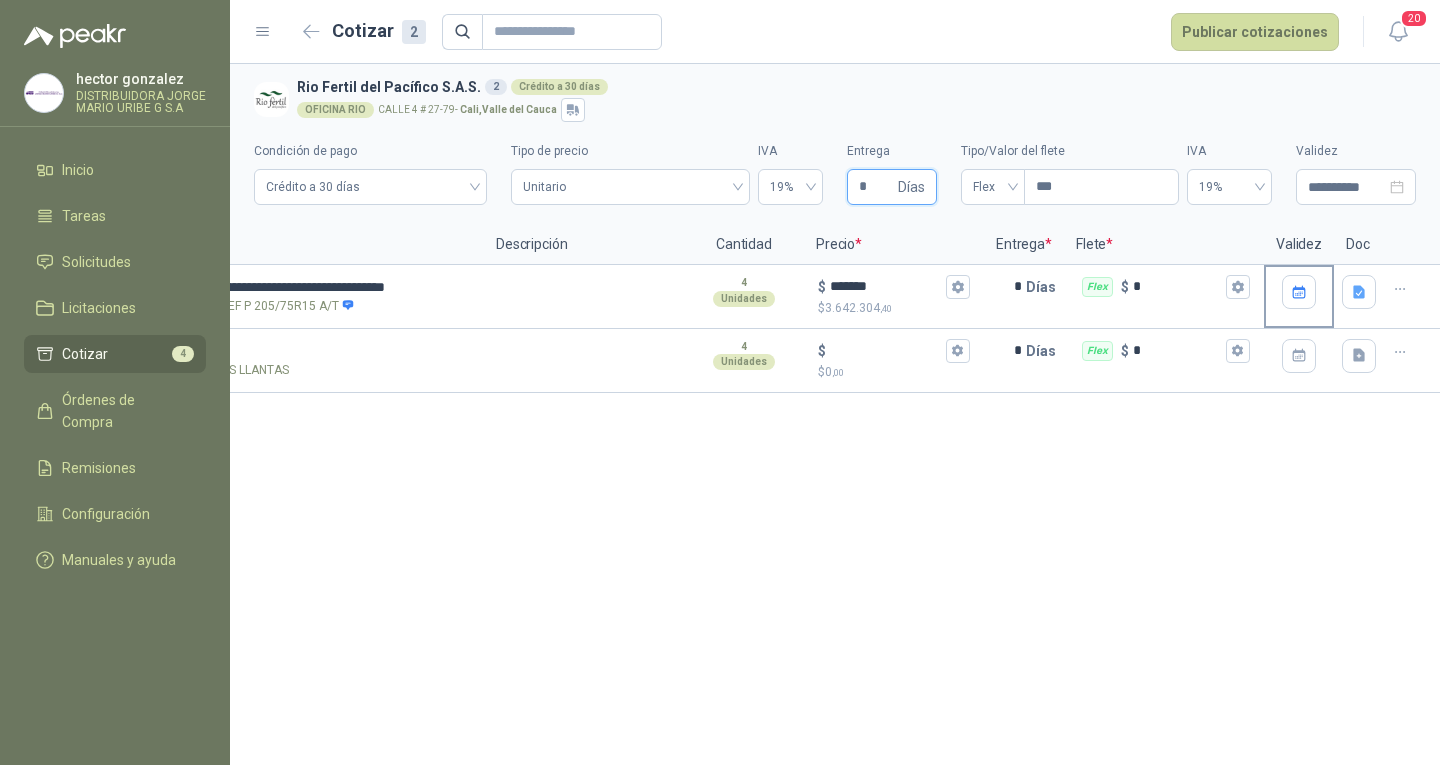 click on "*" at bounding box center (876, 187) 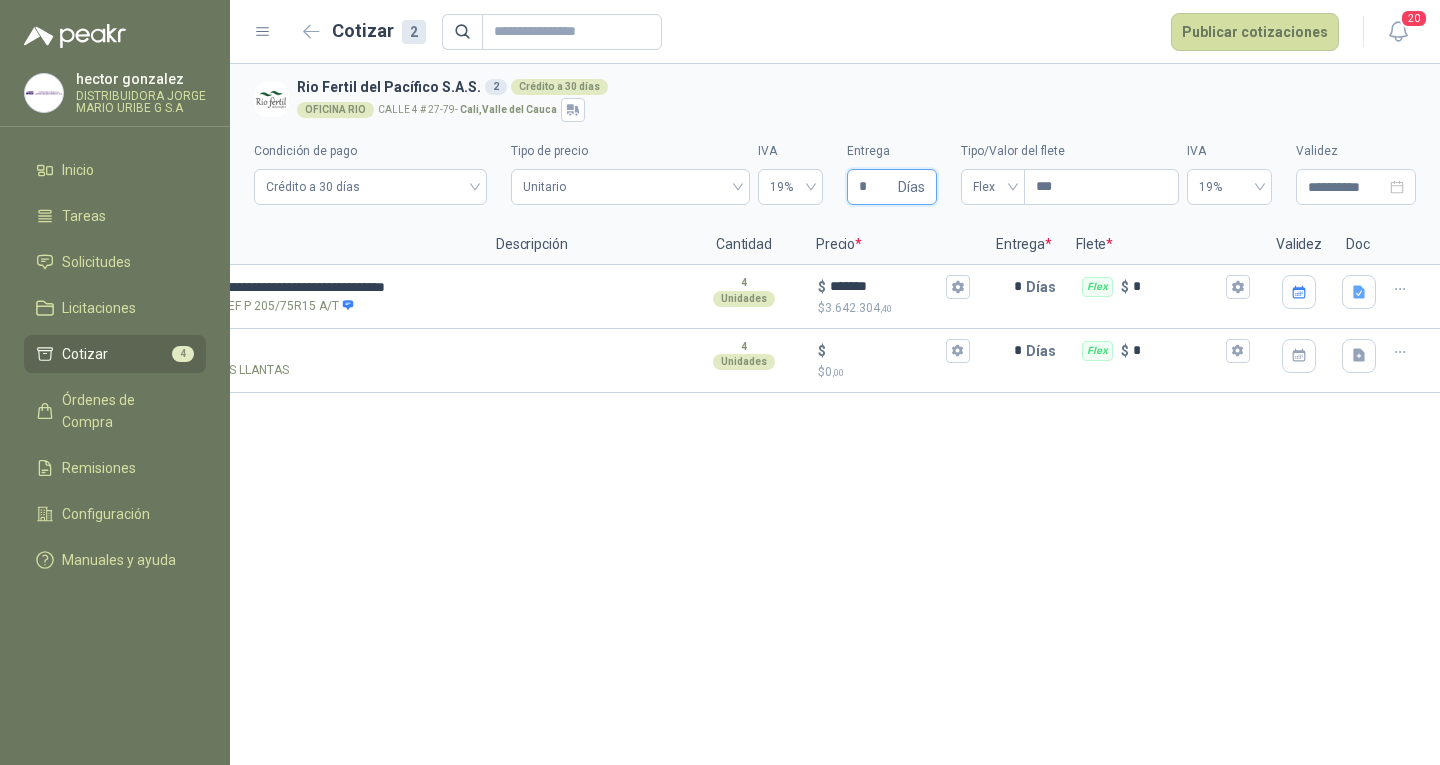 type 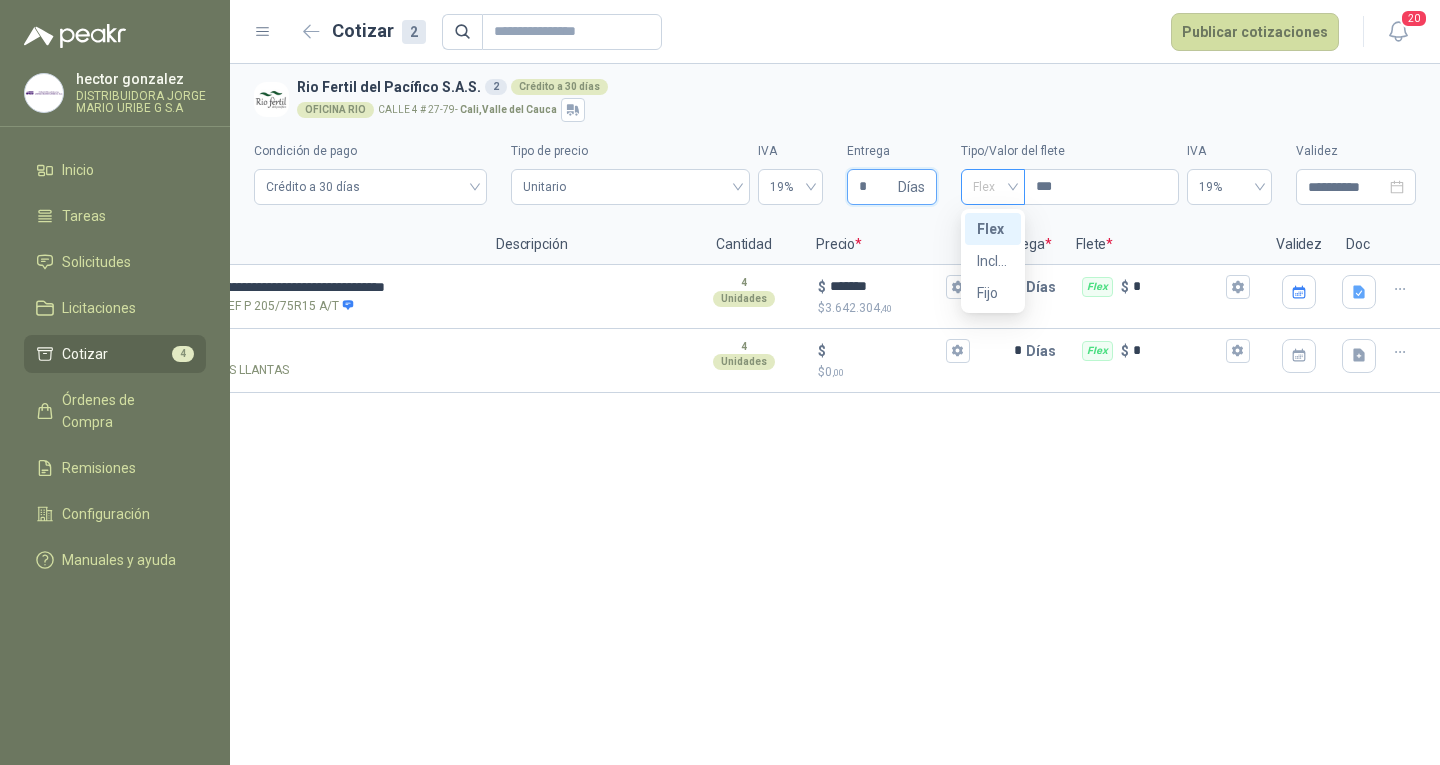 click on "Flex" at bounding box center (993, 187) 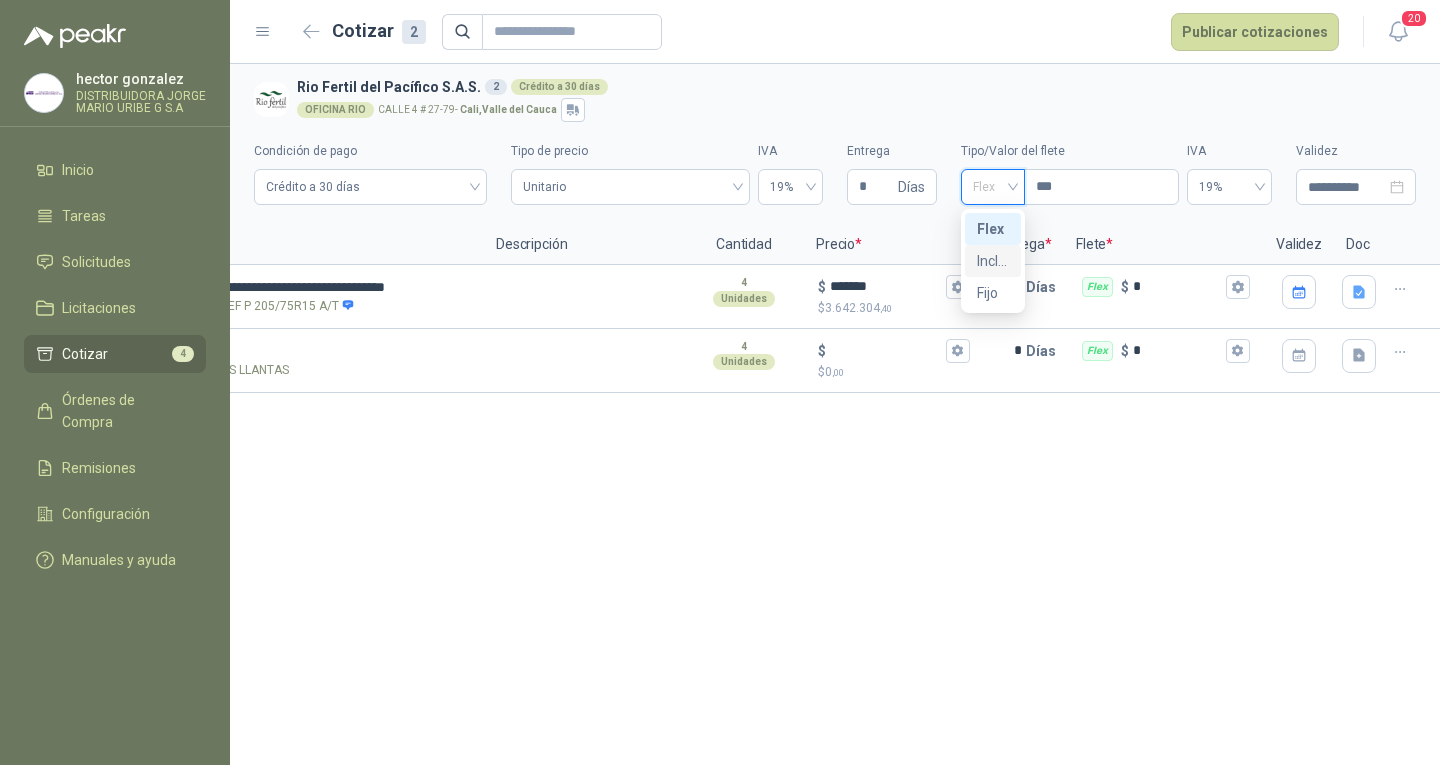 click on "Incluido" at bounding box center [993, 261] 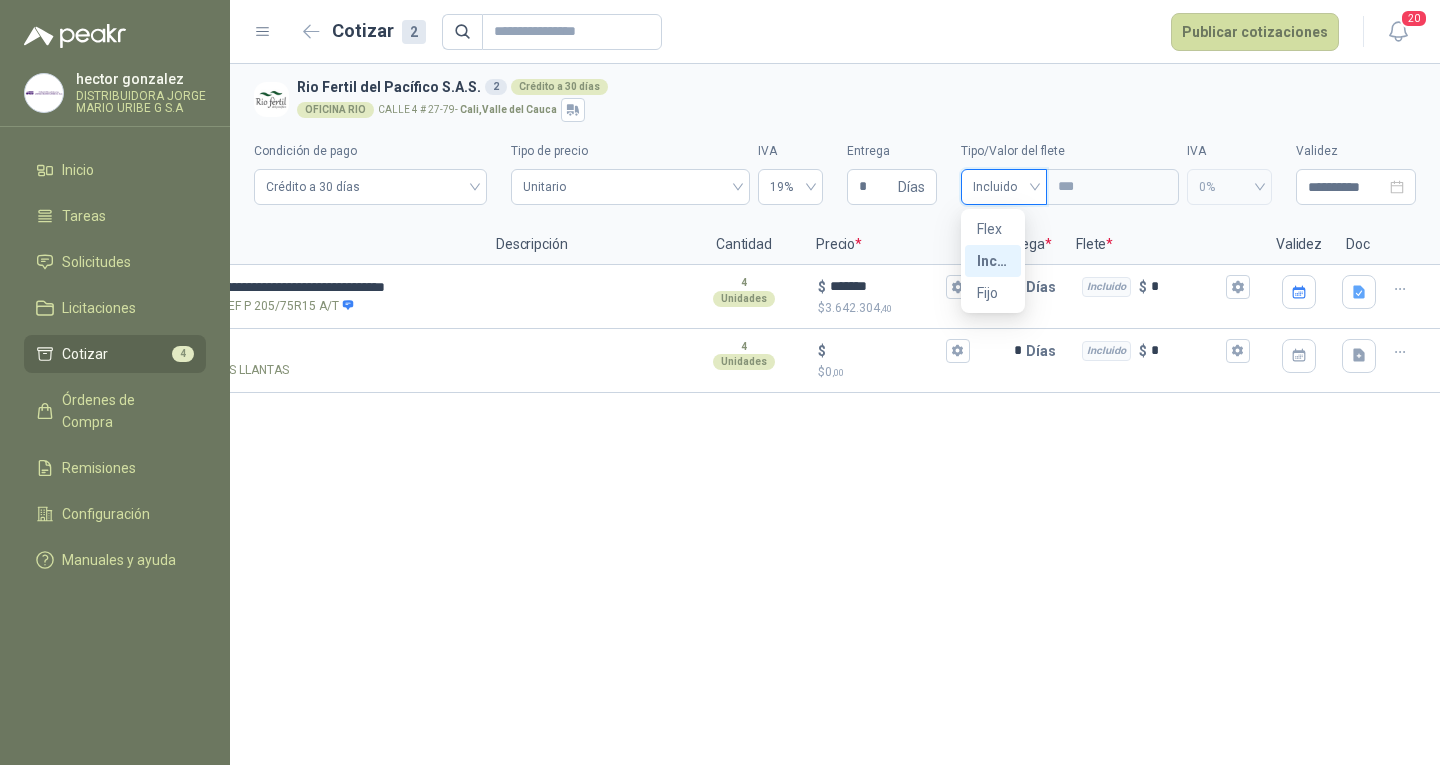 type 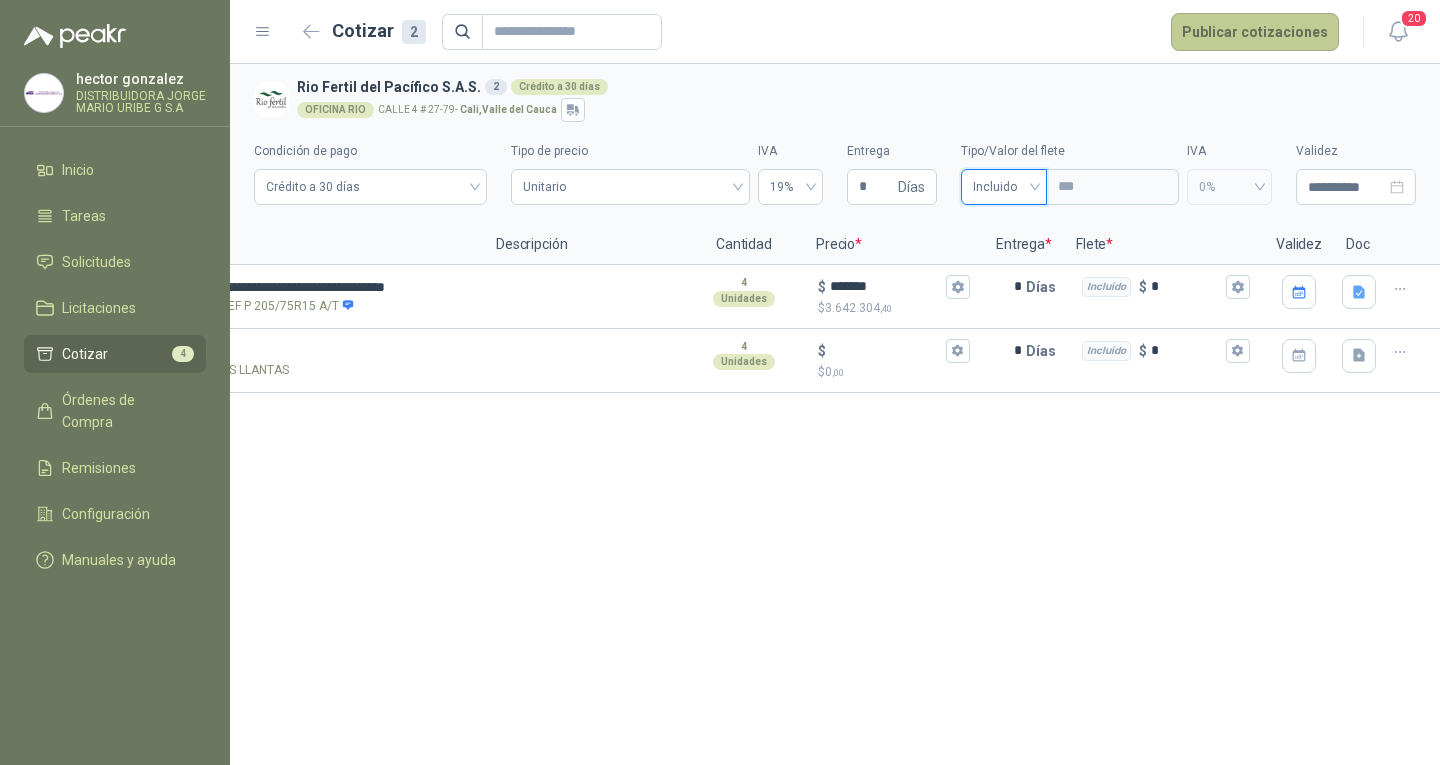 click on "Publicar cotizaciones" at bounding box center (1255, 32) 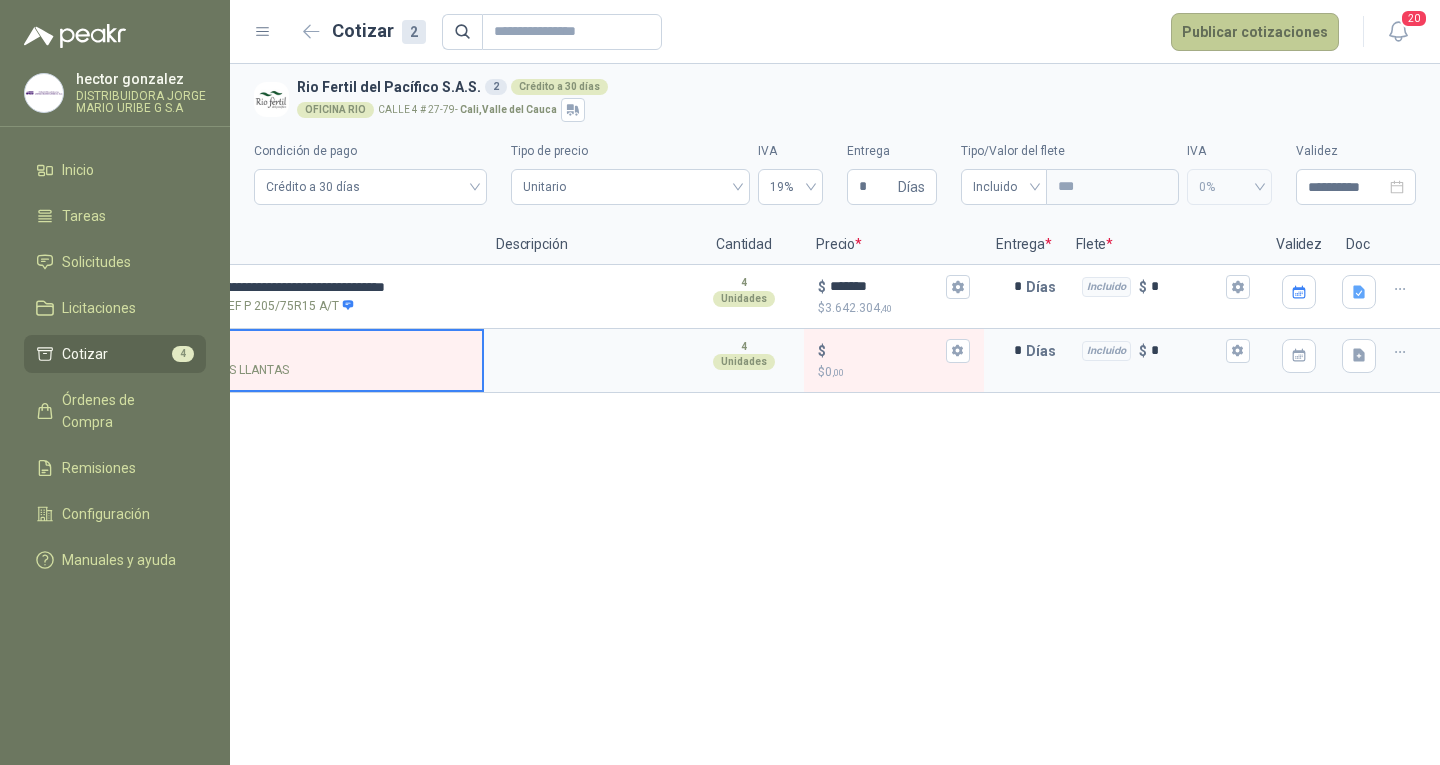 scroll, scrollTop: 0, scrollLeft: 54, axis: horizontal 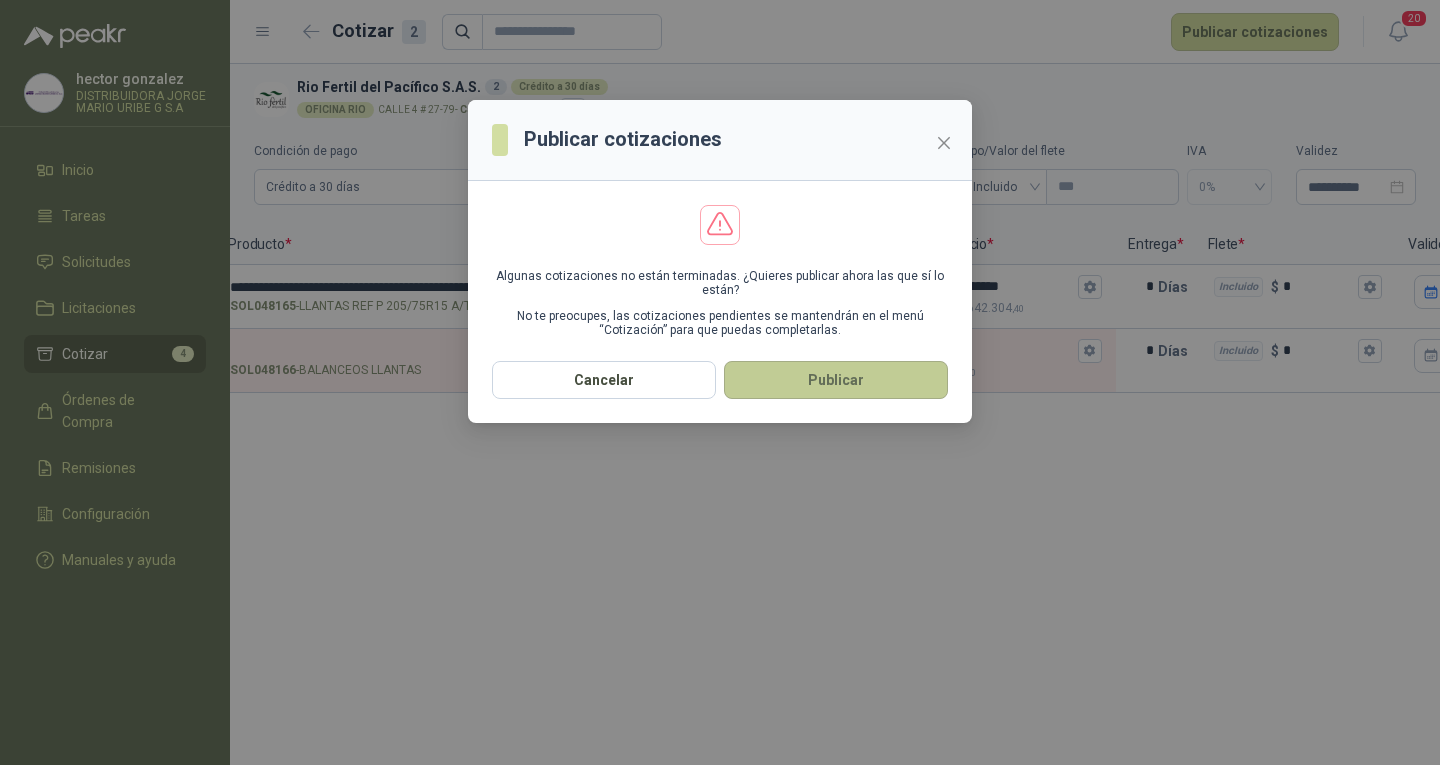 click on "Publicar" at bounding box center [836, 380] 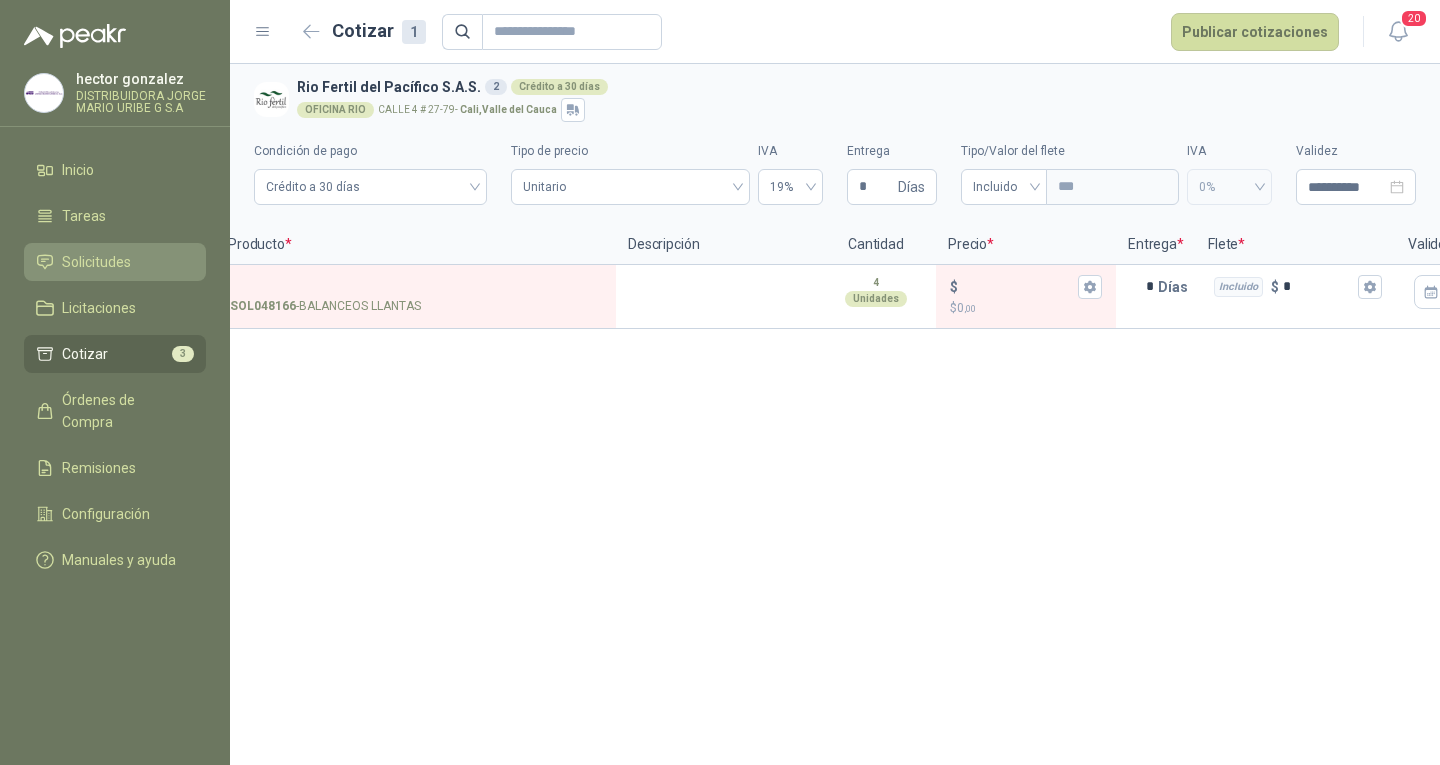 click on "Solicitudes" at bounding box center [96, 262] 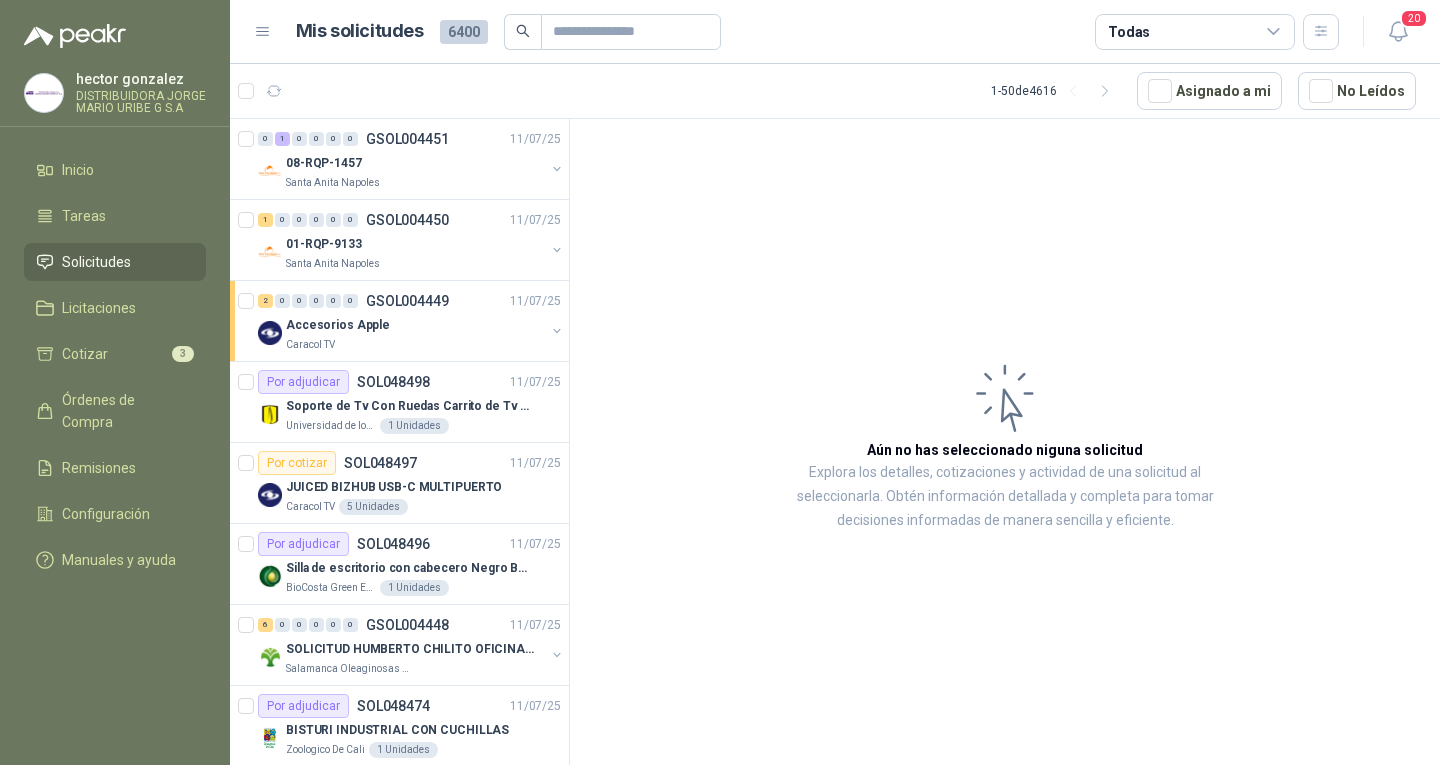 click on "1 - 50  de  4616 Asignado a mi No Leídos" at bounding box center [835, 91] 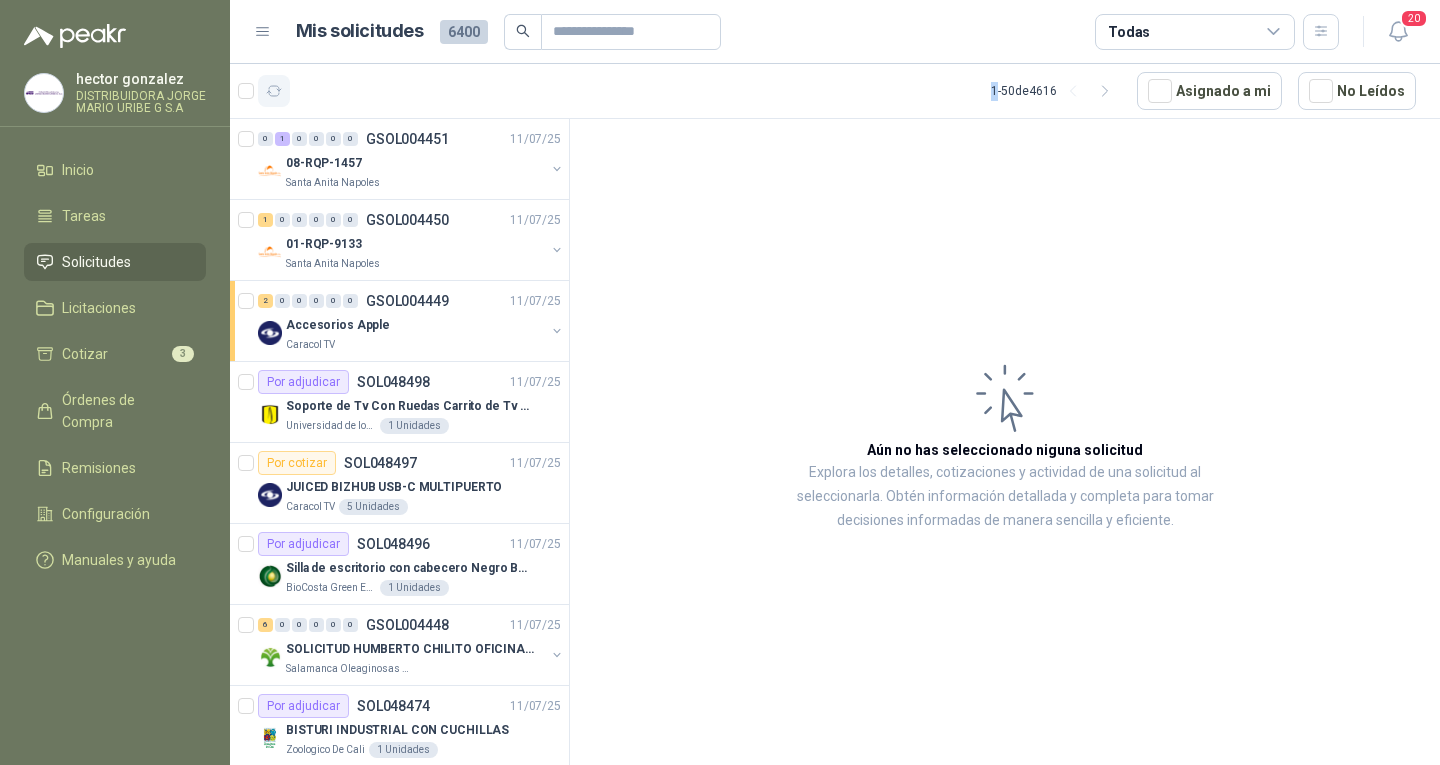 drag, startPoint x: 276, startPoint y: 74, endPoint x: 276, endPoint y: 90, distance: 16 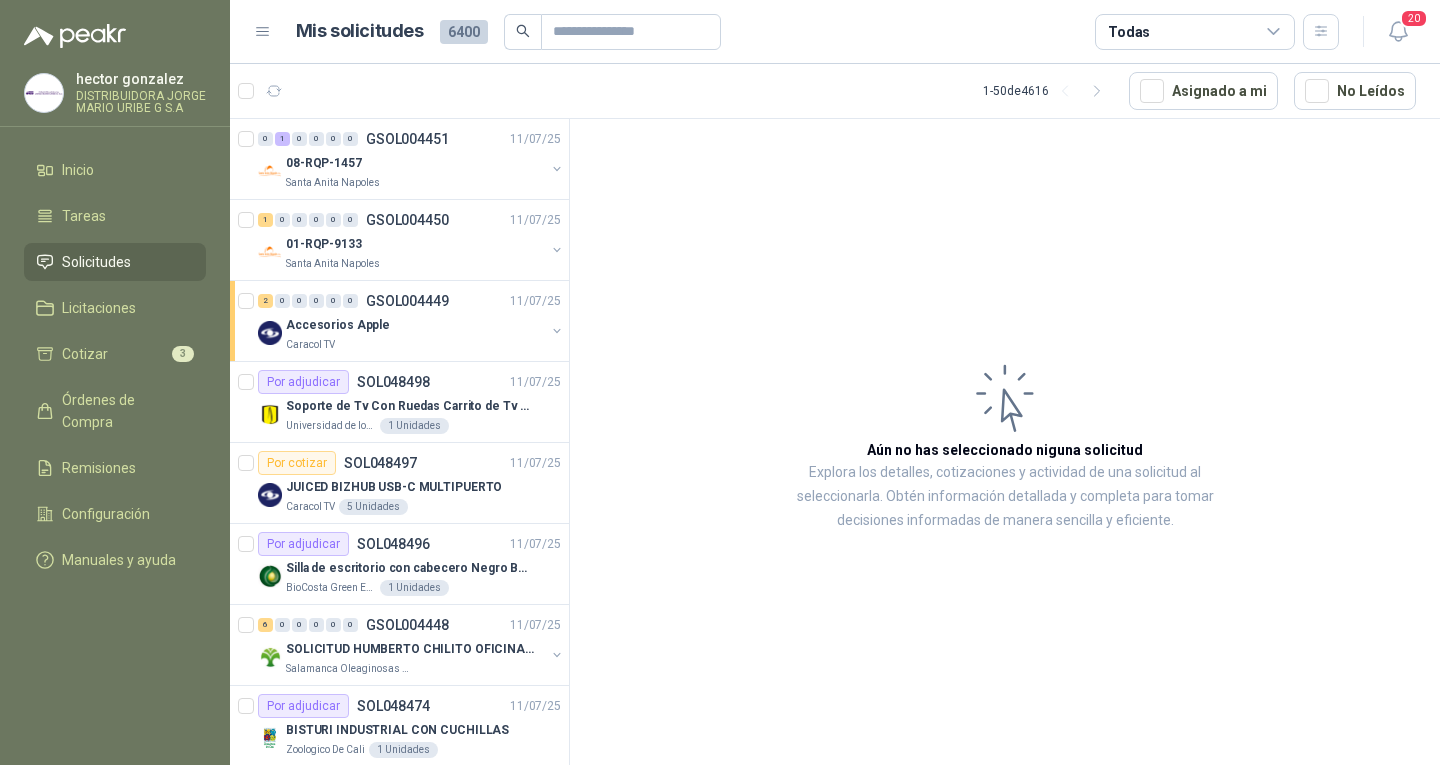 scroll, scrollTop: 0, scrollLeft: 0, axis: both 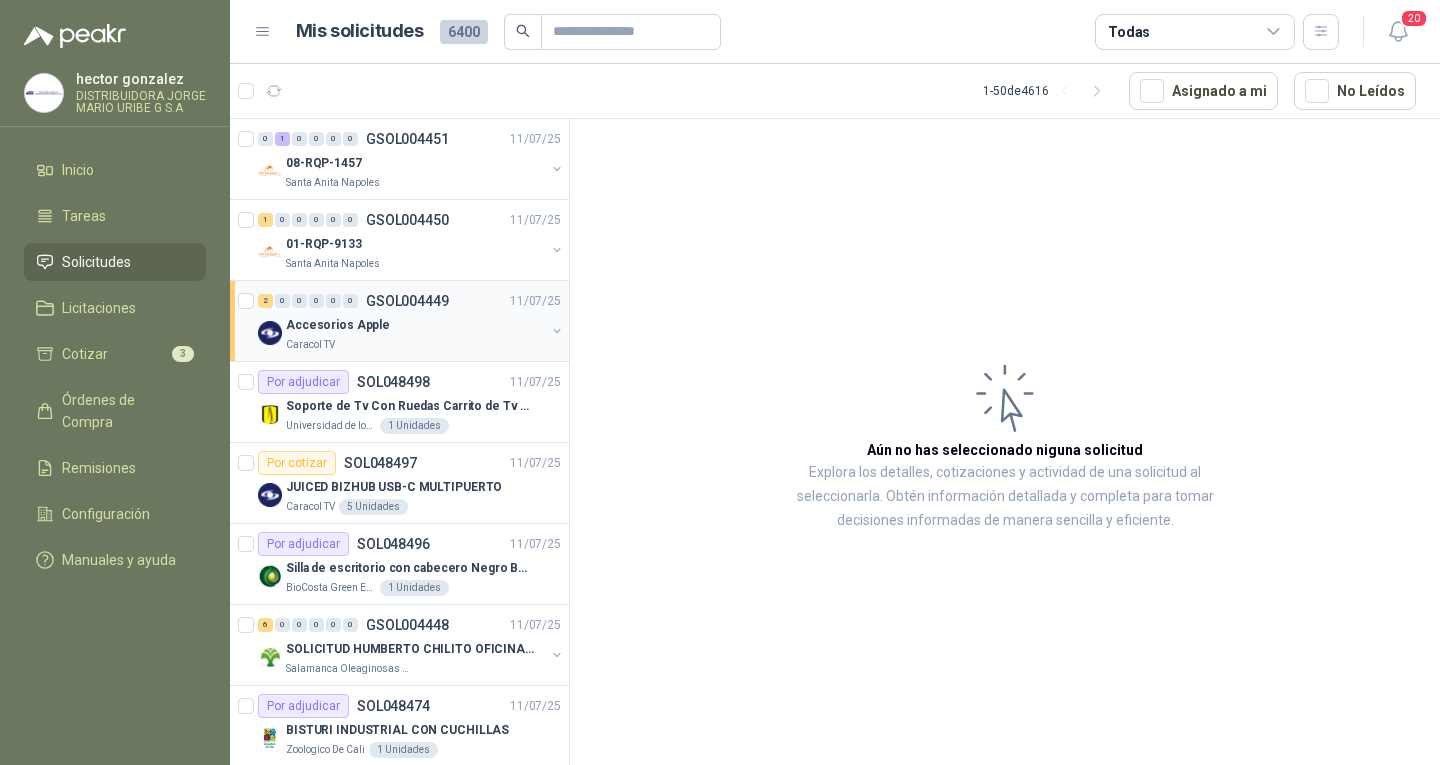 click on "Accesorios Apple" at bounding box center (415, 325) 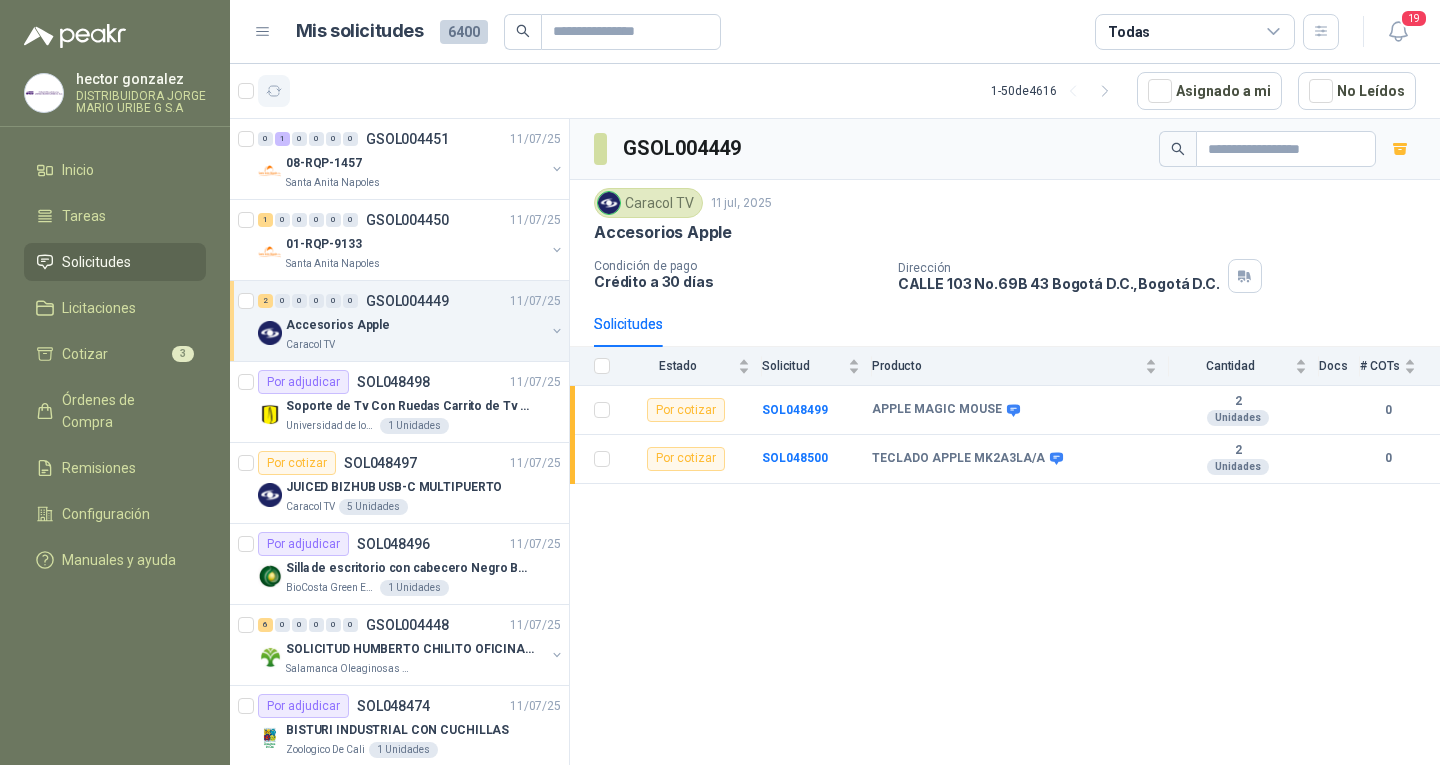 click 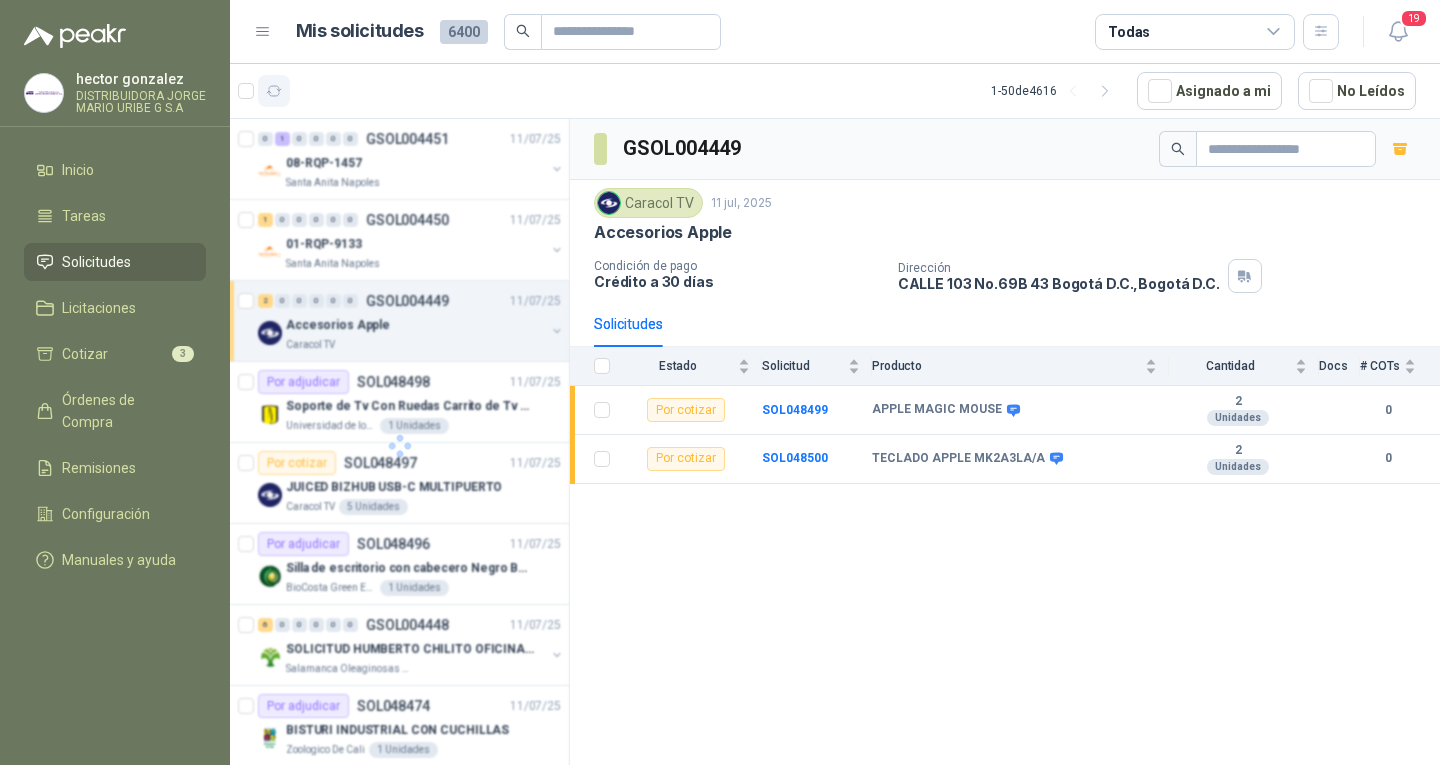 click 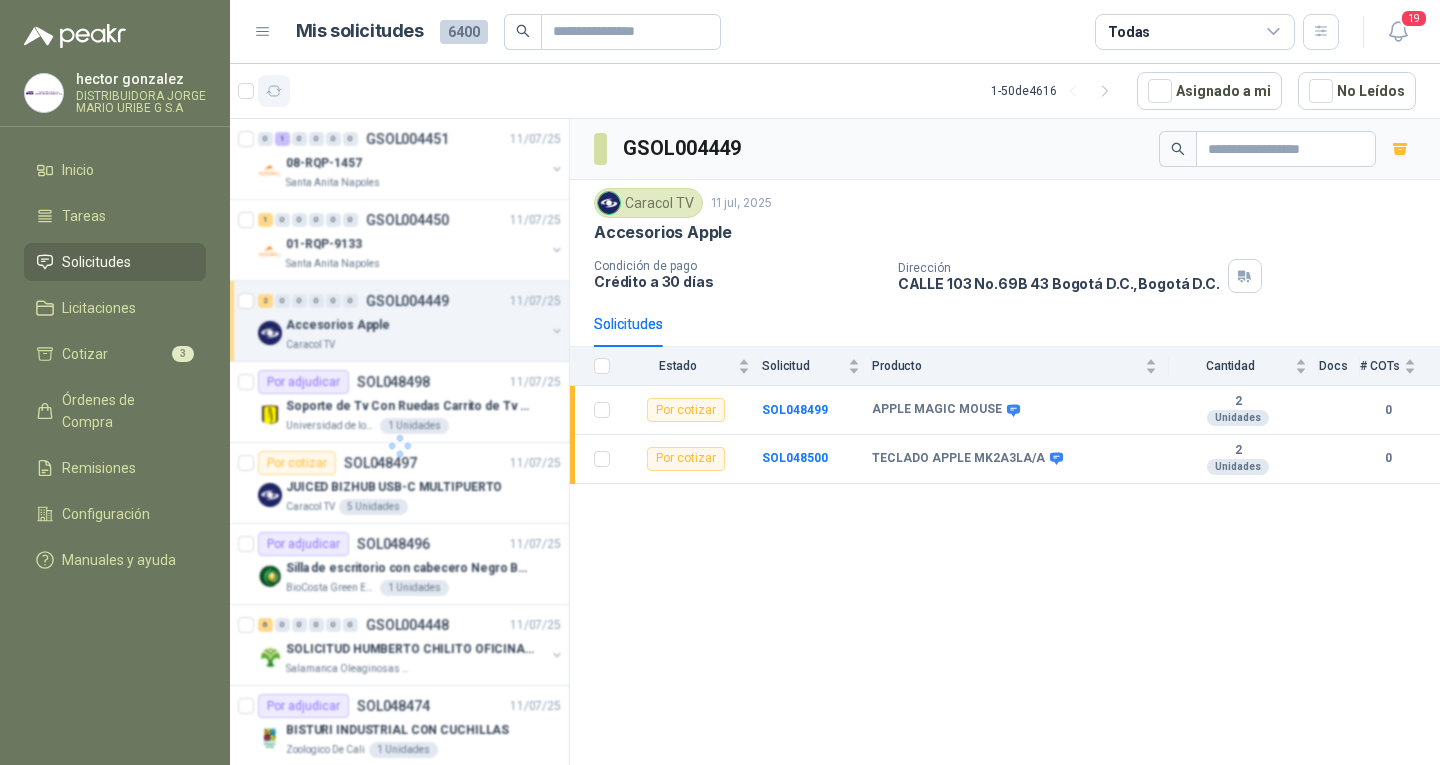 click 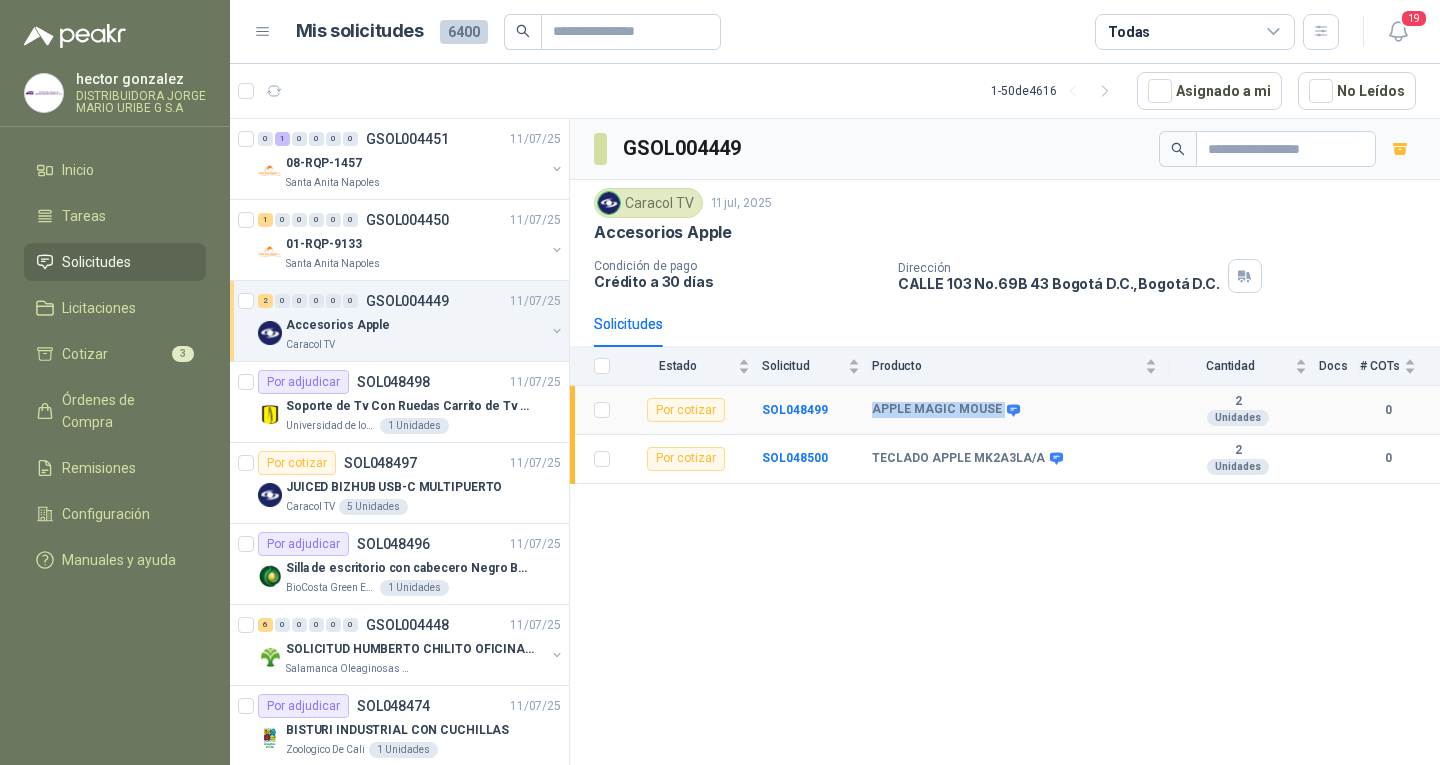 drag, startPoint x: 872, startPoint y: 409, endPoint x: 993, endPoint y: 408, distance: 121.004135 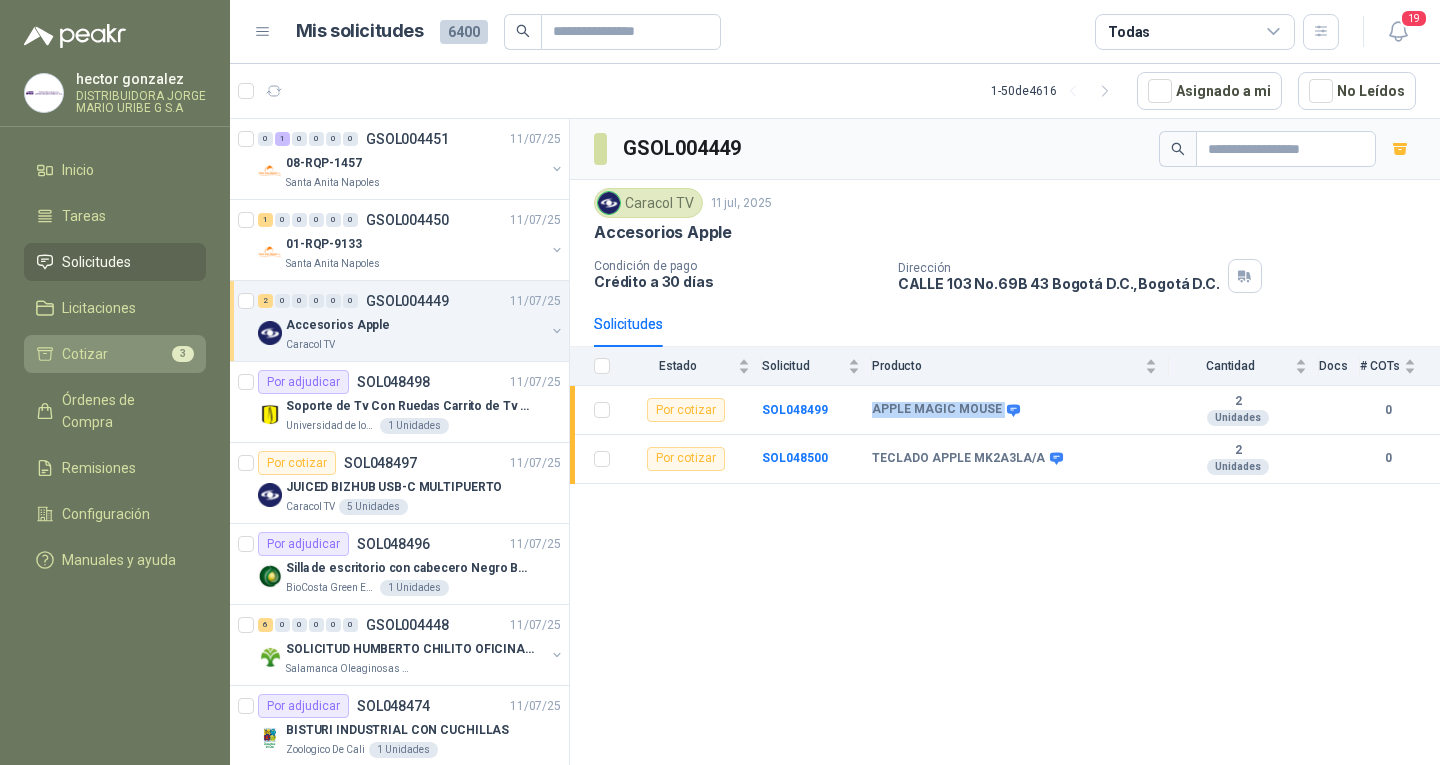 click on "Cotizar 3" at bounding box center [115, 354] 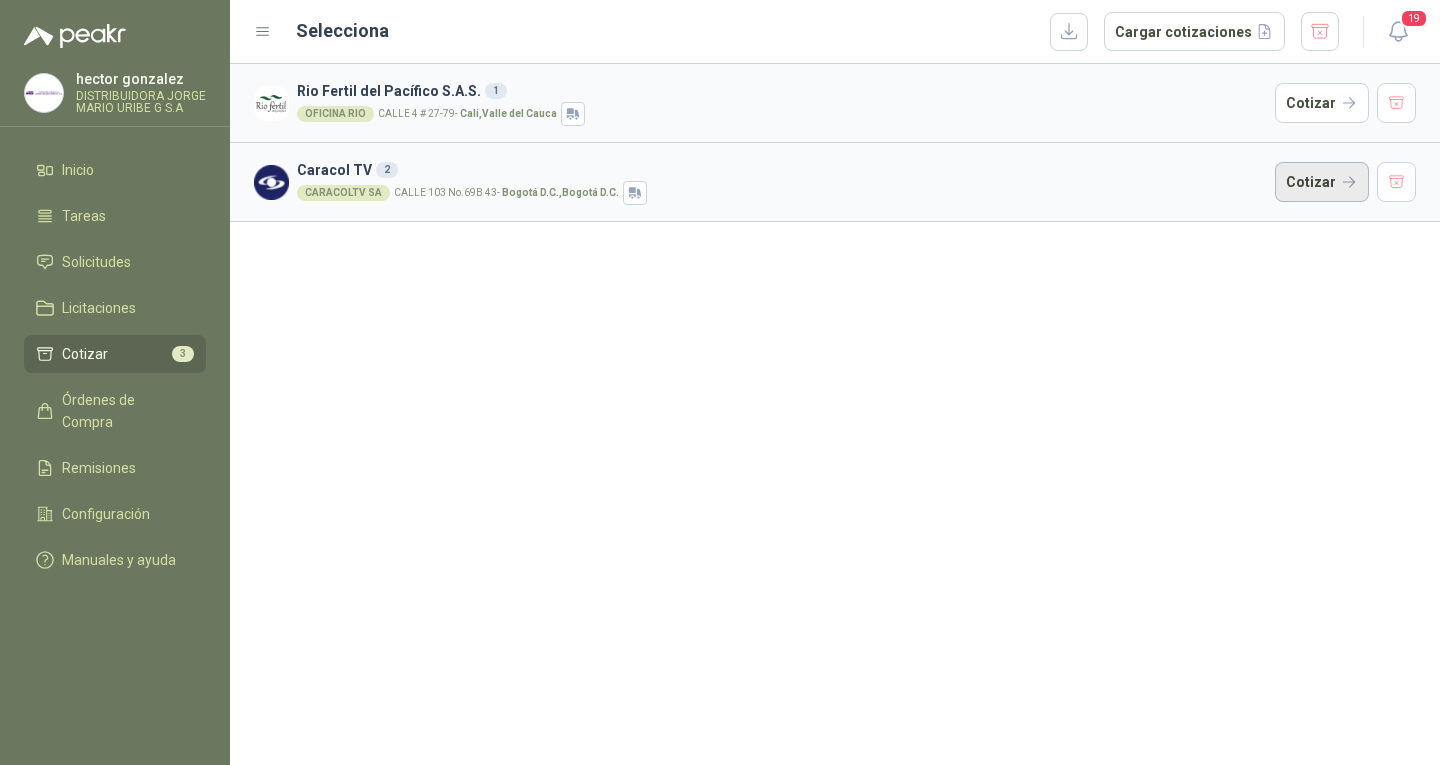 click on "Cotizar" at bounding box center (1322, 182) 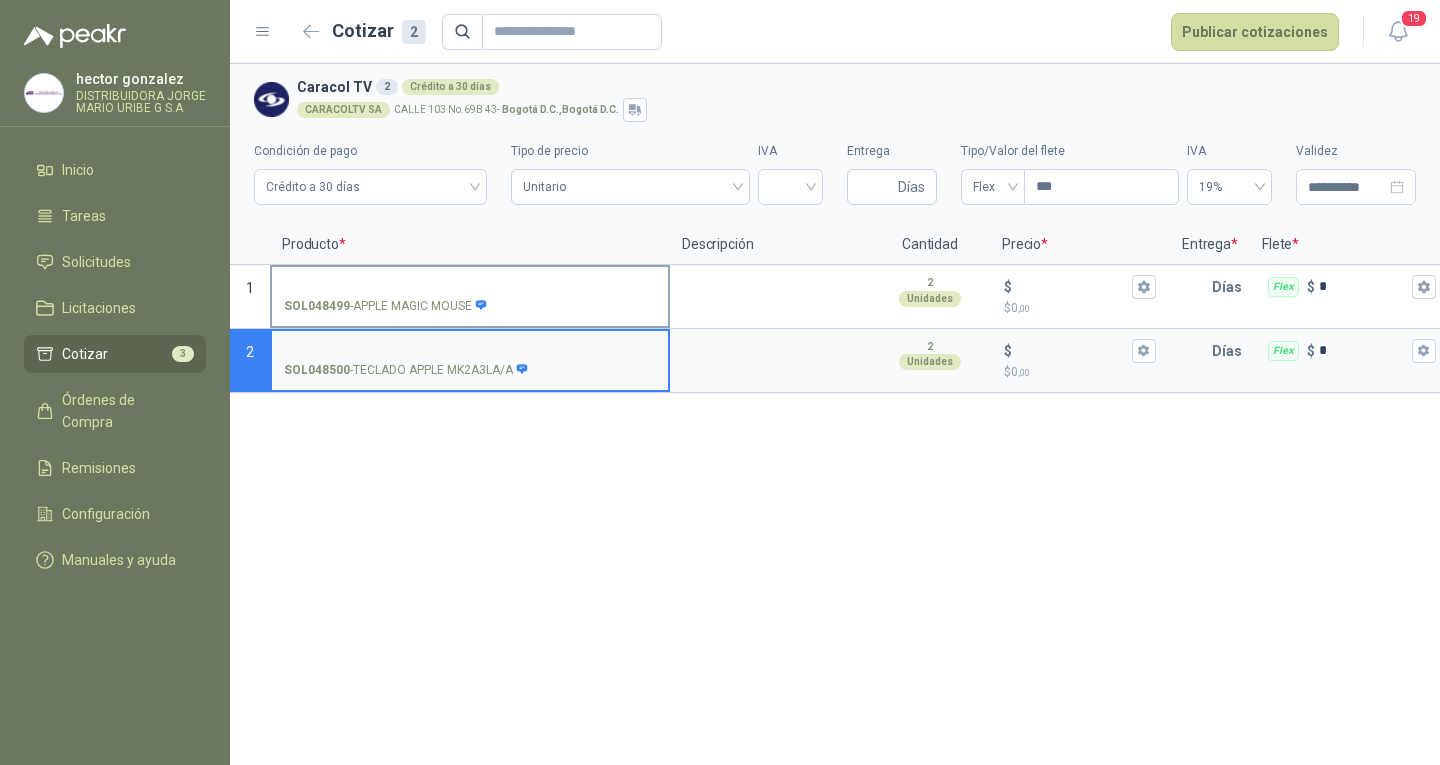 click on "SOL048499  -  APPLE MAGIC MOUSE" at bounding box center [470, 287] 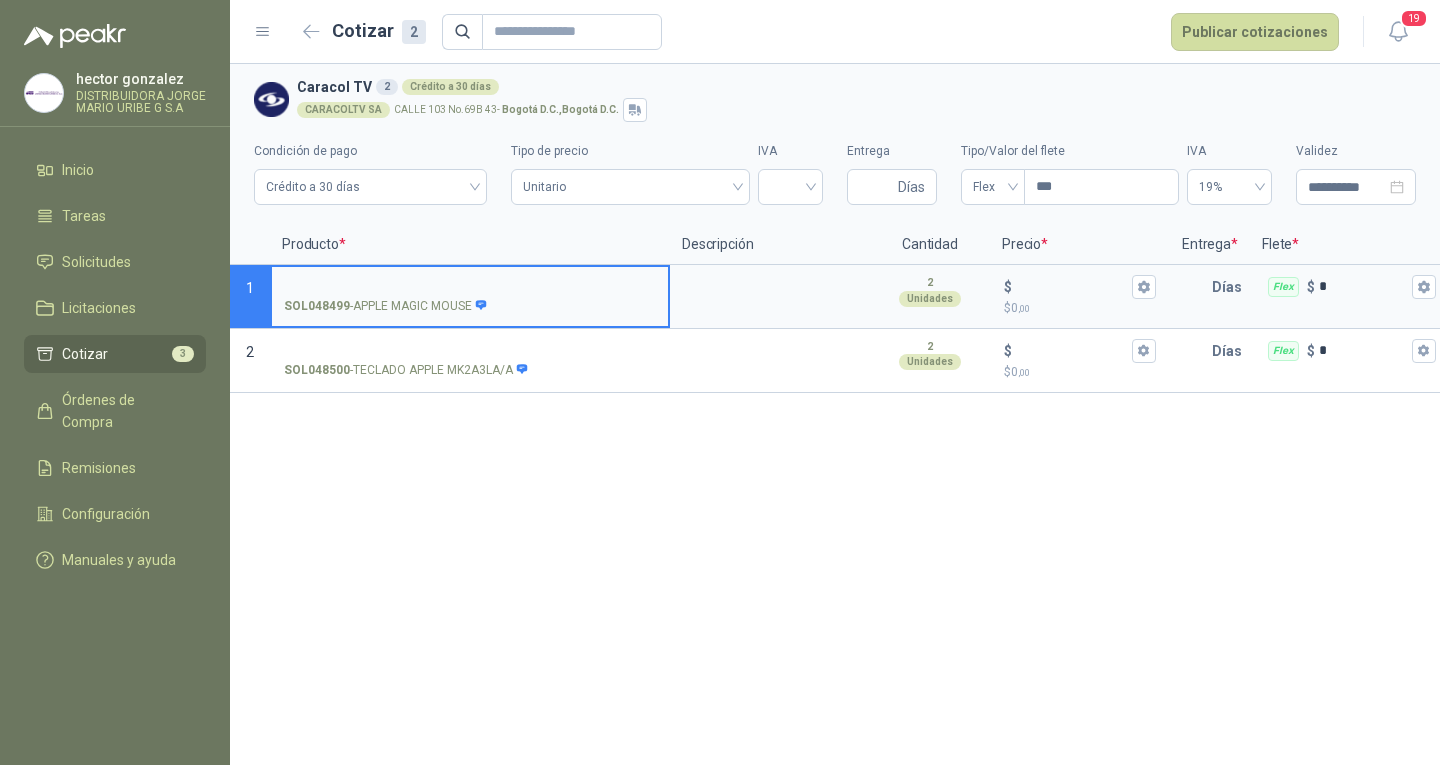 click on "**********" at bounding box center (835, 414) 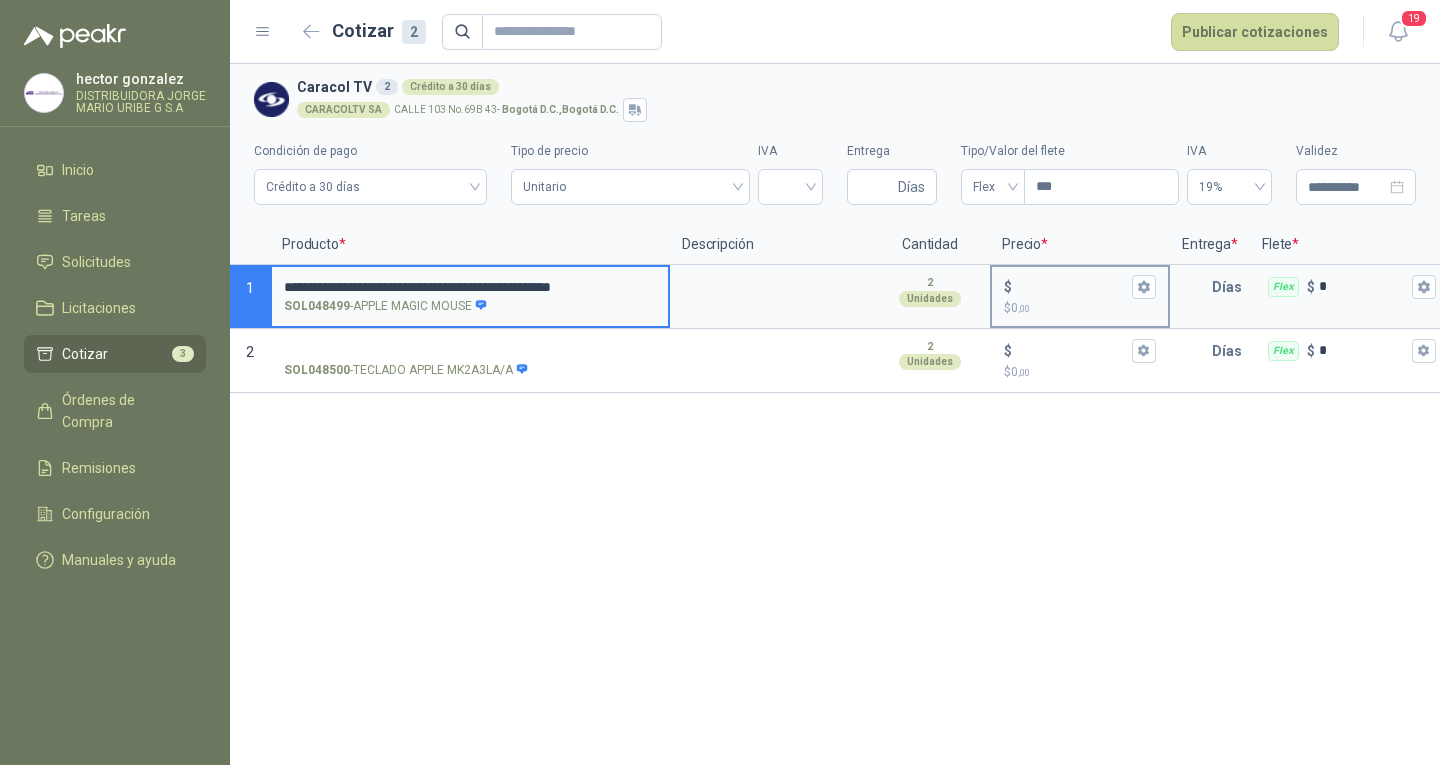 click on "$ $  0 ,00" at bounding box center [1072, 286] 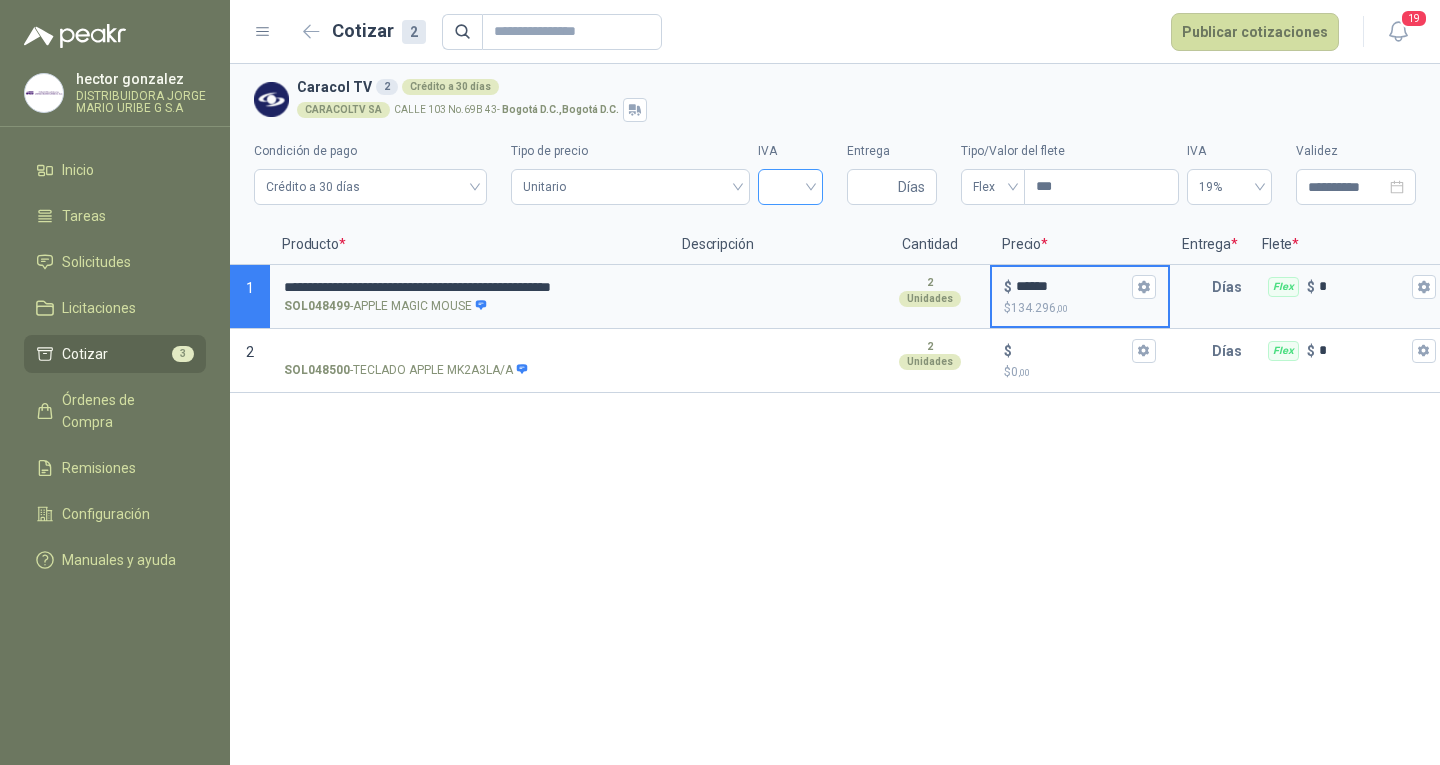 type on "******" 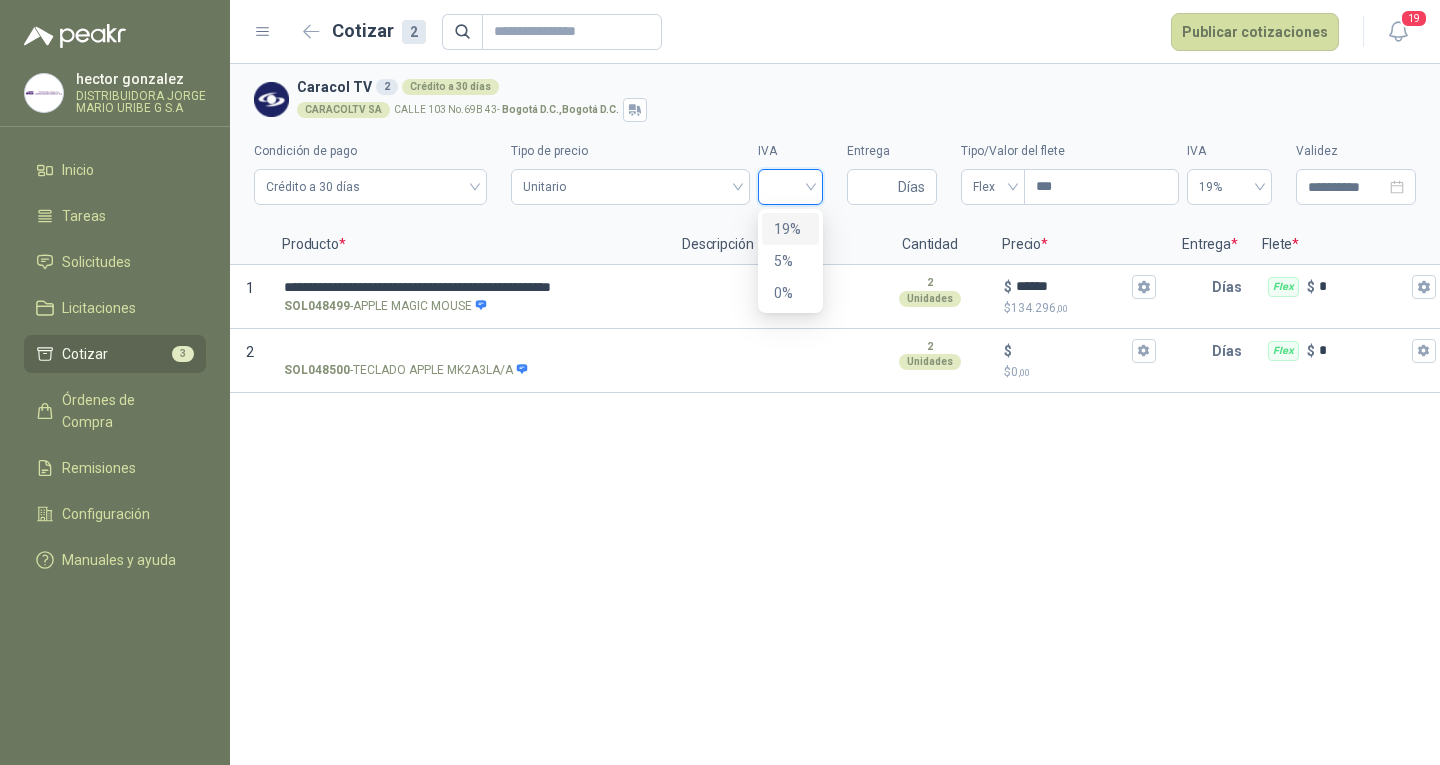 click on "19%" at bounding box center [790, 229] 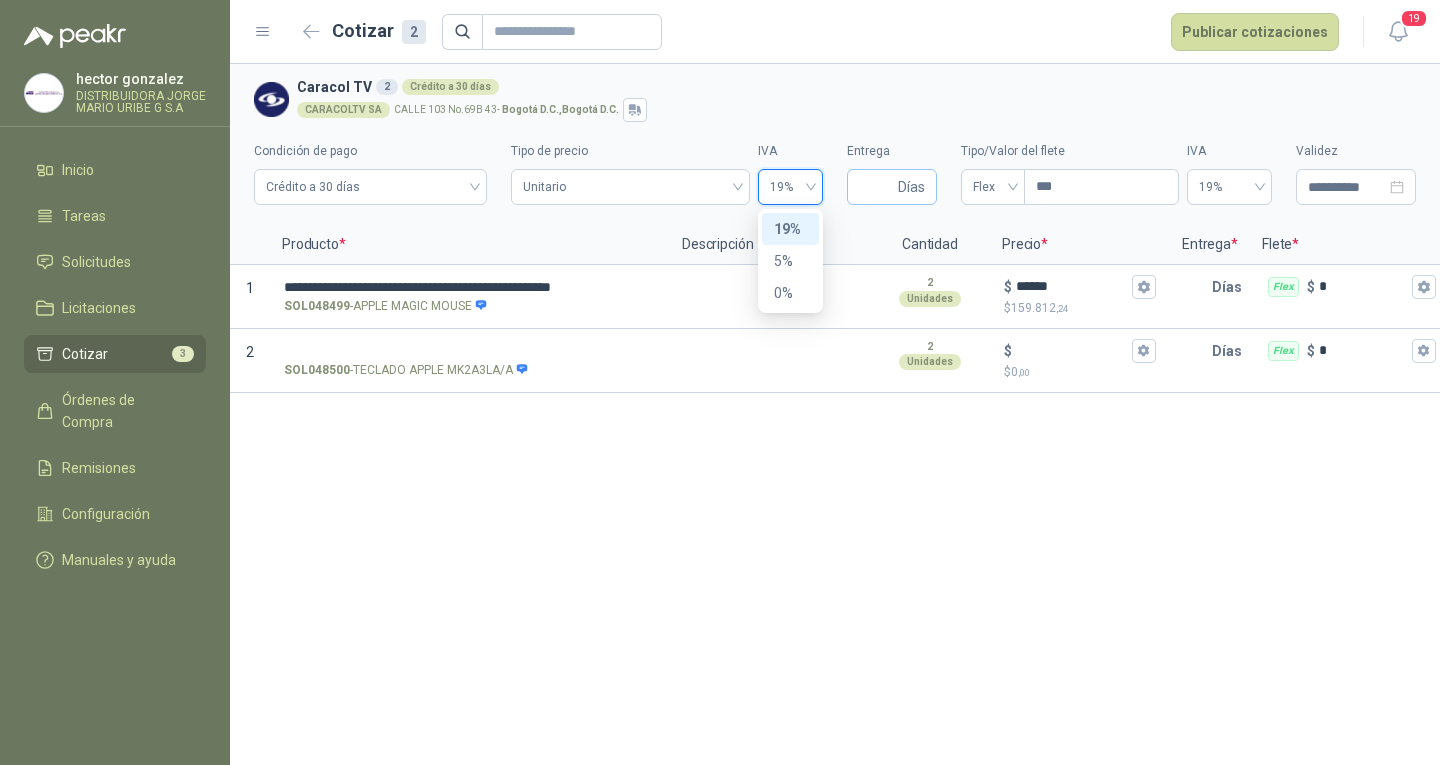 type 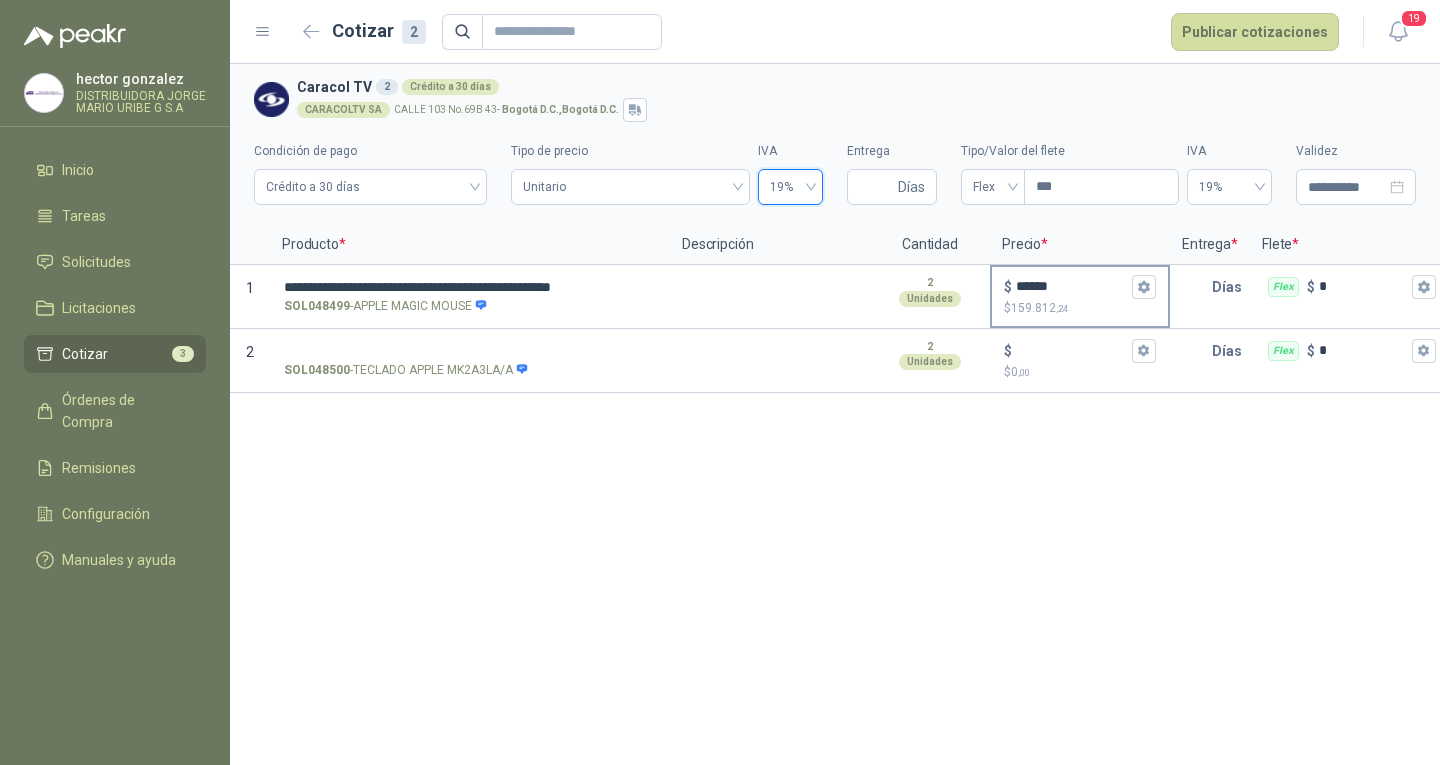 click on "******" at bounding box center [1072, 286] 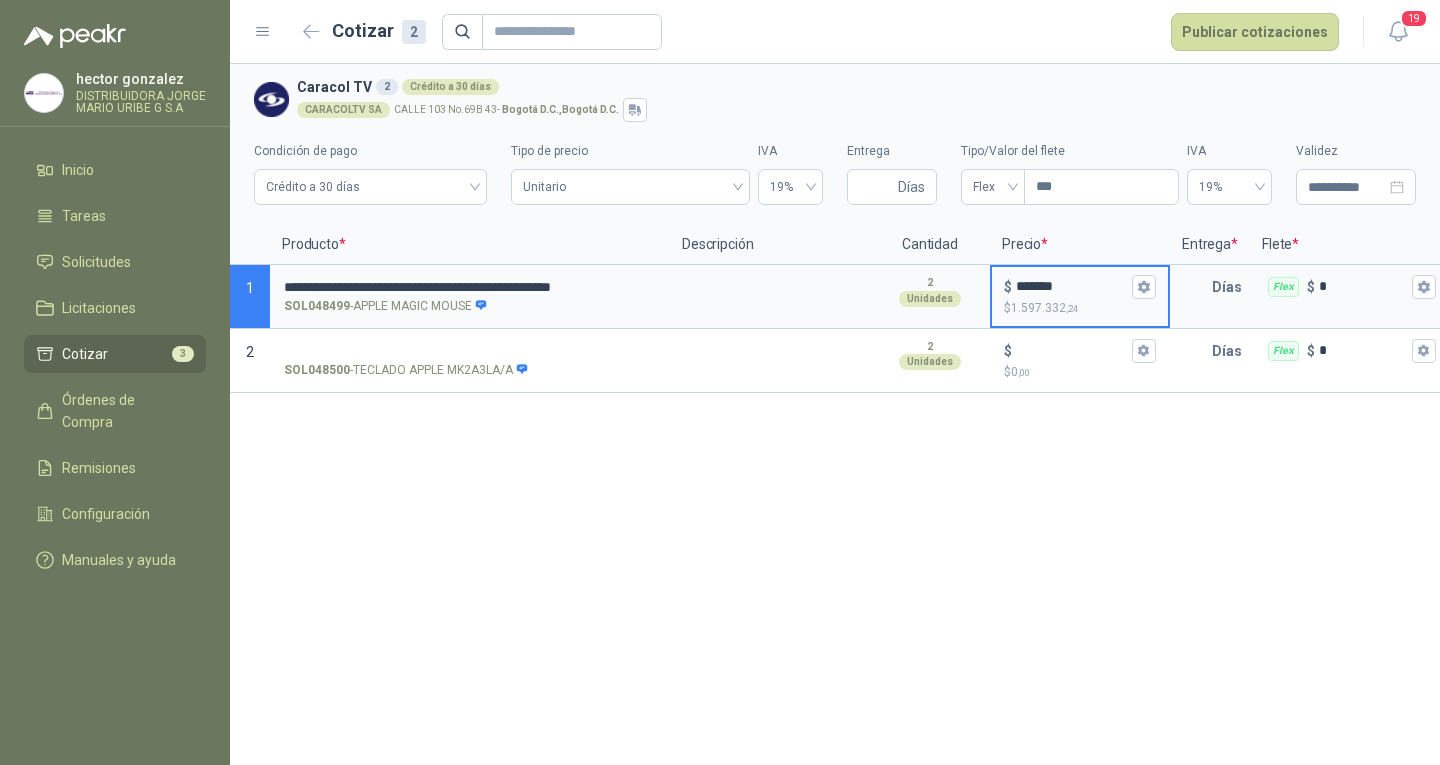 type on "*******" 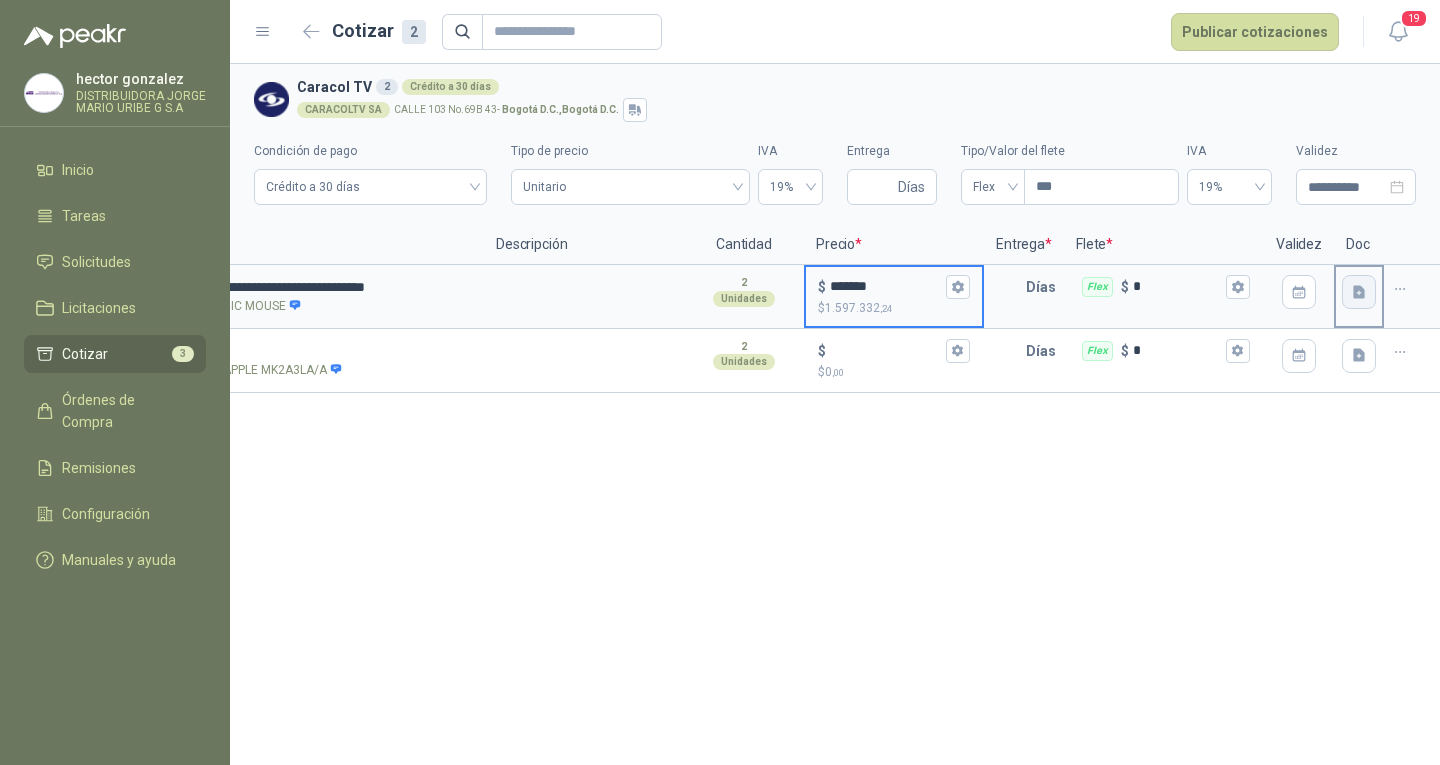 click 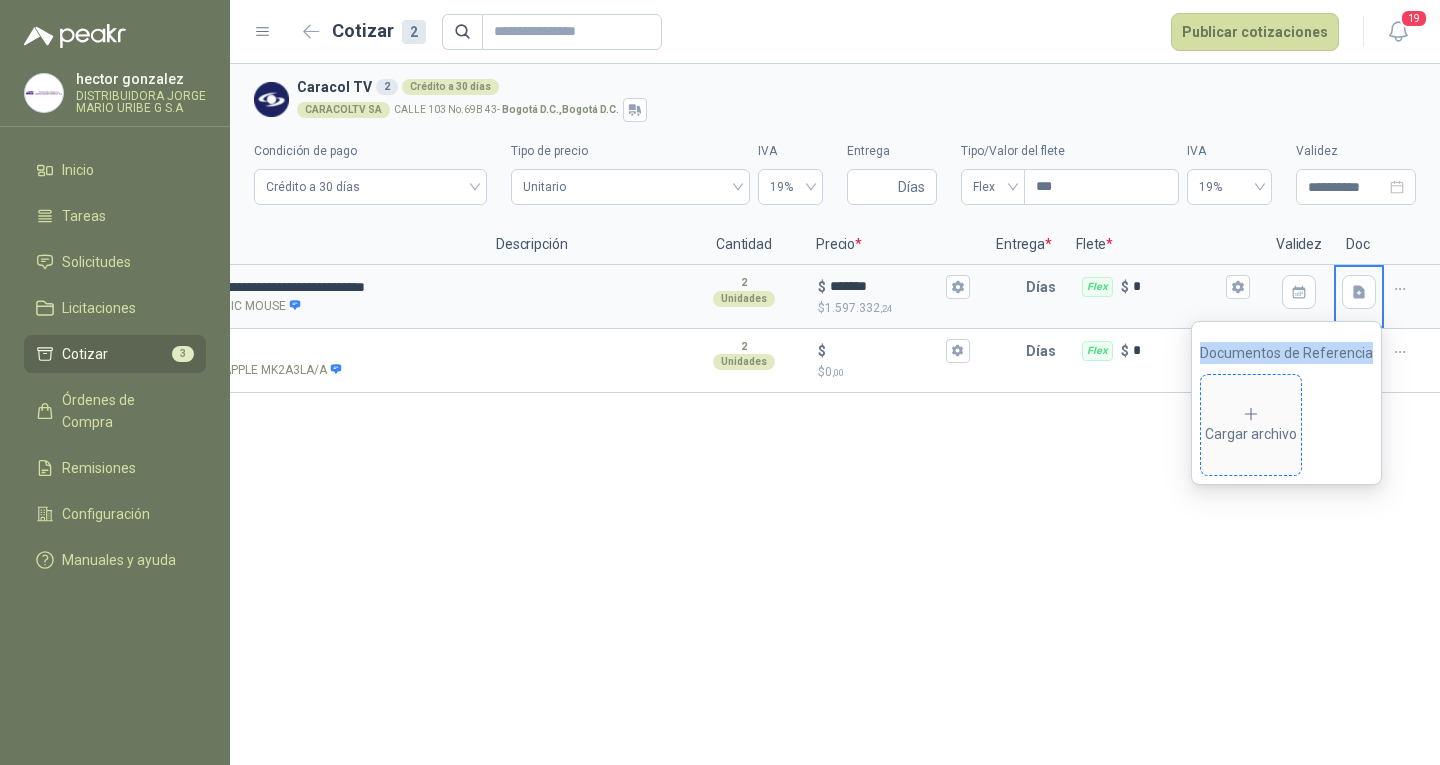 click on "Cargar archivo" at bounding box center (1251, 425) 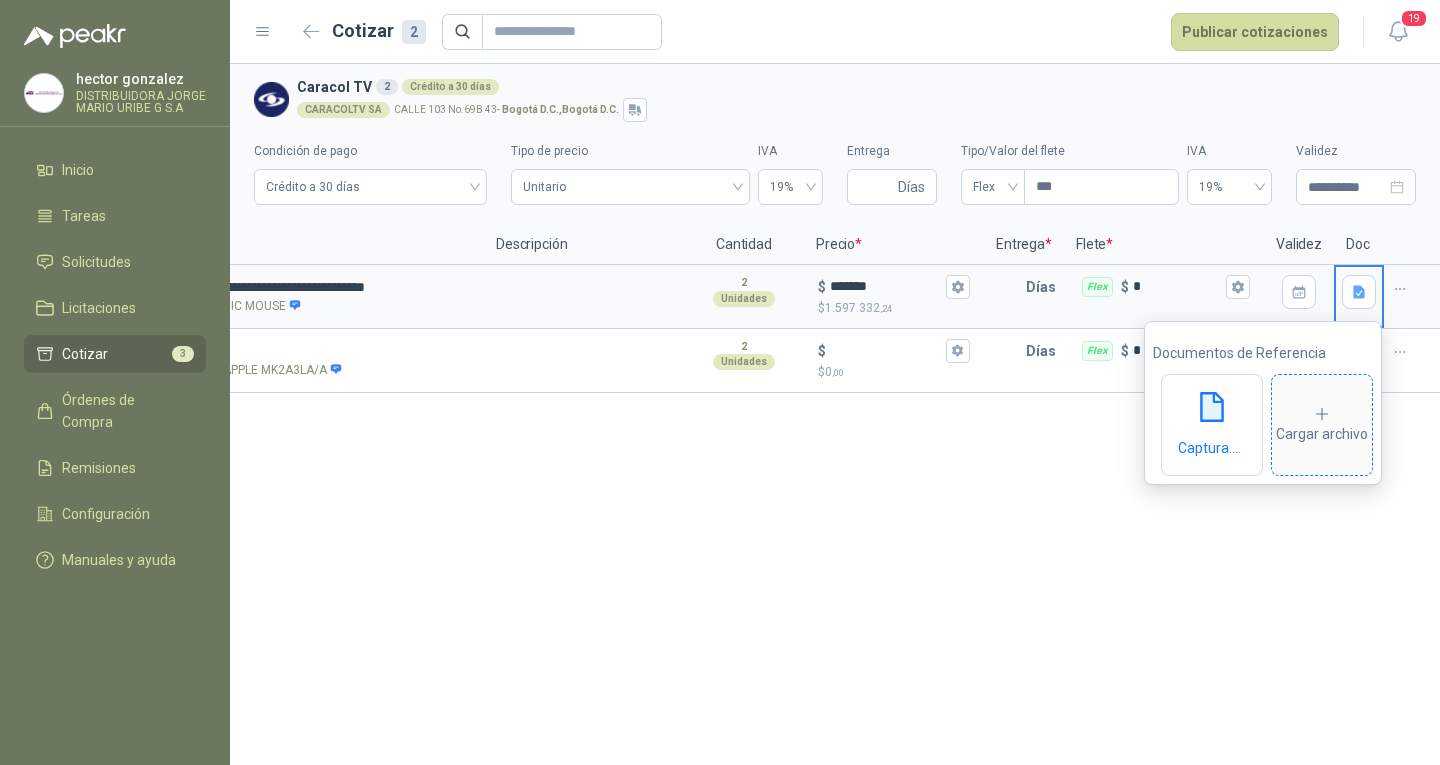 click on "Cargar archivo" at bounding box center [1322, 425] 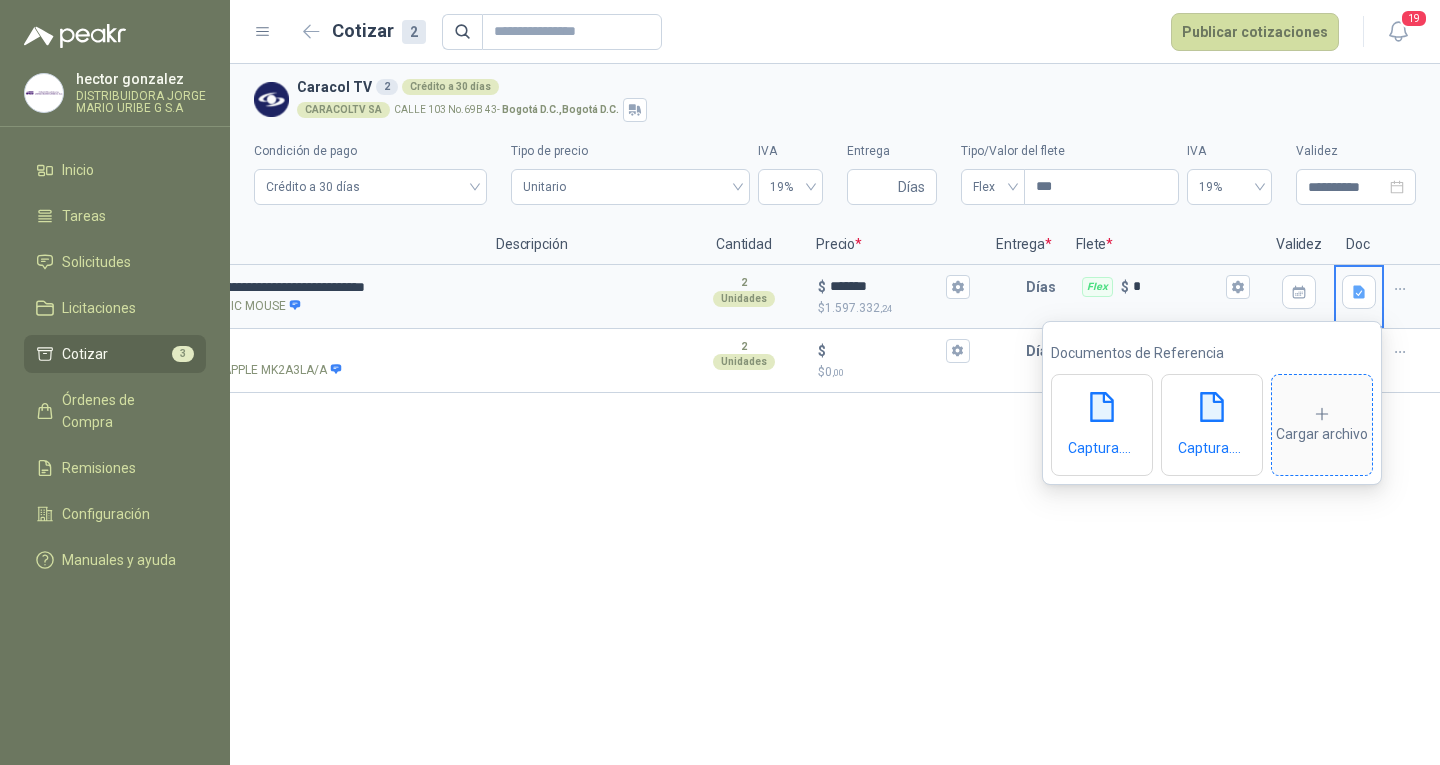 click on "Cargar archivo" at bounding box center (1322, 425) 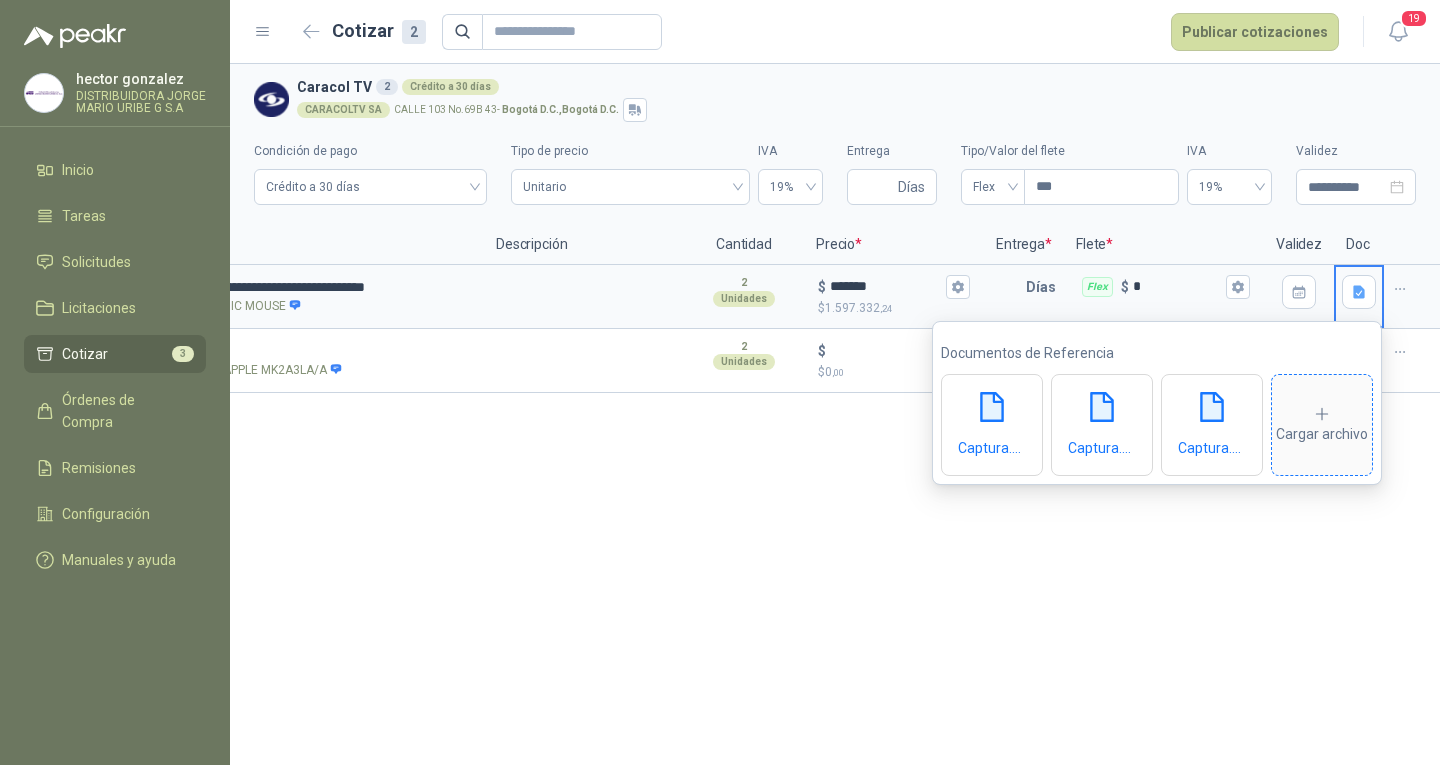 click on "Cargar archivo" at bounding box center [1322, 425] 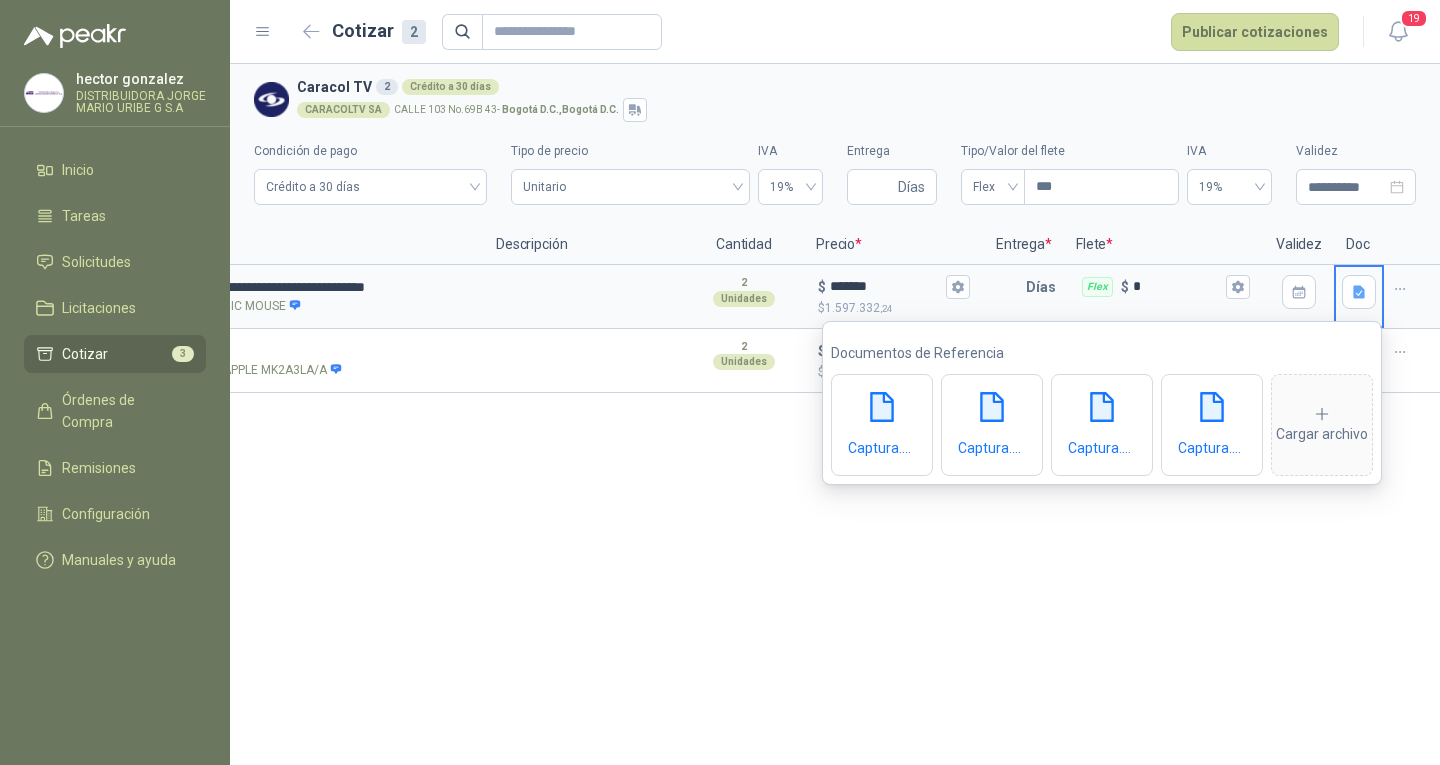 click on "**********" at bounding box center (835, 414) 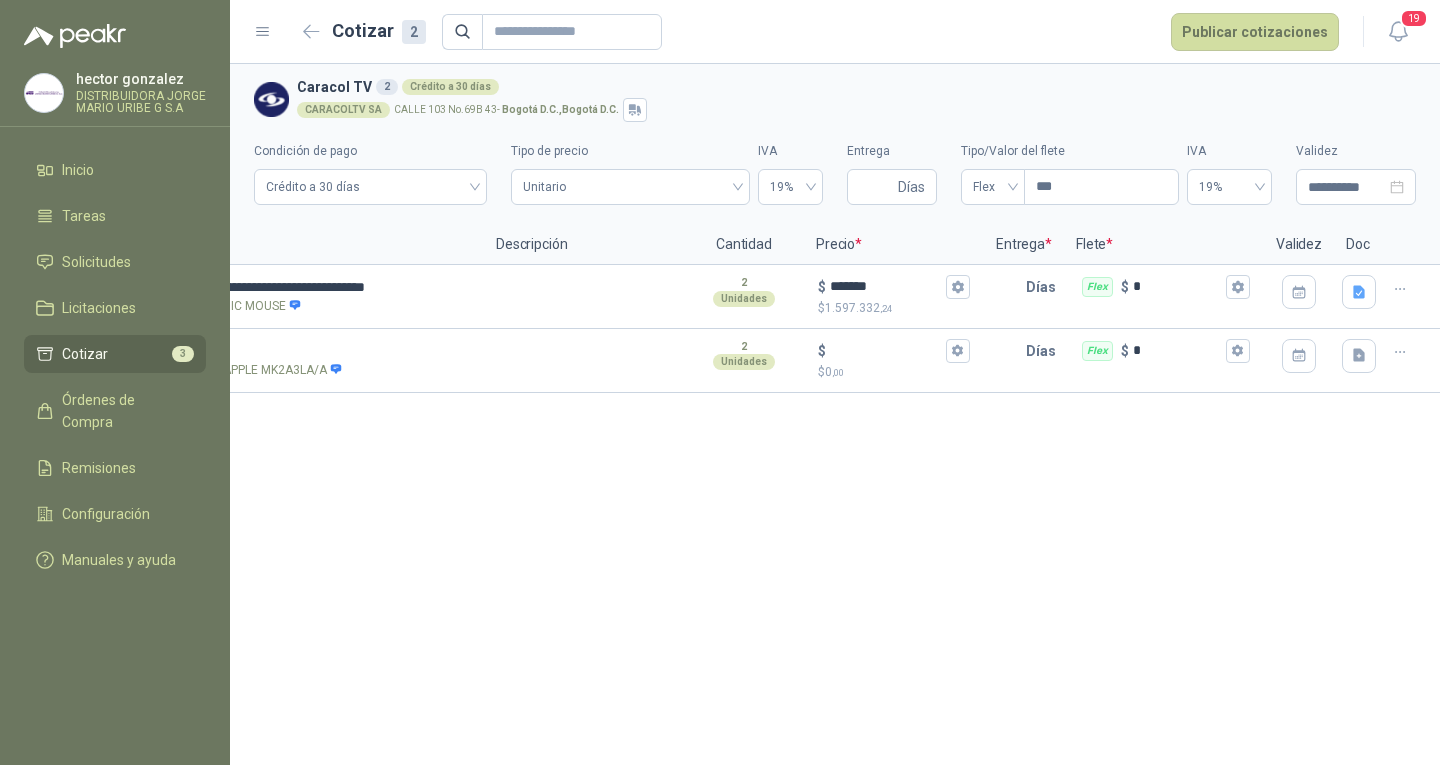 scroll, scrollTop: 0, scrollLeft: 0, axis: both 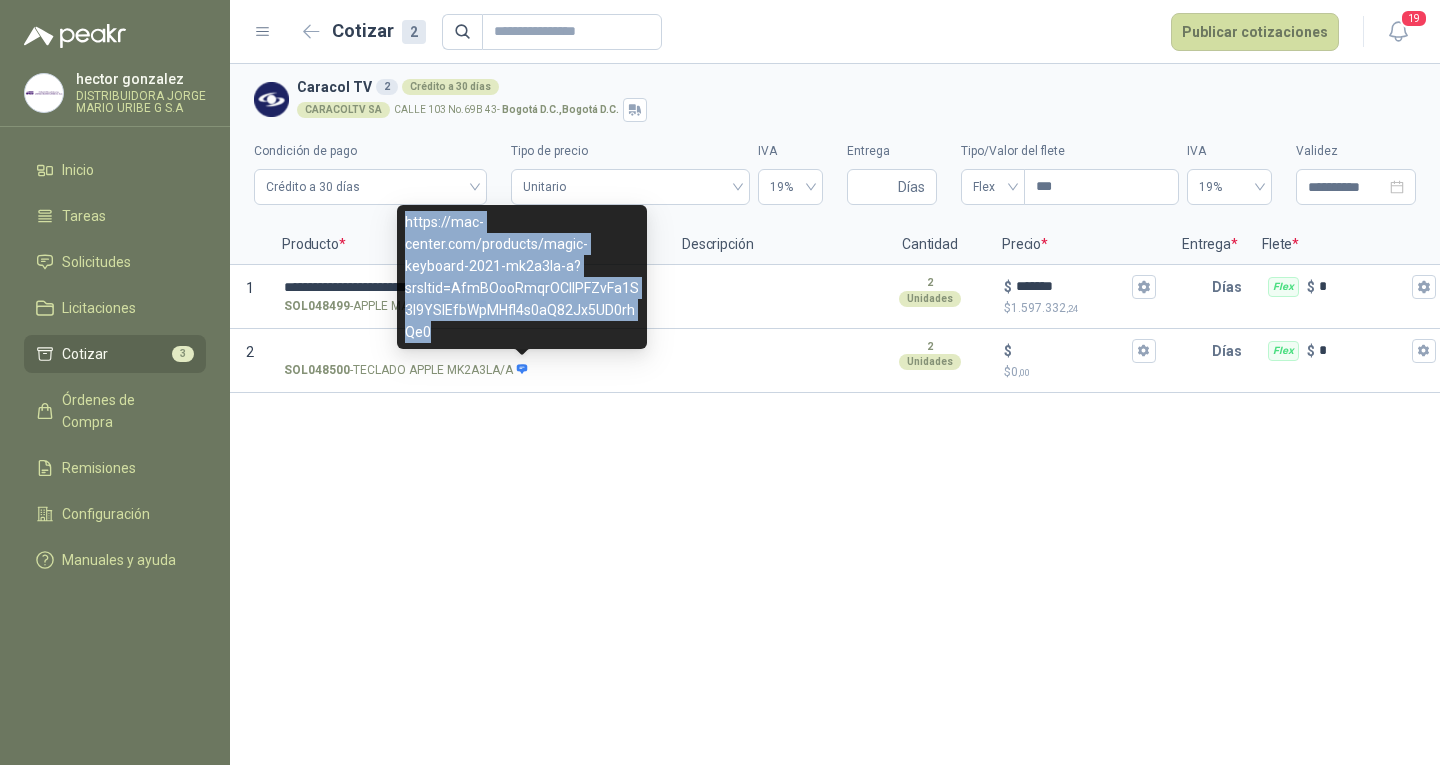 drag, startPoint x: 405, startPoint y: 225, endPoint x: 464, endPoint y: 283, distance: 82.73451 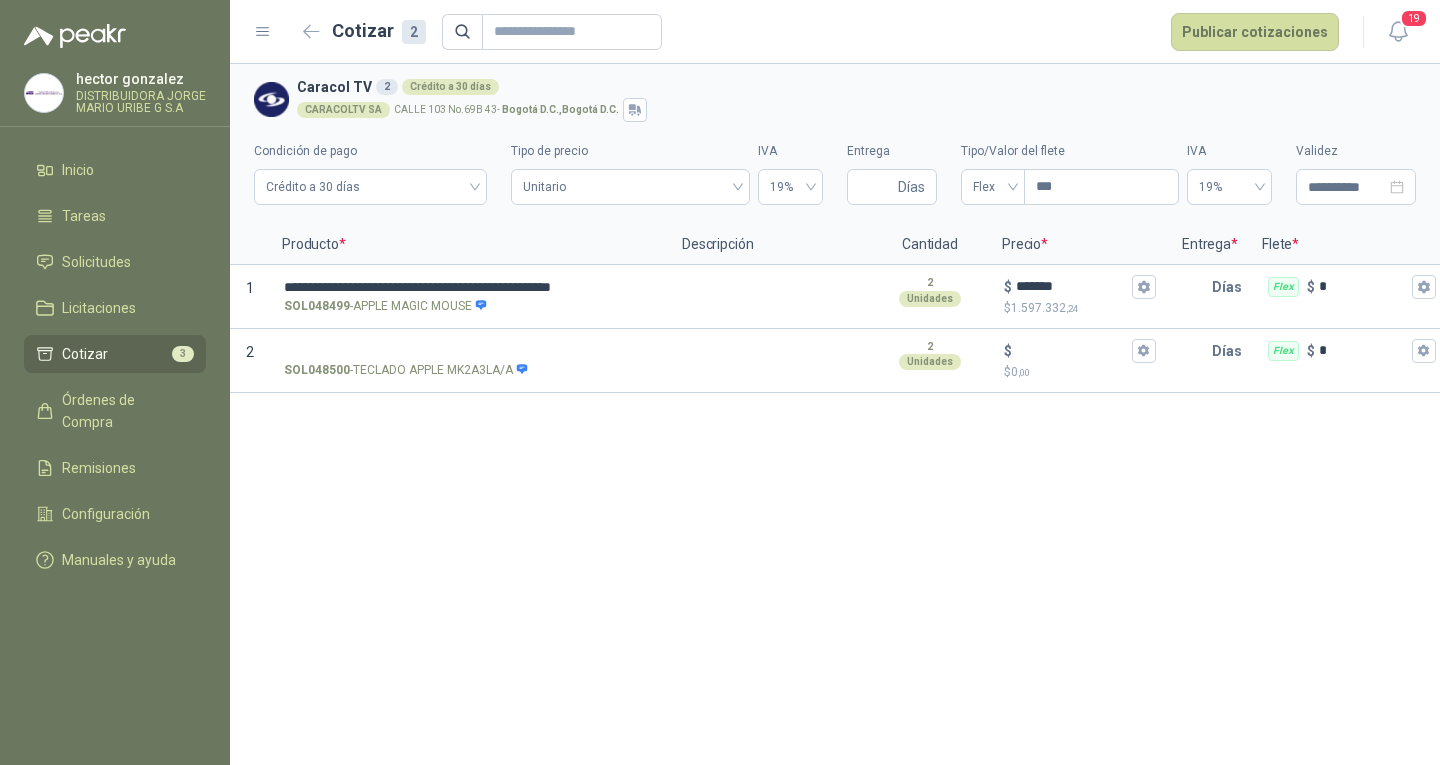 click on "**********" at bounding box center (835, 414) 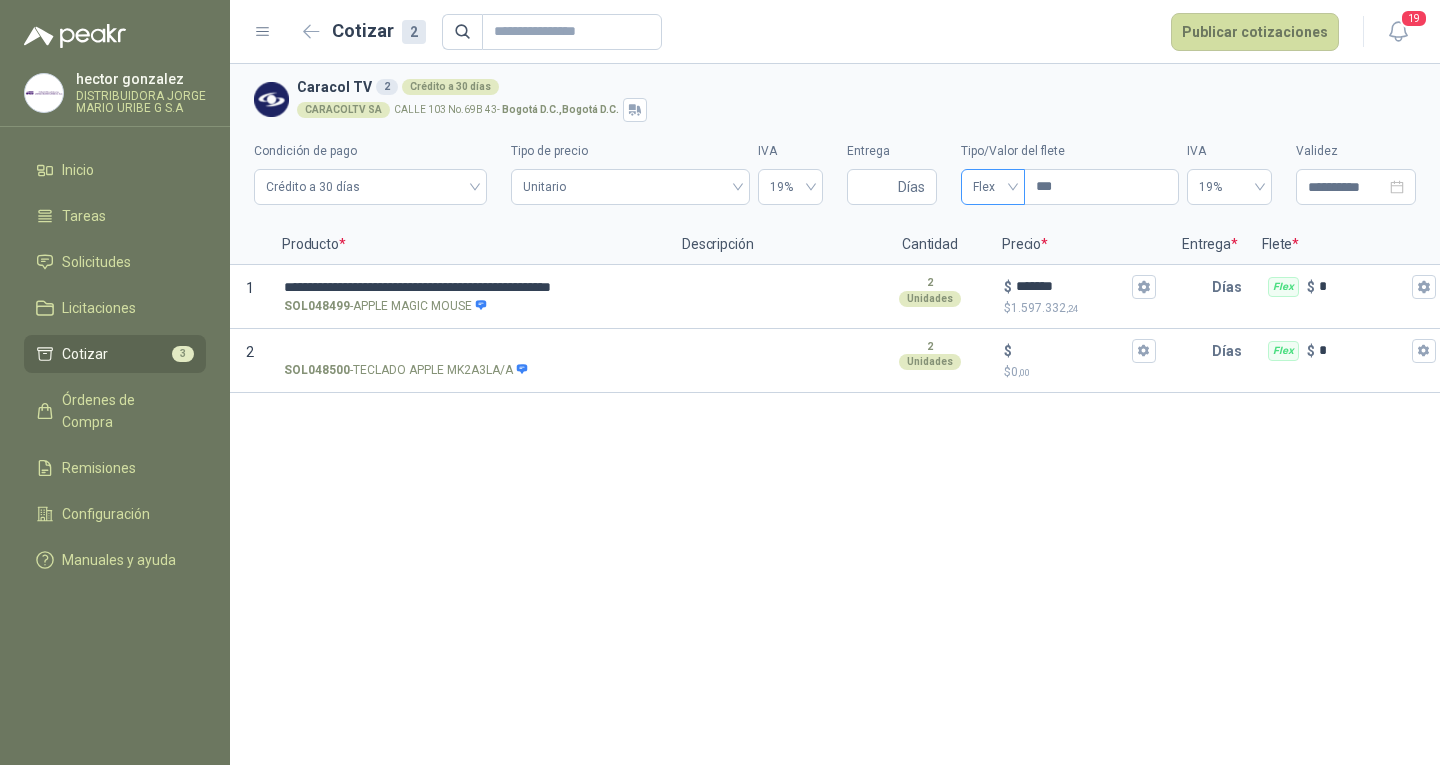 click on "Flex" at bounding box center [993, 187] 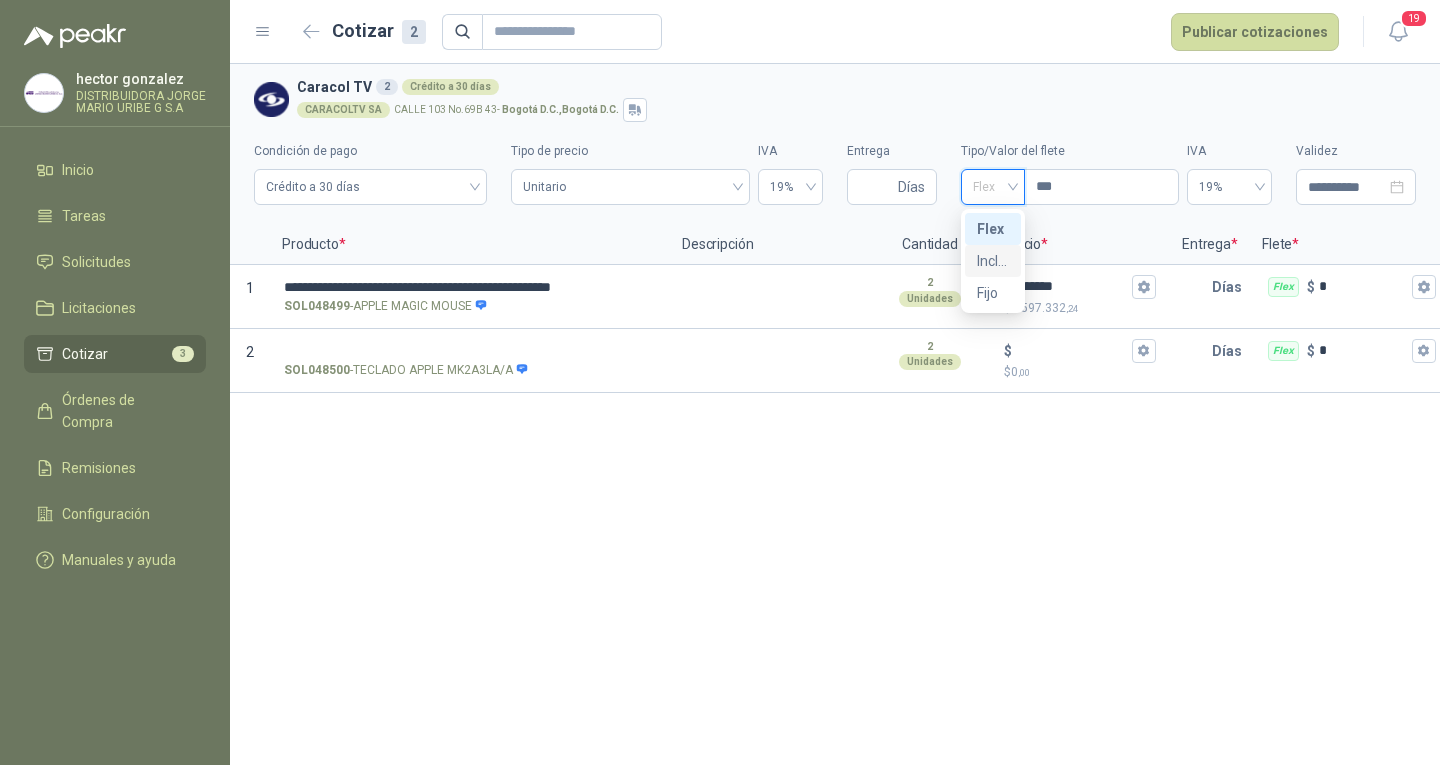 click on "Incluido" at bounding box center (993, 261) 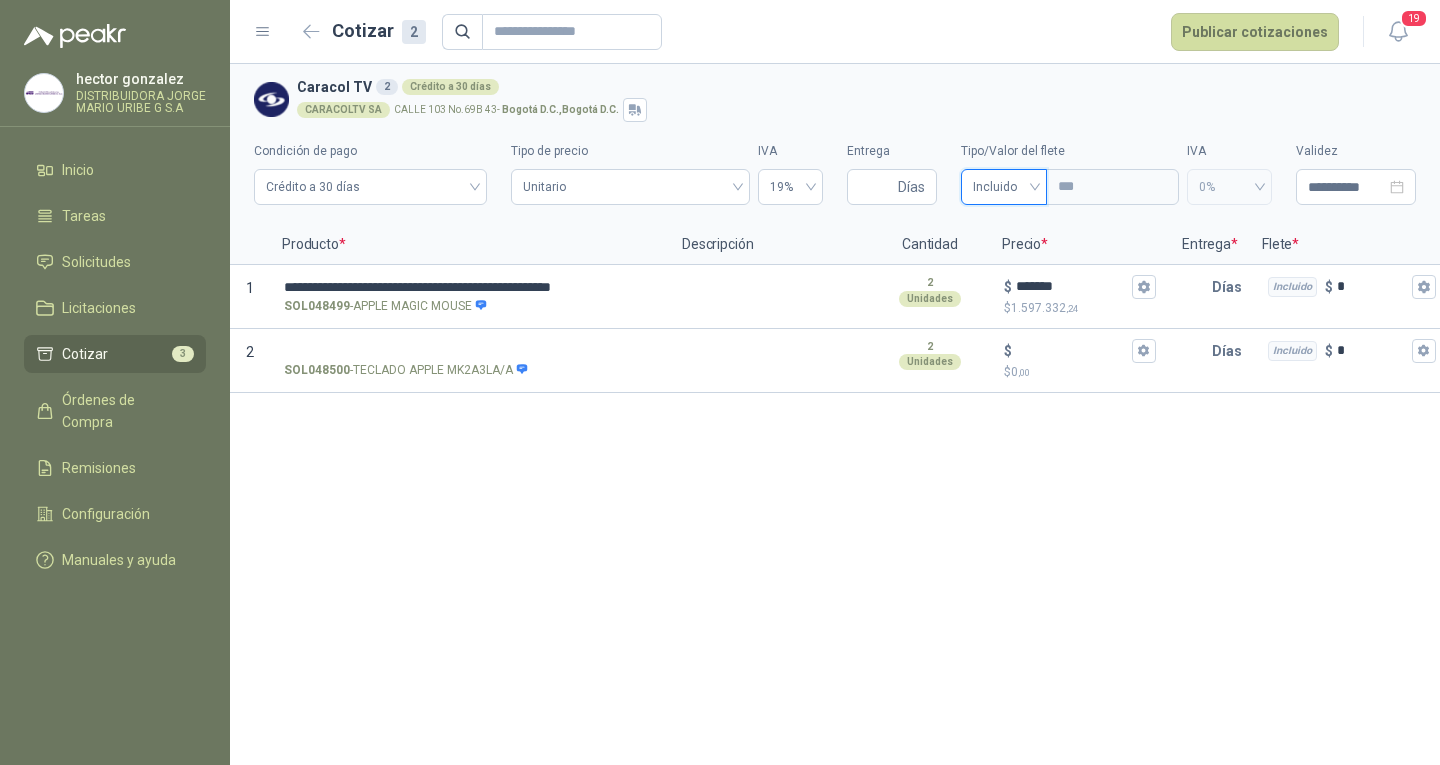 click on "Incluido" at bounding box center (1004, 187) 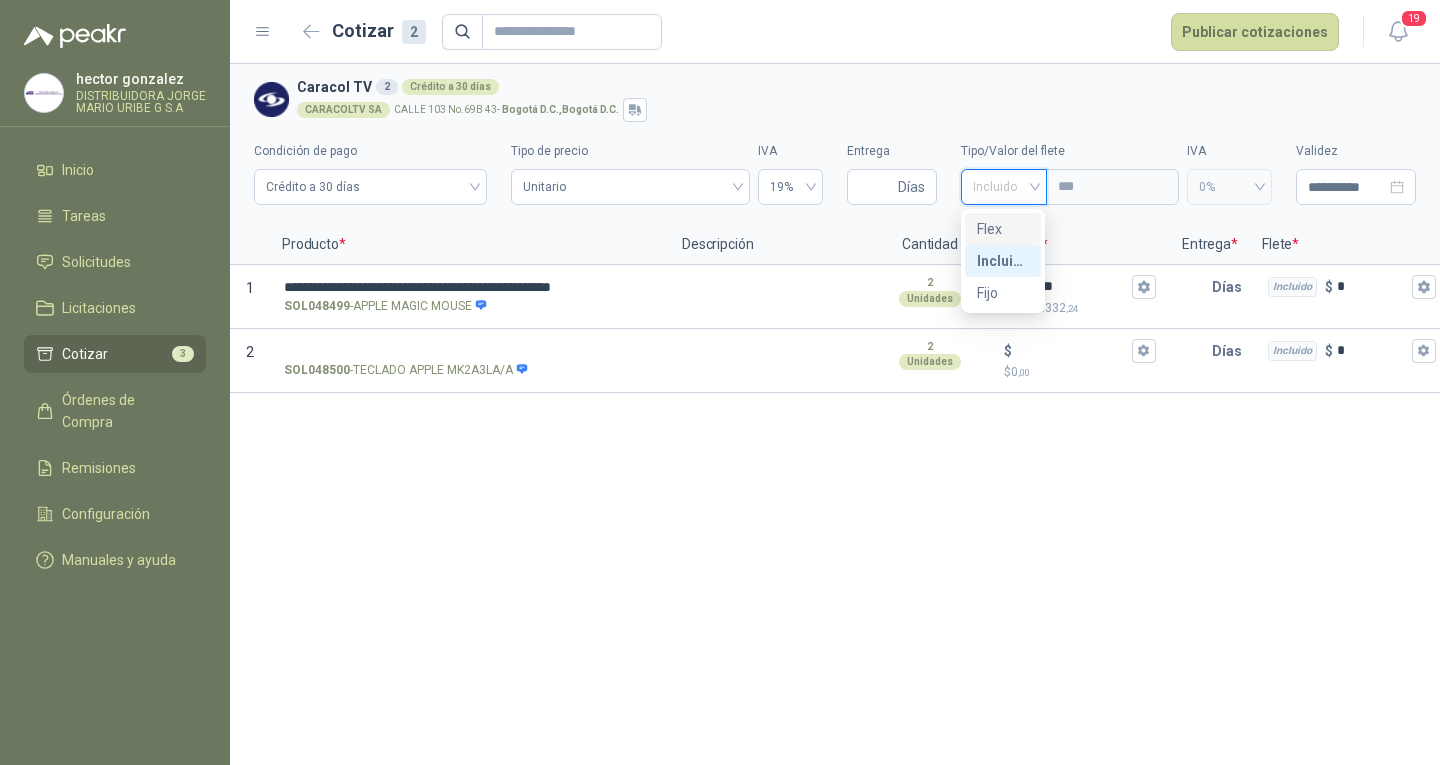 click on "Flex" at bounding box center [1003, 229] 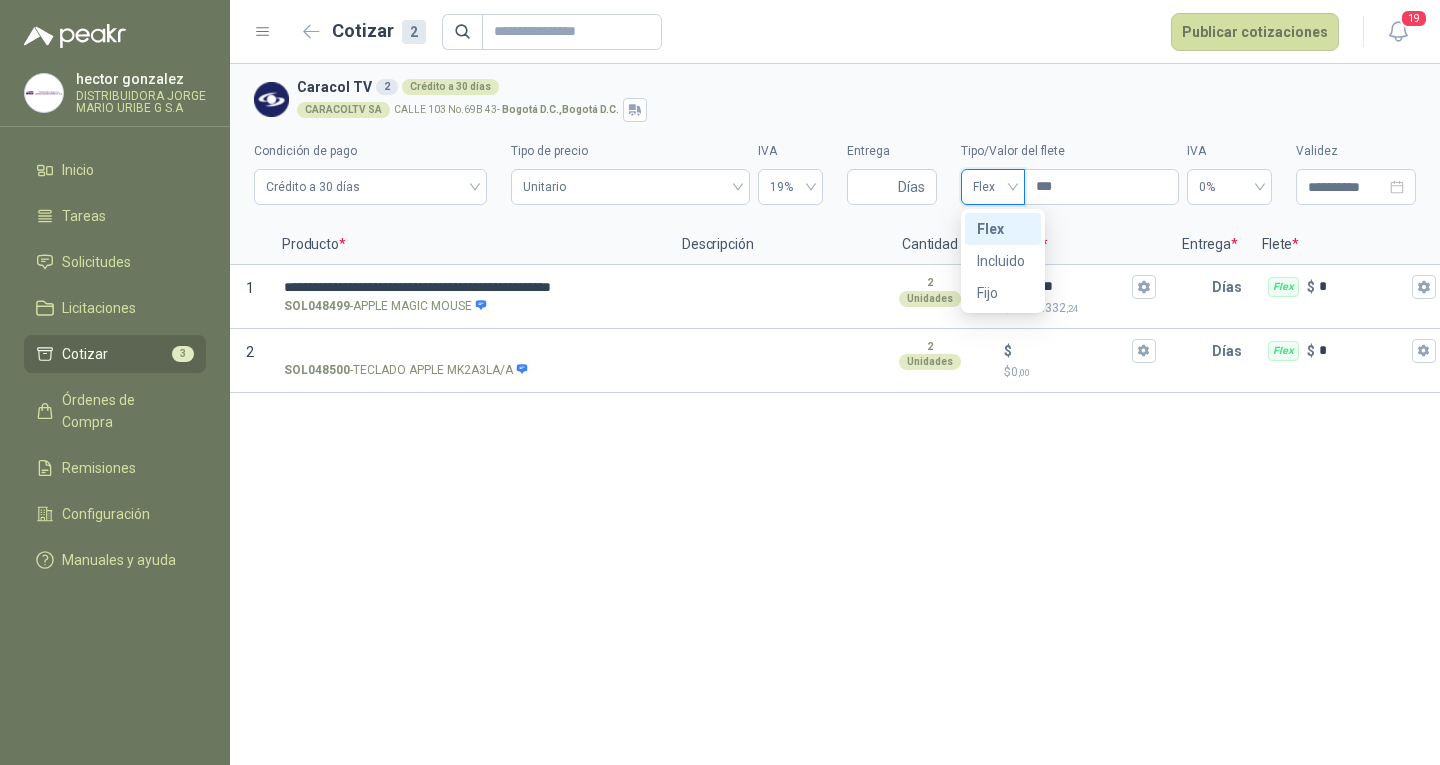 type 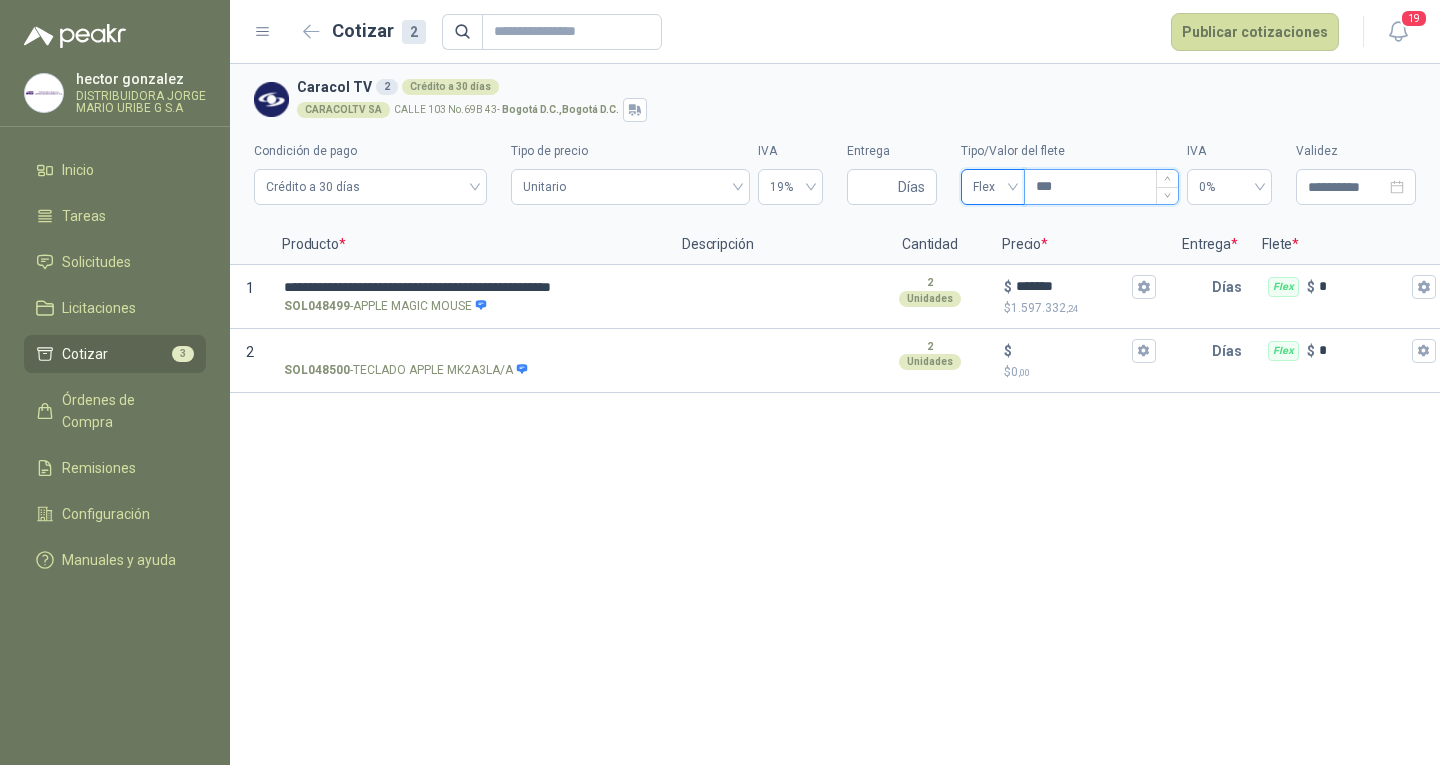 click on "***" at bounding box center (1101, 187) 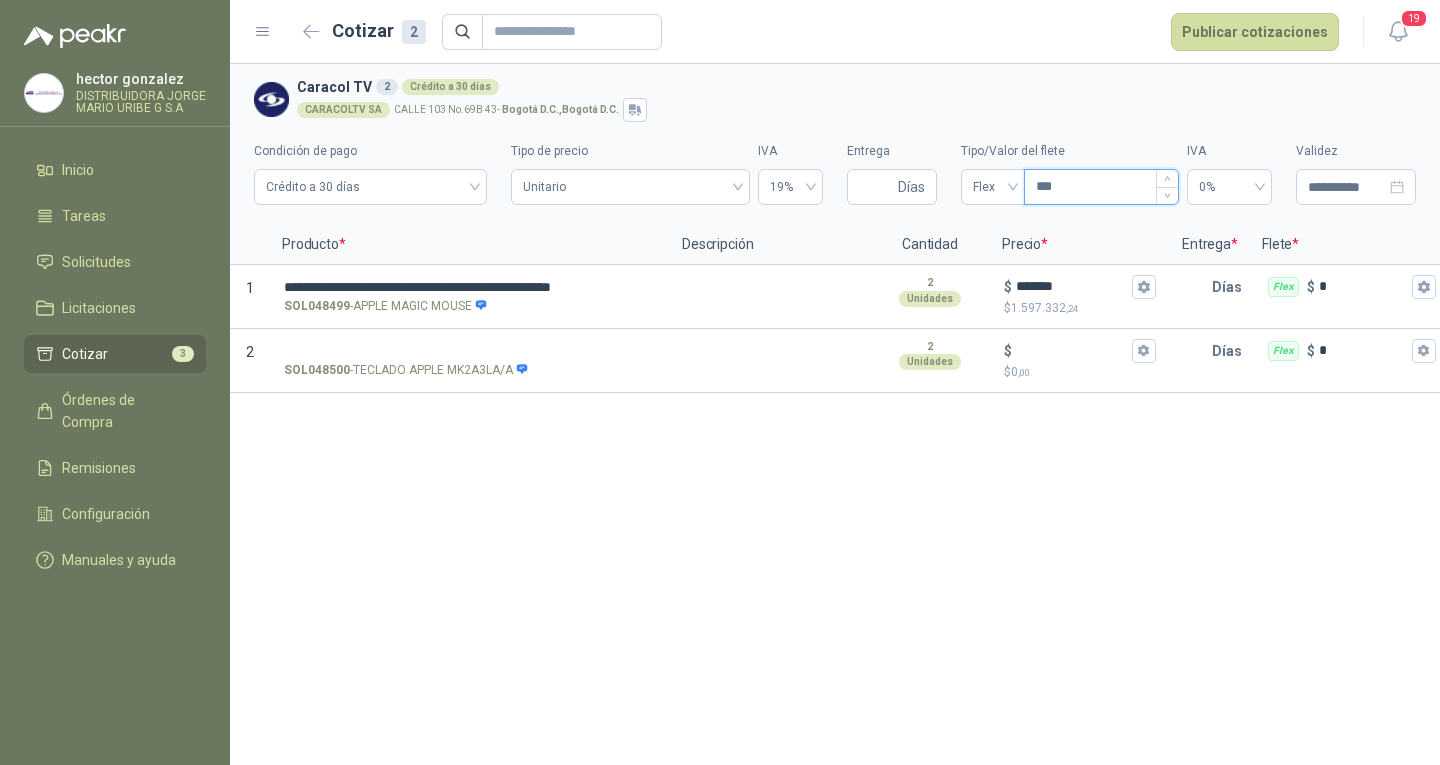 type on "***" 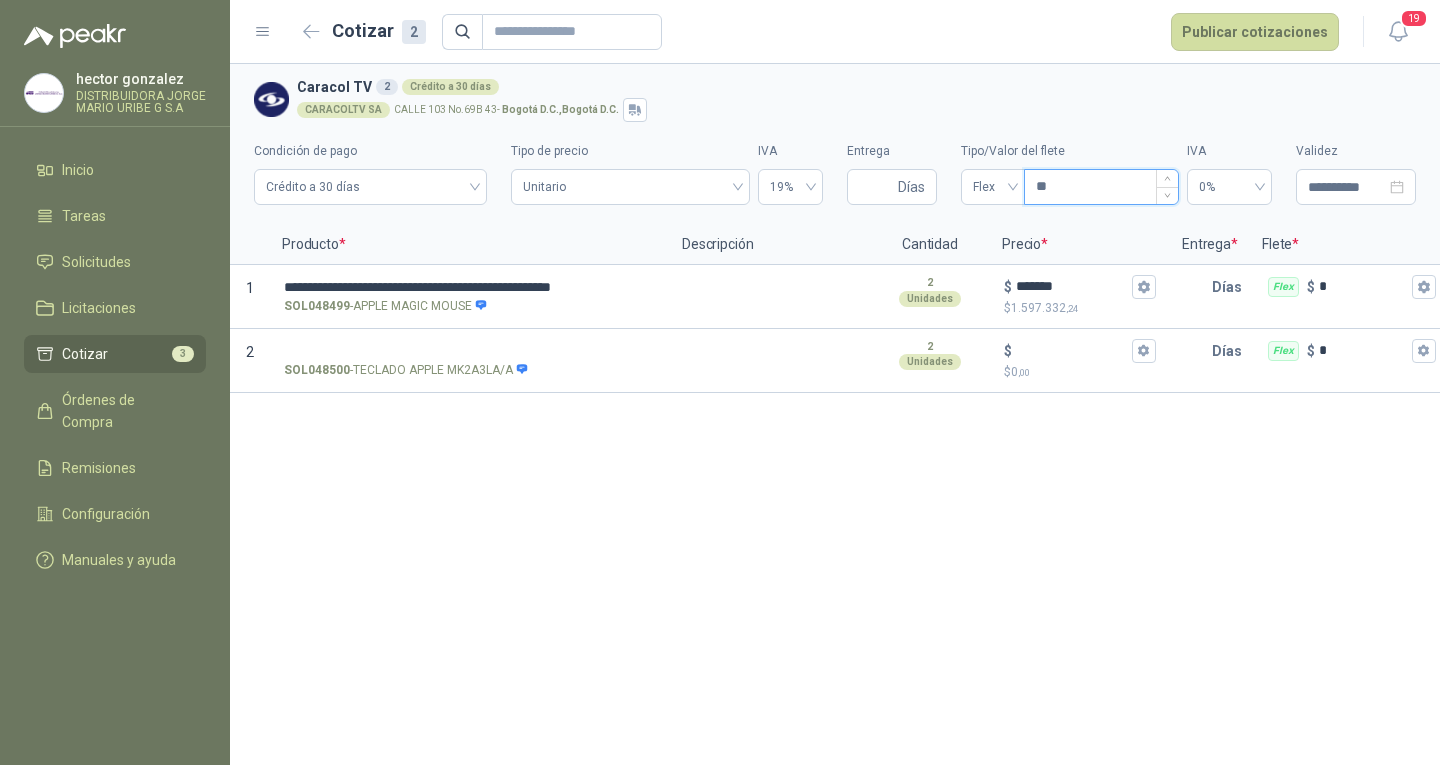 type 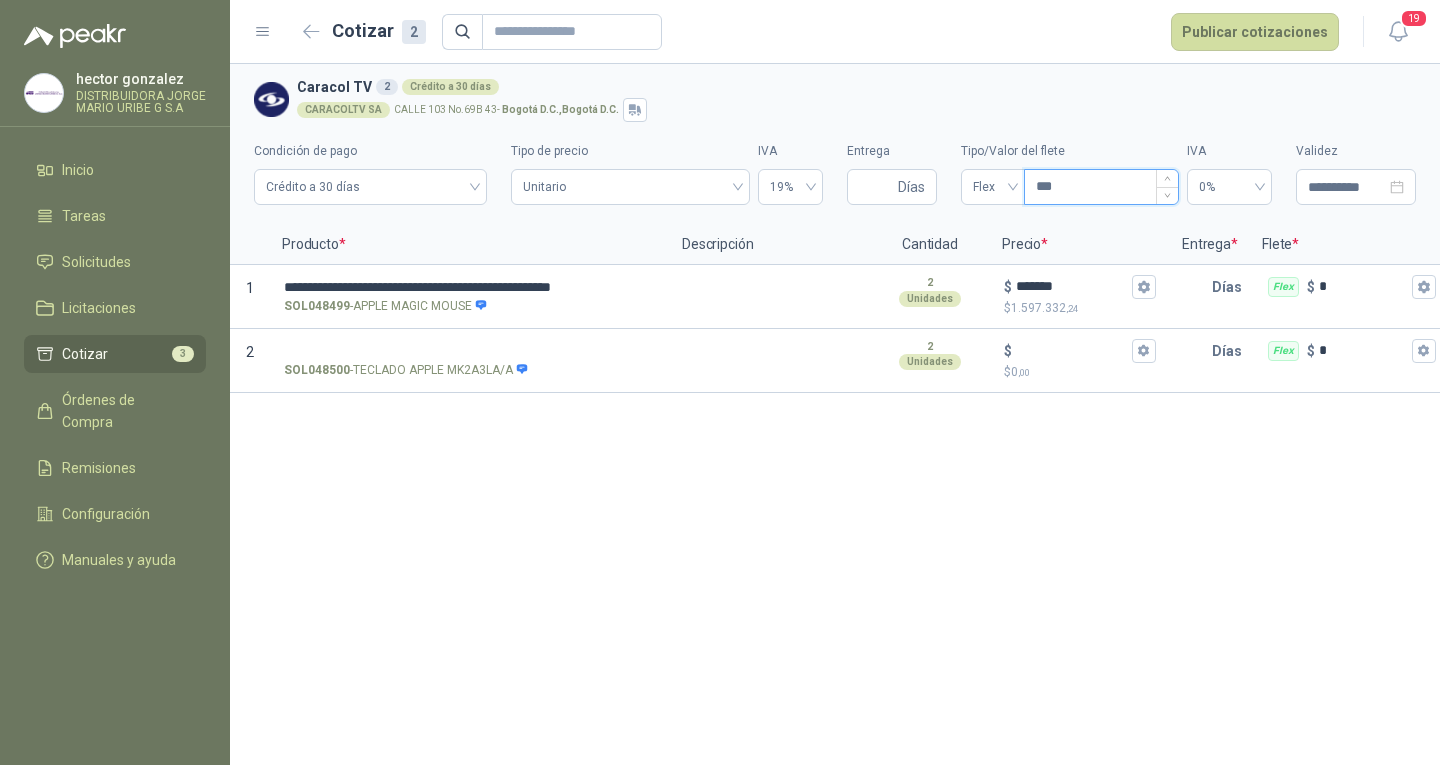 type 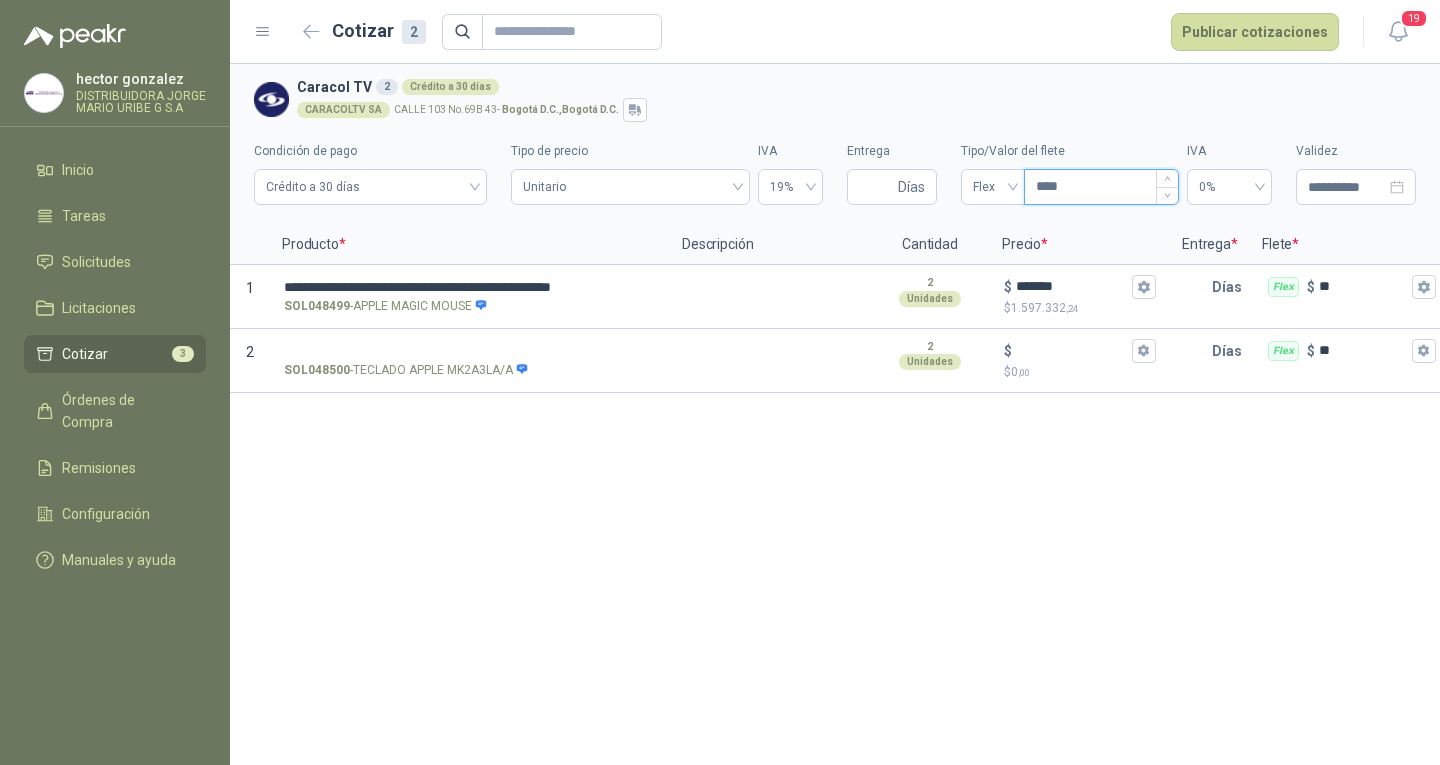 type 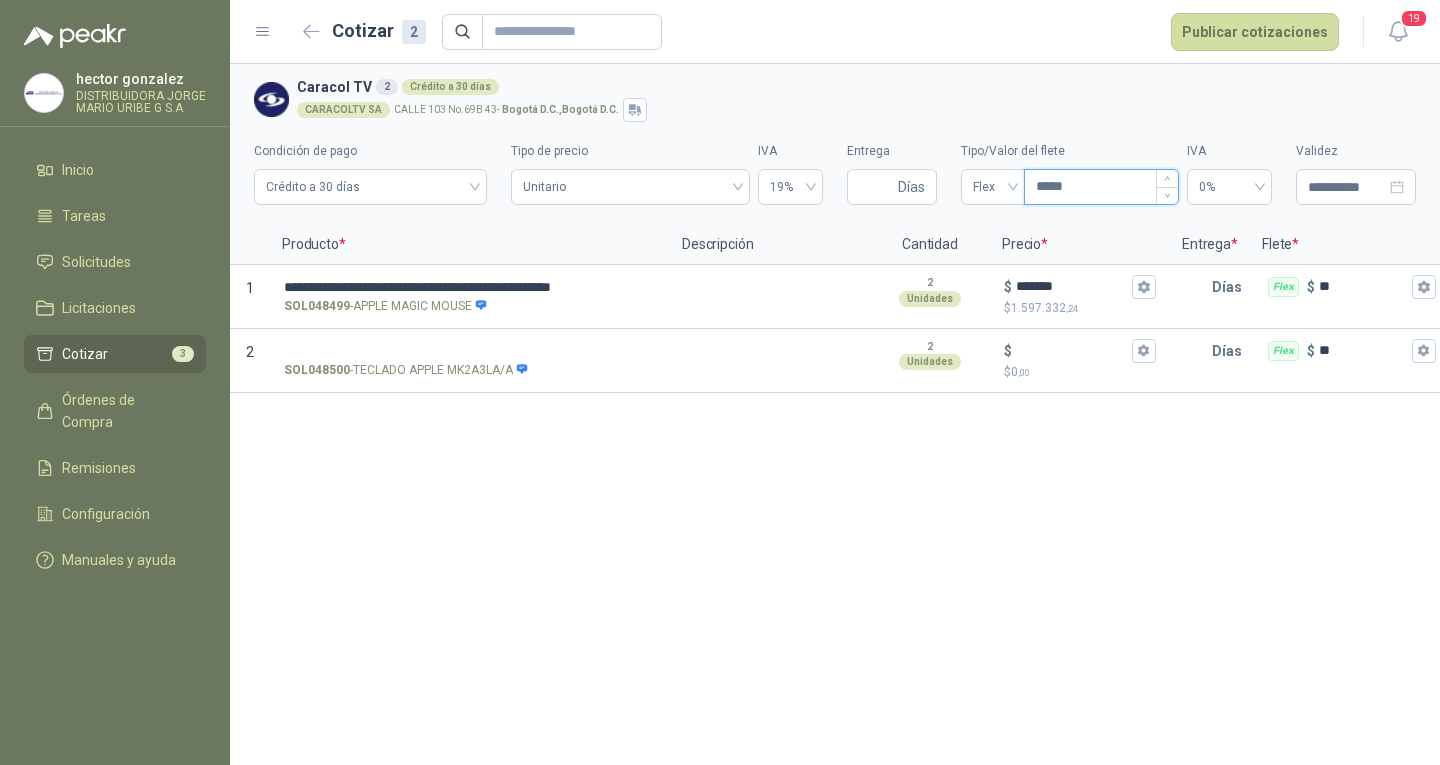 type on "*******" 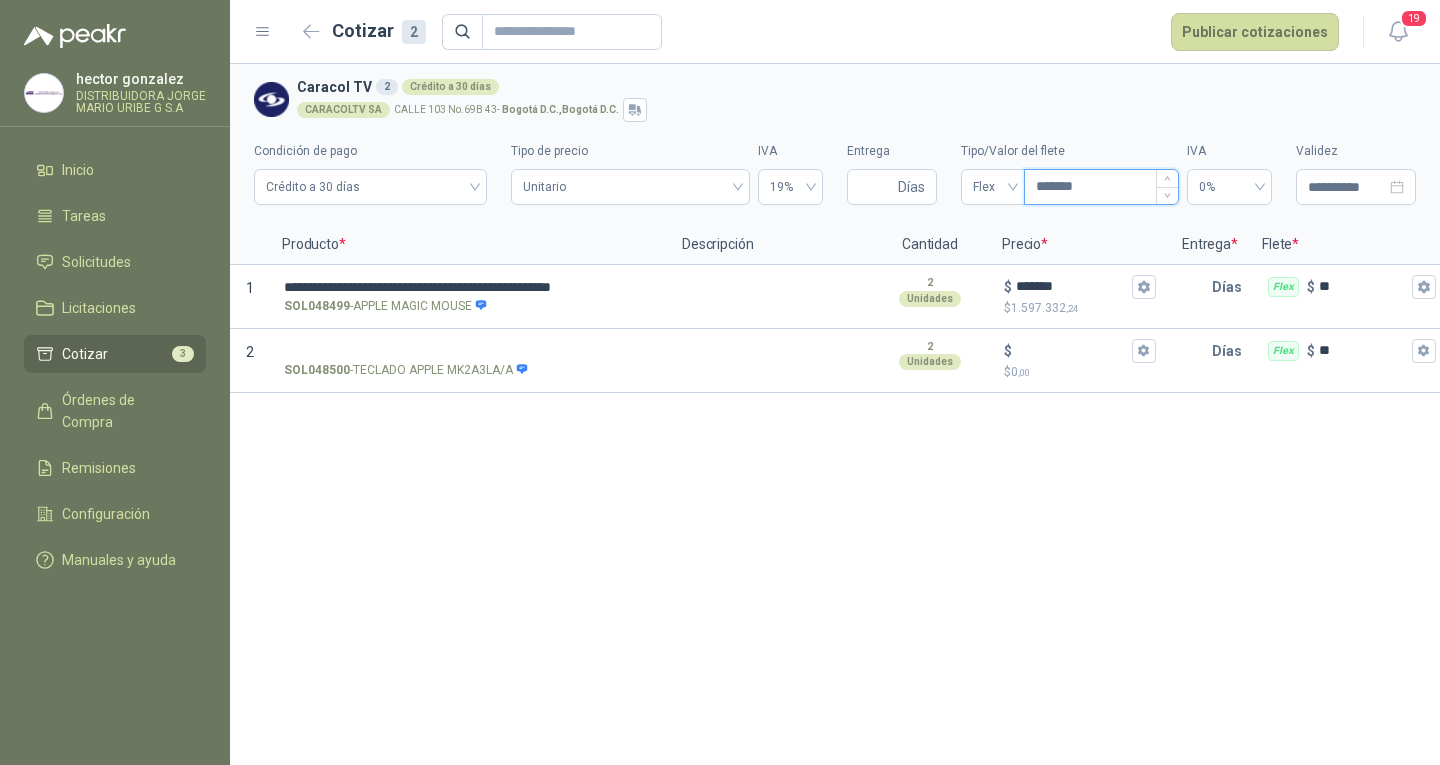 type 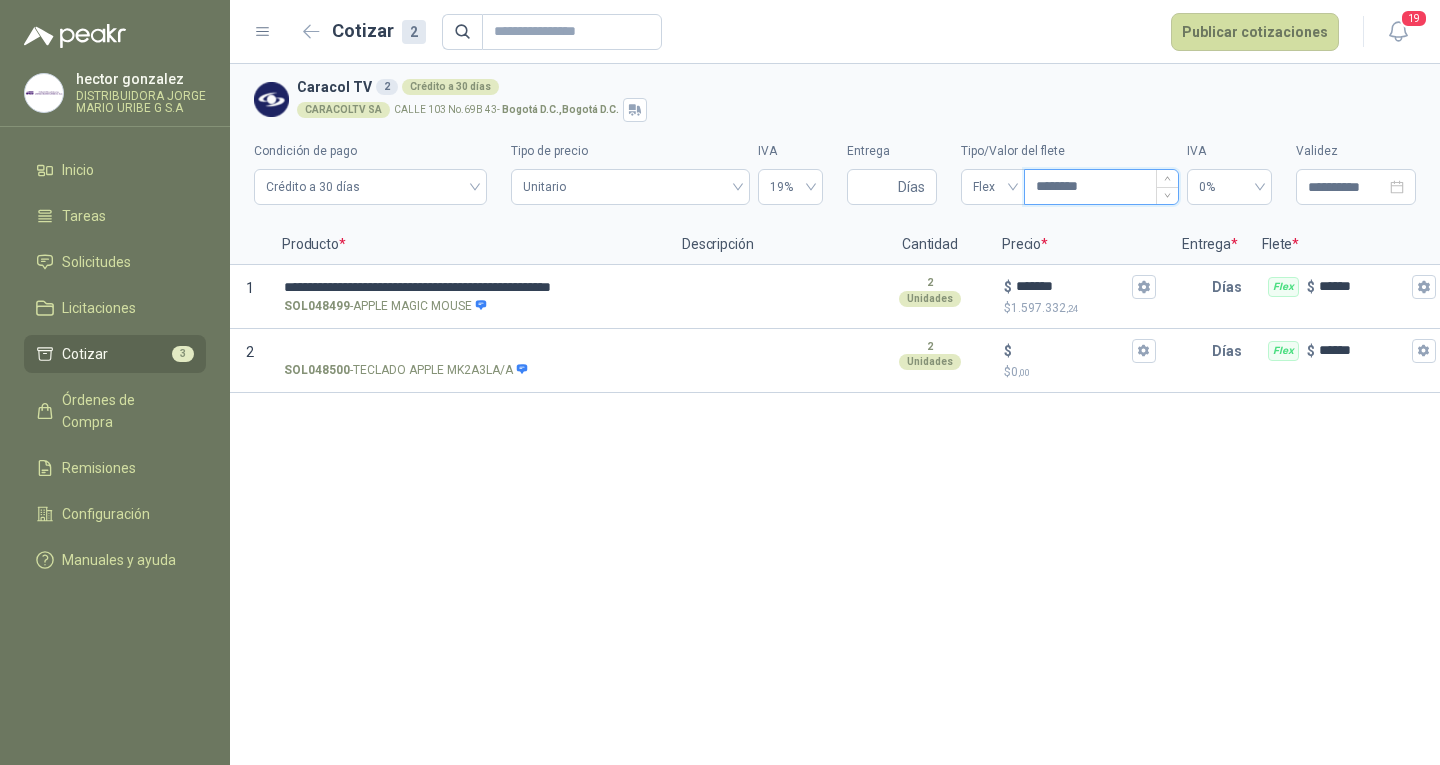 type 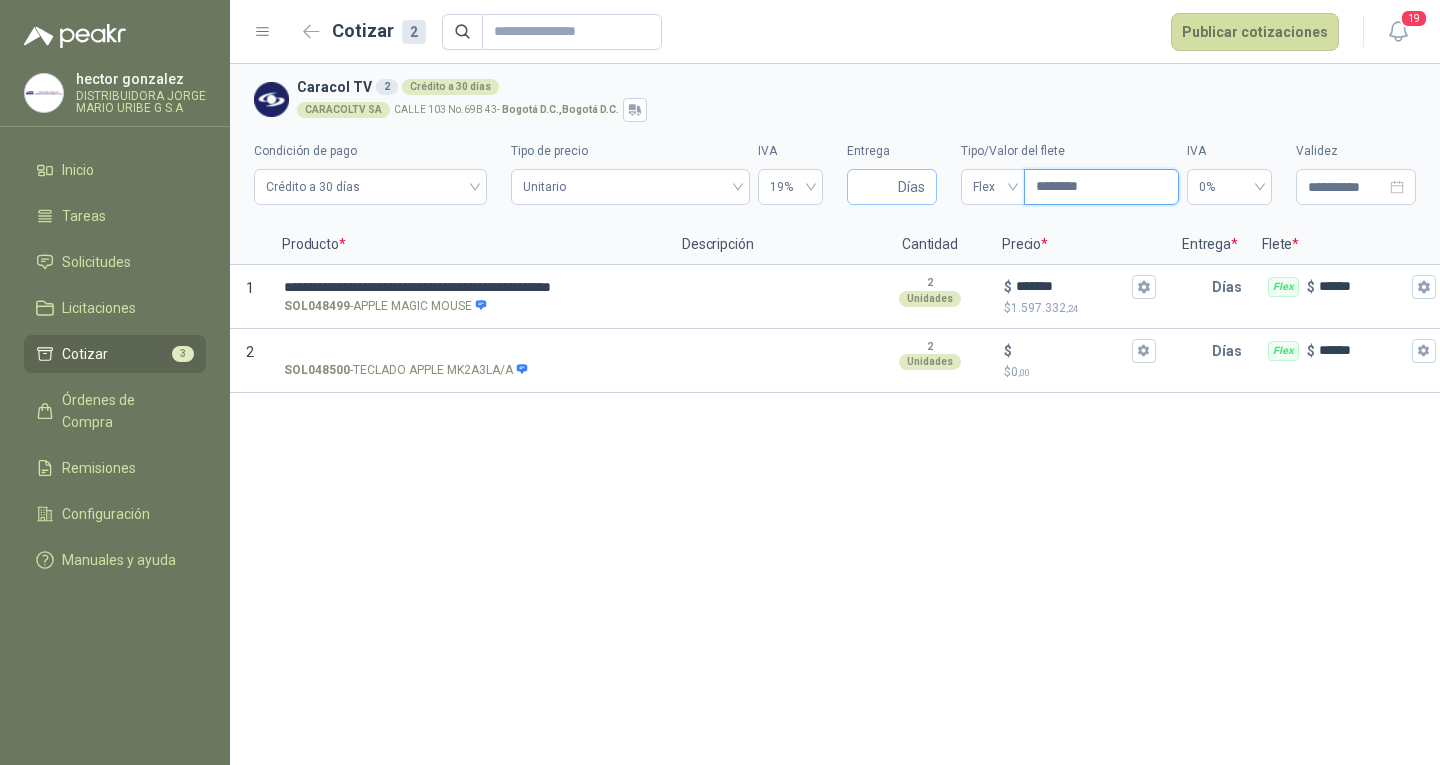 type on "********" 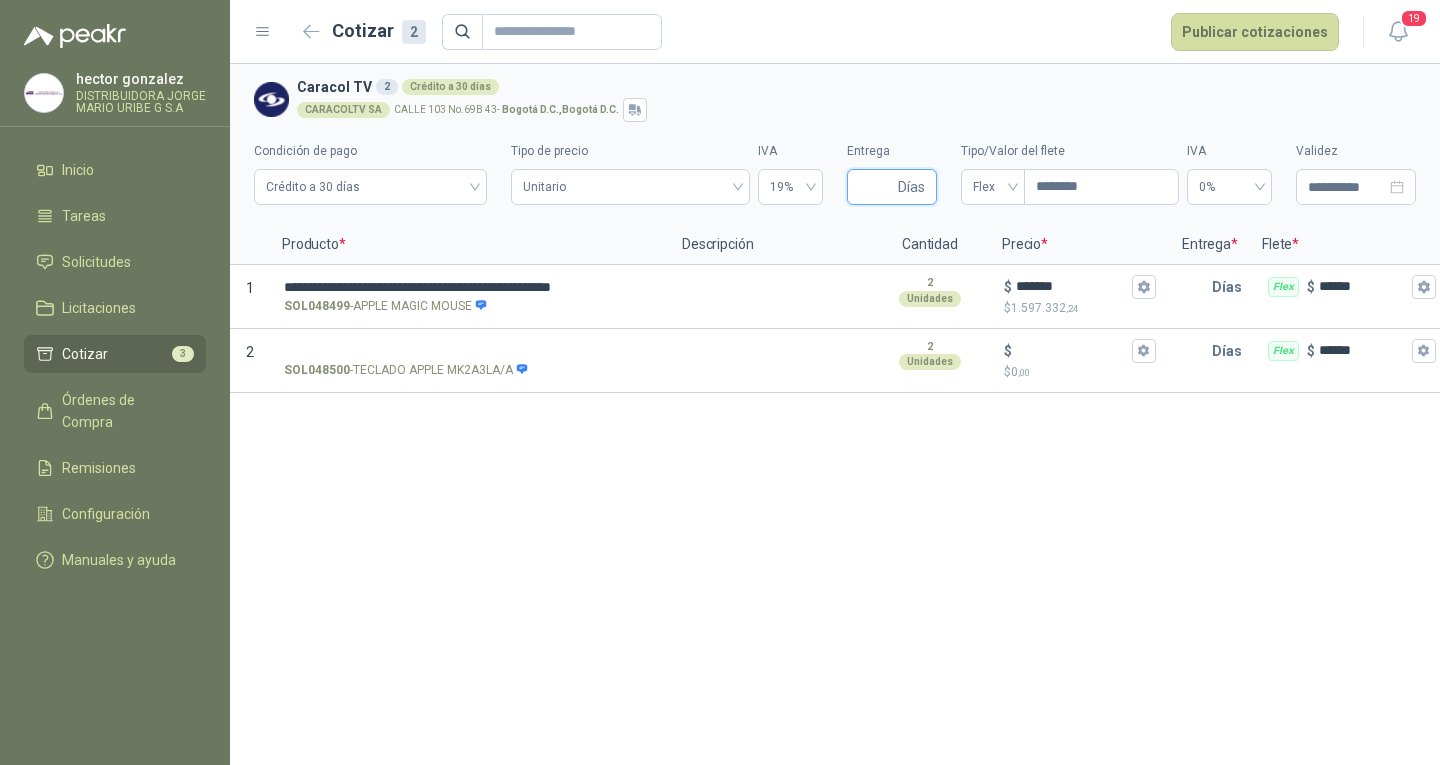 click on "Entrega" at bounding box center (876, 187) 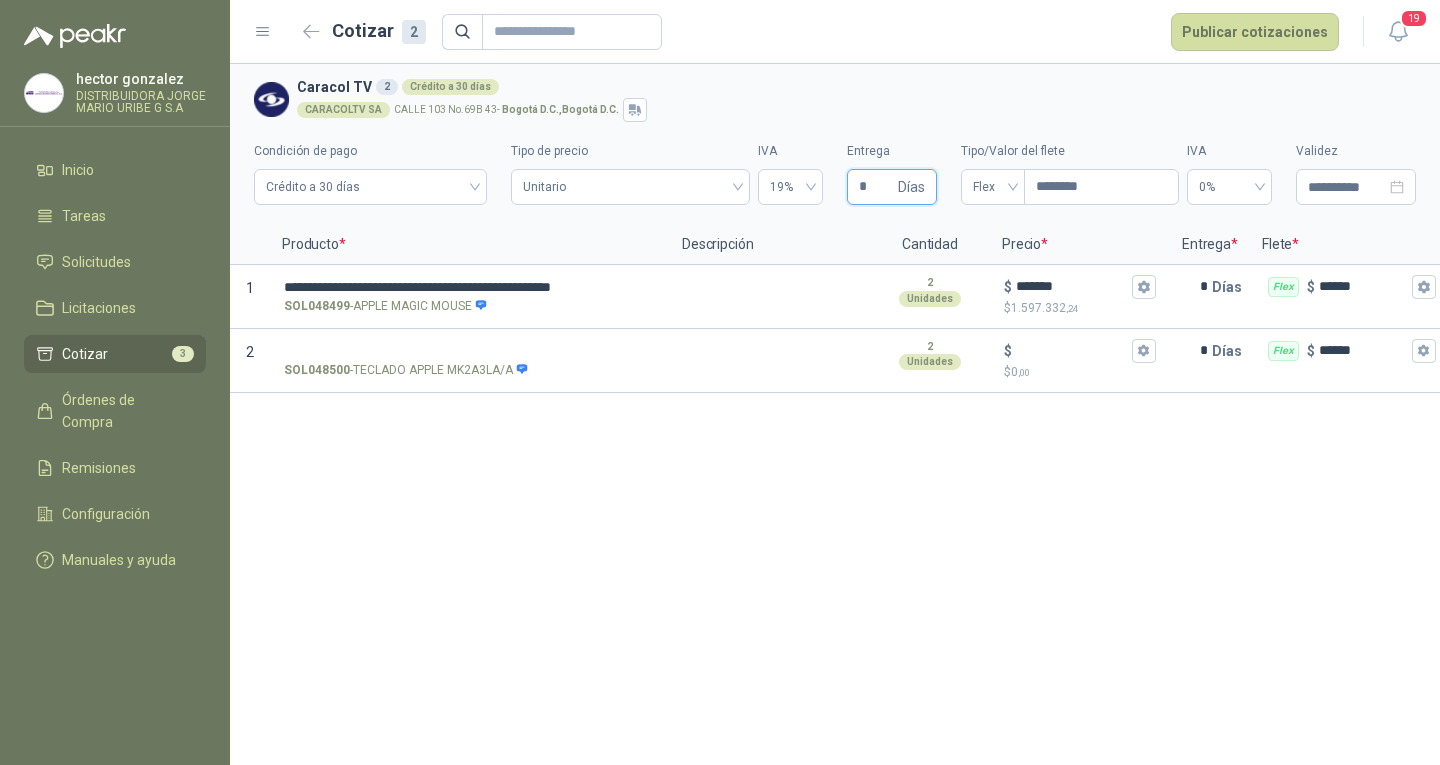 type 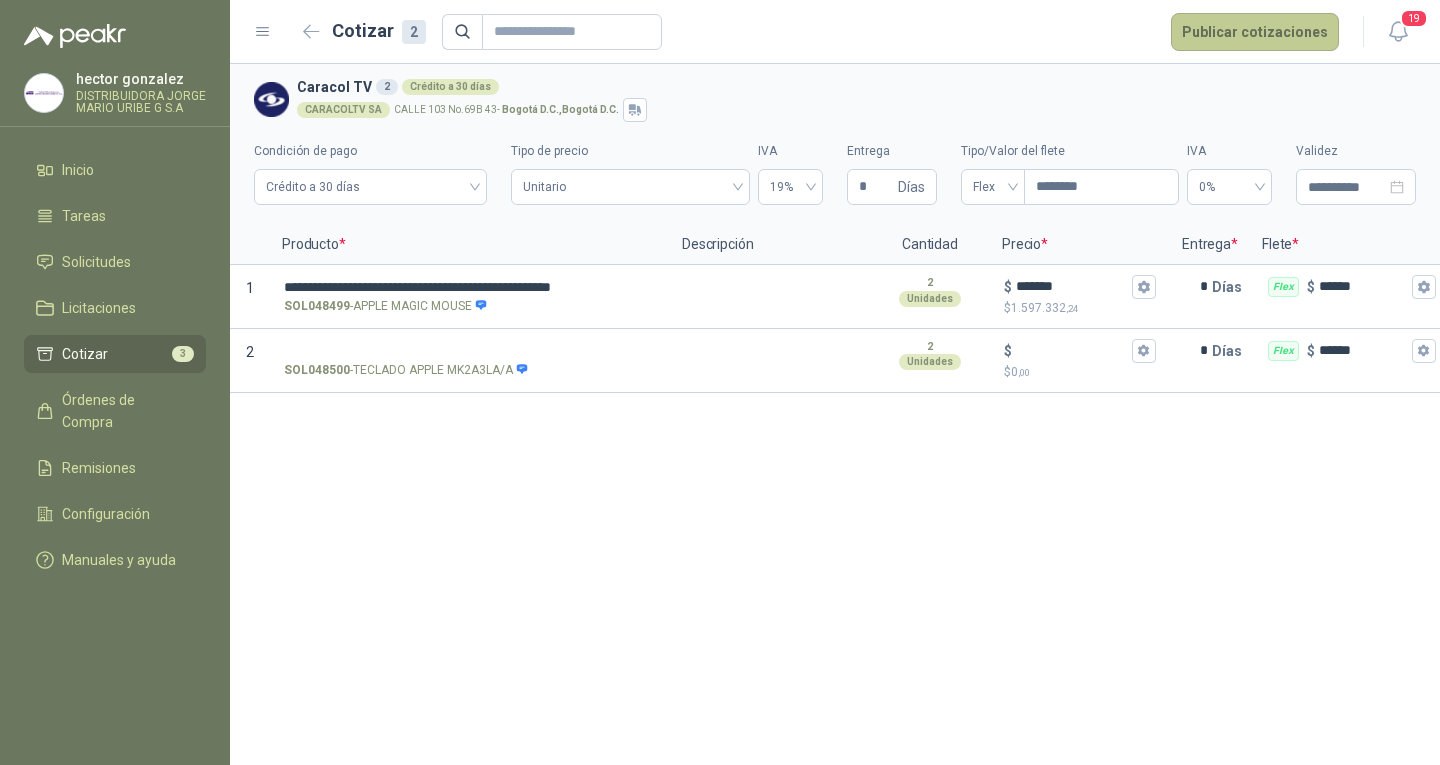 click on "Publicar cotizaciones" at bounding box center (1255, 32) 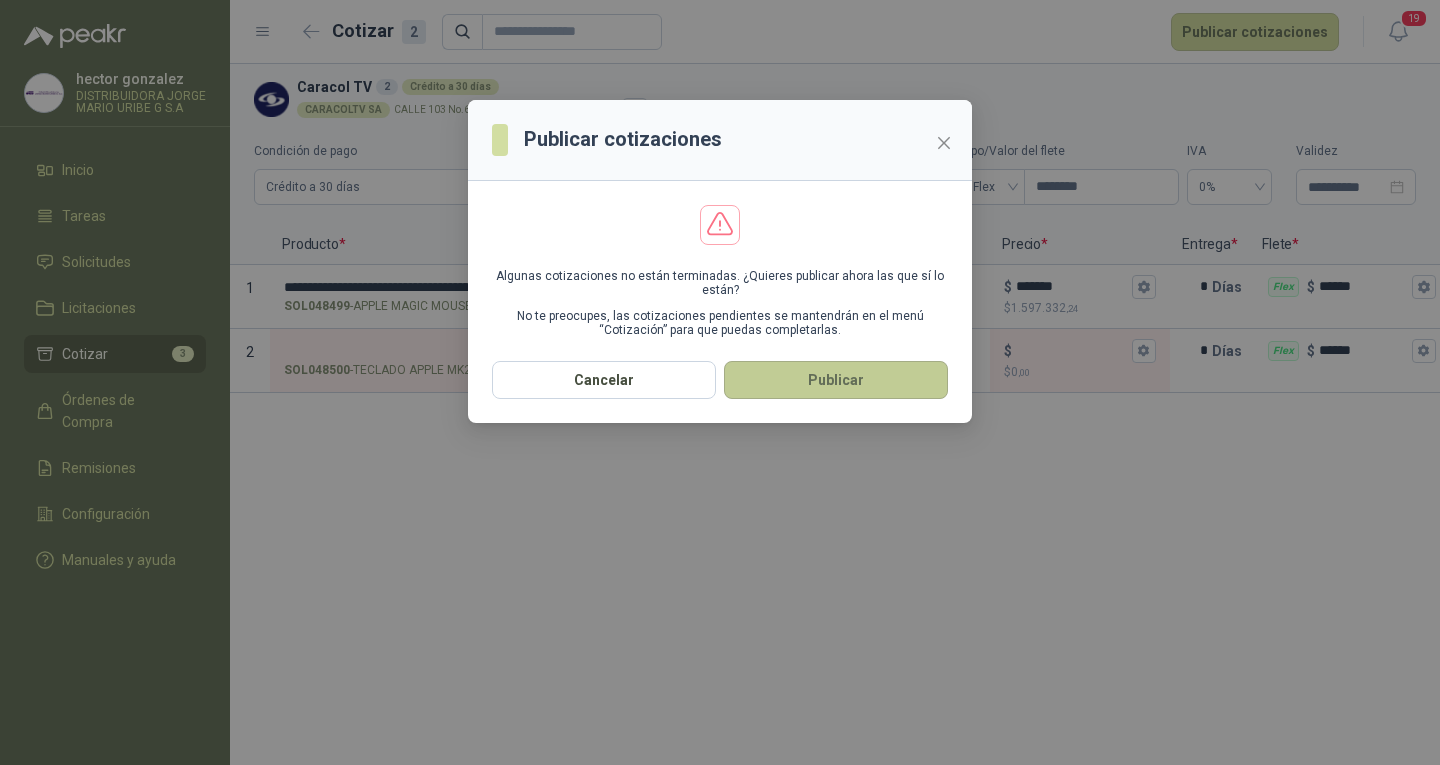 click on "Publicar" at bounding box center [836, 380] 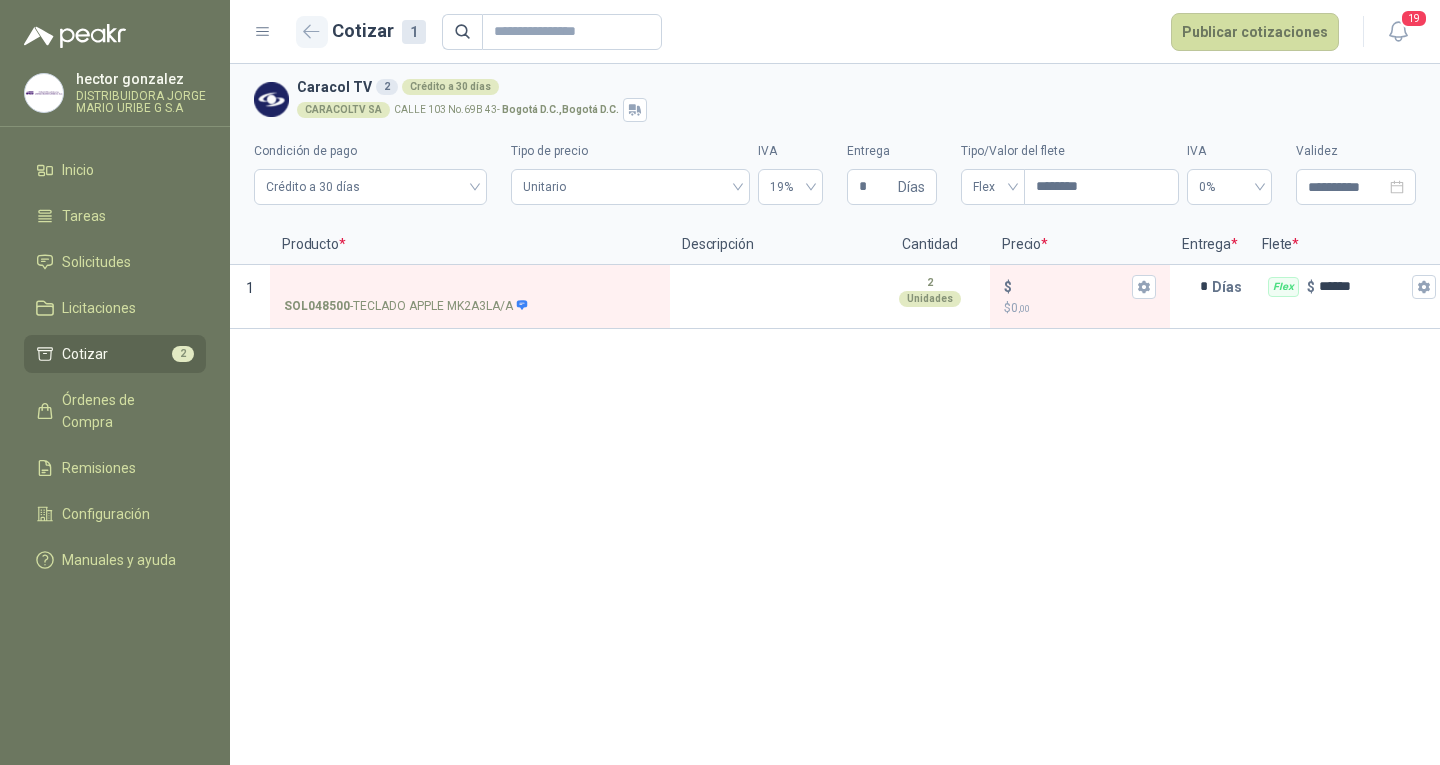 click at bounding box center [312, 32] 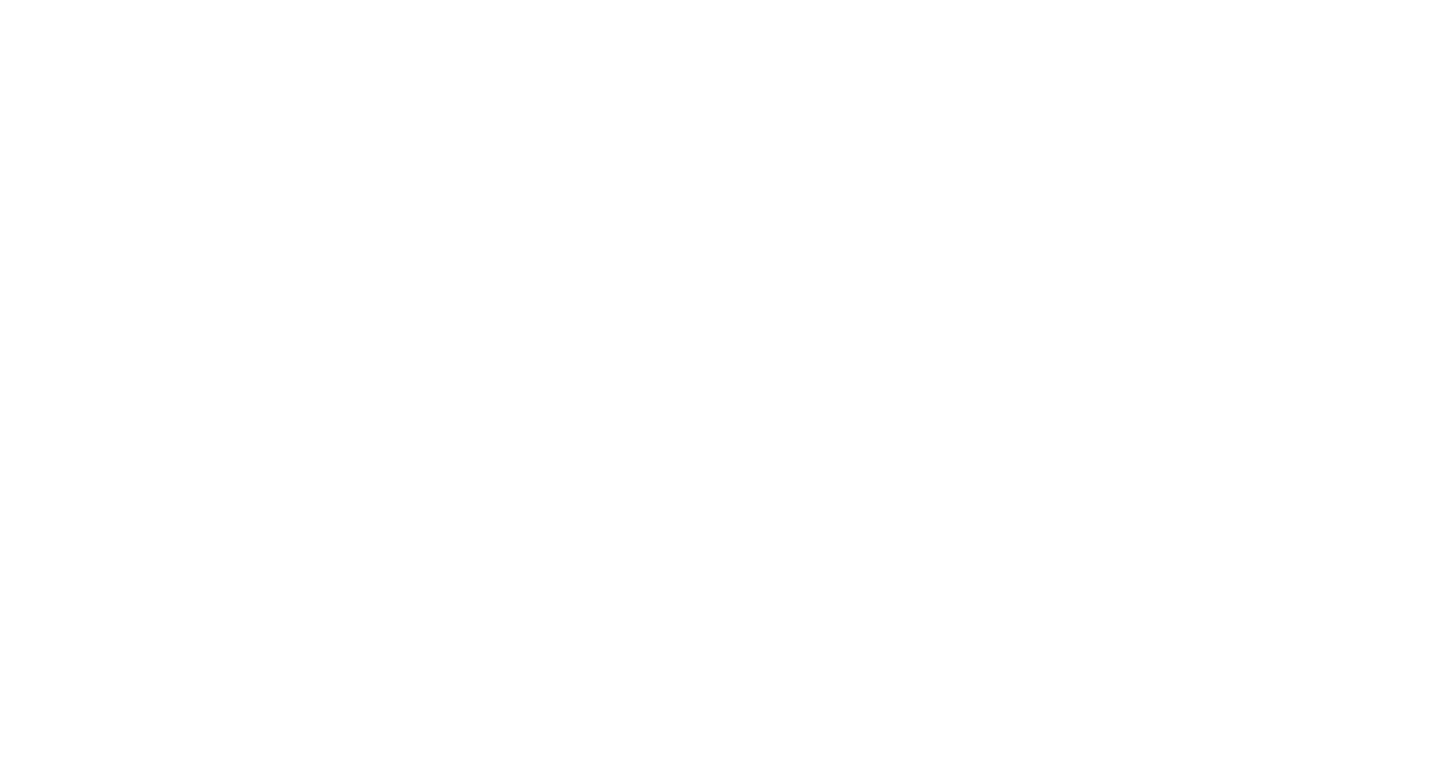 scroll, scrollTop: 0, scrollLeft: 0, axis: both 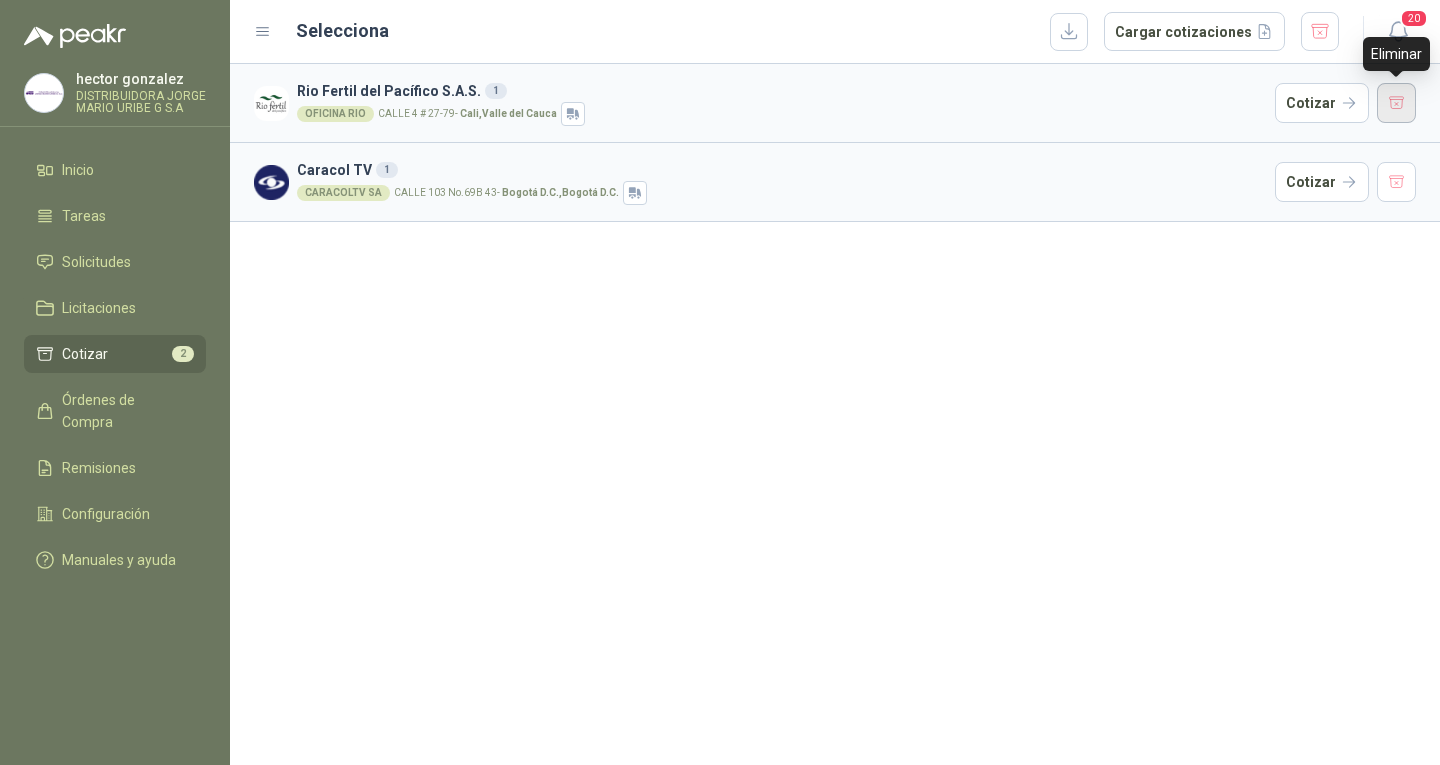 click at bounding box center [1397, 103] 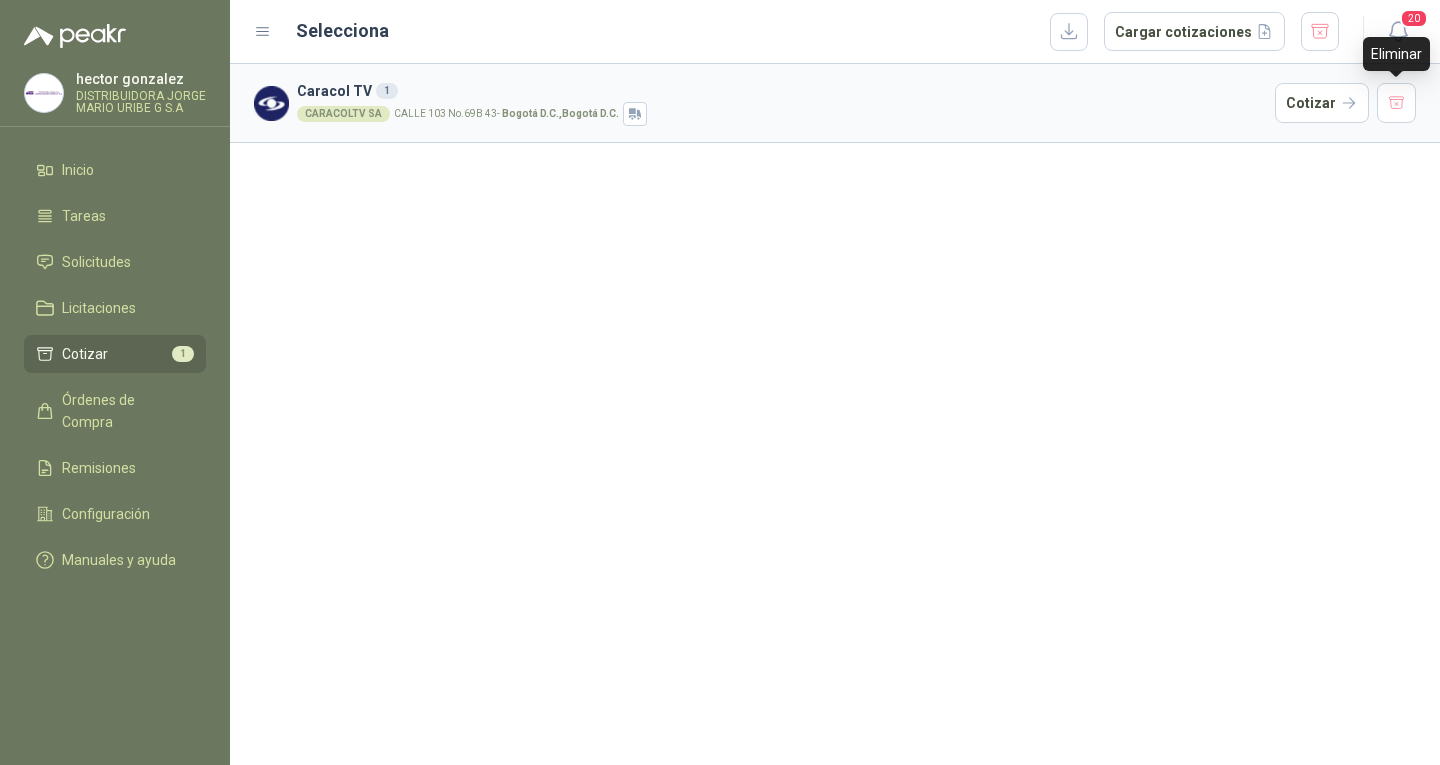 click at bounding box center [1397, 103] 